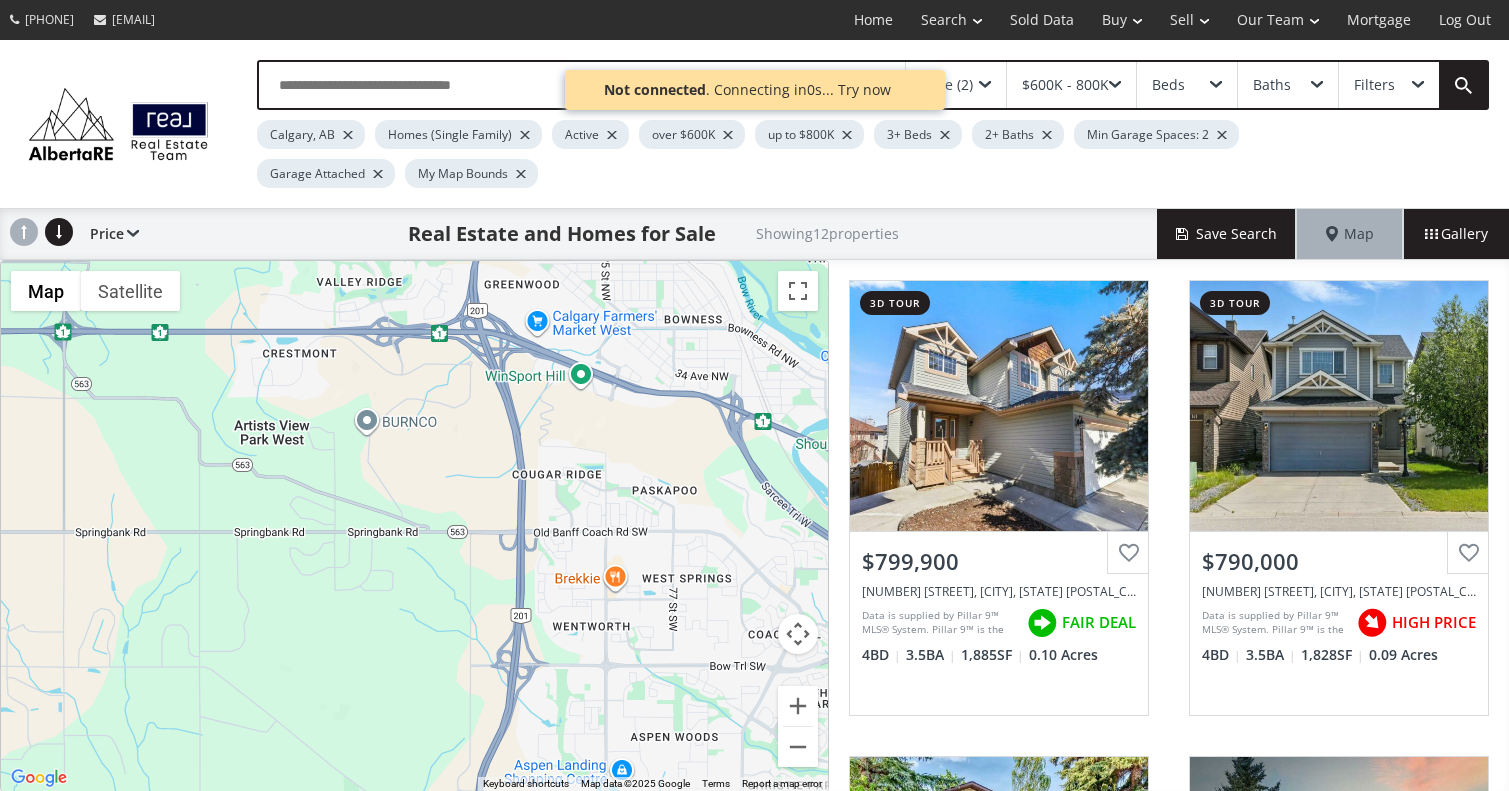 scroll, scrollTop: 0, scrollLeft: 0, axis: both 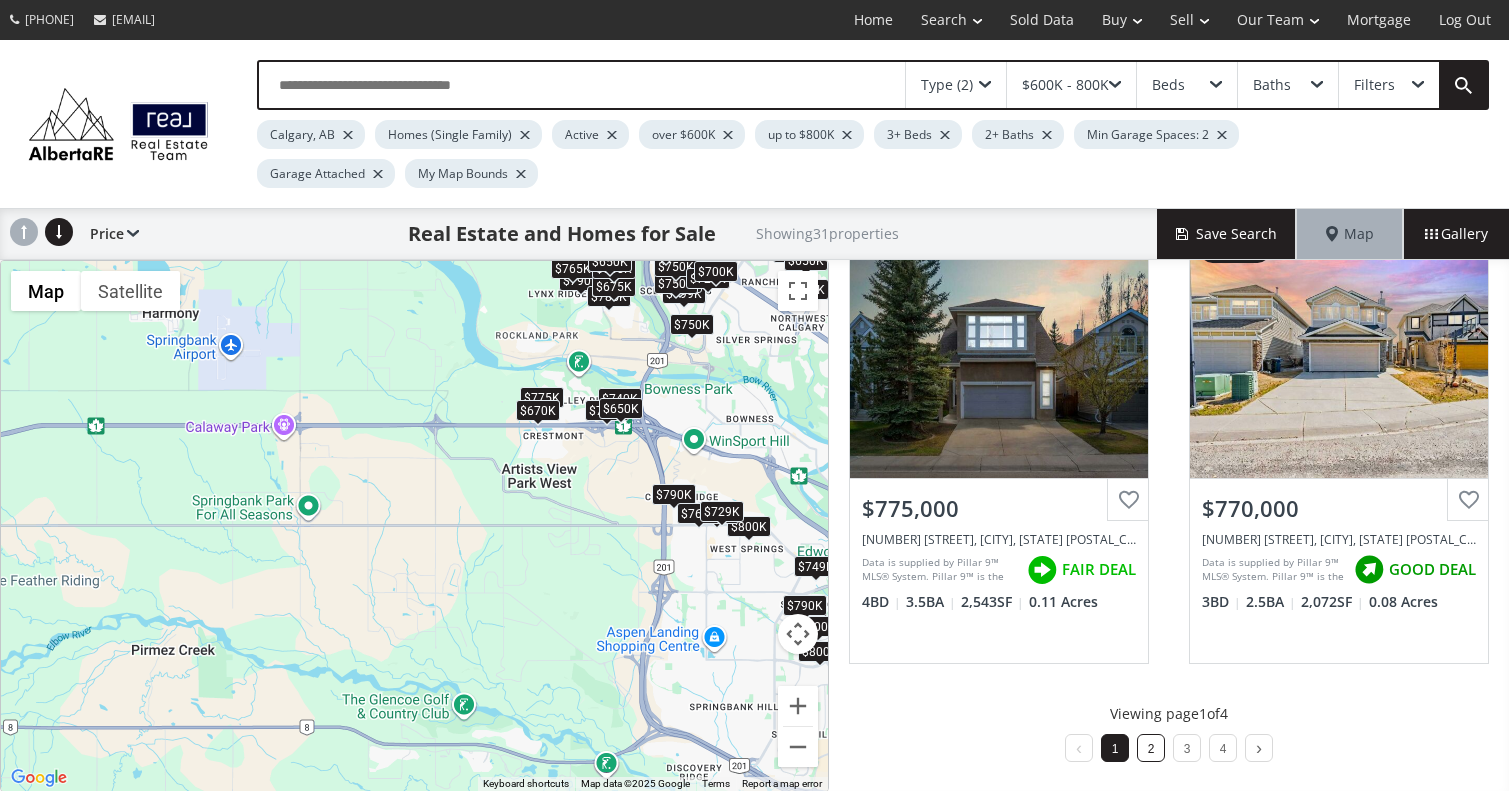 click on "2" at bounding box center [1151, 748] 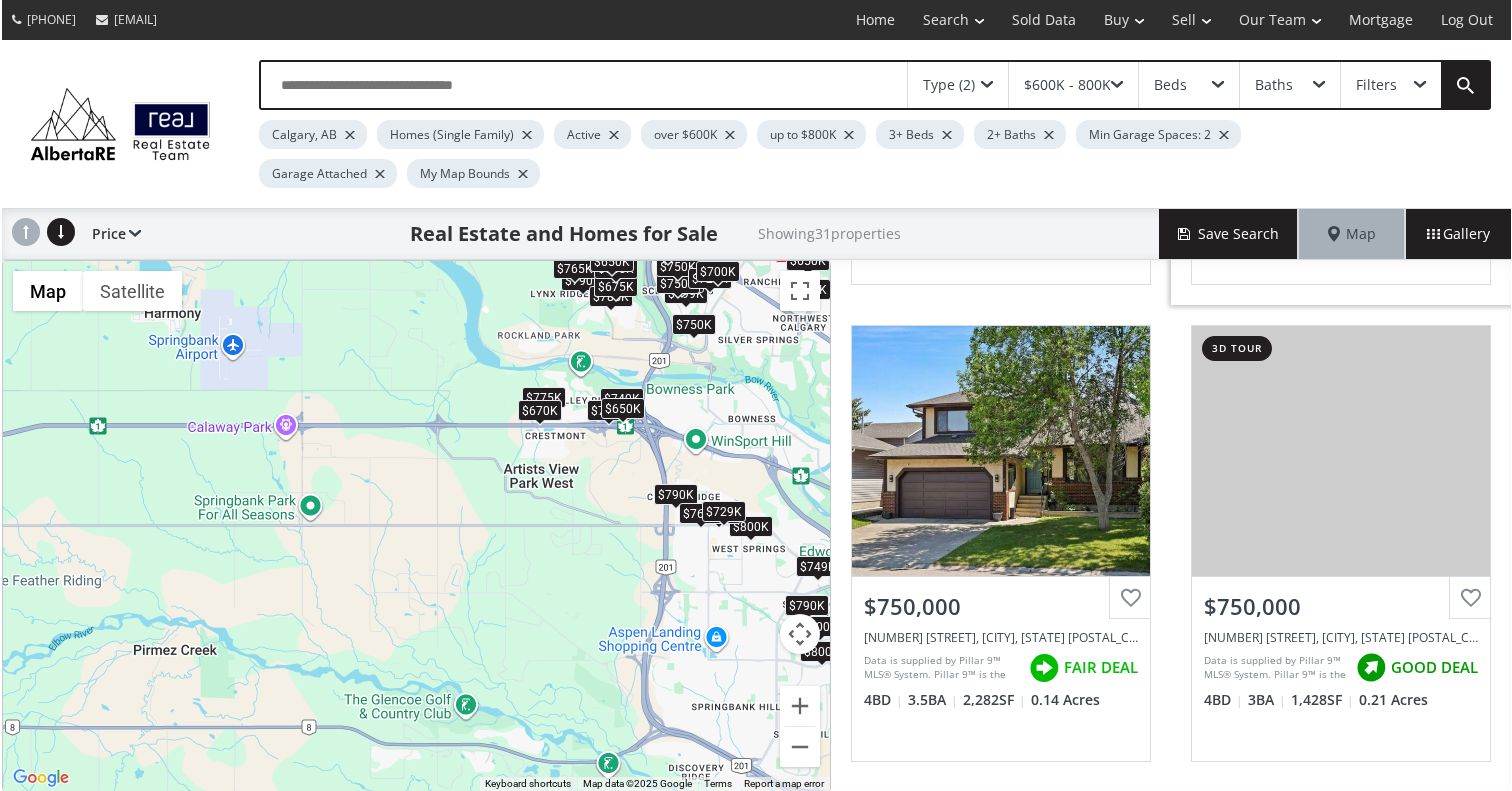scroll, scrollTop: 0, scrollLeft: 0, axis: both 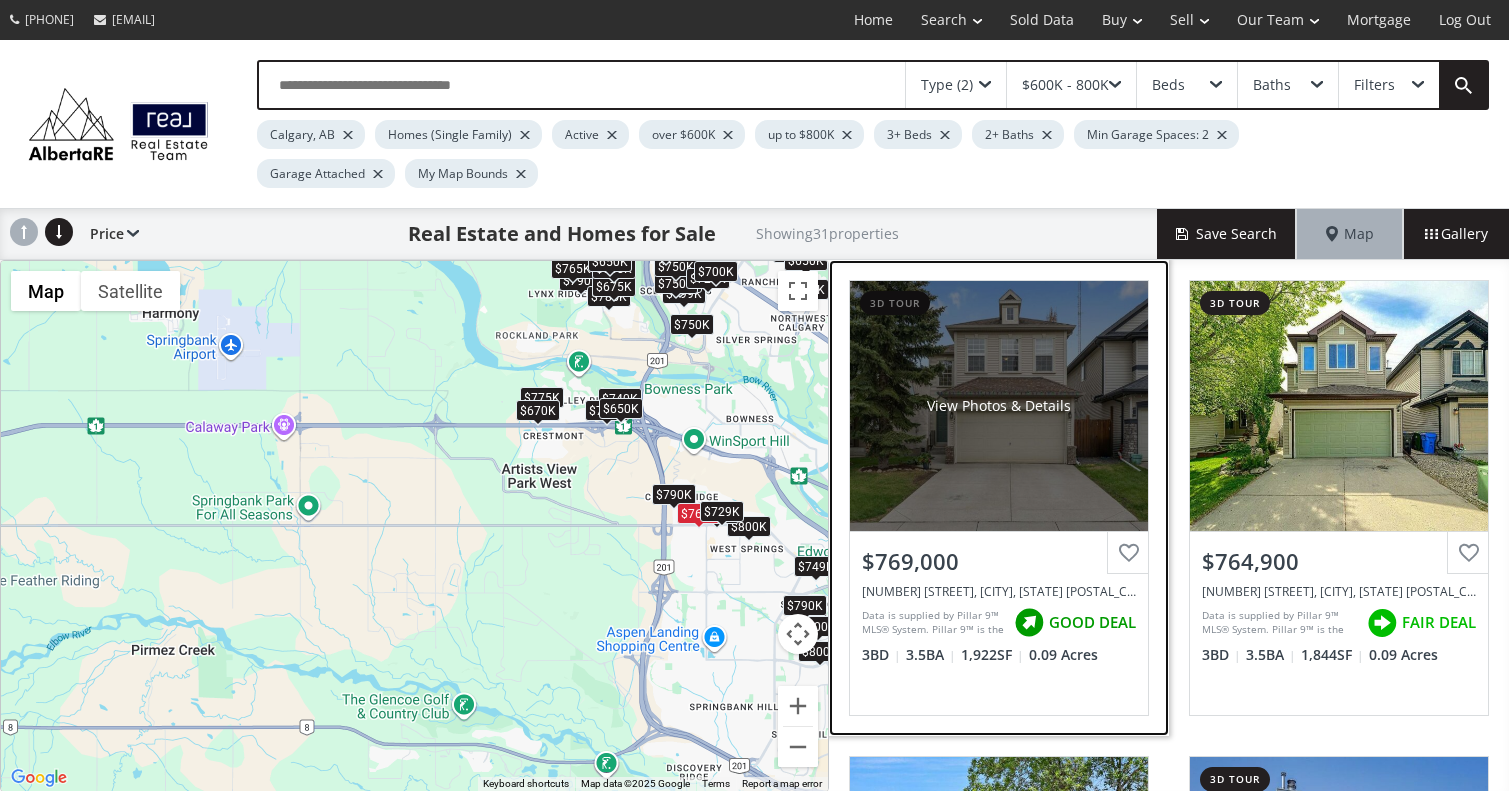 click on "View Photos & Details" at bounding box center (999, 406) 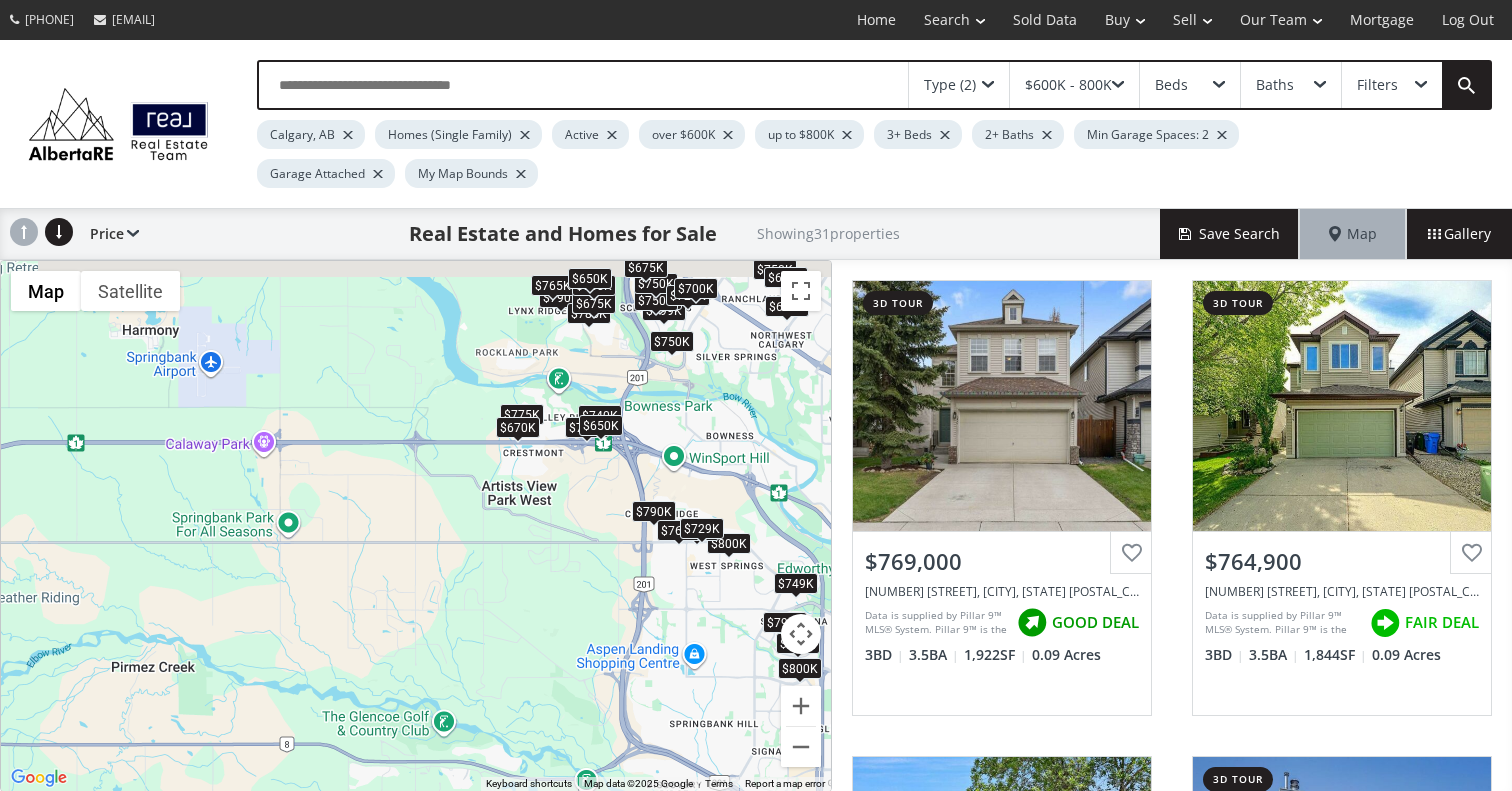 drag, startPoint x: 647, startPoint y: 403, endPoint x: 625, endPoint y: 420, distance: 27.802877 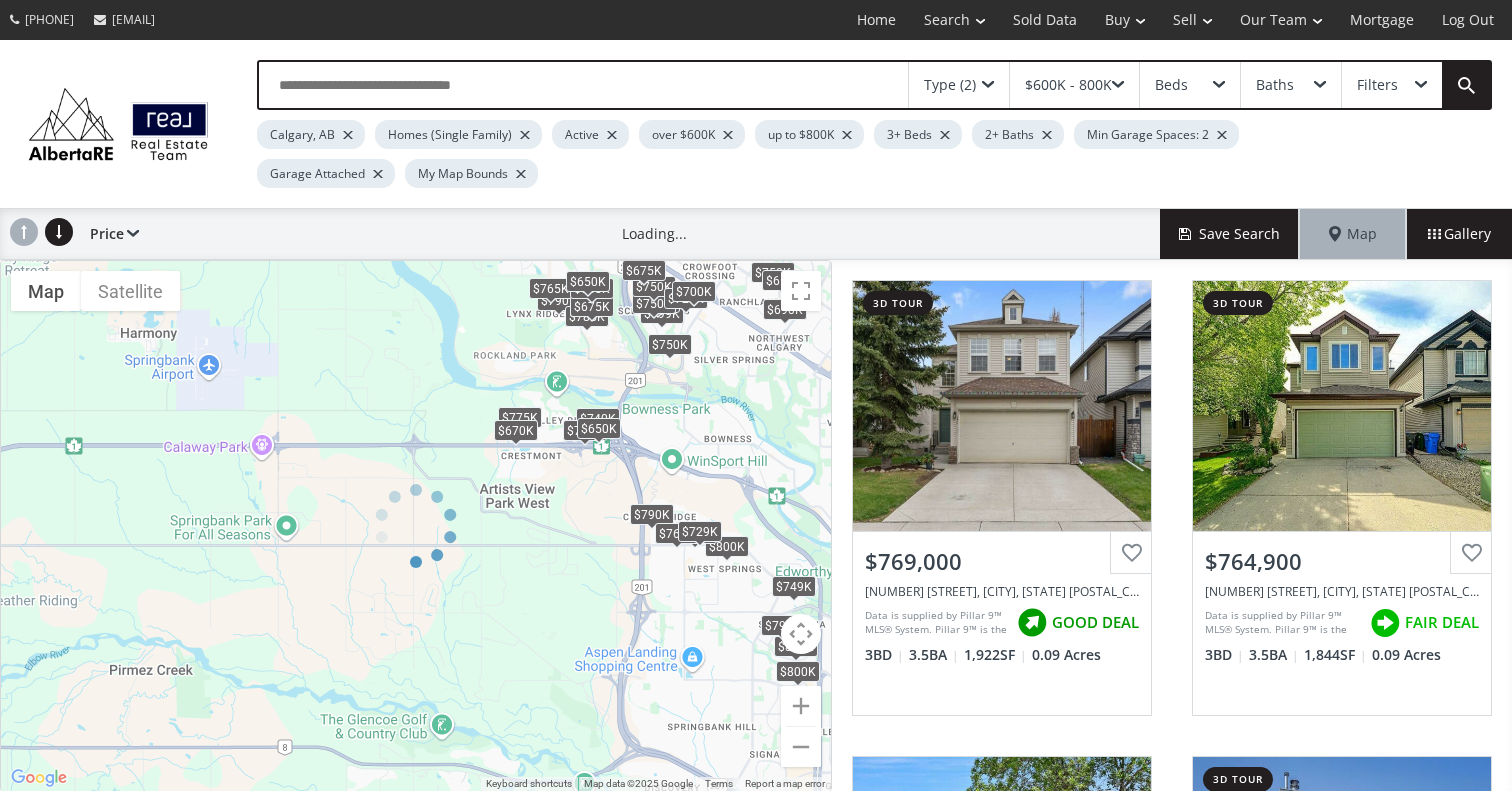 click at bounding box center [416, 526] 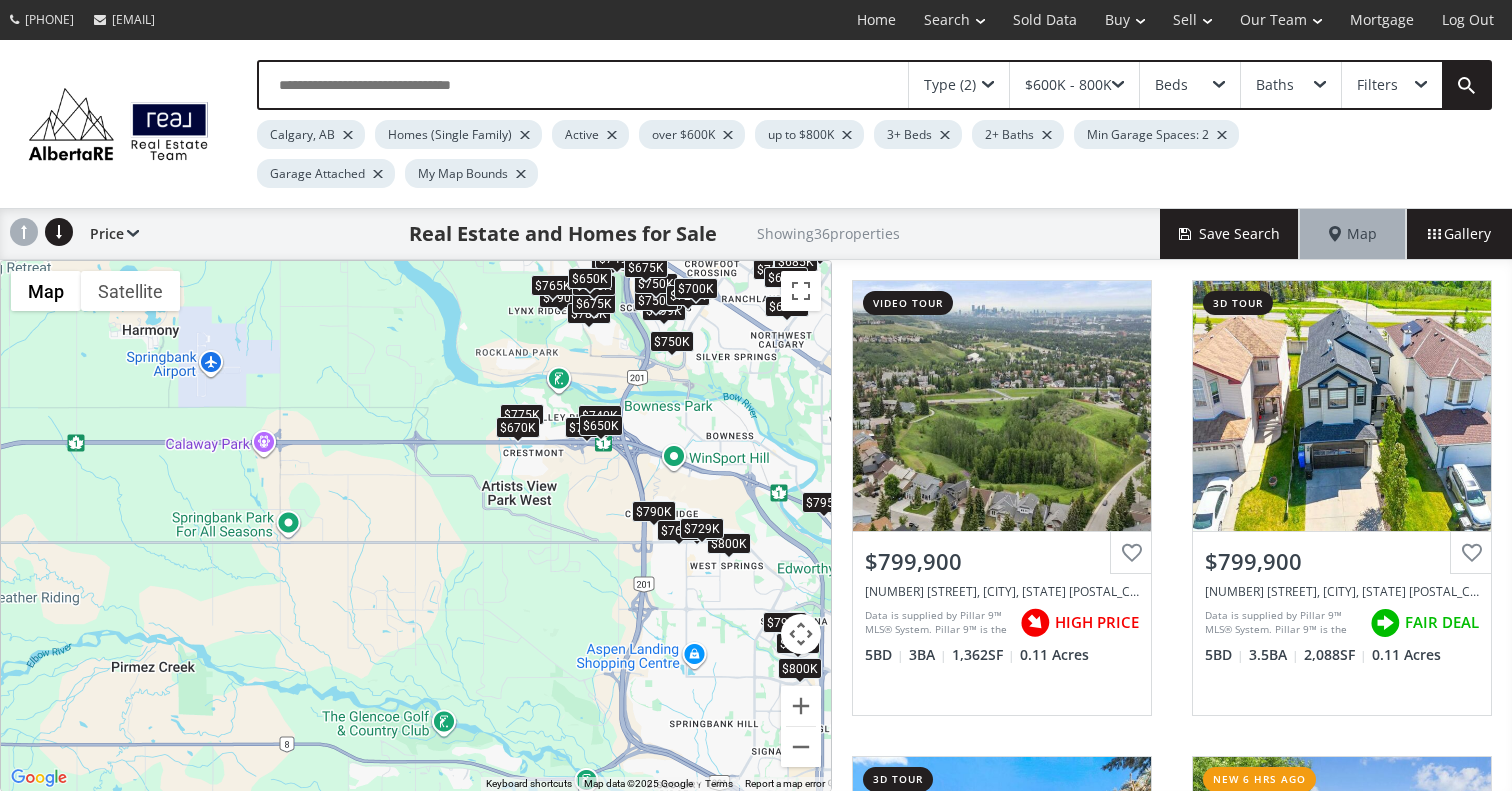 click on "$750K" at bounding box center [672, 341] 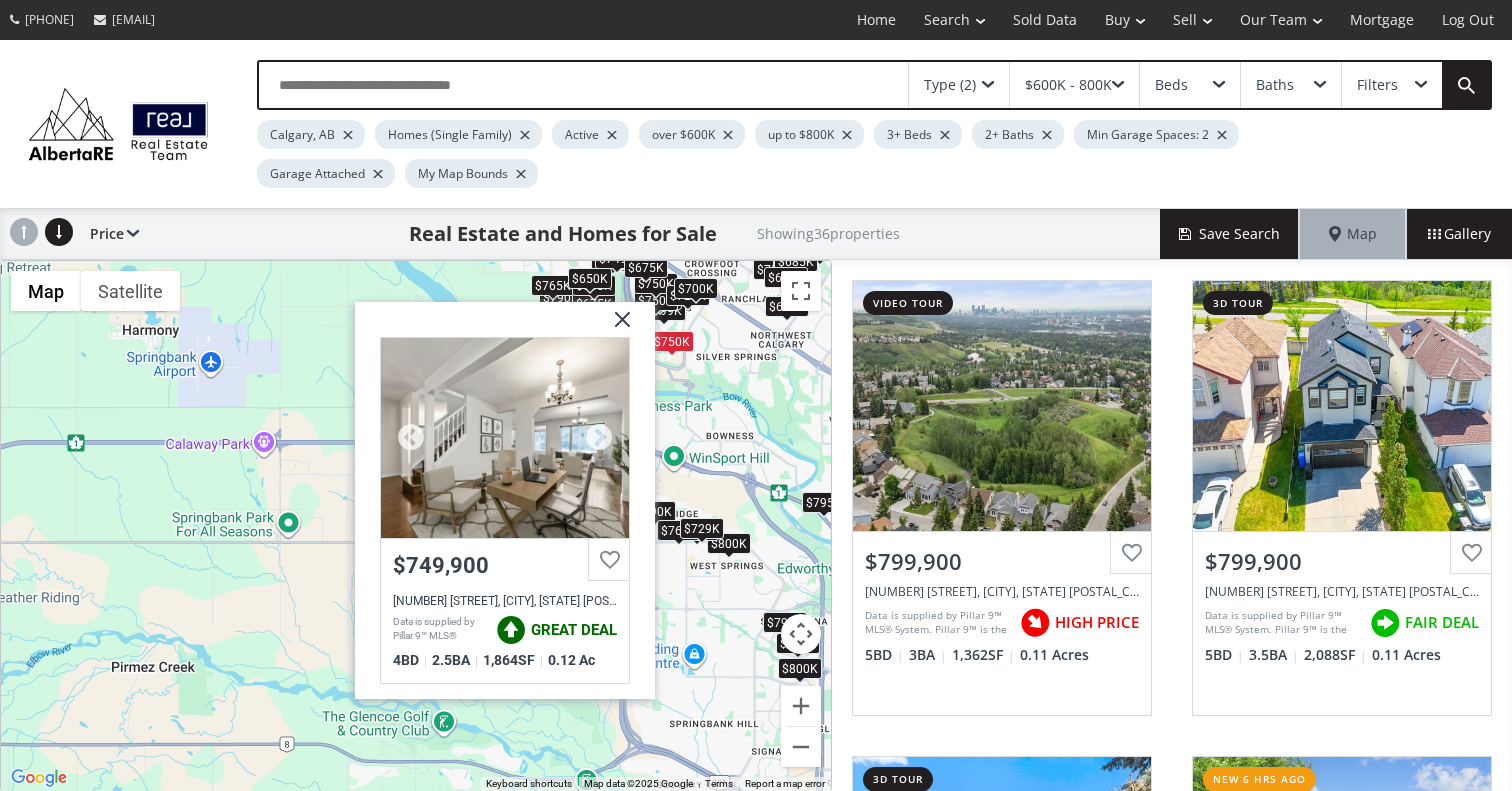 click at bounding box center [505, 438] 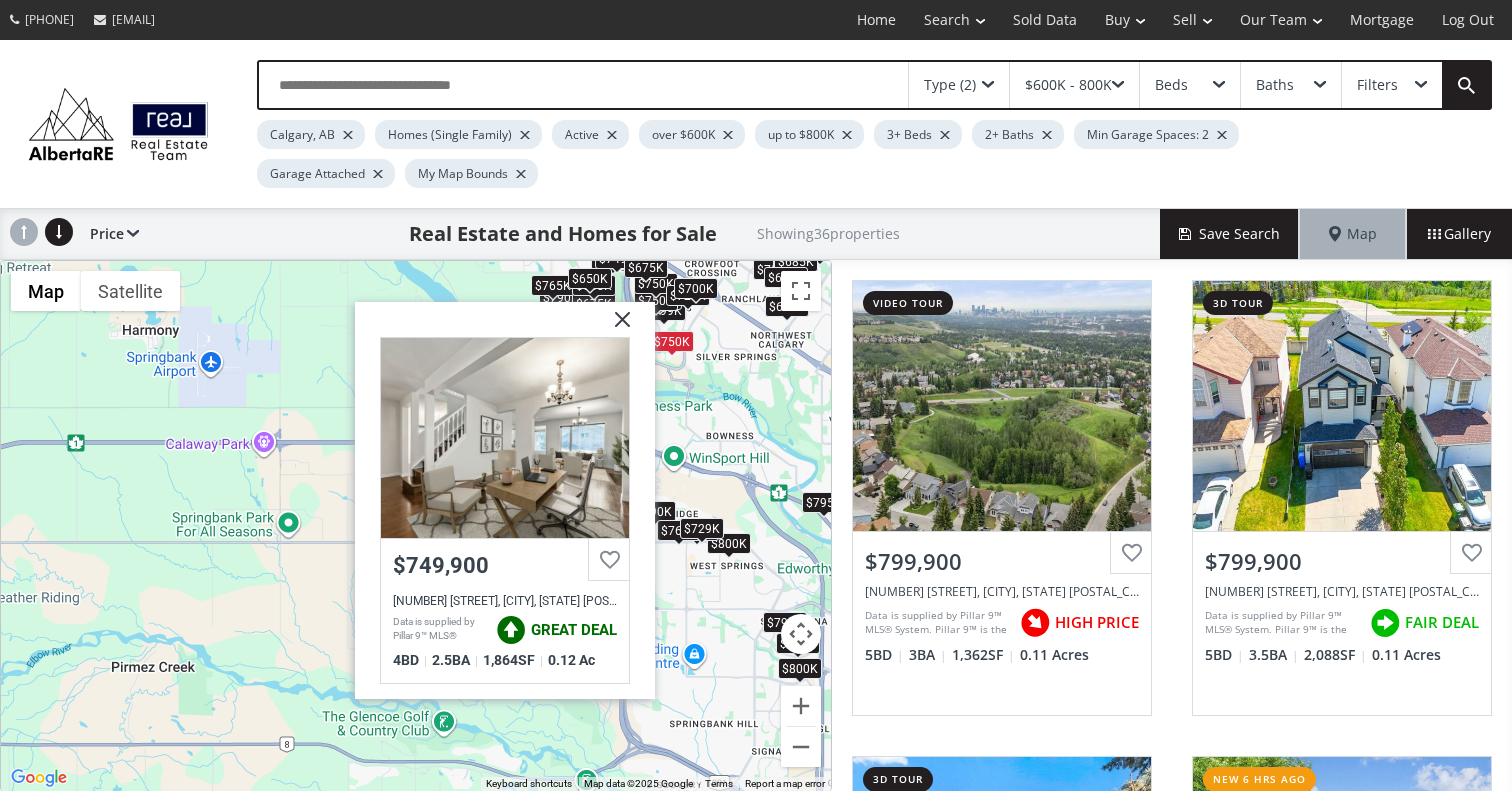 click at bounding box center (615, 327) 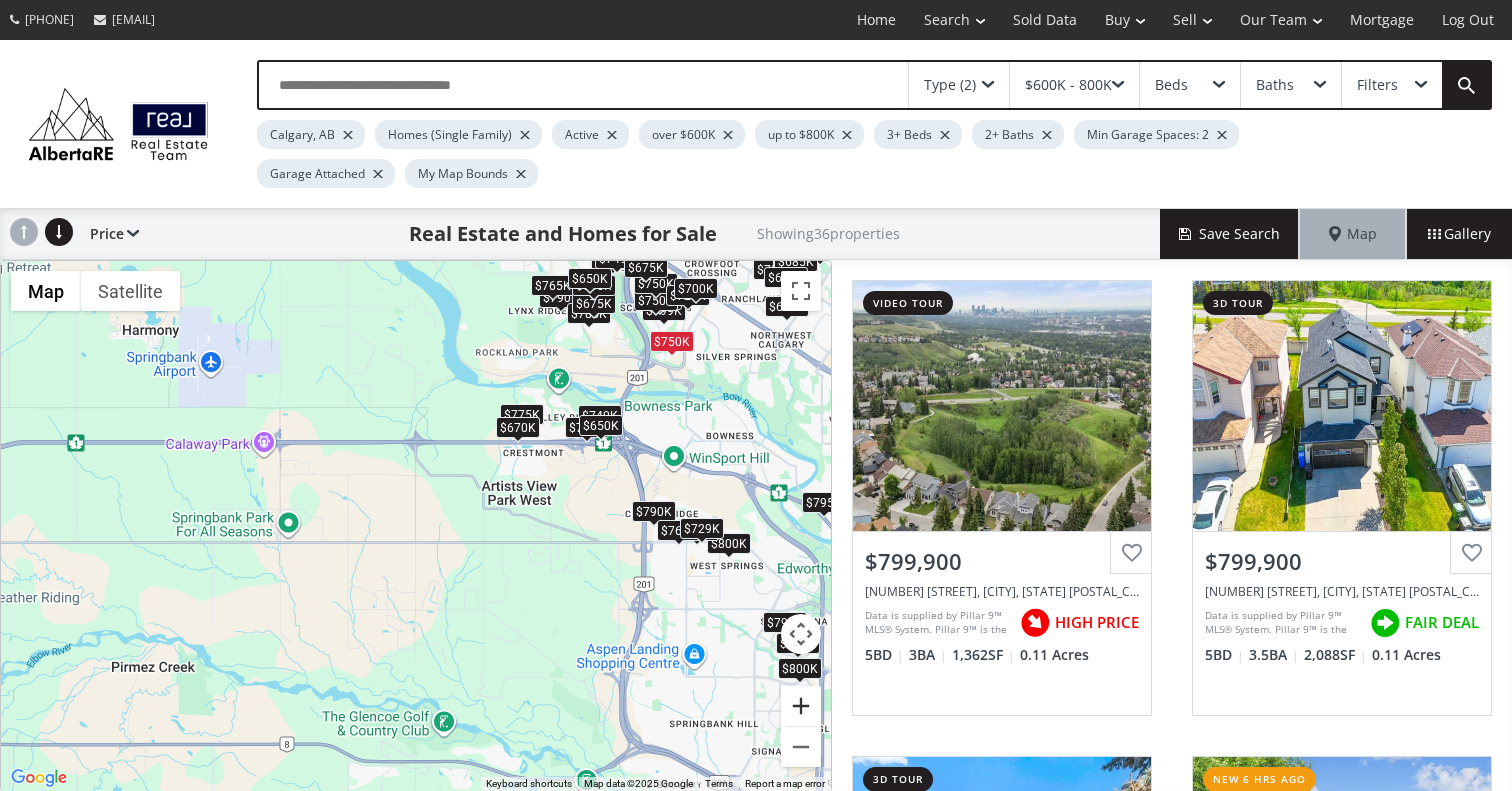 click at bounding box center (801, 706) 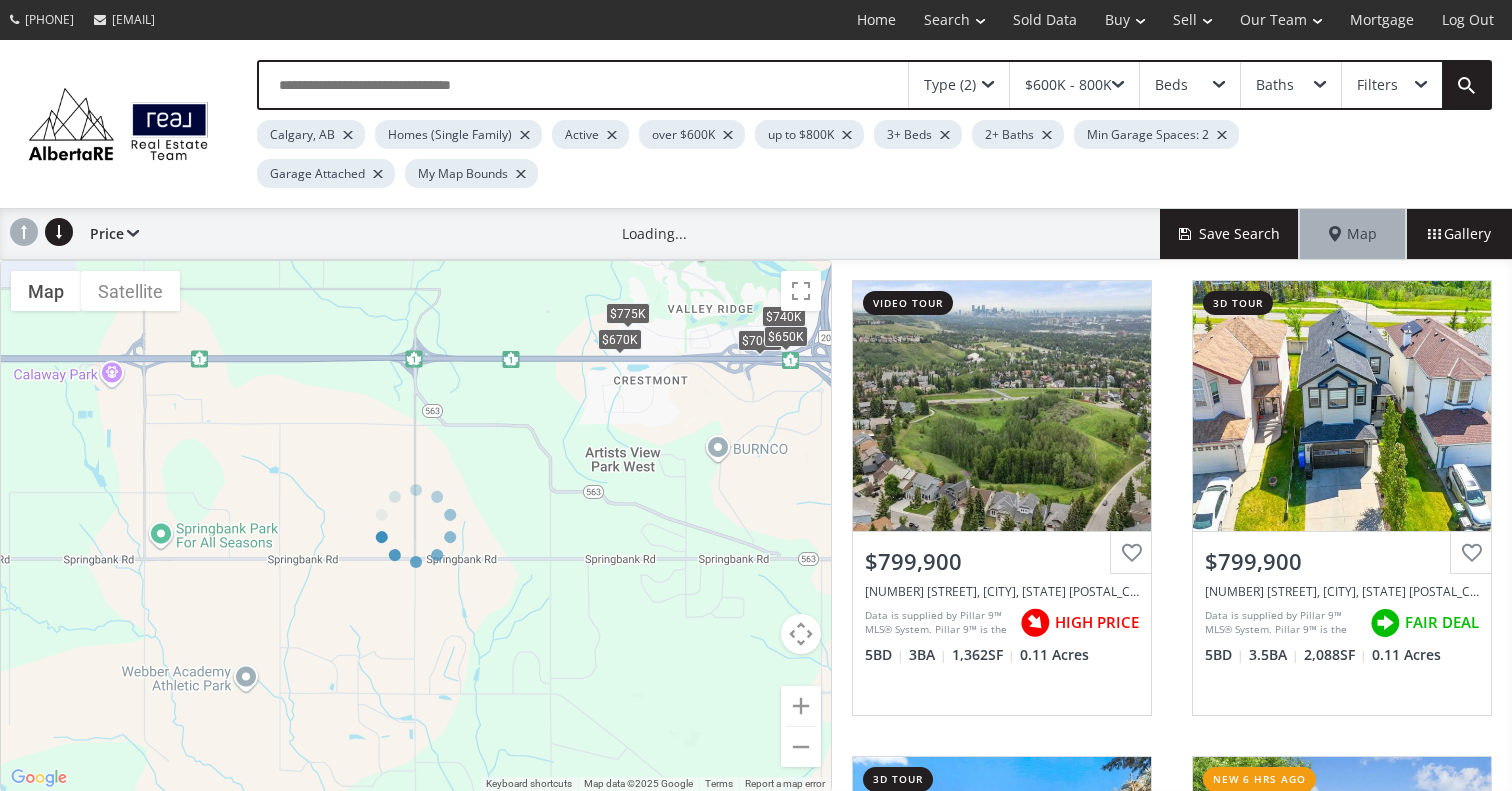drag, startPoint x: 774, startPoint y: 532, endPoint x: 467, endPoint y: 715, distance: 357.40454 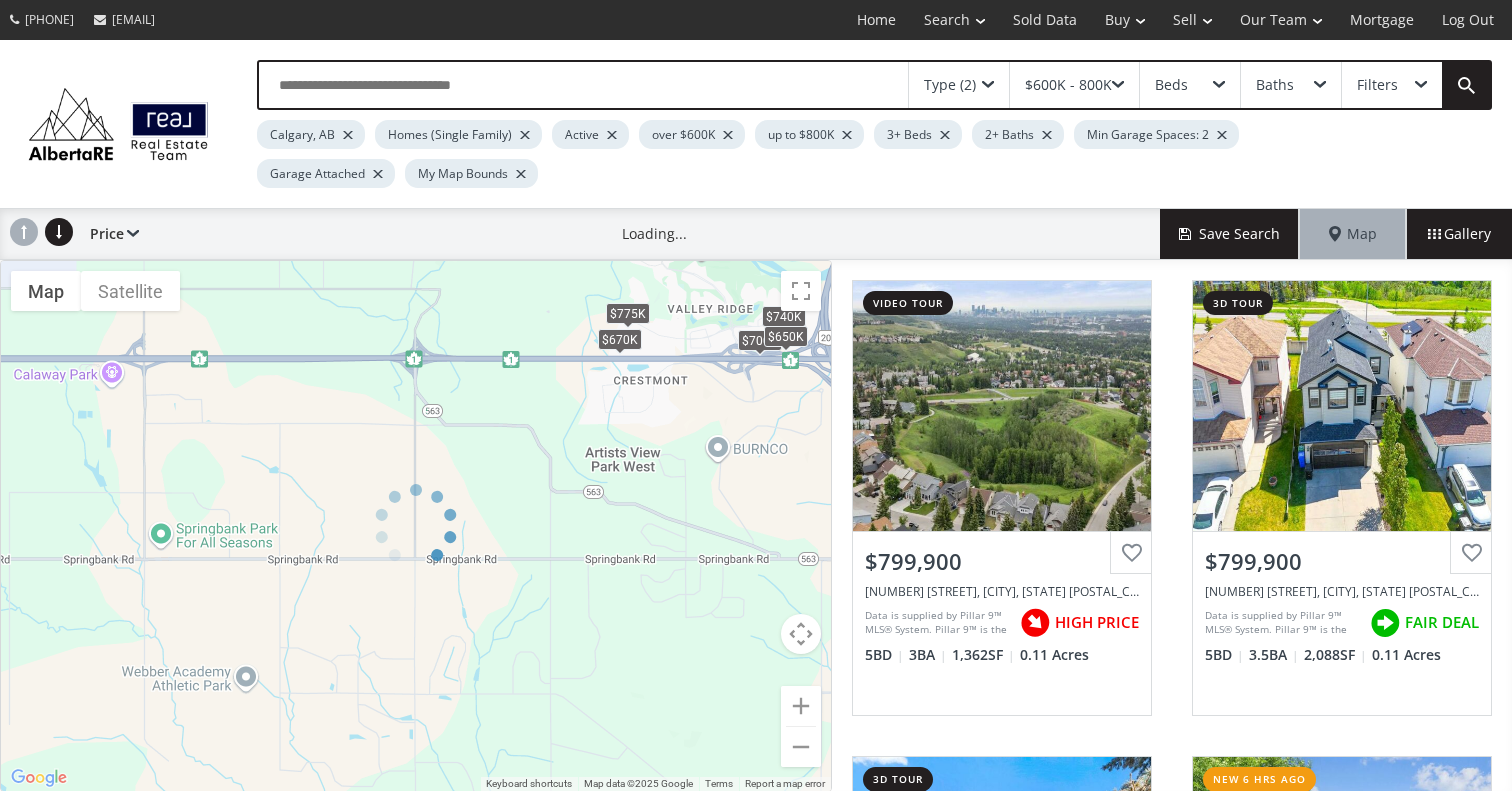 click at bounding box center [416, 526] 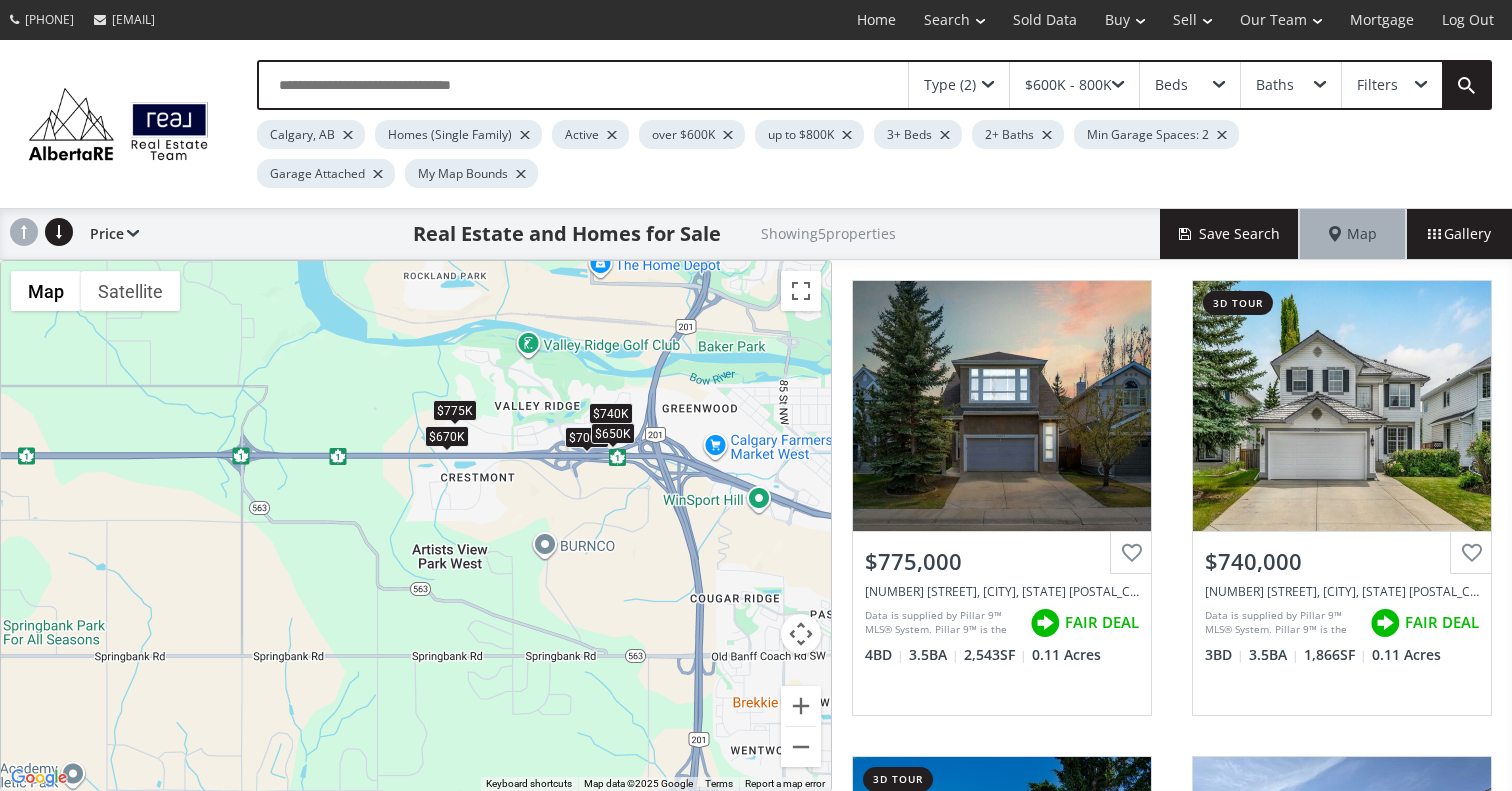 drag, startPoint x: 626, startPoint y: 532, endPoint x: 388, endPoint y: 679, distance: 279.73737 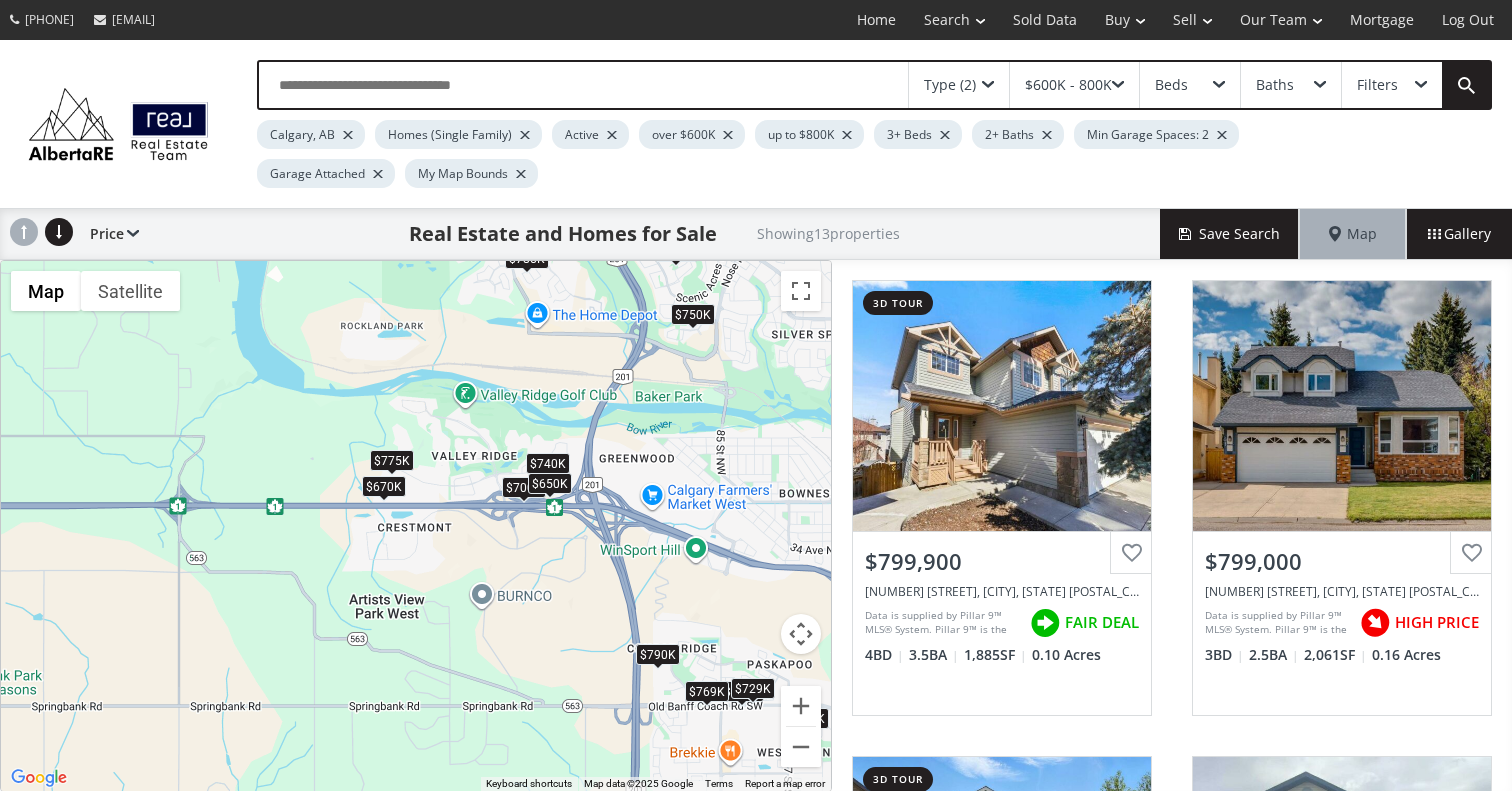 drag, startPoint x: 657, startPoint y: 498, endPoint x: 451, endPoint y: 691, distance: 282.2853 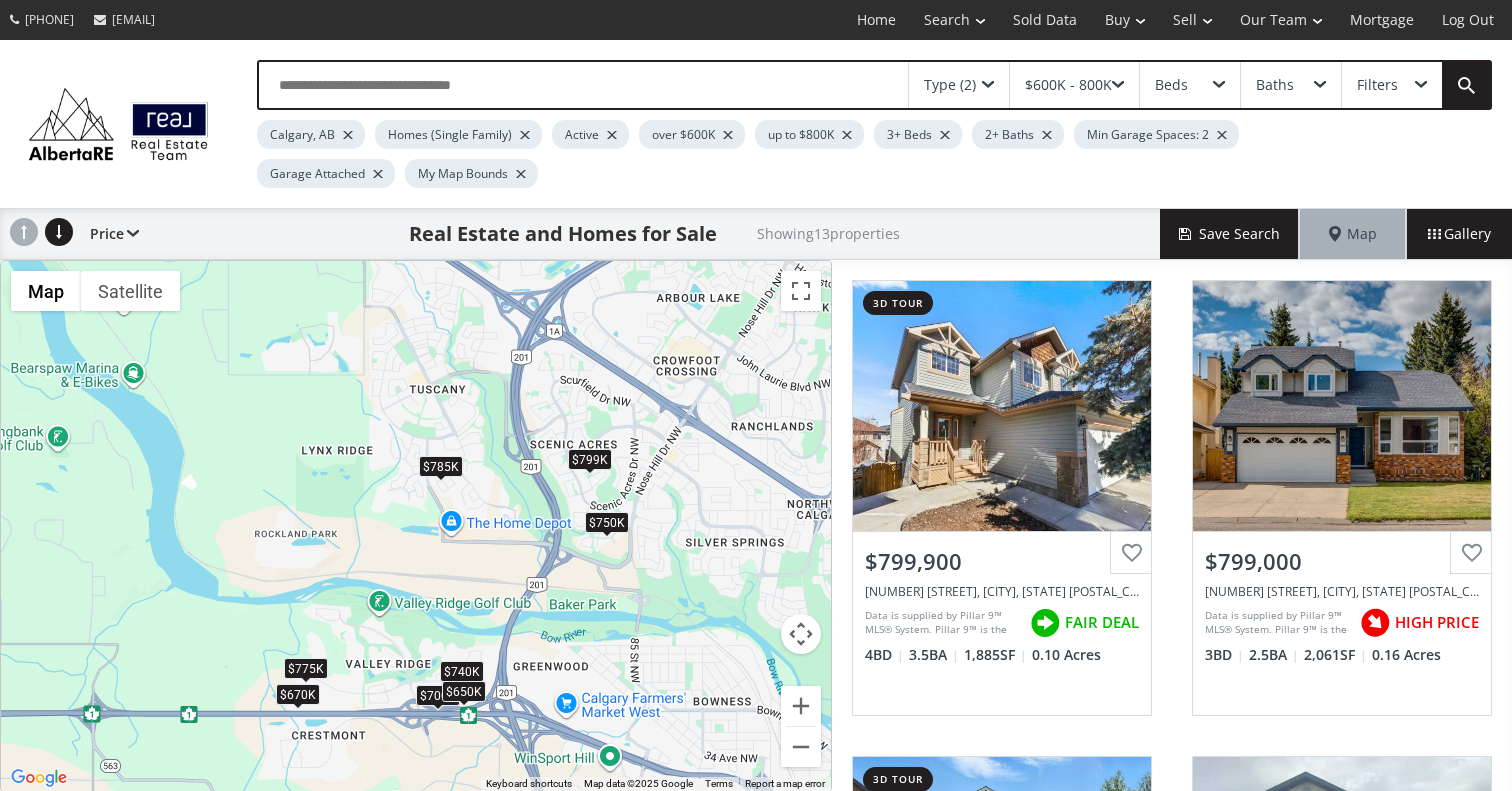 drag, startPoint x: 689, startPoint y: 470, endPoint x: 596, endPoint y: 680, distance: 229.67151 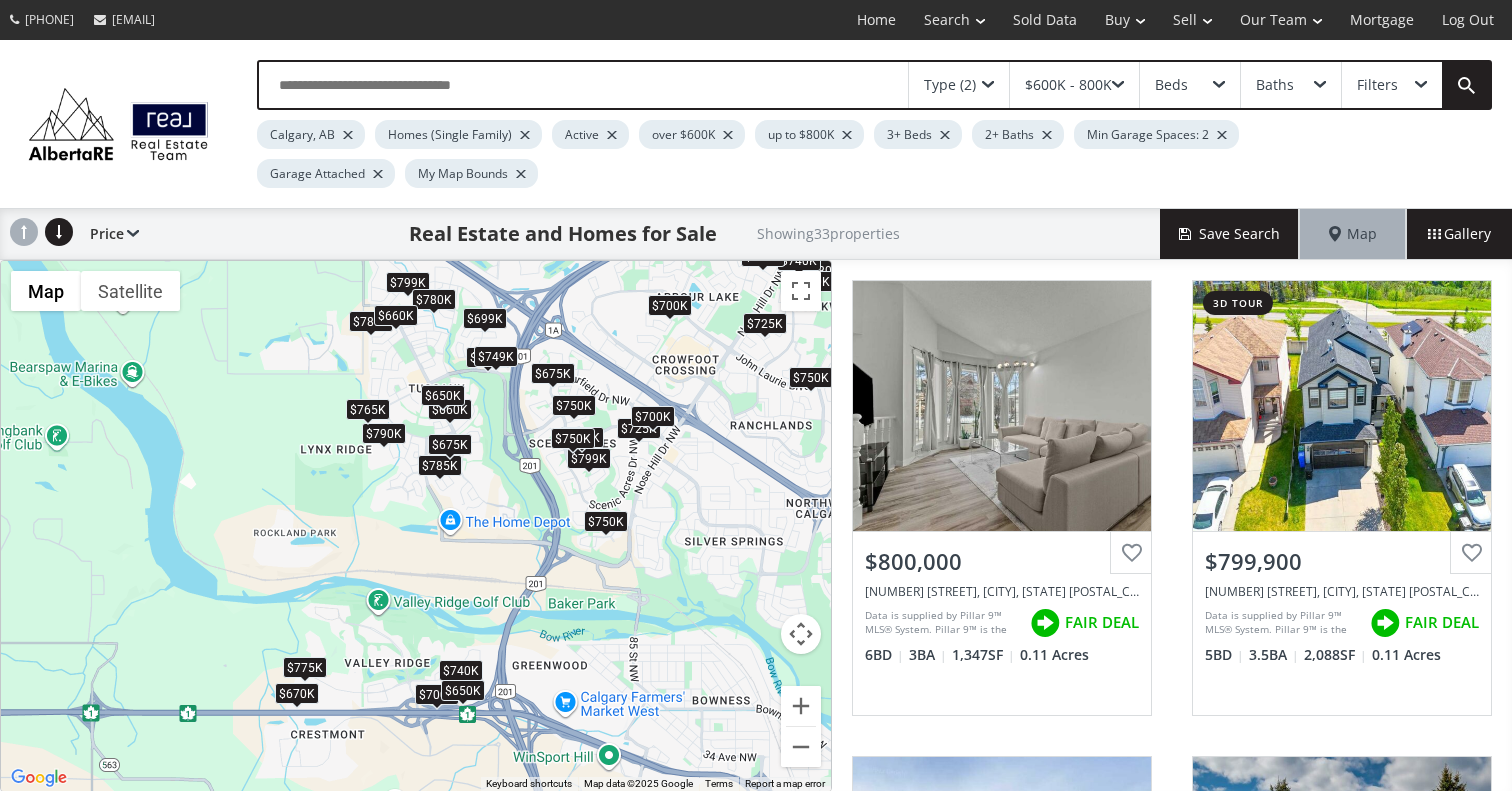 drag, startPoint x: 667, startPoint y: 501, endPoint x: 687, endPoint y: 580, distance: 81.49233 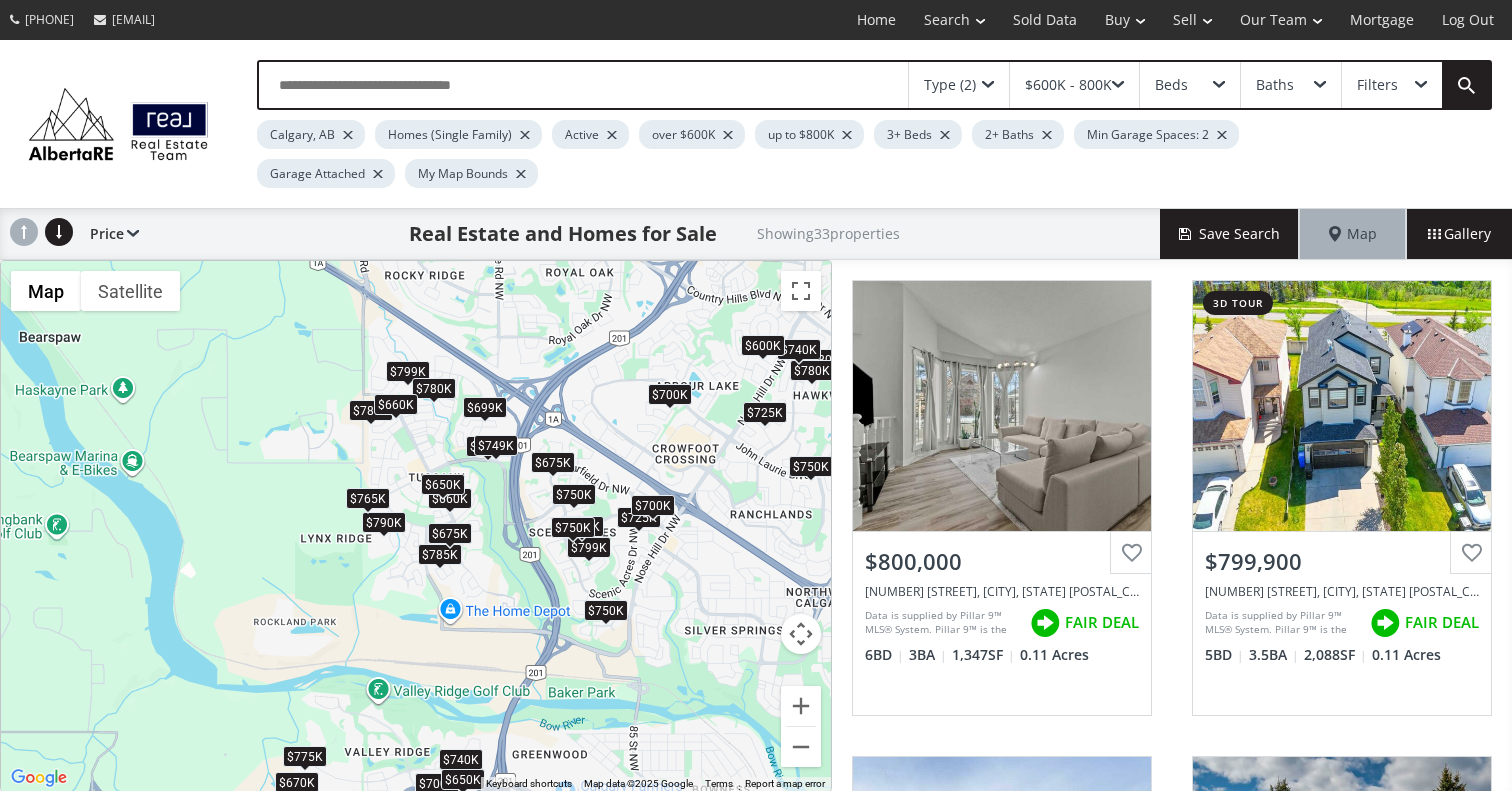 drag, startPoint x: 685, startPoint y: 492, endPoint x: 682, endPoint y: 584, distance: 92.0489 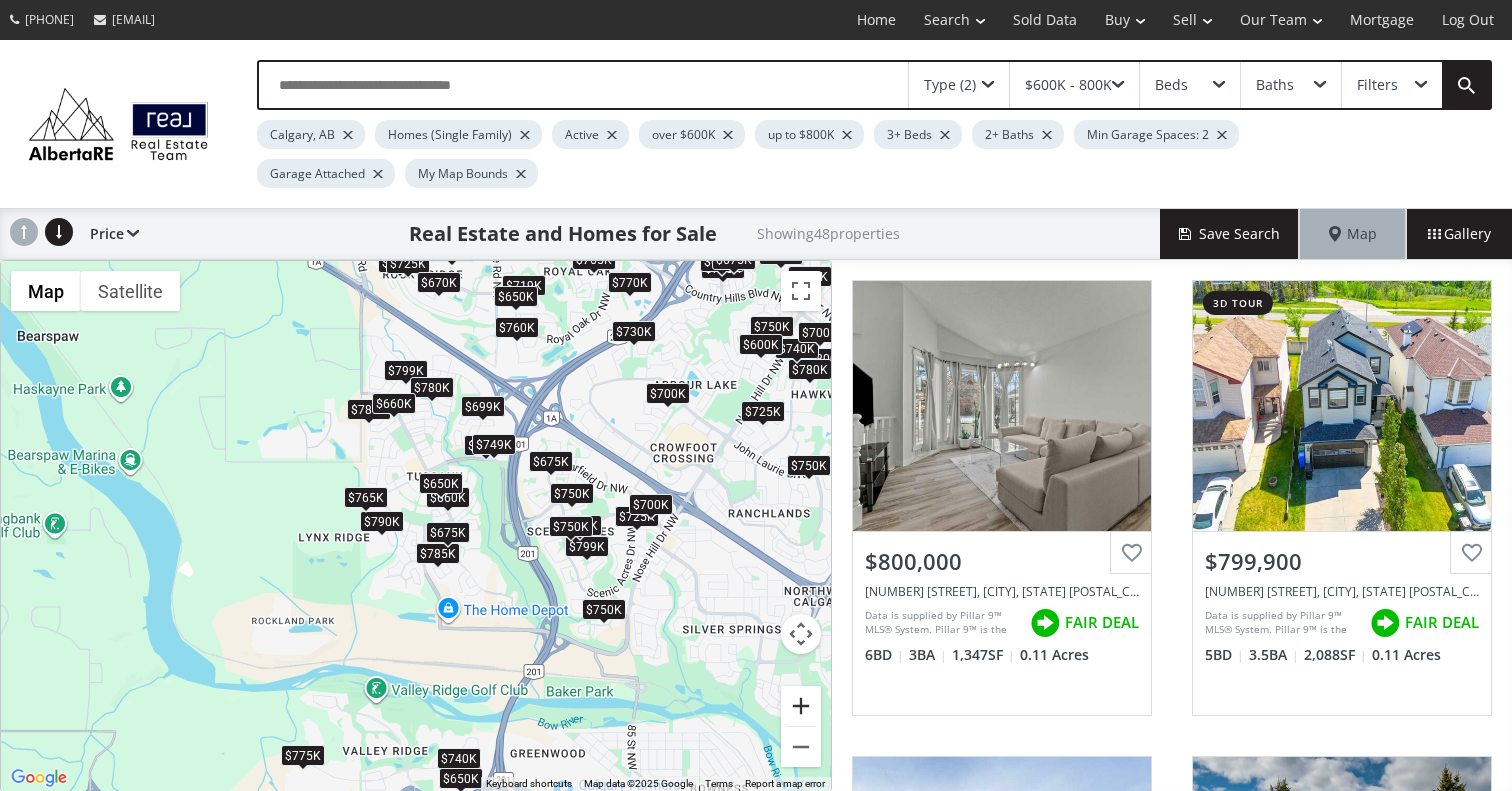 click at bounding box center [801, 706] 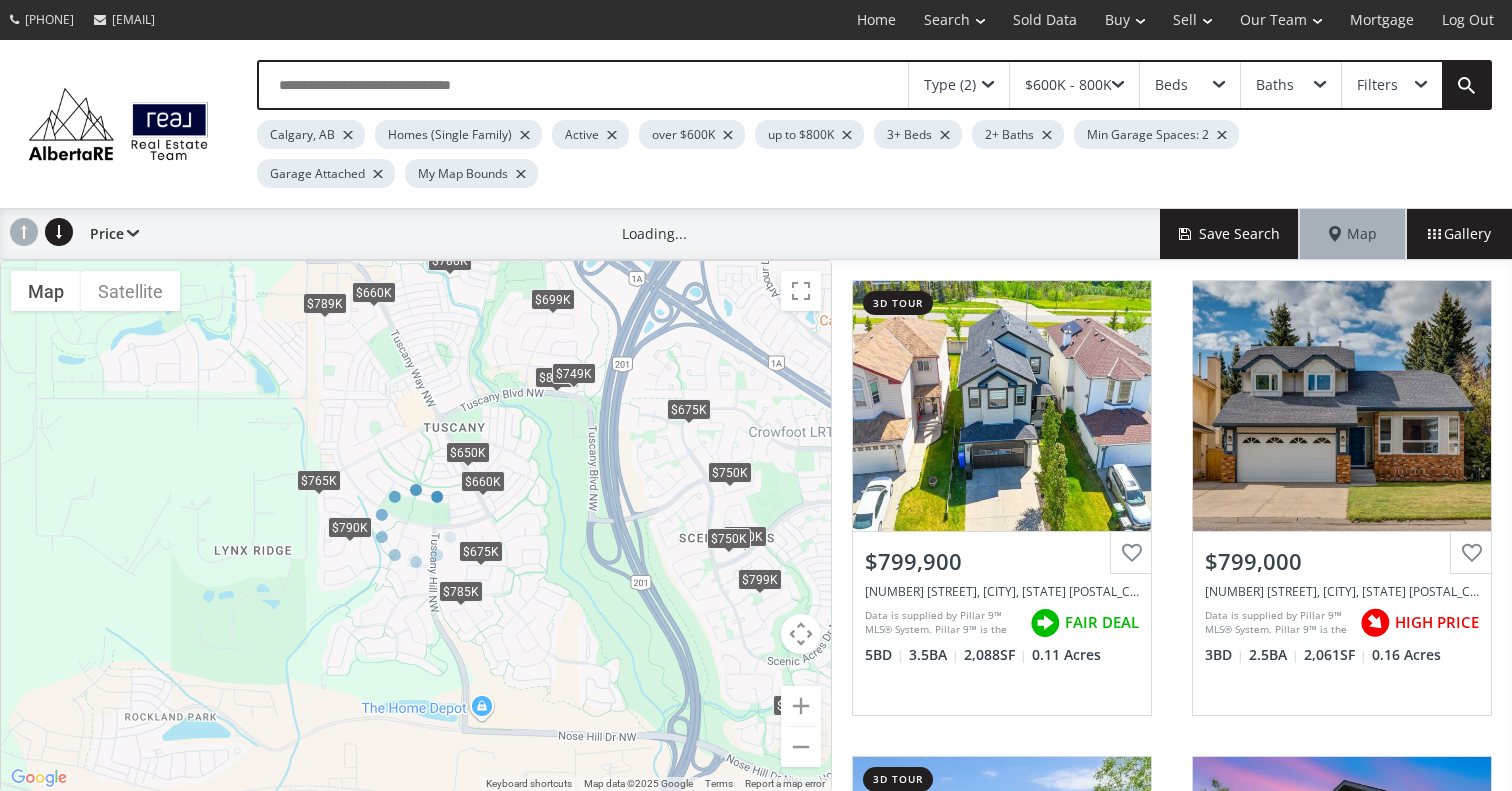 drag, startPoint x: 658, startPoint y: 631, endPoint x: 430, endPoint y: 638, distance: 228.10744 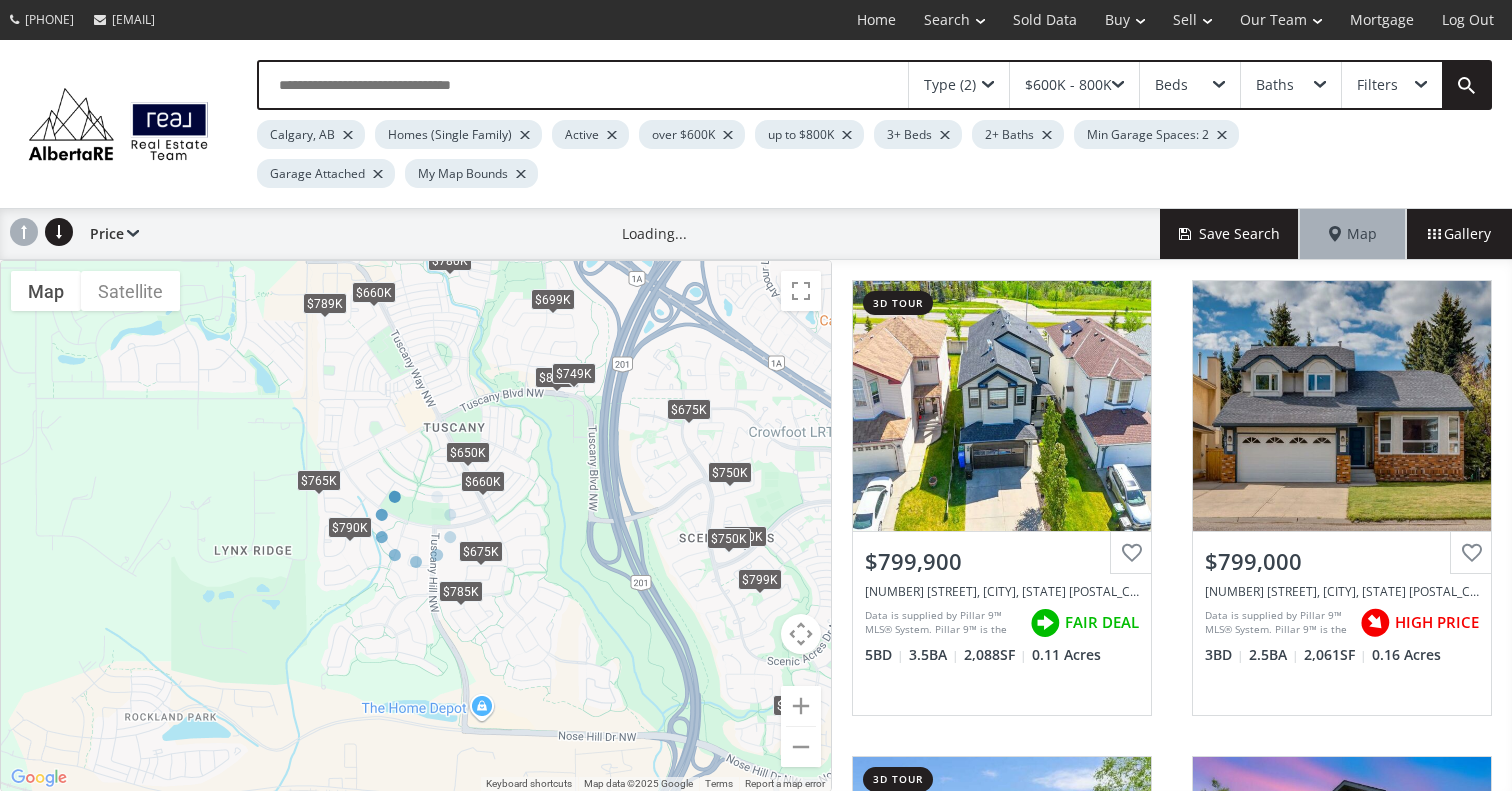 click at bounding box center (416, 526) 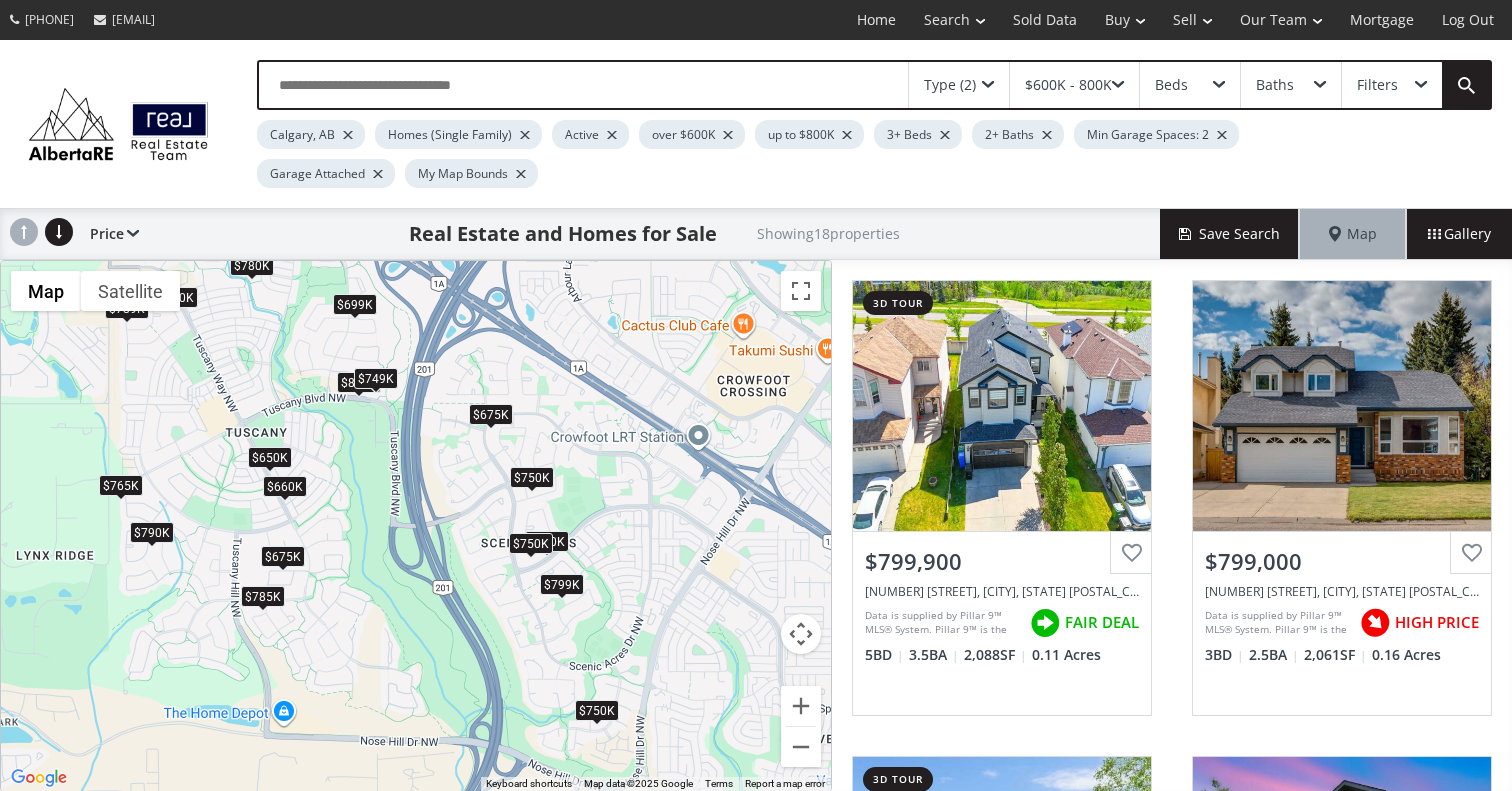 drag, startPoint x: 639, startPoint y: 637, endPoint x: 391, endPoint y: 628, distance: 248.16325 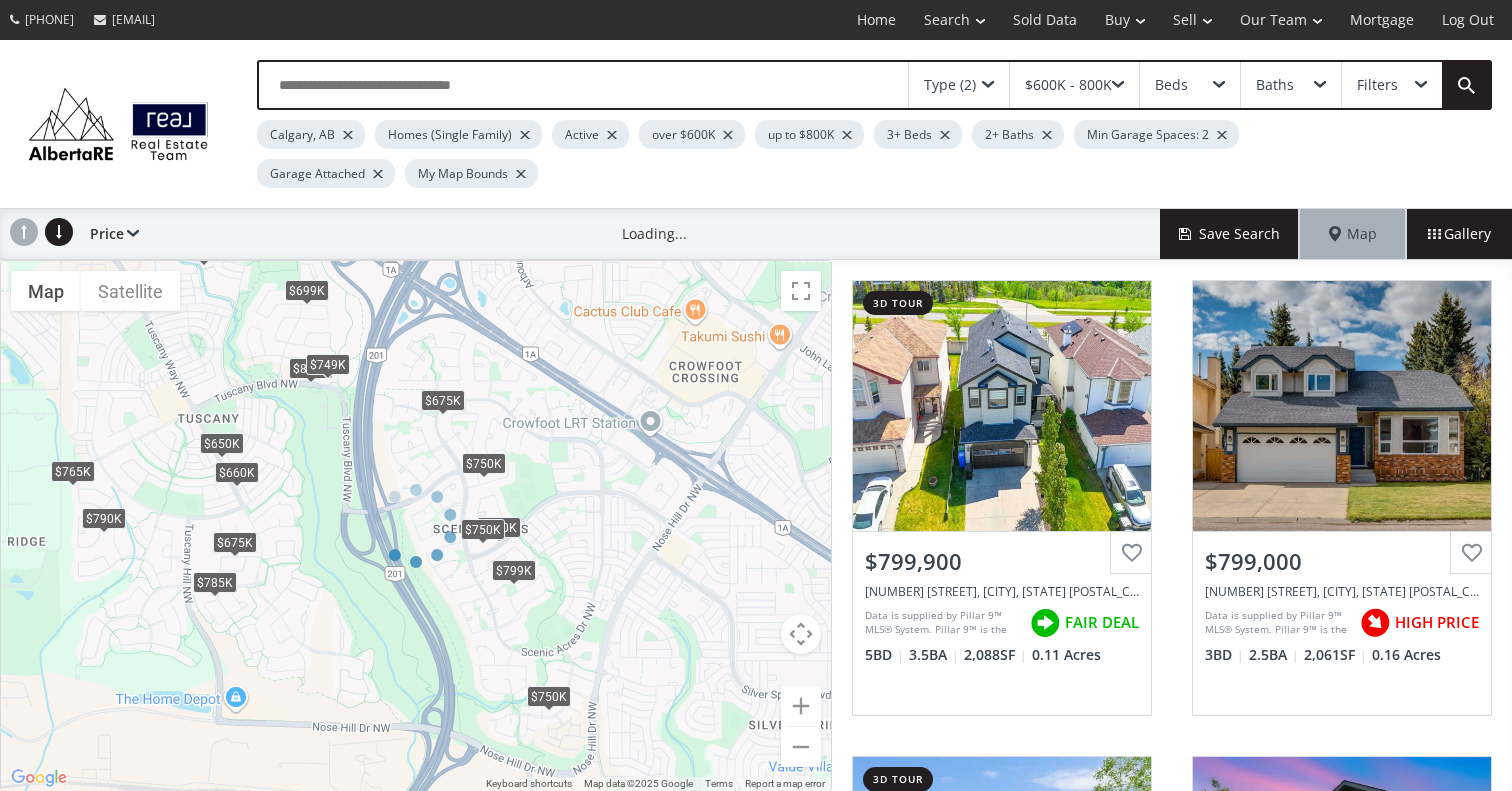 drag, startPoint x: 664, startPoint y: 639, endPoint x: 664, endPoint y: 563, distance: 76 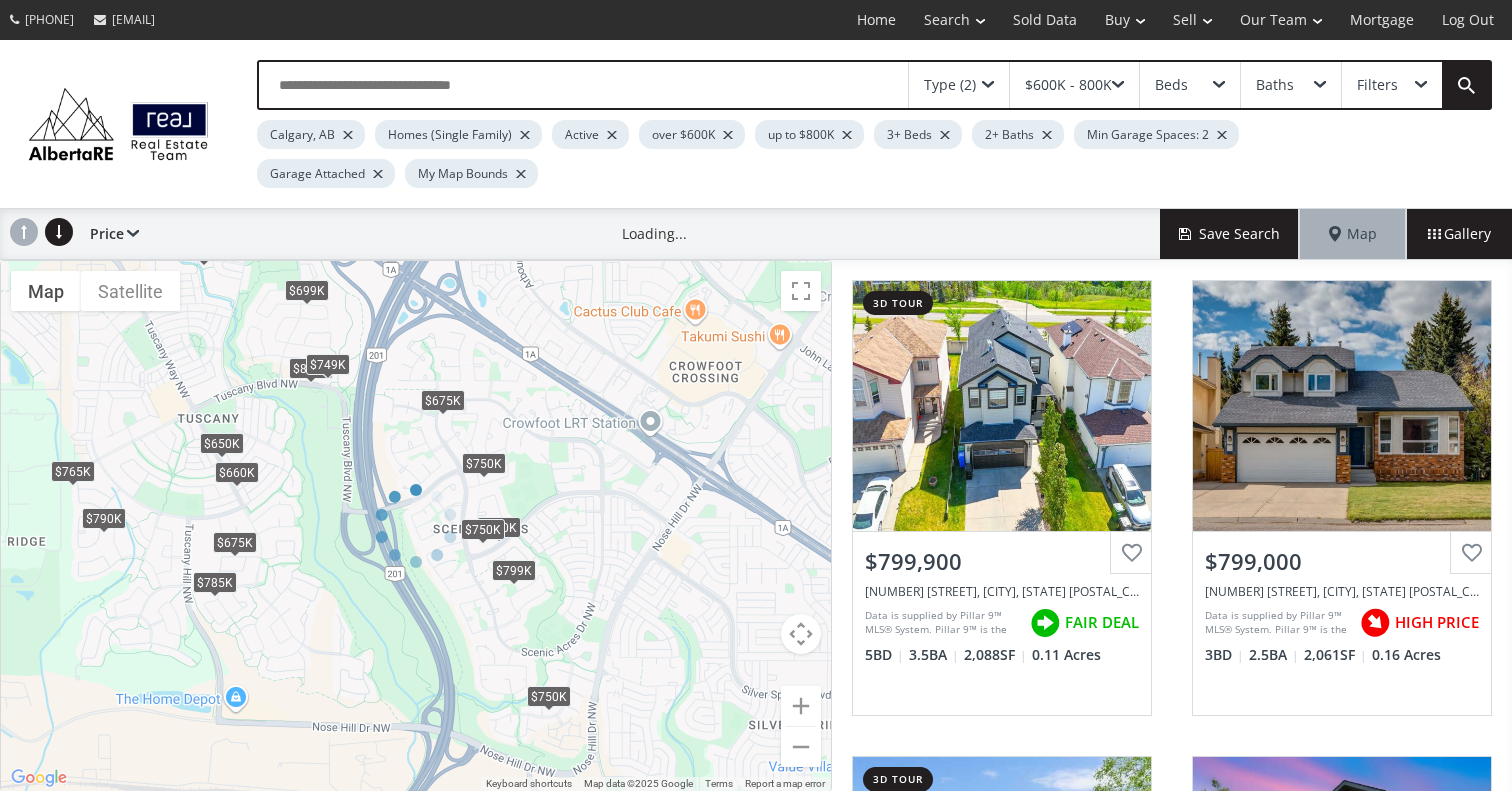 click at bounding box center [416, 526] 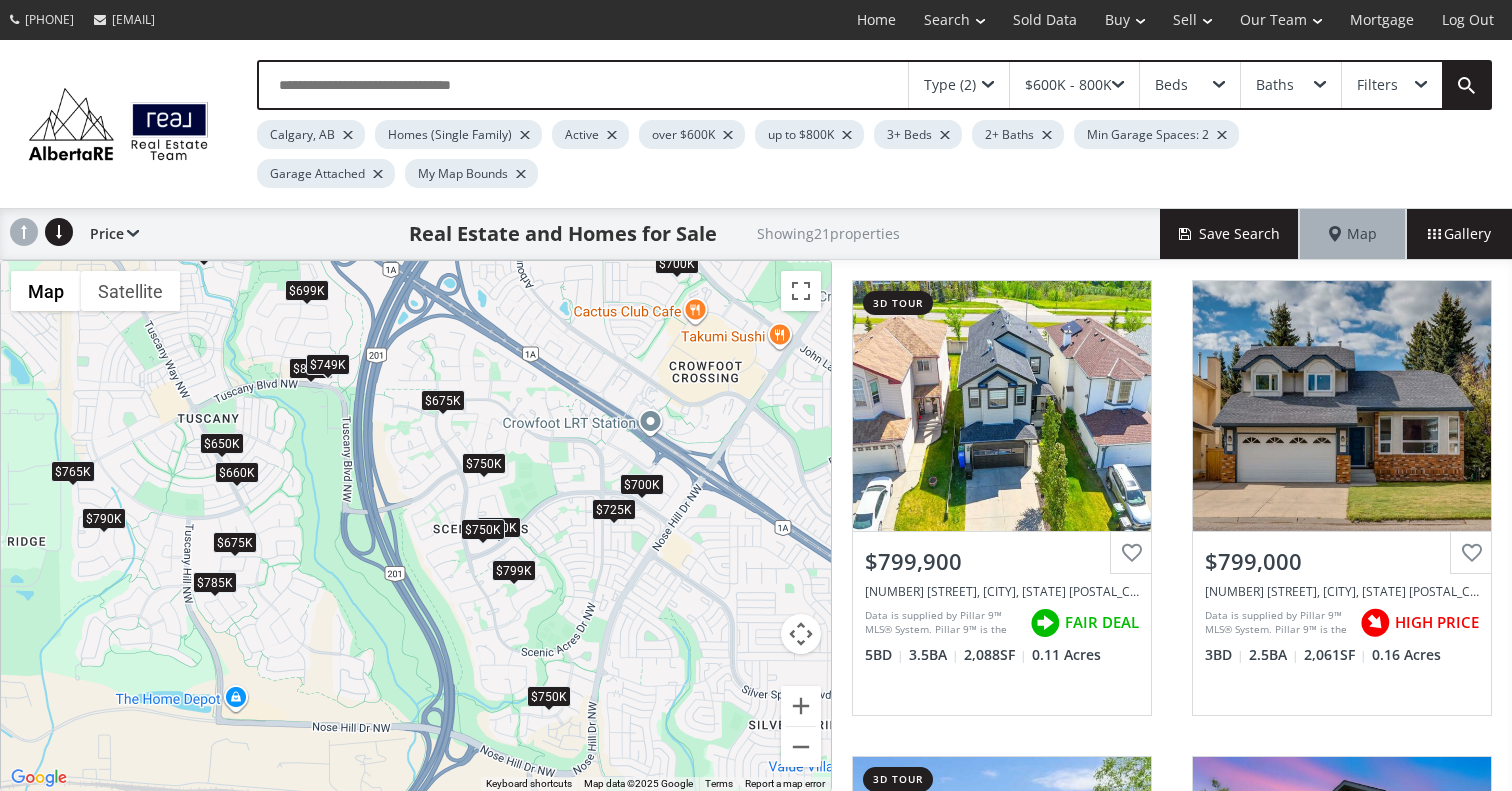 click on "$750K" at bounding box center [549, 696] 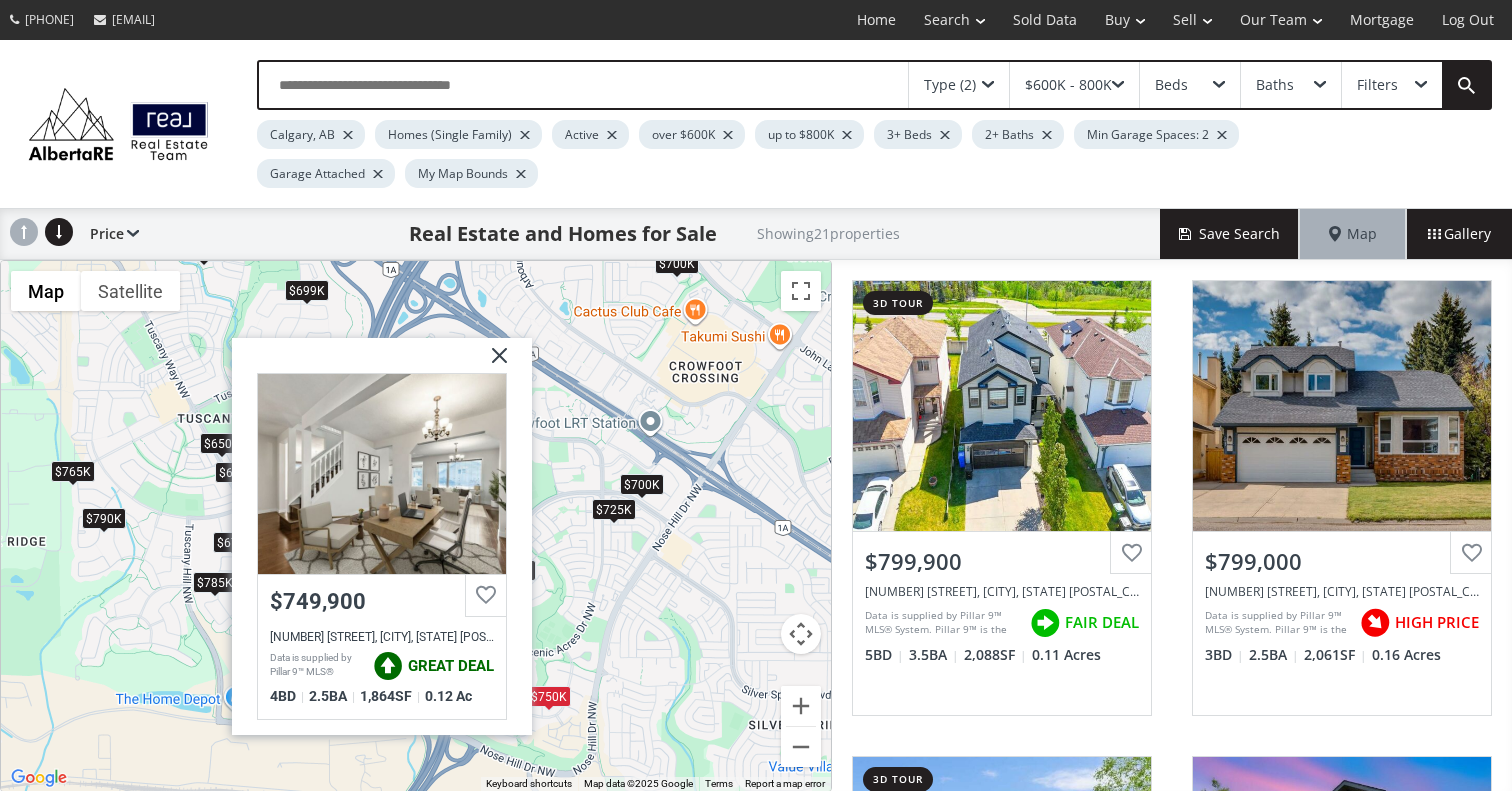 click at bounding box center (492, 363) 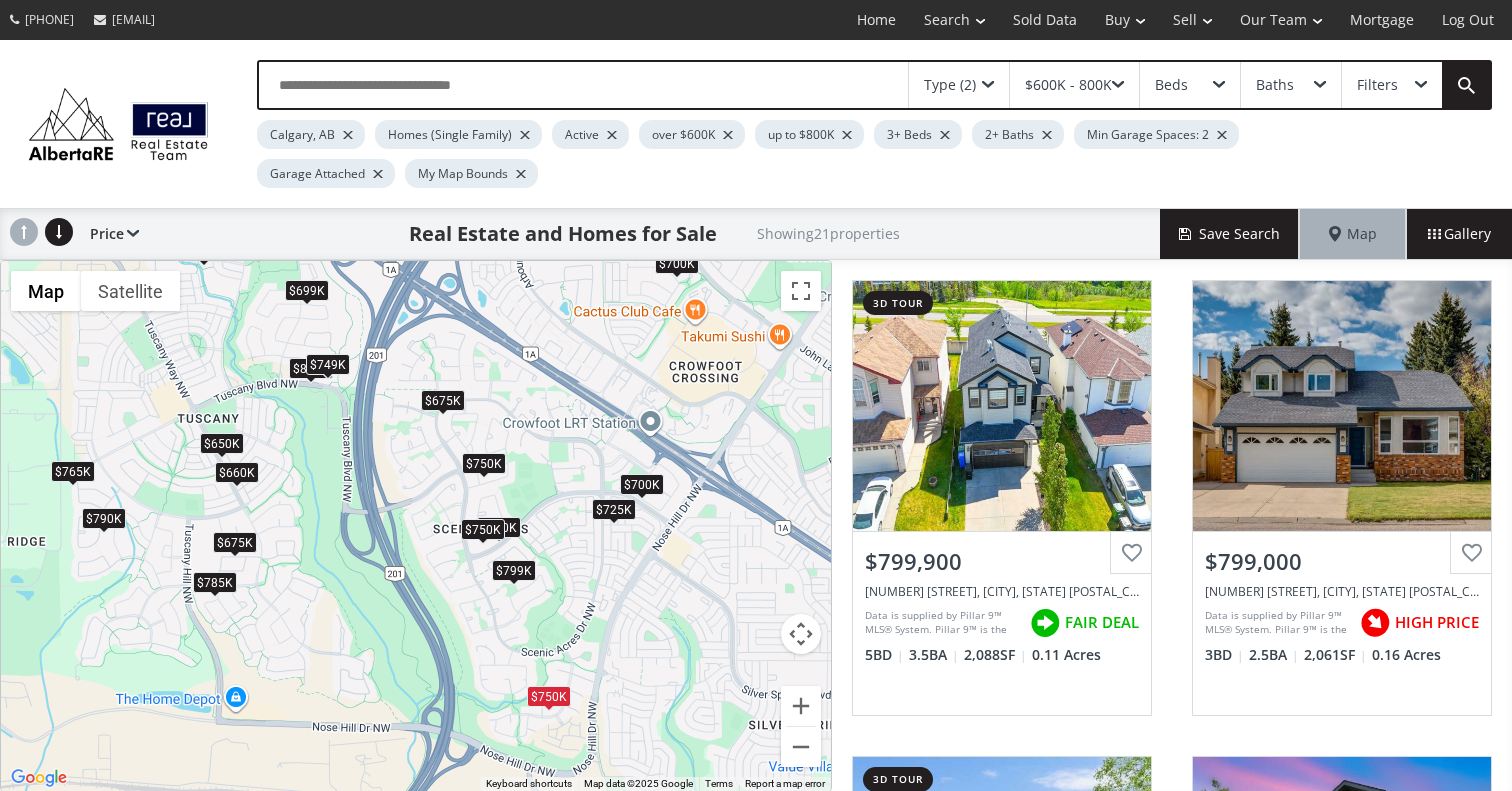 click on "$750K" at bounding box center (484, 463) 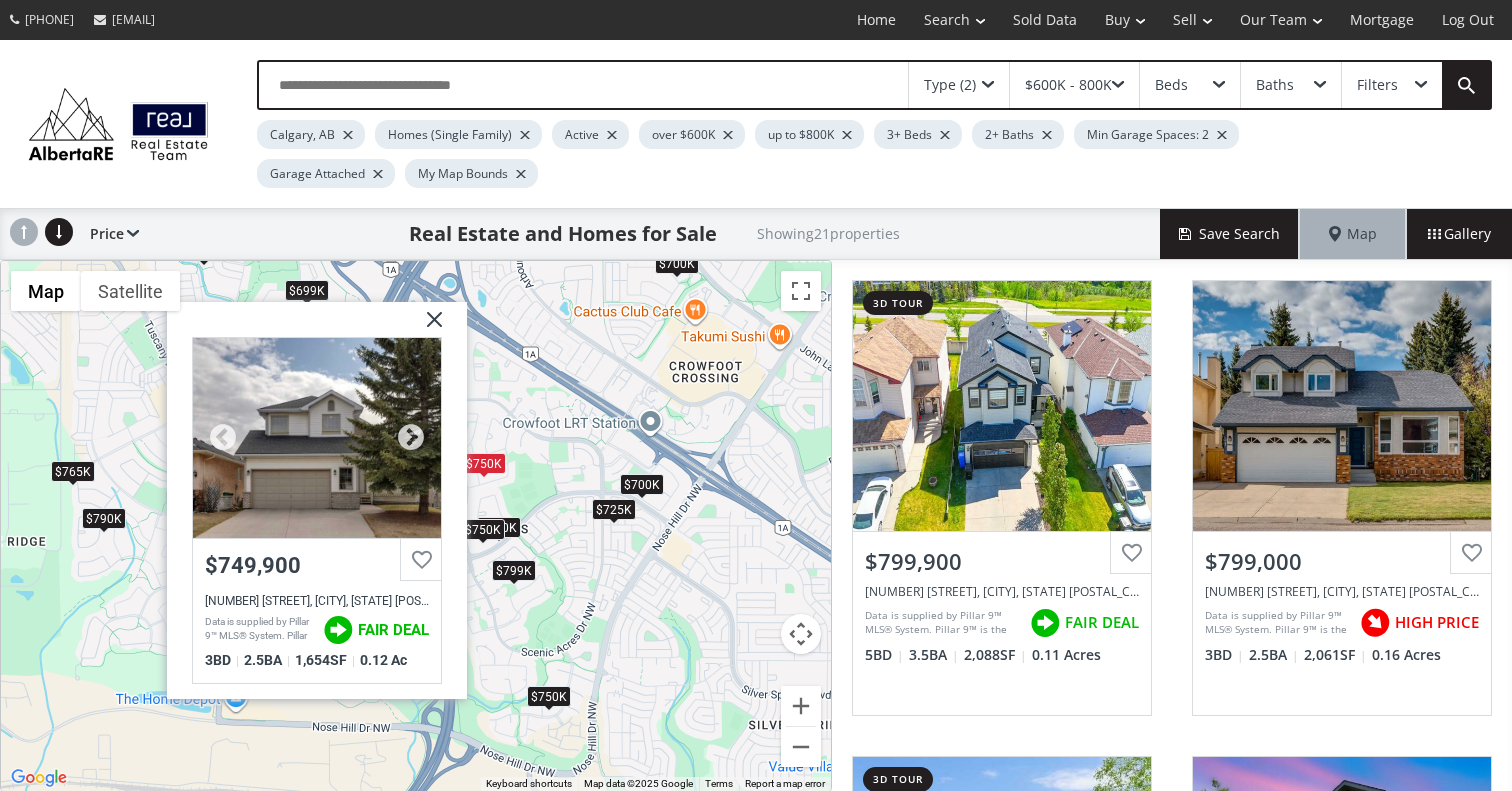 click at bounding box center (317, 438) 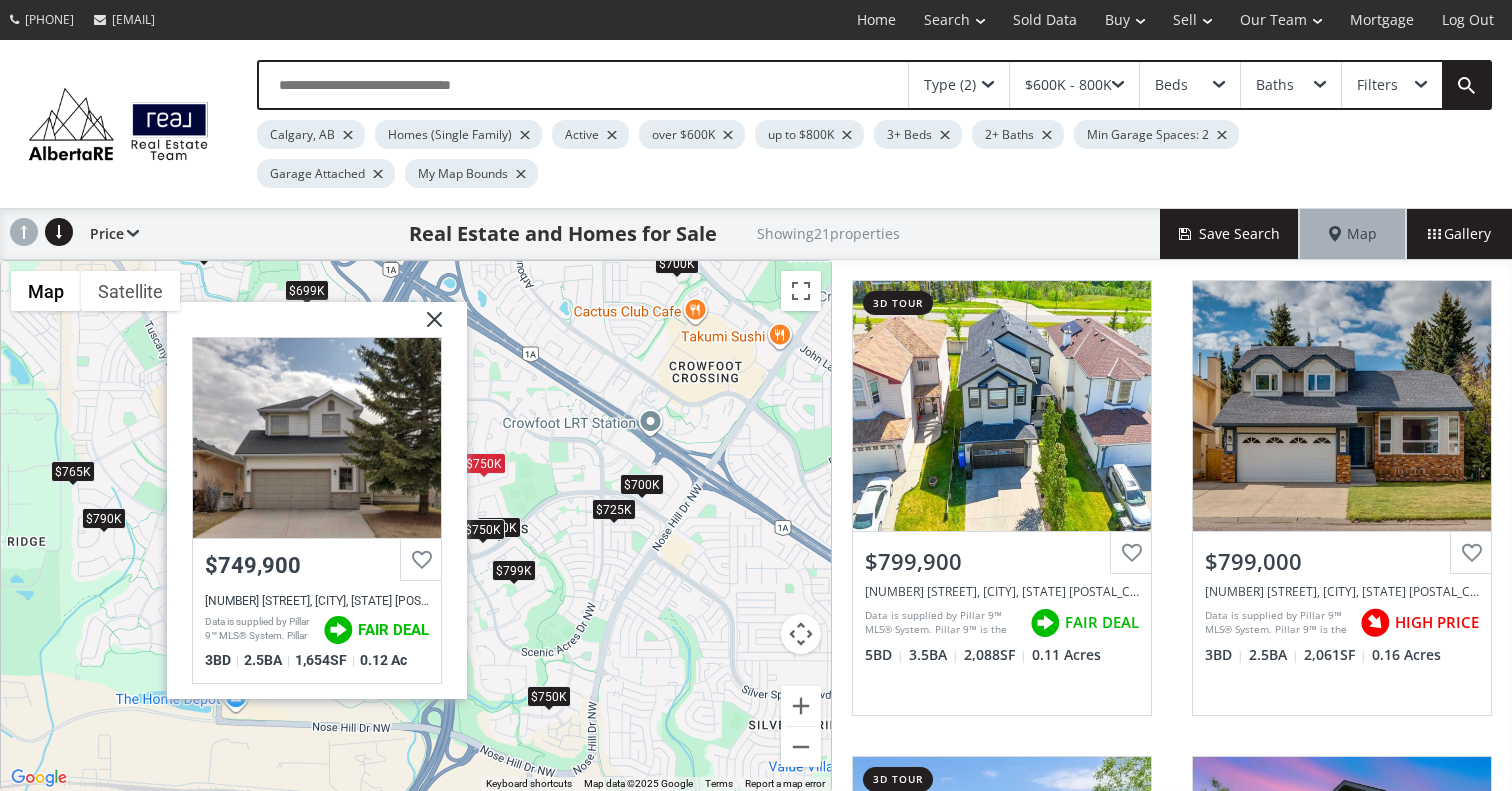 click at bounding box center (427, 327) 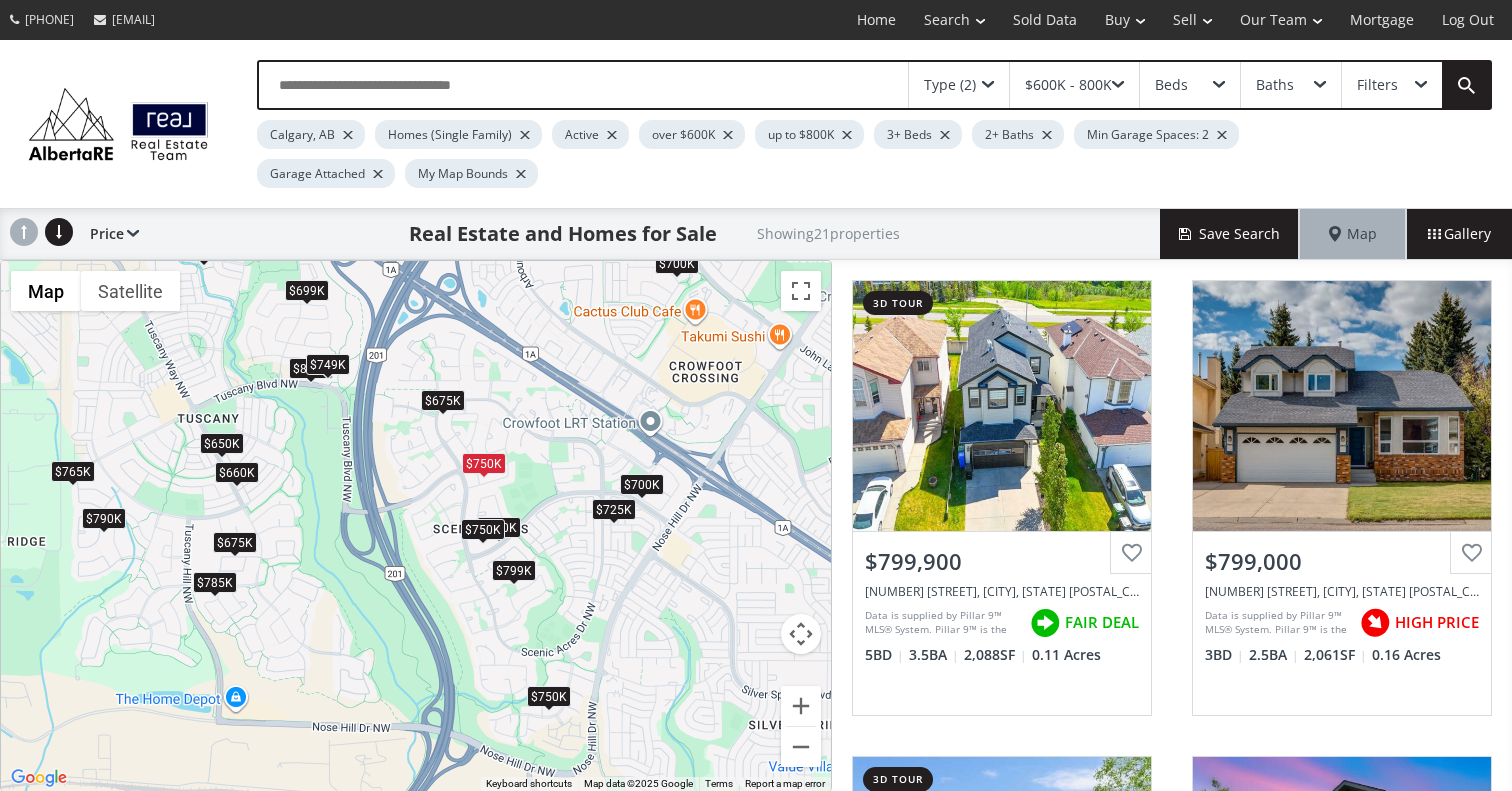 click on "$750K" at bounding box center [483, 529] 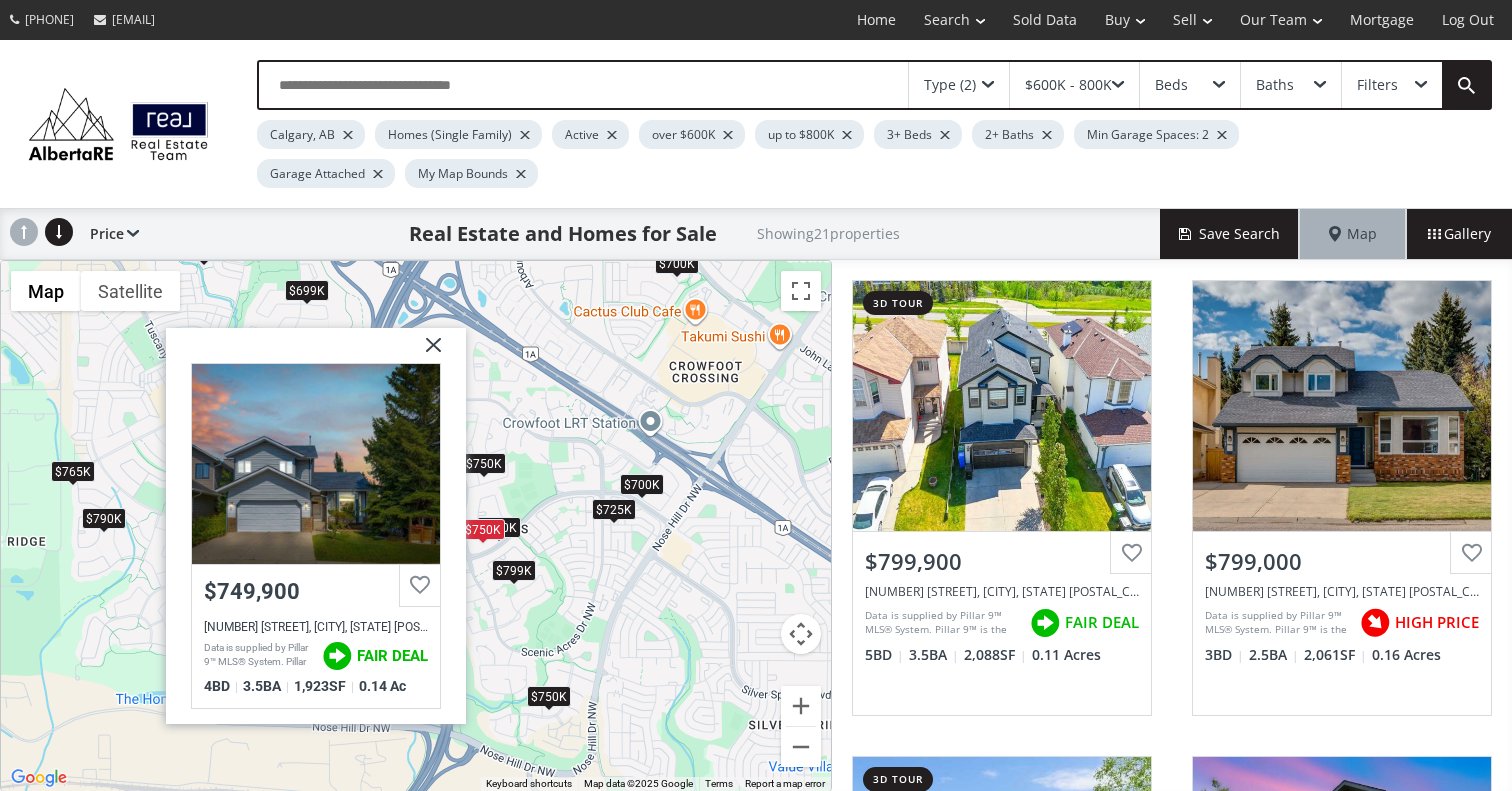 click at bounding box center [426, 353] 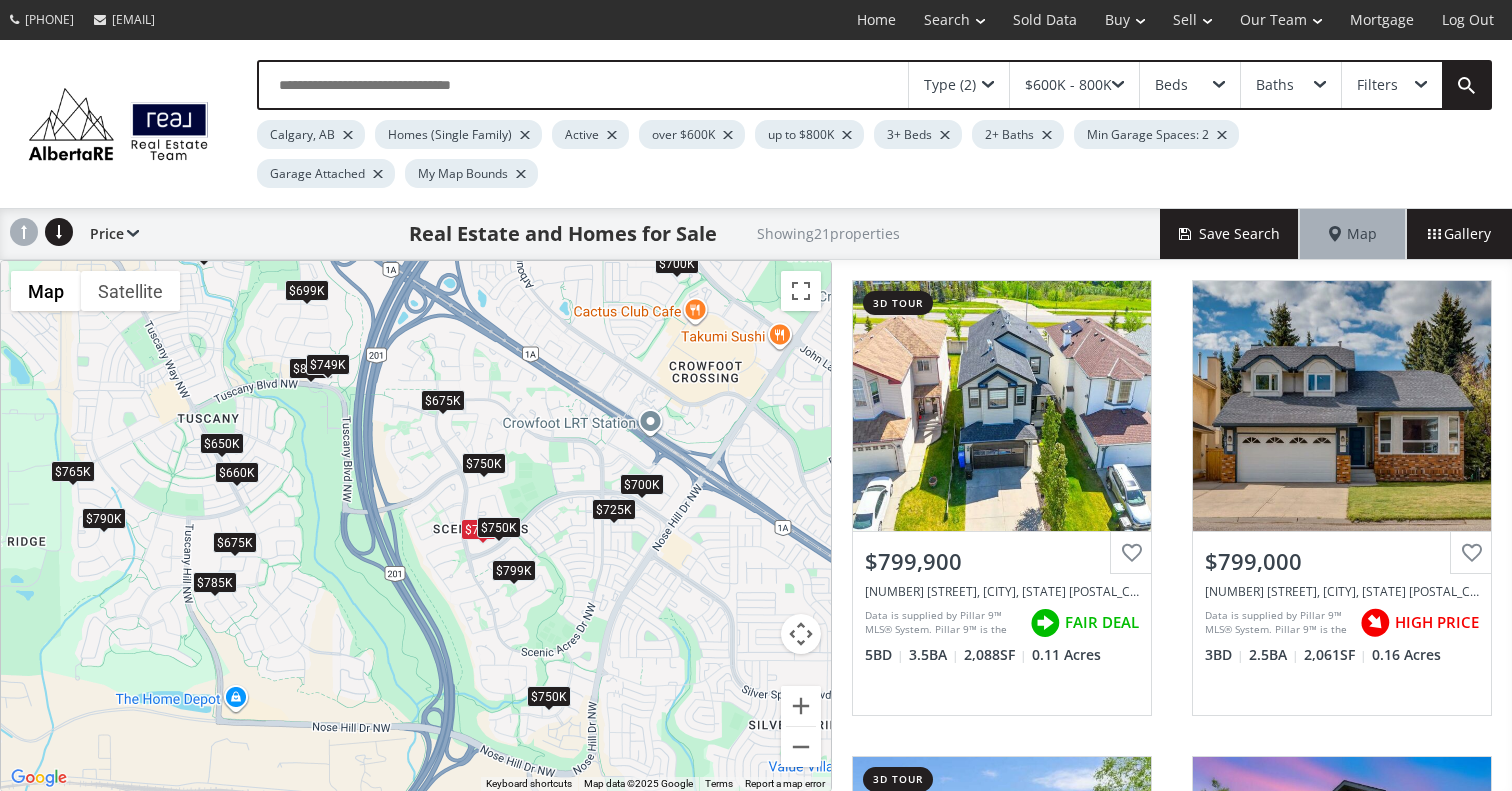 click on "$750K" at bounding box center (499, 527) 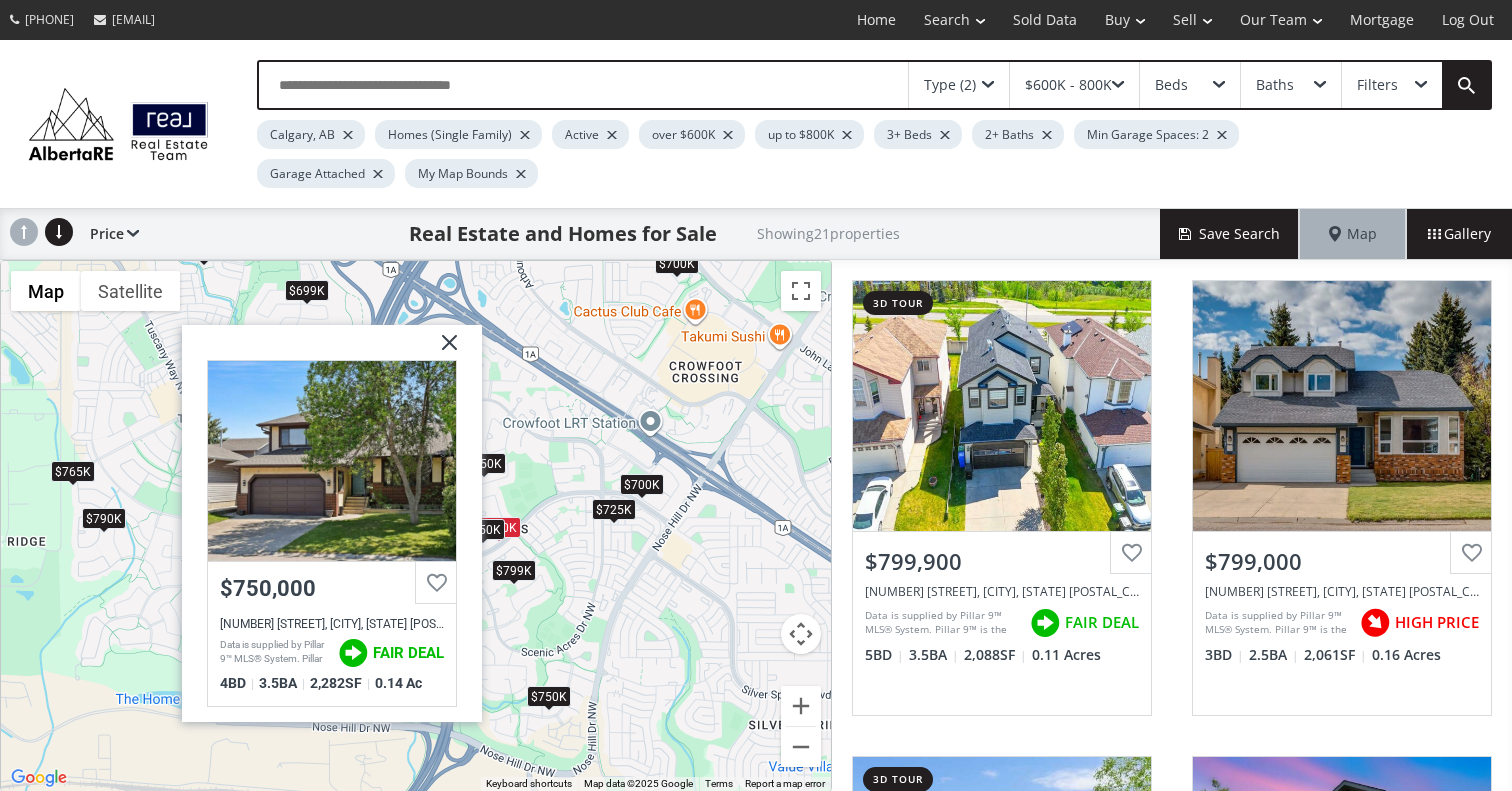click at bounding box center [442, 350] 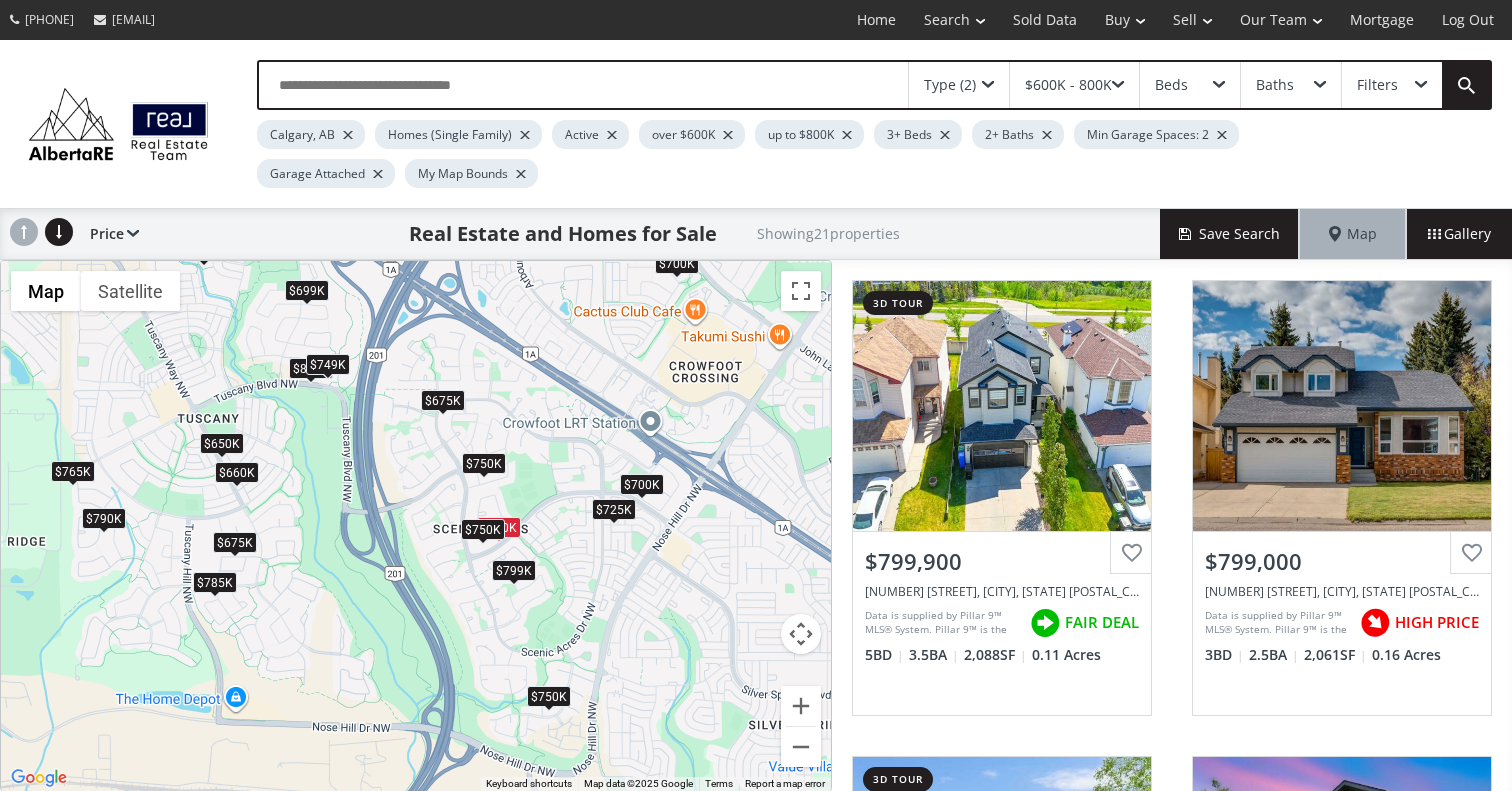 click on "$750K" at bounding box center [483, 529] 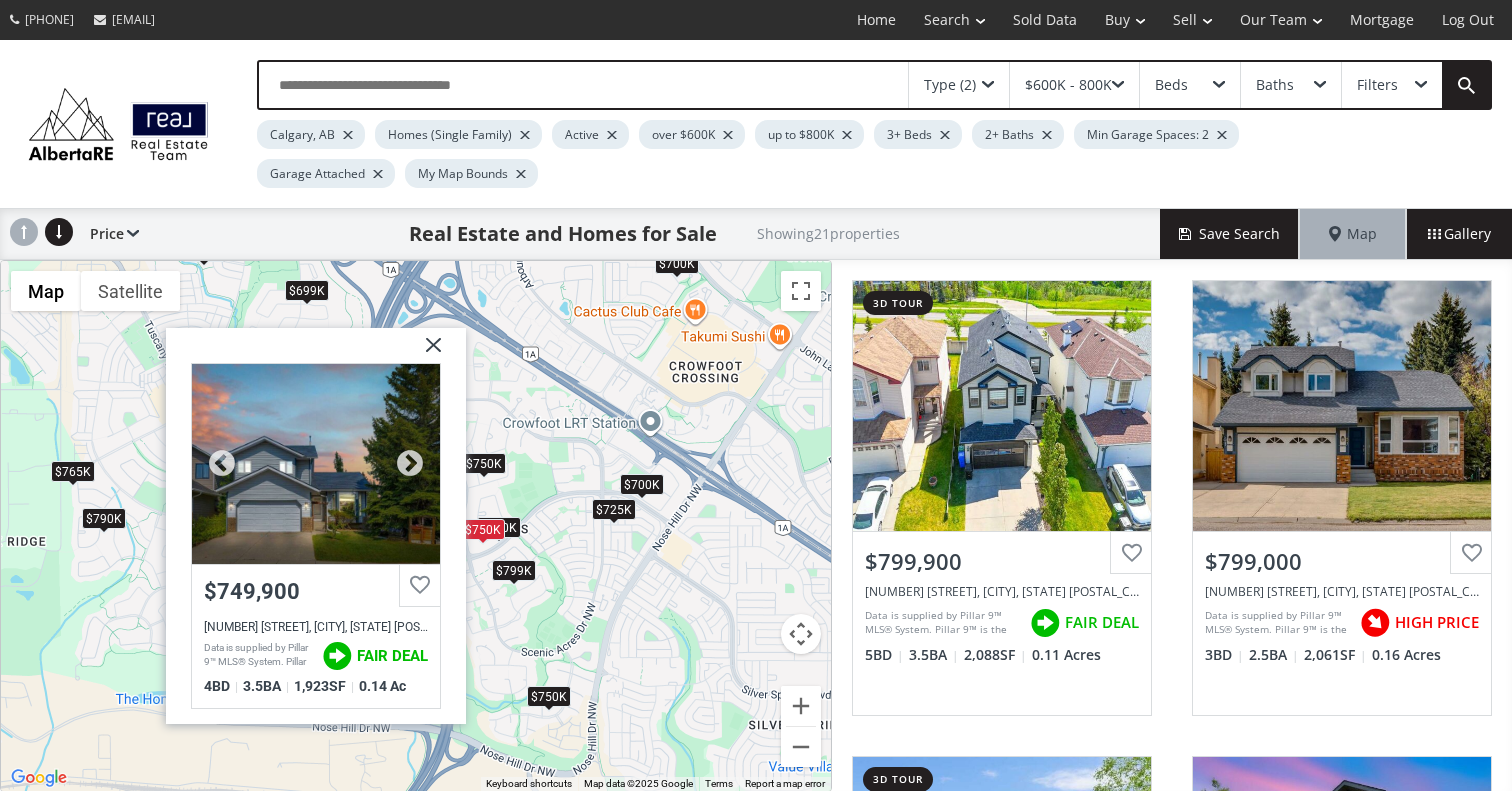 click at bounding box center [316, 464] 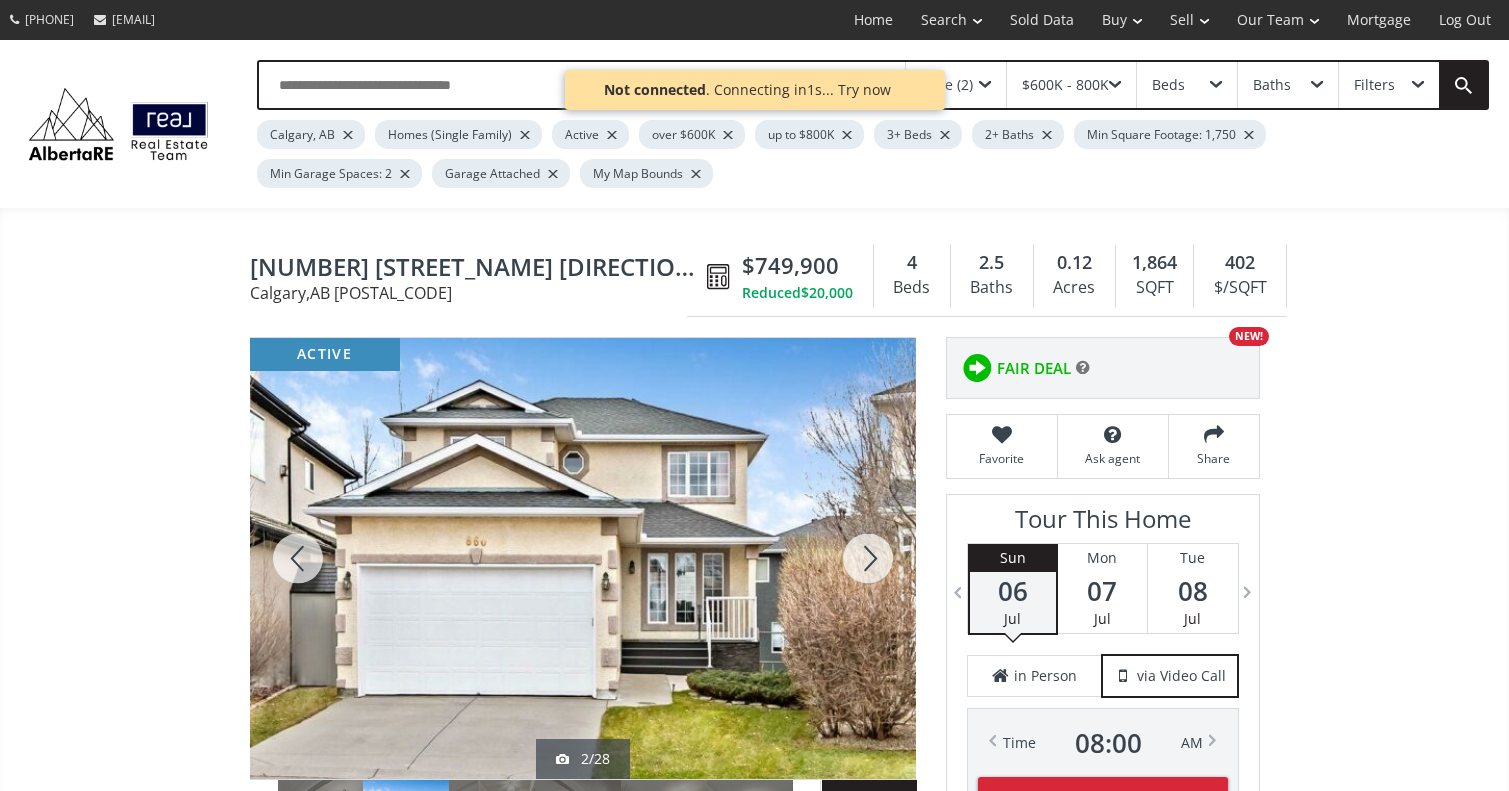 scroll, scrollTop: 0, scrollLeft: 0, axis: both 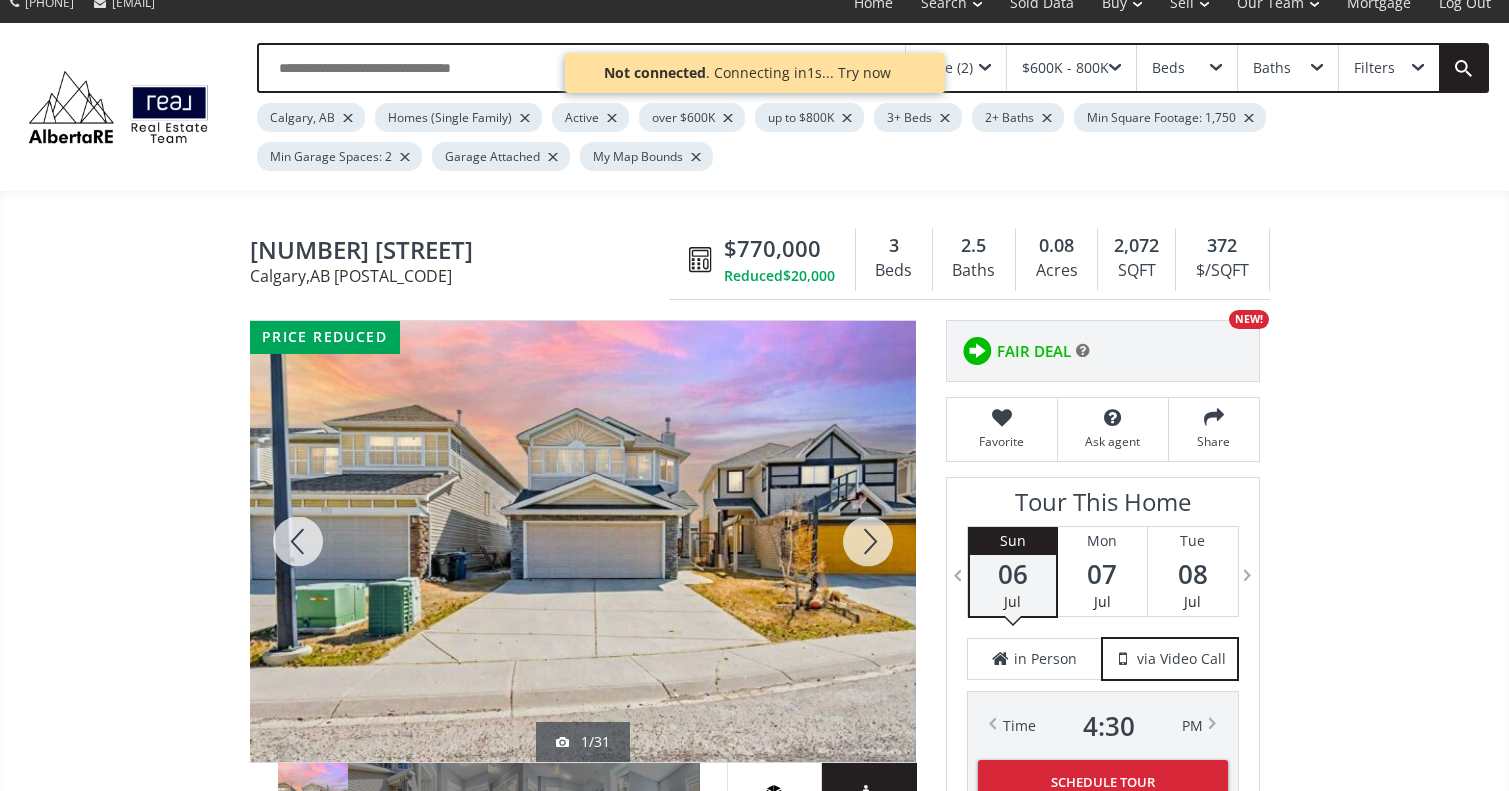 click at bounding box center [868, 541] 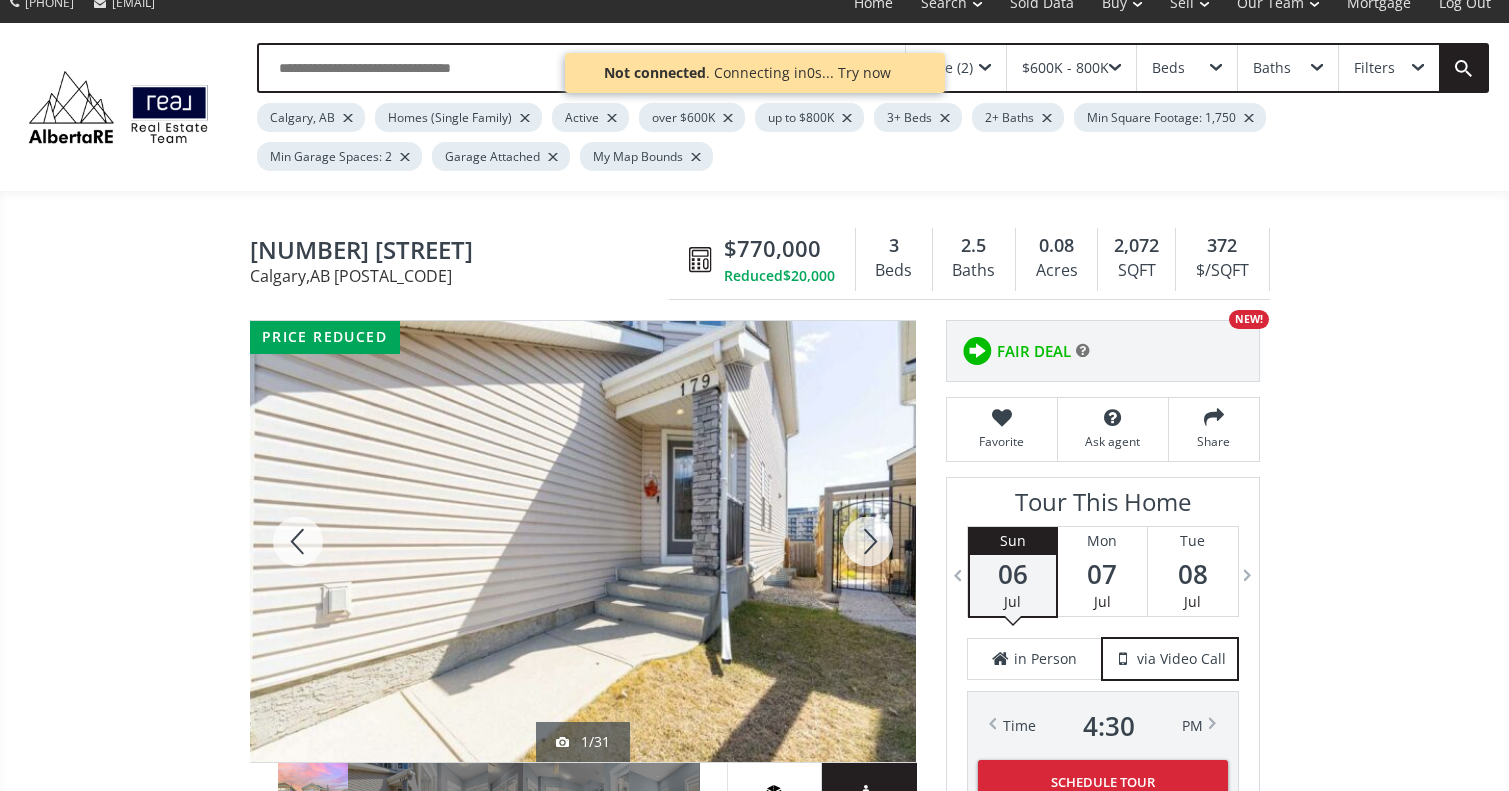 click at bounding box center [868, 541] 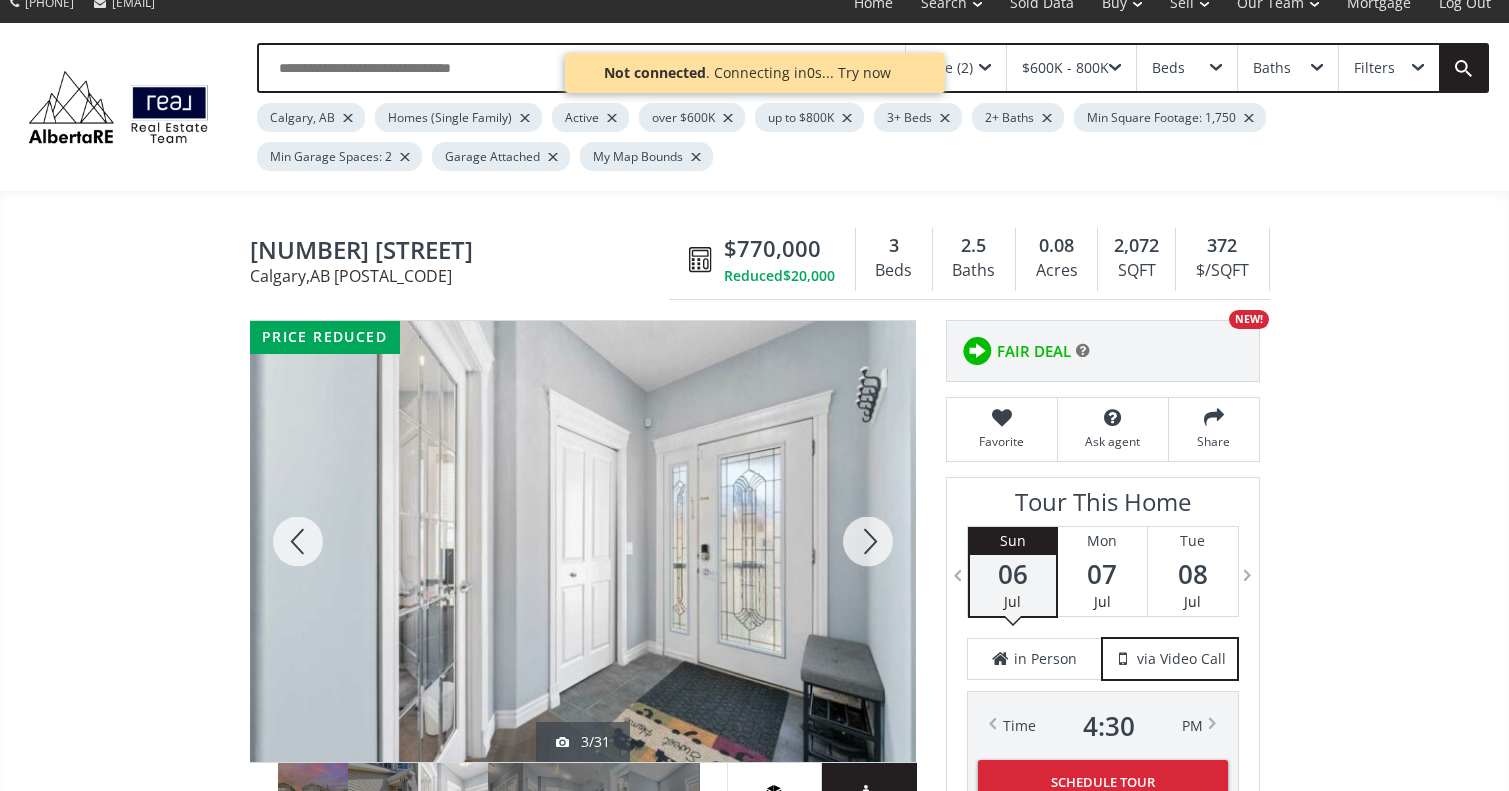 click at bounding box center (868, 541) 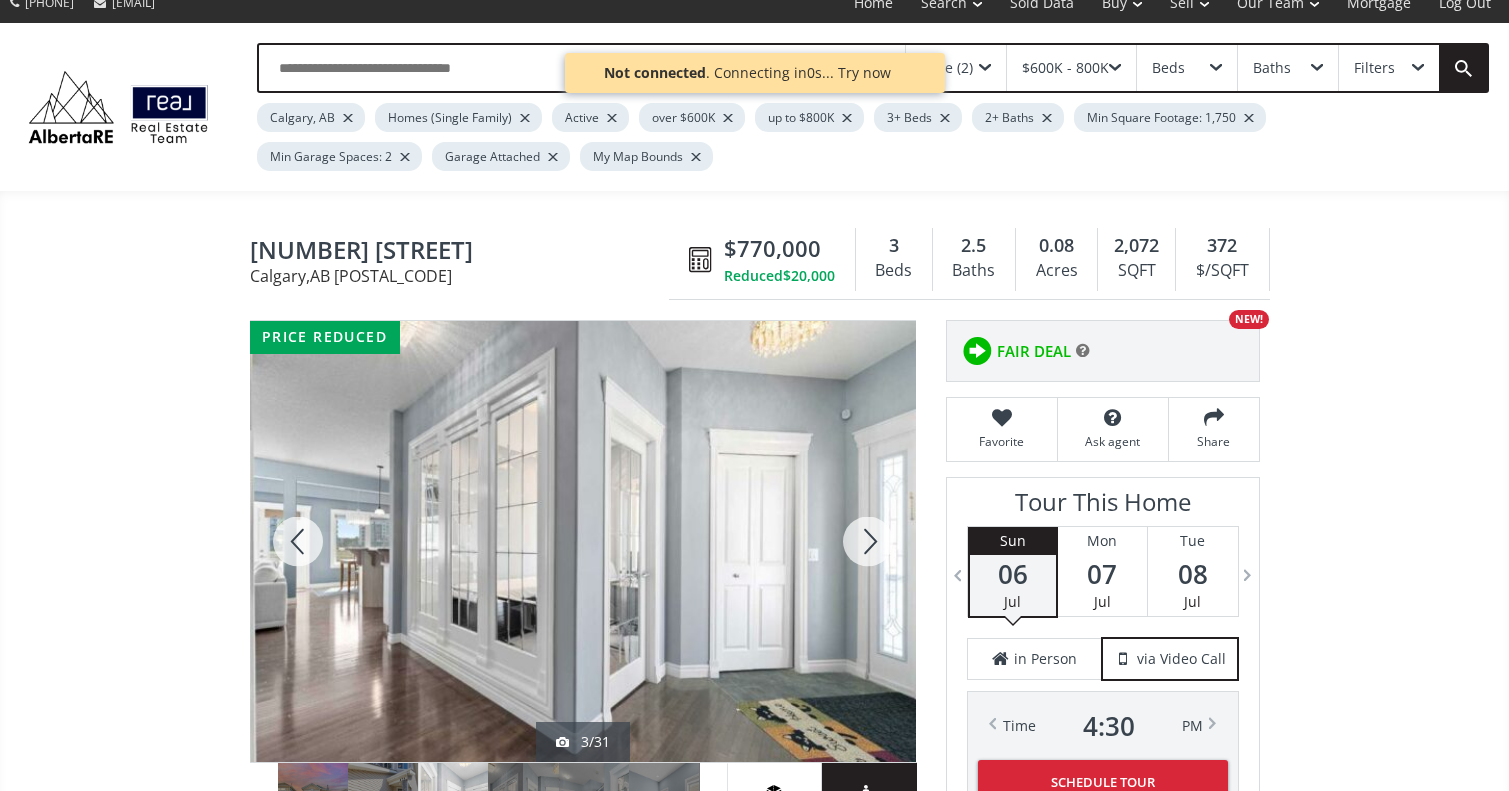 click at bounding box center [868, 541] 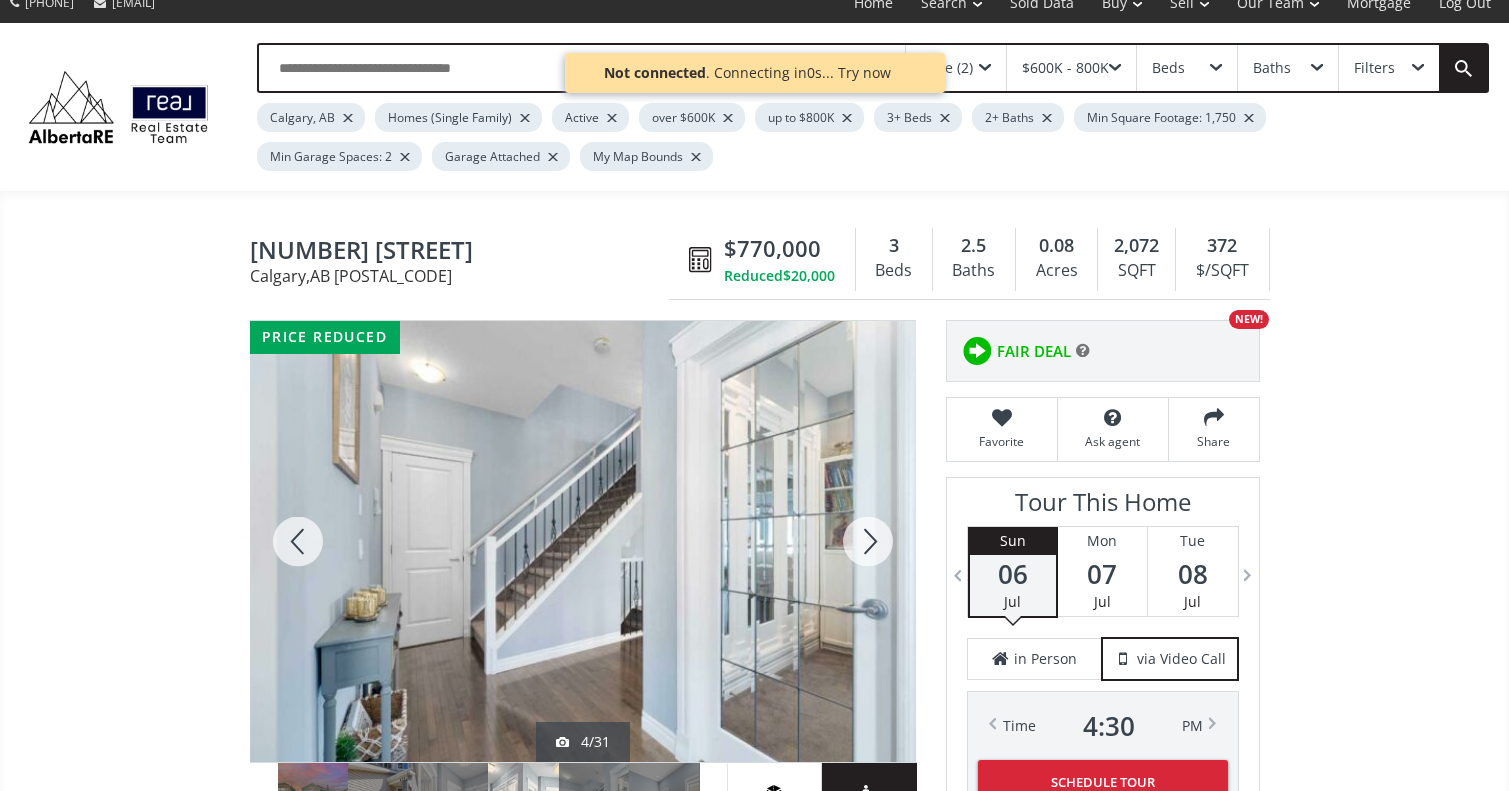 click at bounding box center (868, 541) 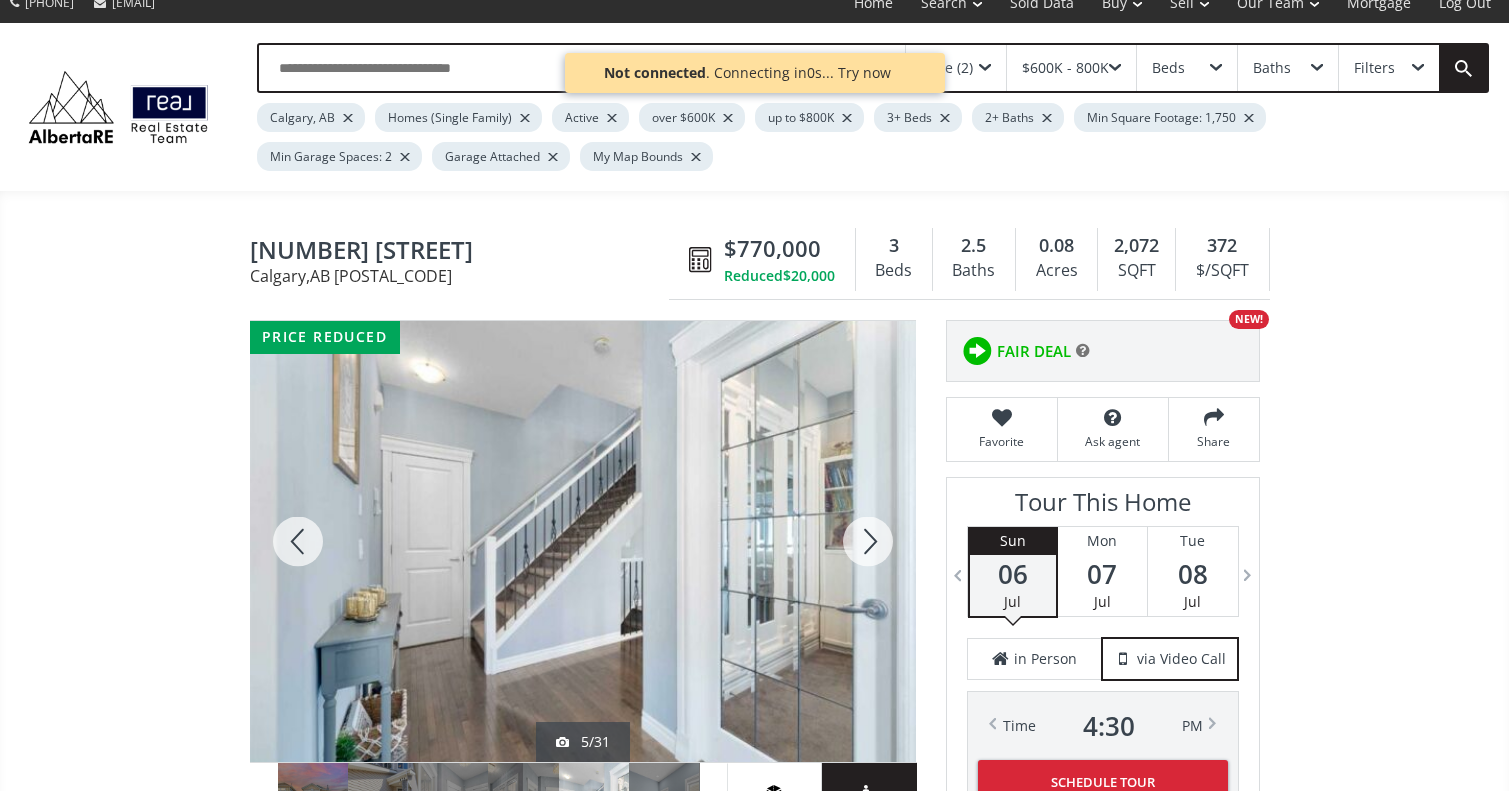 click at bounding box center (868, 541) 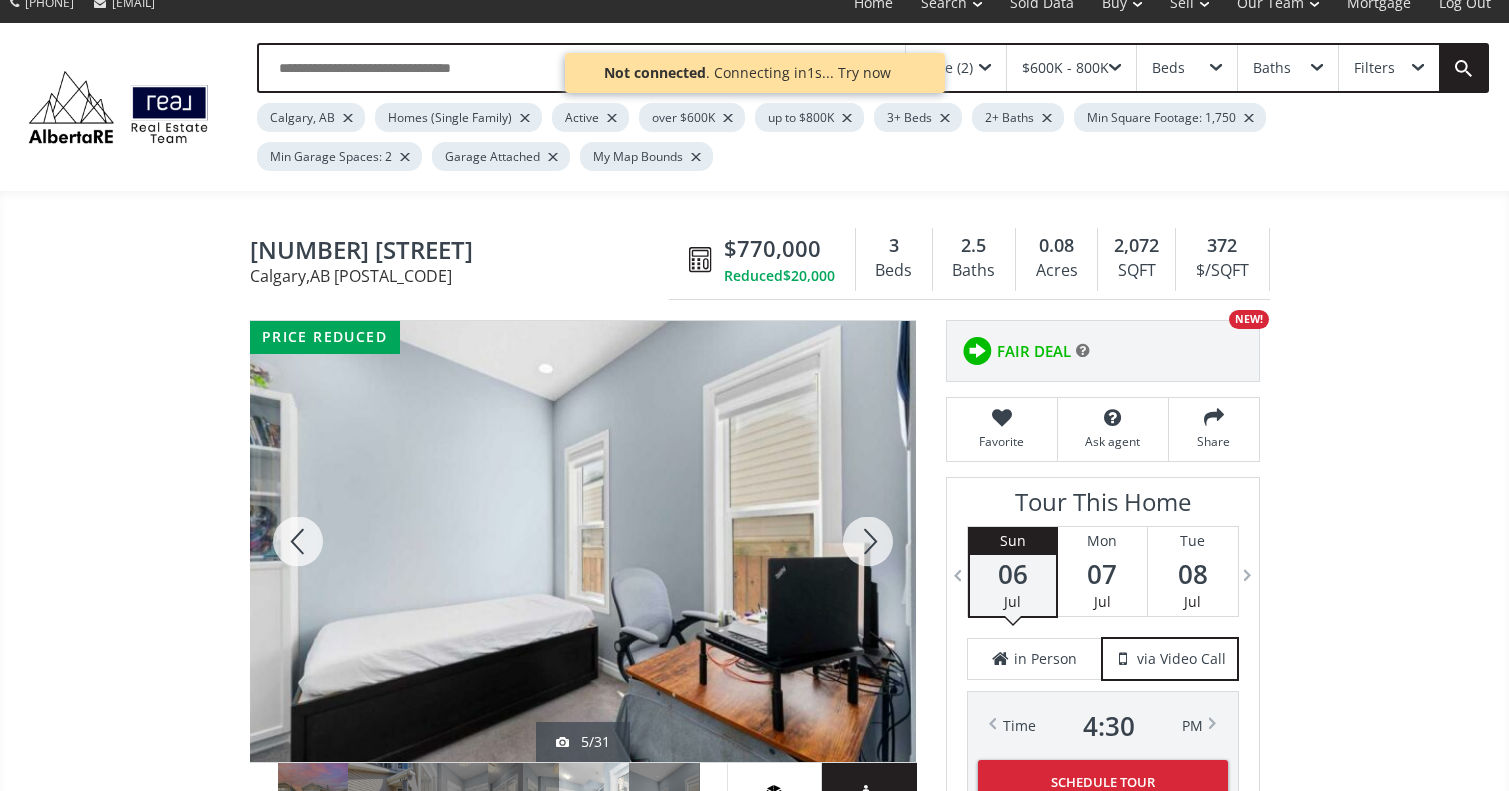 click at bounding box center (868, 541) 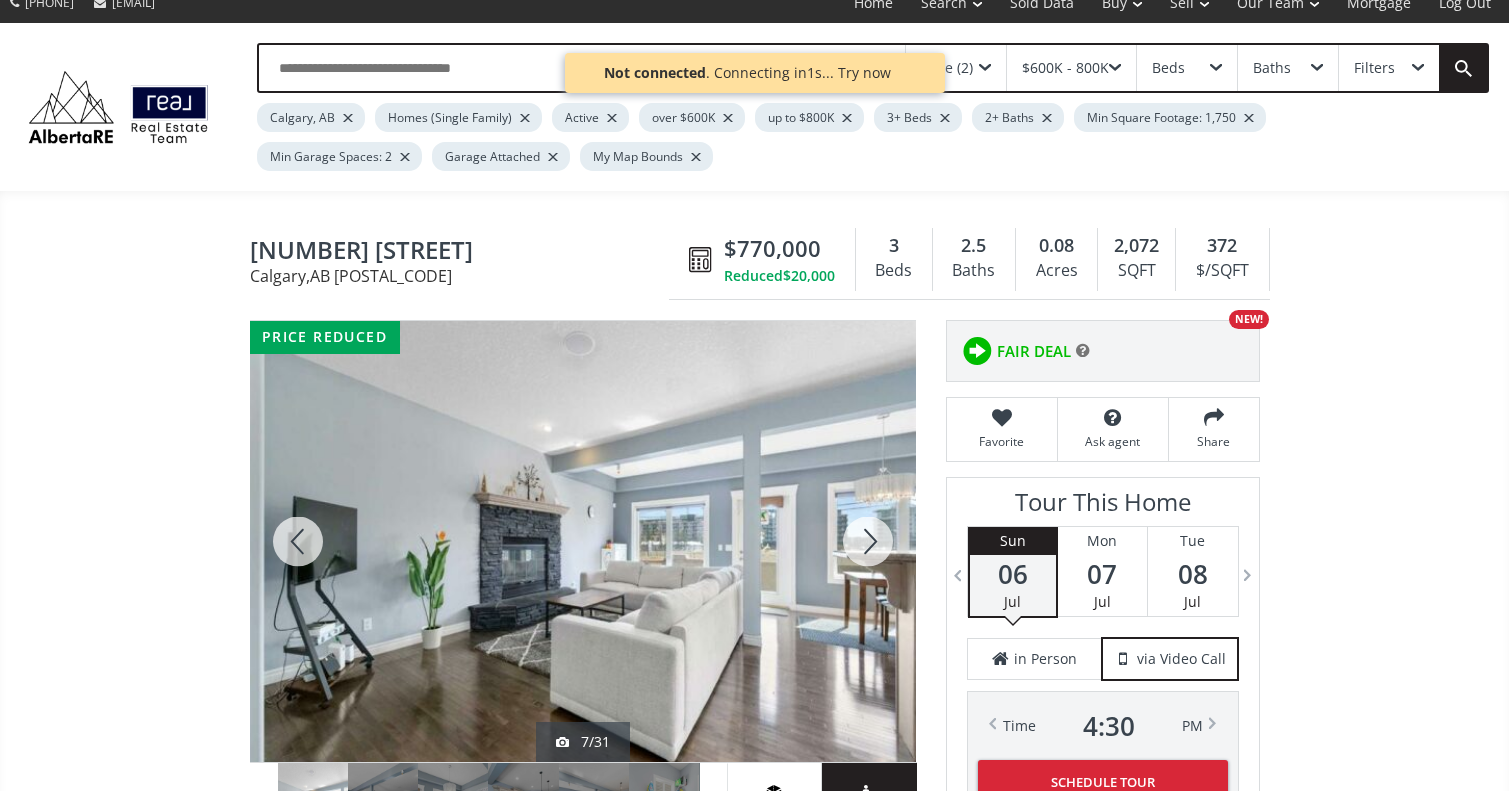 click at bounding box center (868, 541) 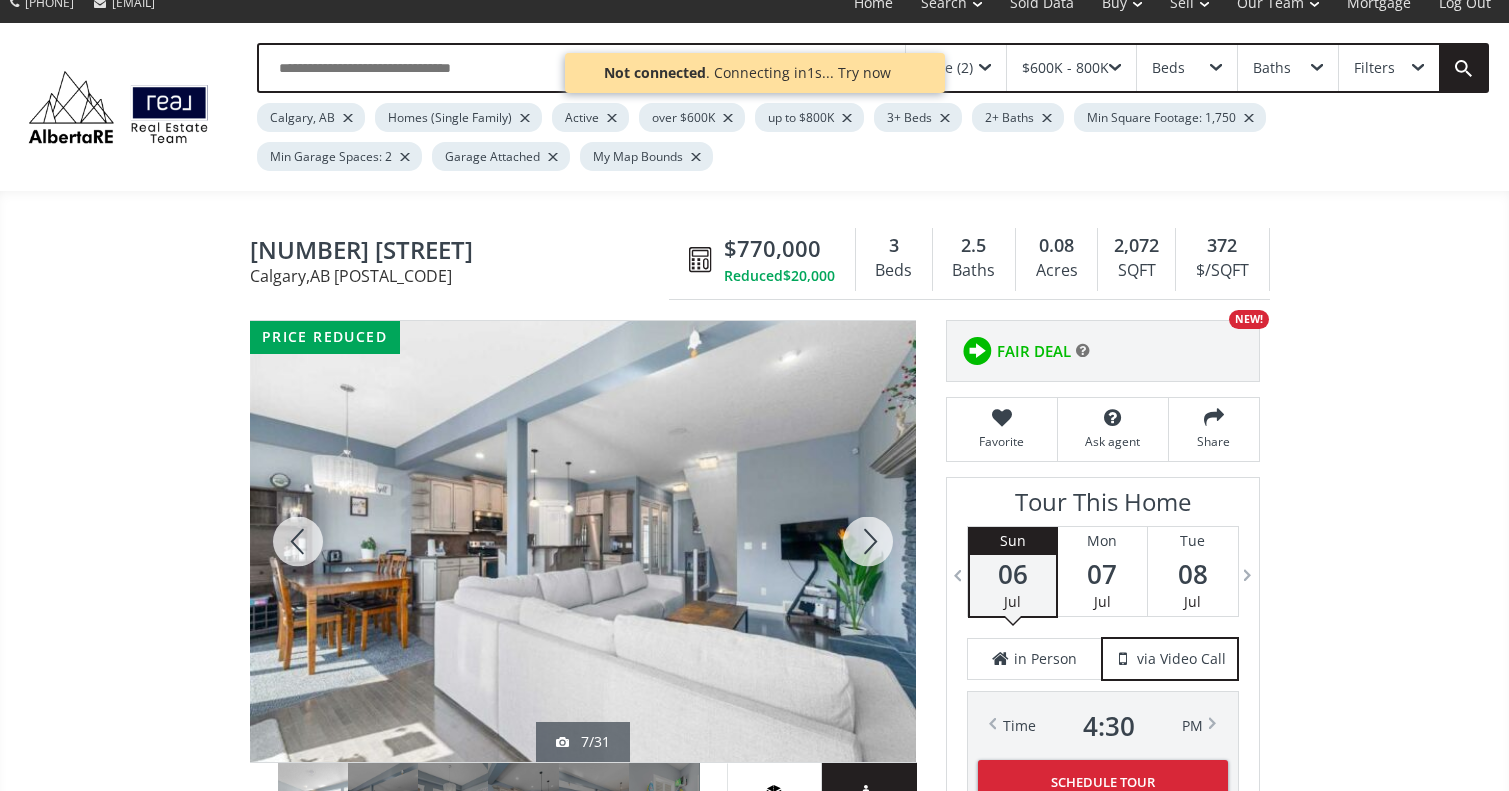 click at bounding box center (868, 541) 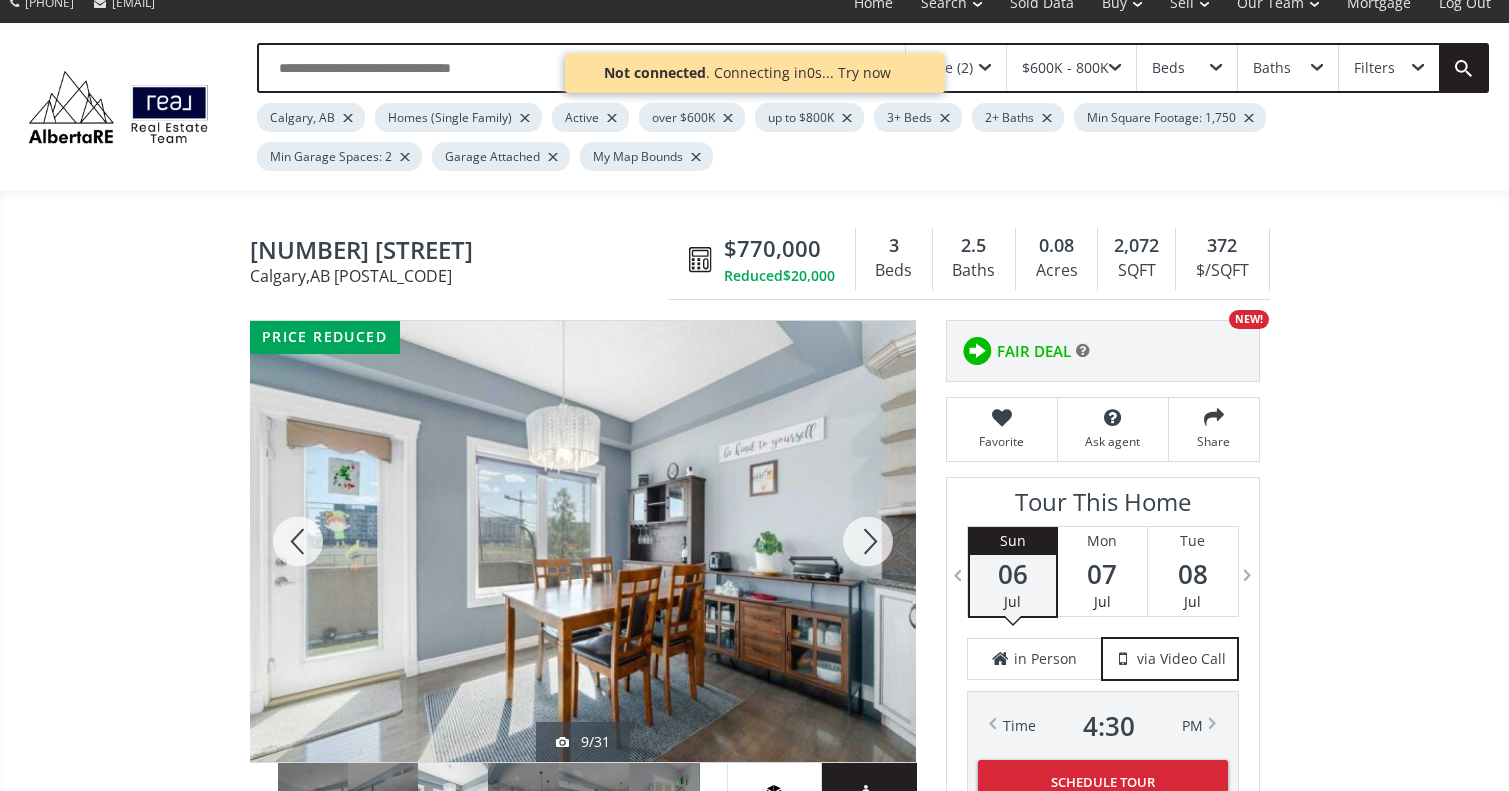 click at bounding box center [868, 541] 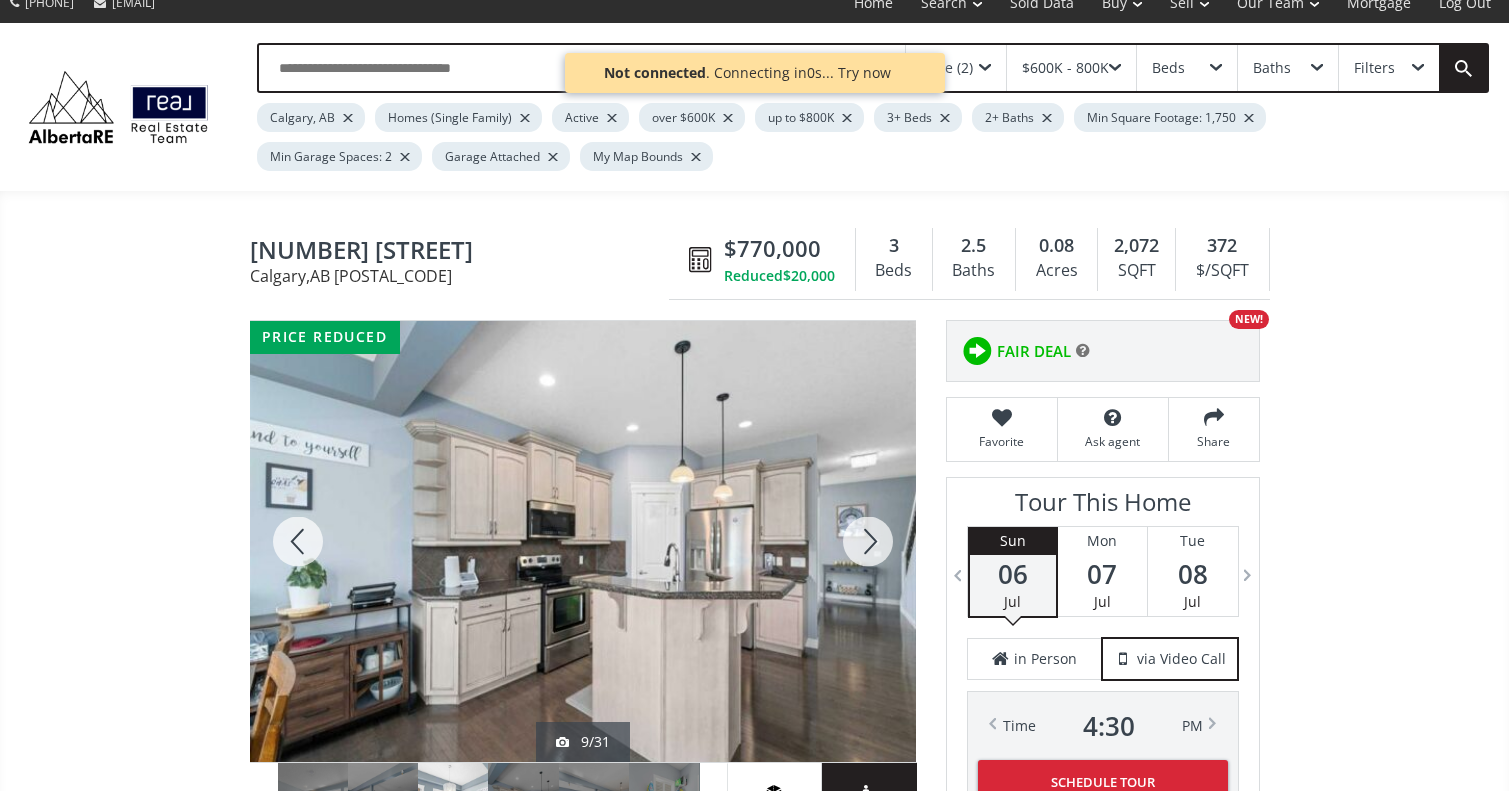 click at bounding box center (868, 541) 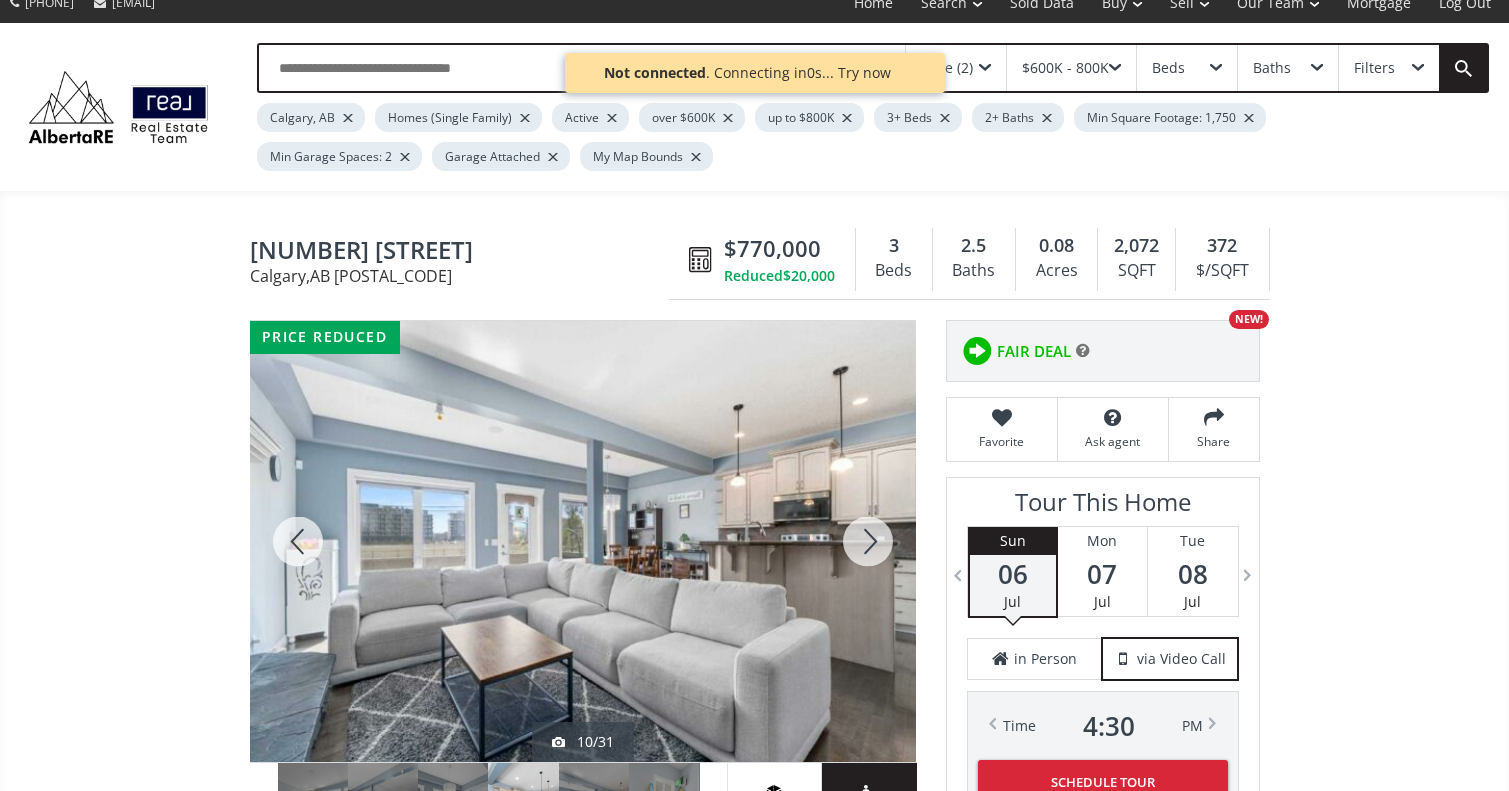 click at bounding box center (868, 541) 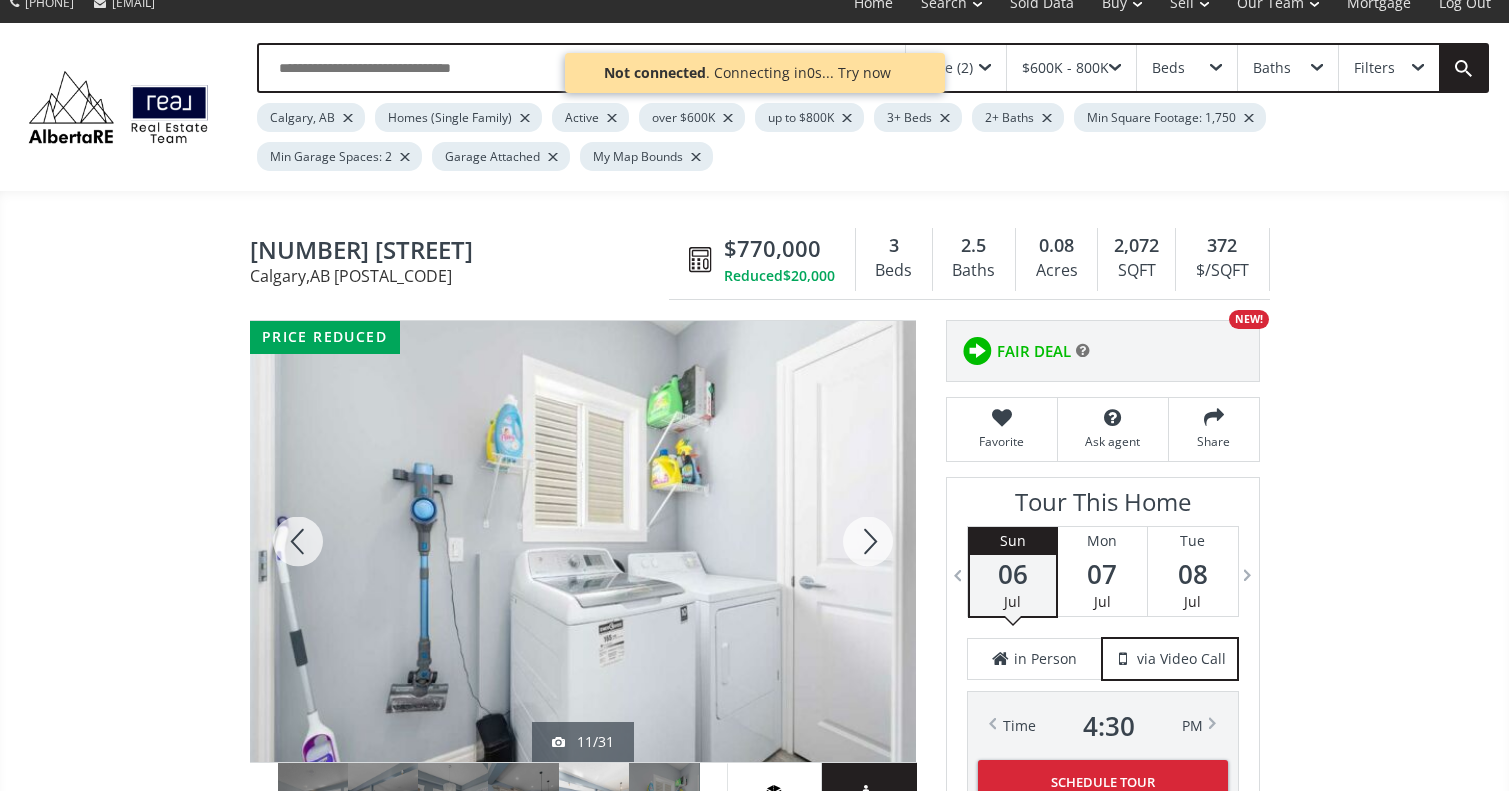 click at bounding box center [868, 541] 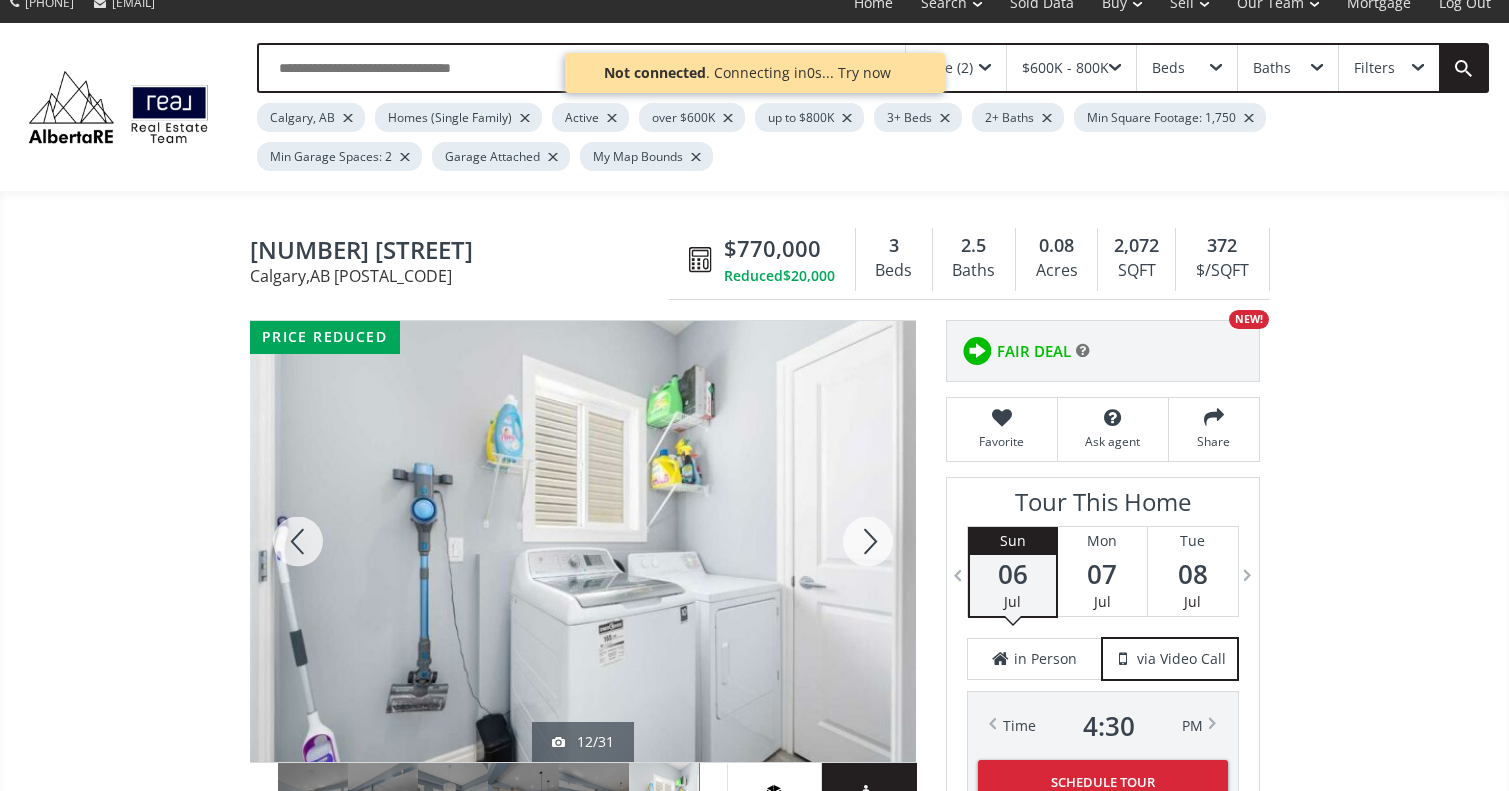 click at bounding box center (868, 541) 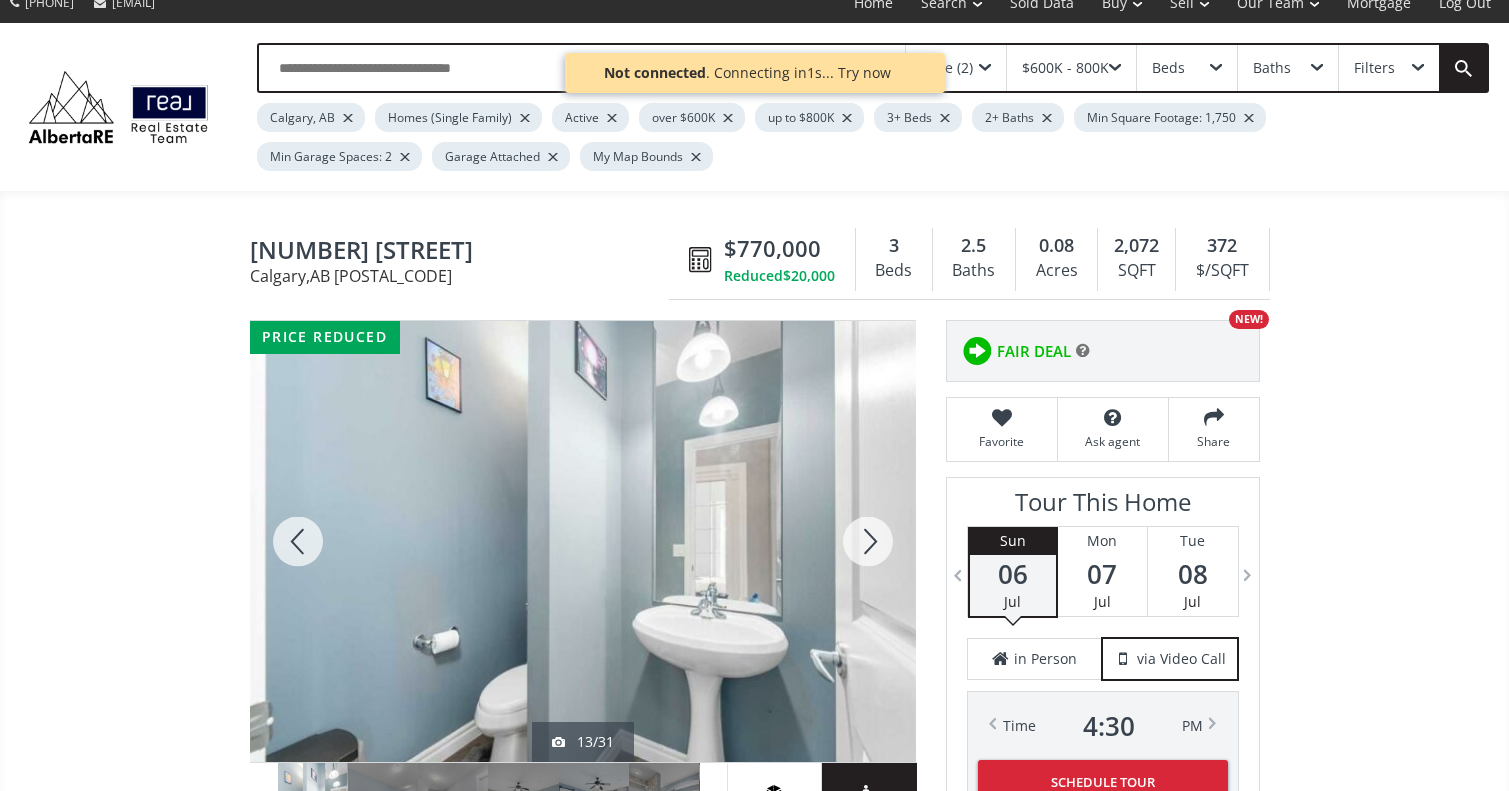 click at bounding box center [868, 541] 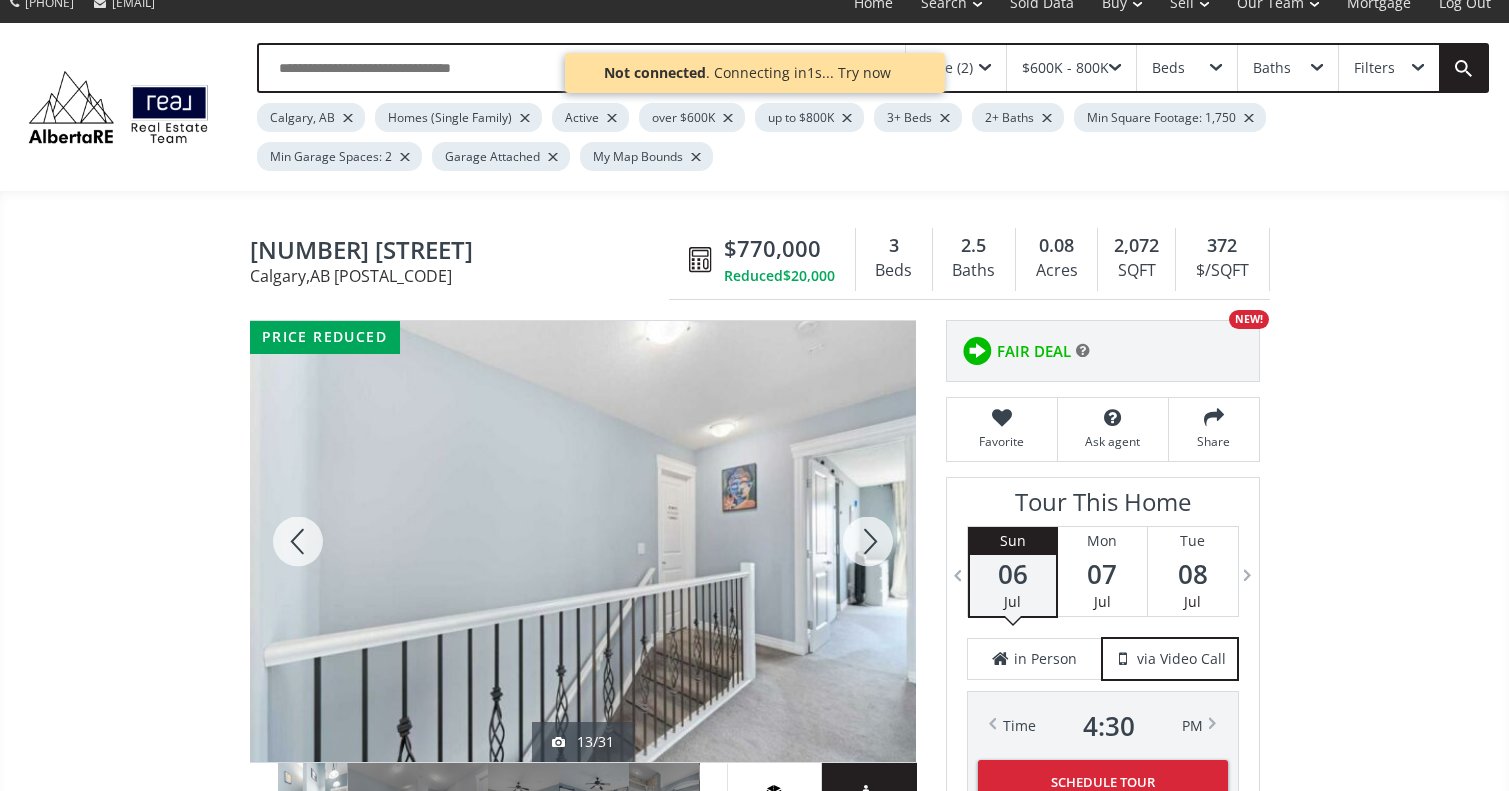 click at bounding box center [868, 541] 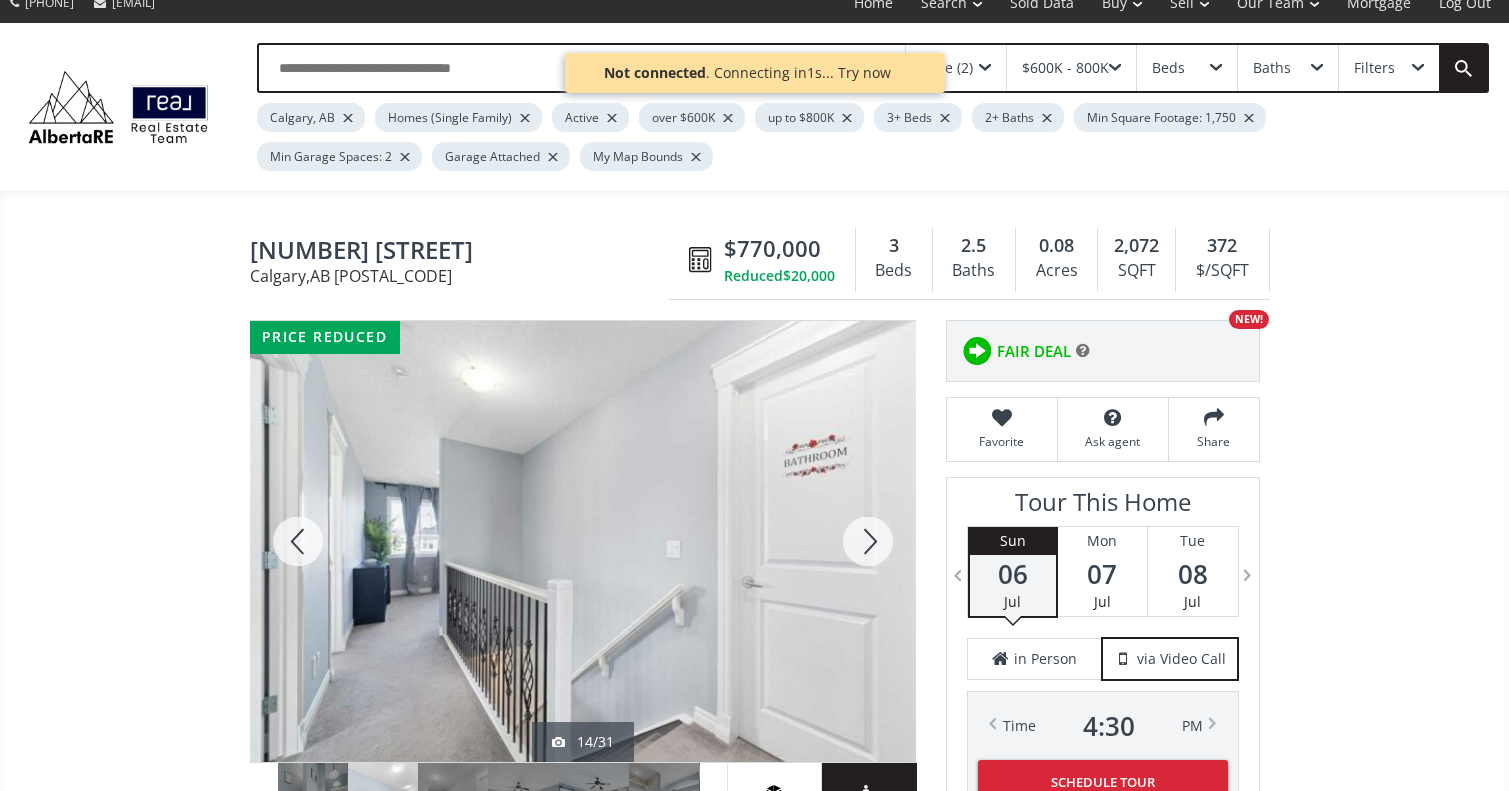 click at bounding box center (868, 541) 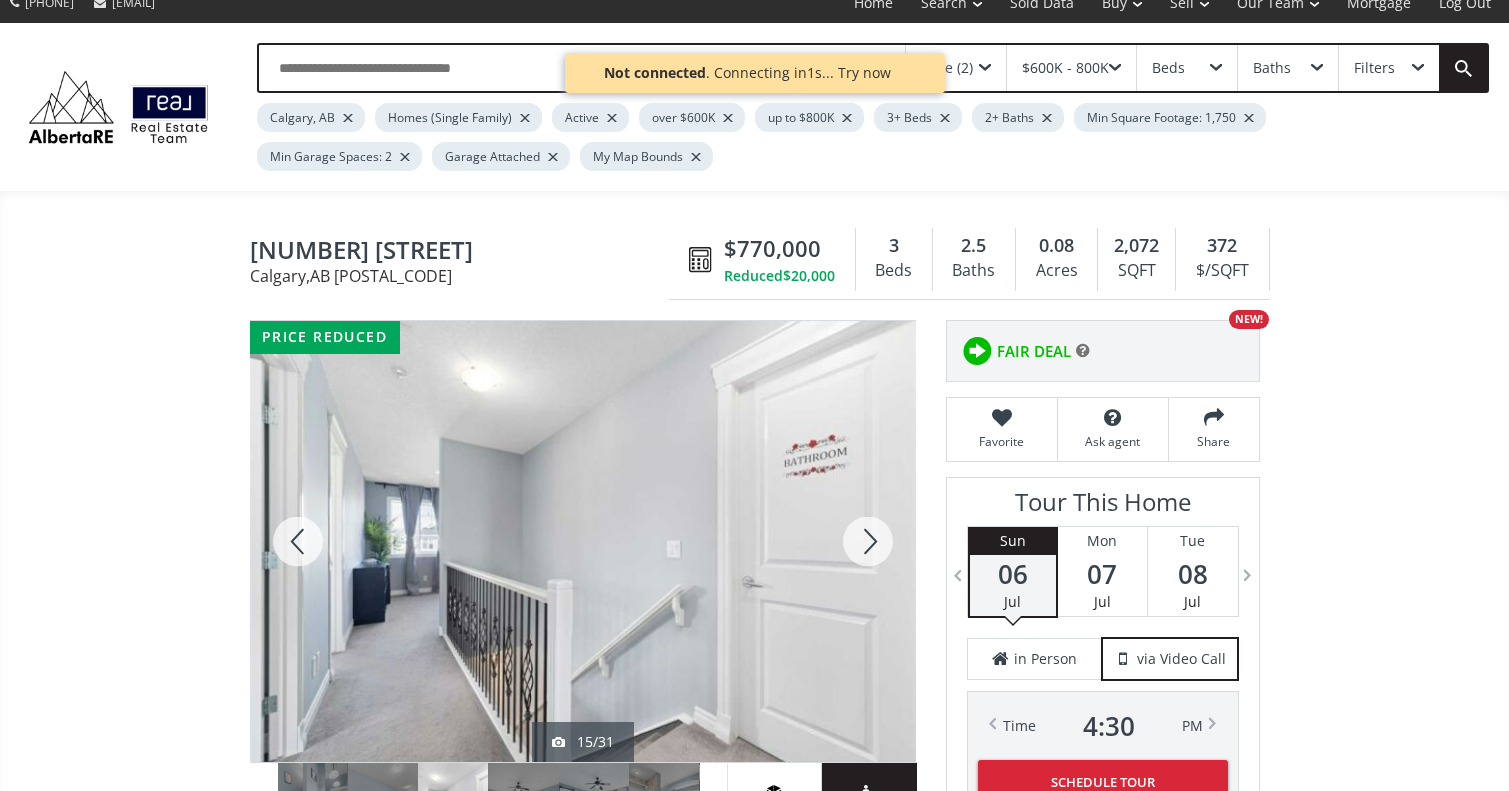 click at bounding box center [868, 541] 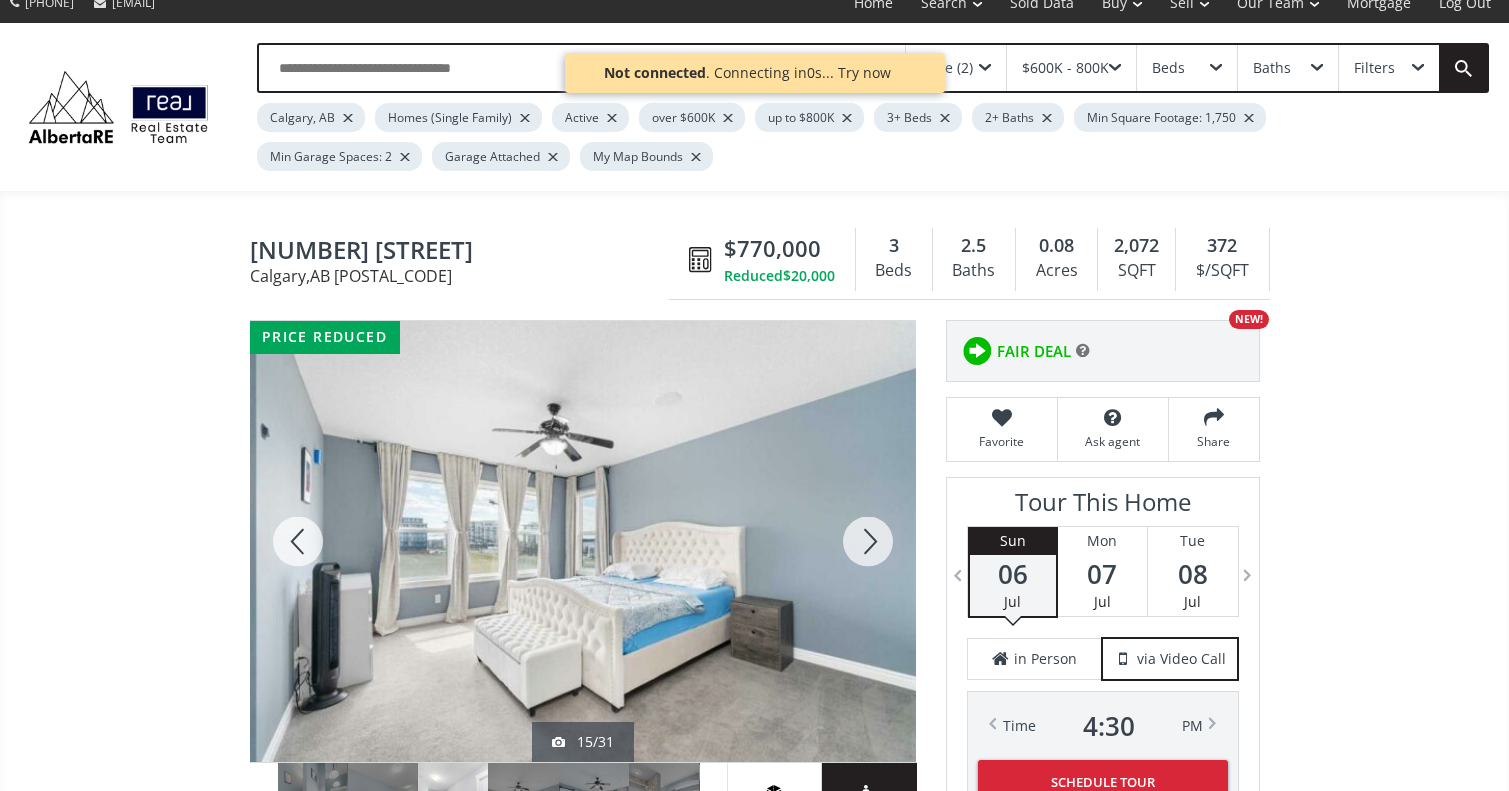 click at bounding box center [868, 541] 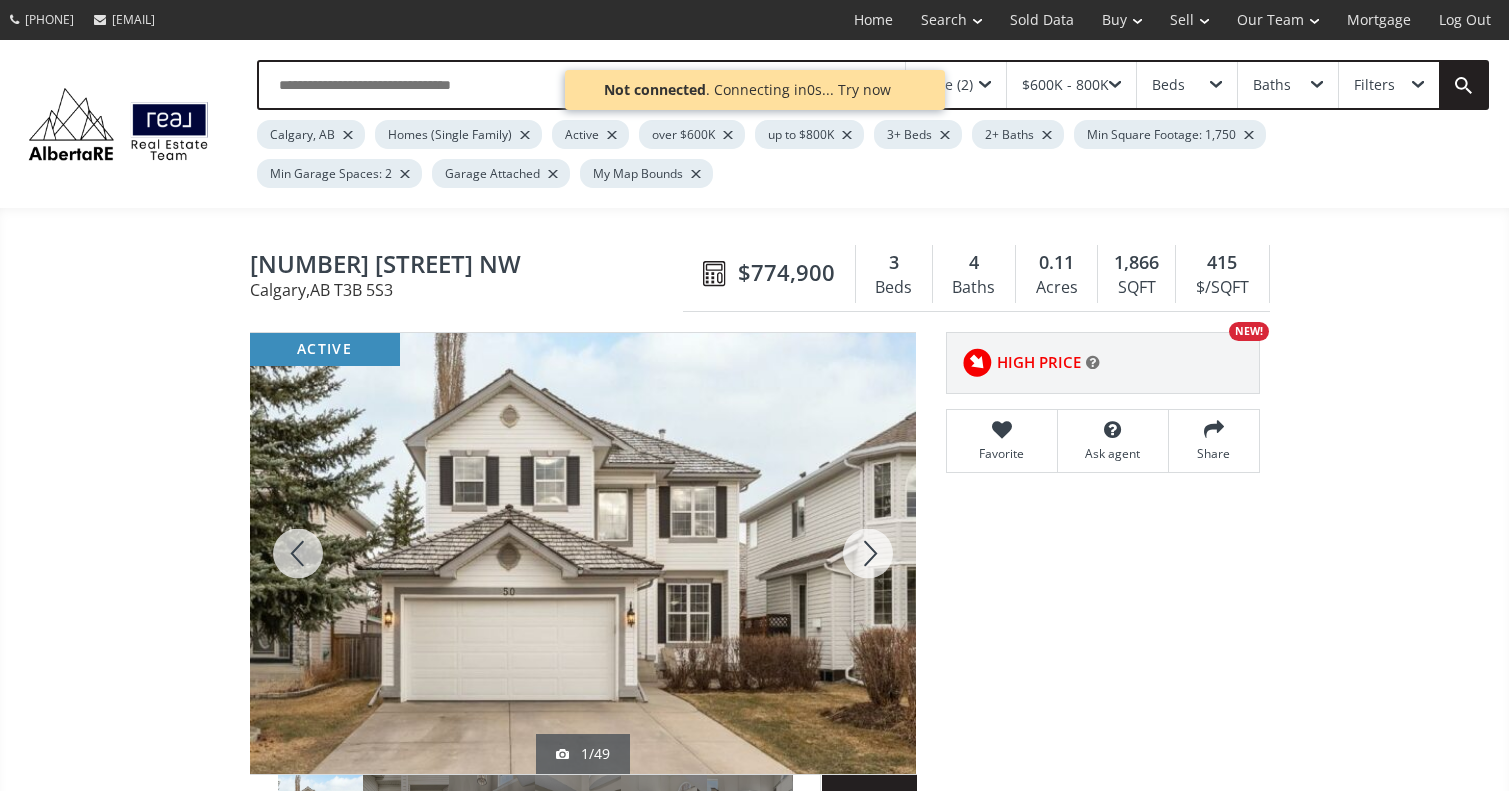 scroll, scrollTop: 59, scrollLeft: 0, axis: vertical 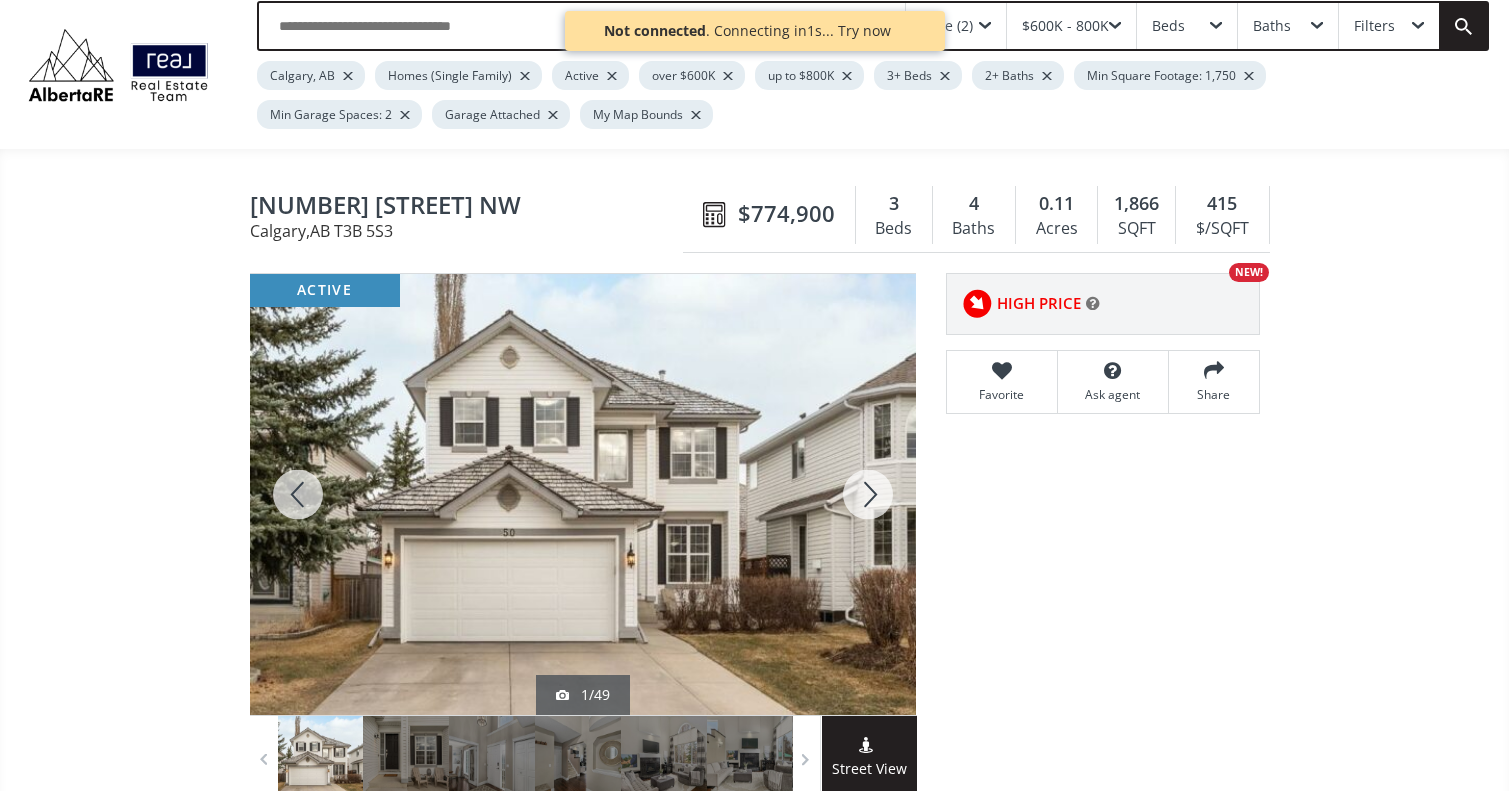 click at bounding box center [868, 494] 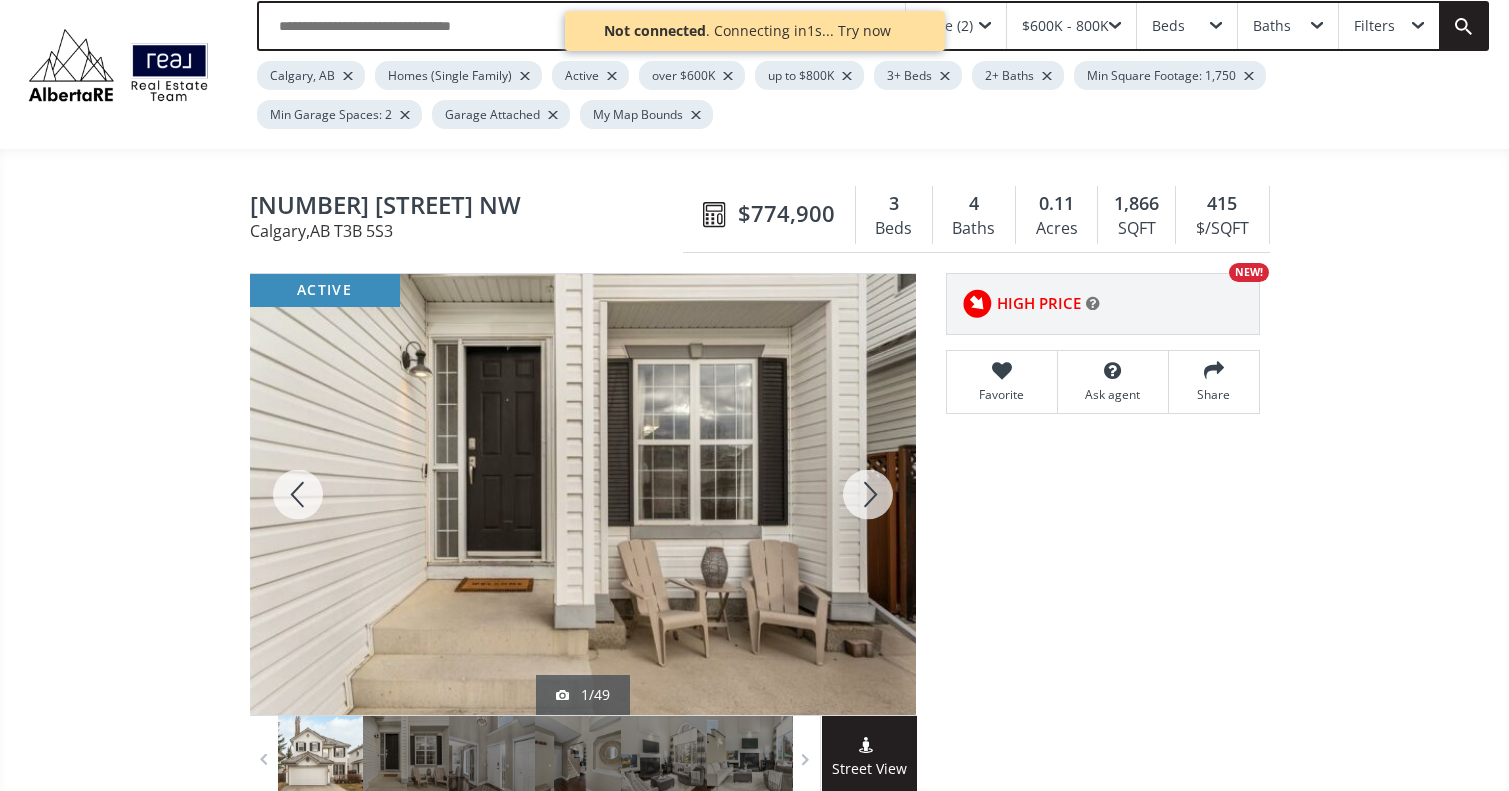 click at bounding box center [868, 494] 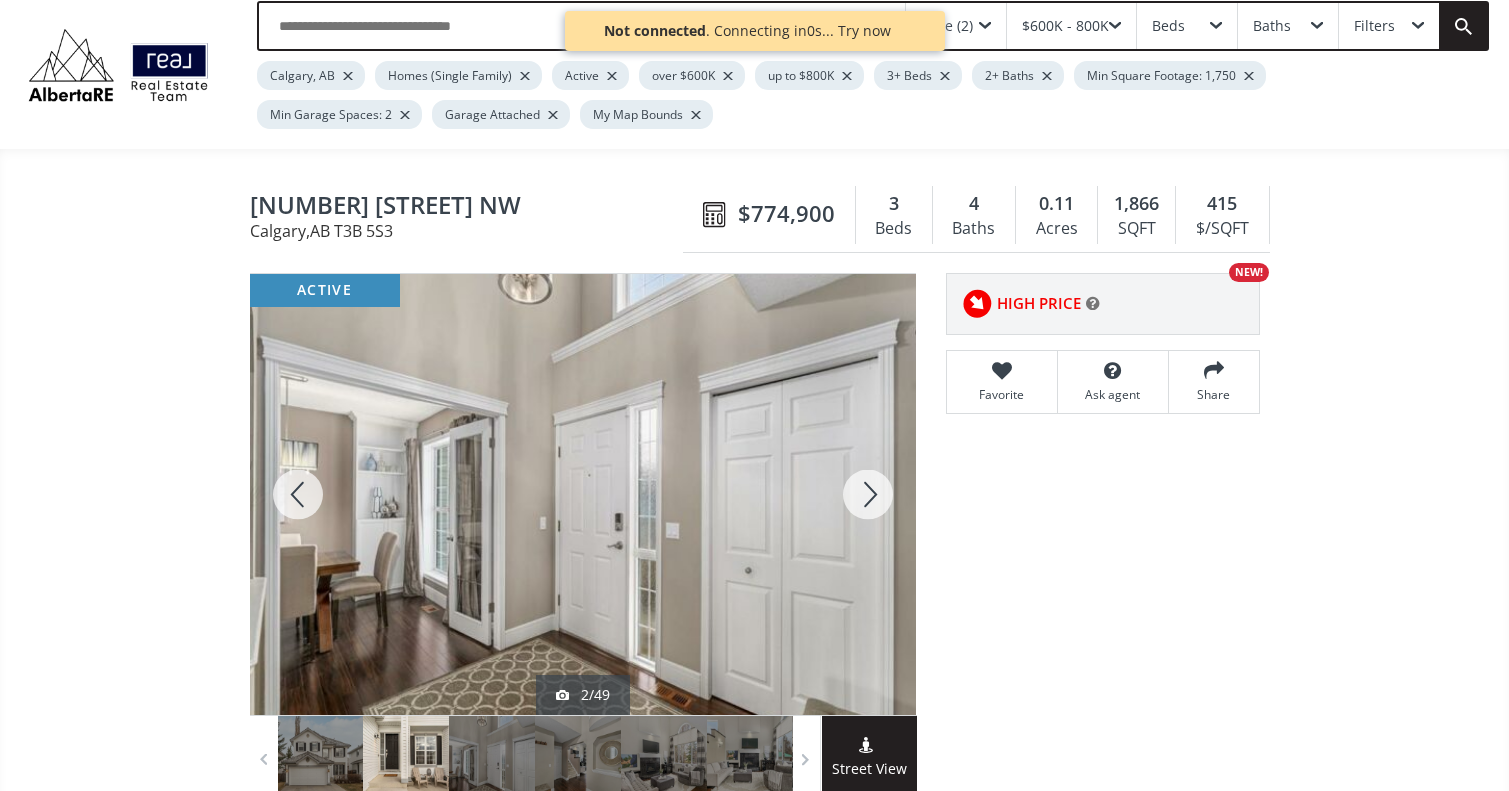 click at bounding box center (868, 494) 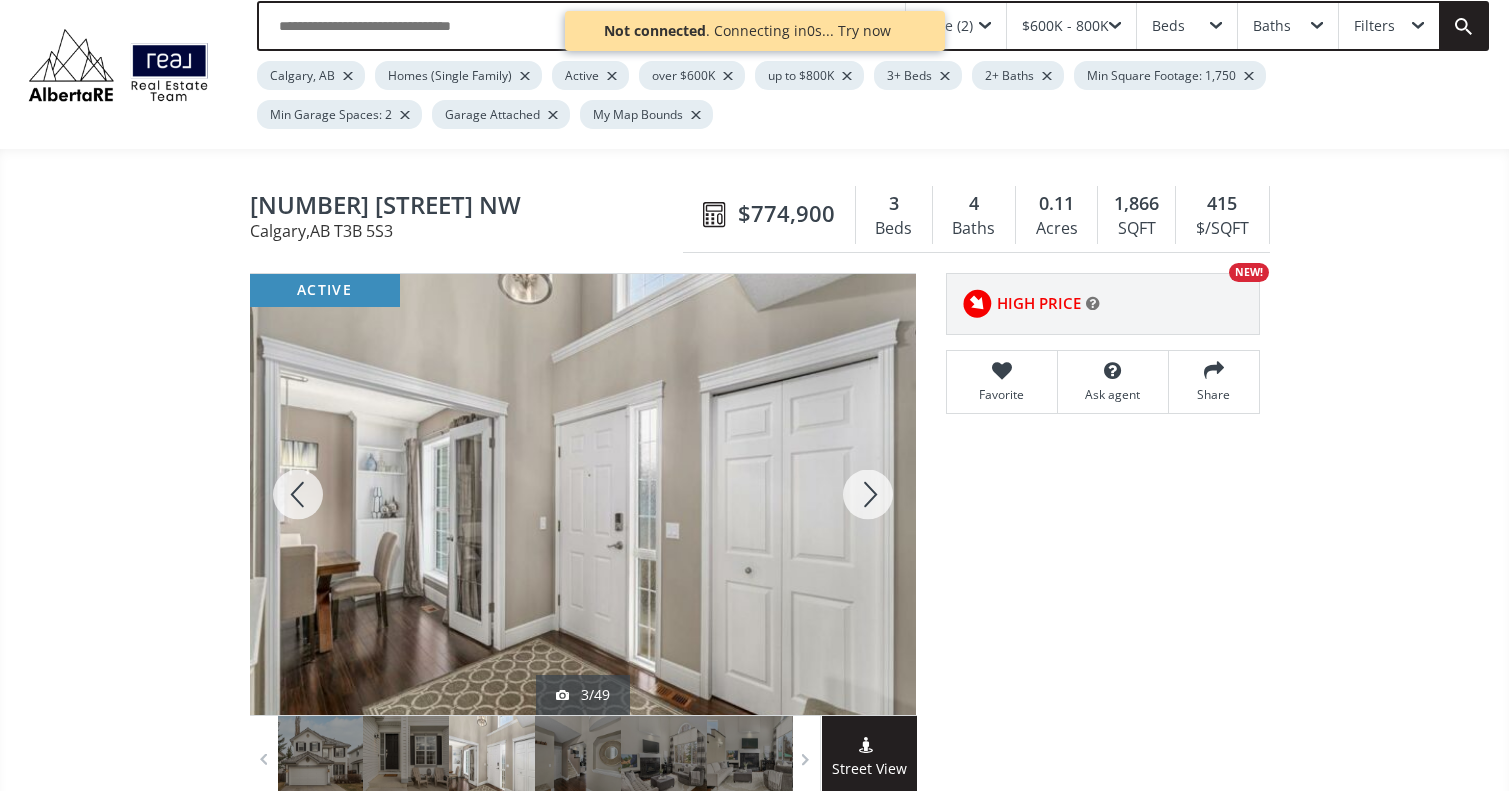 click at bounding box center (868, 494) 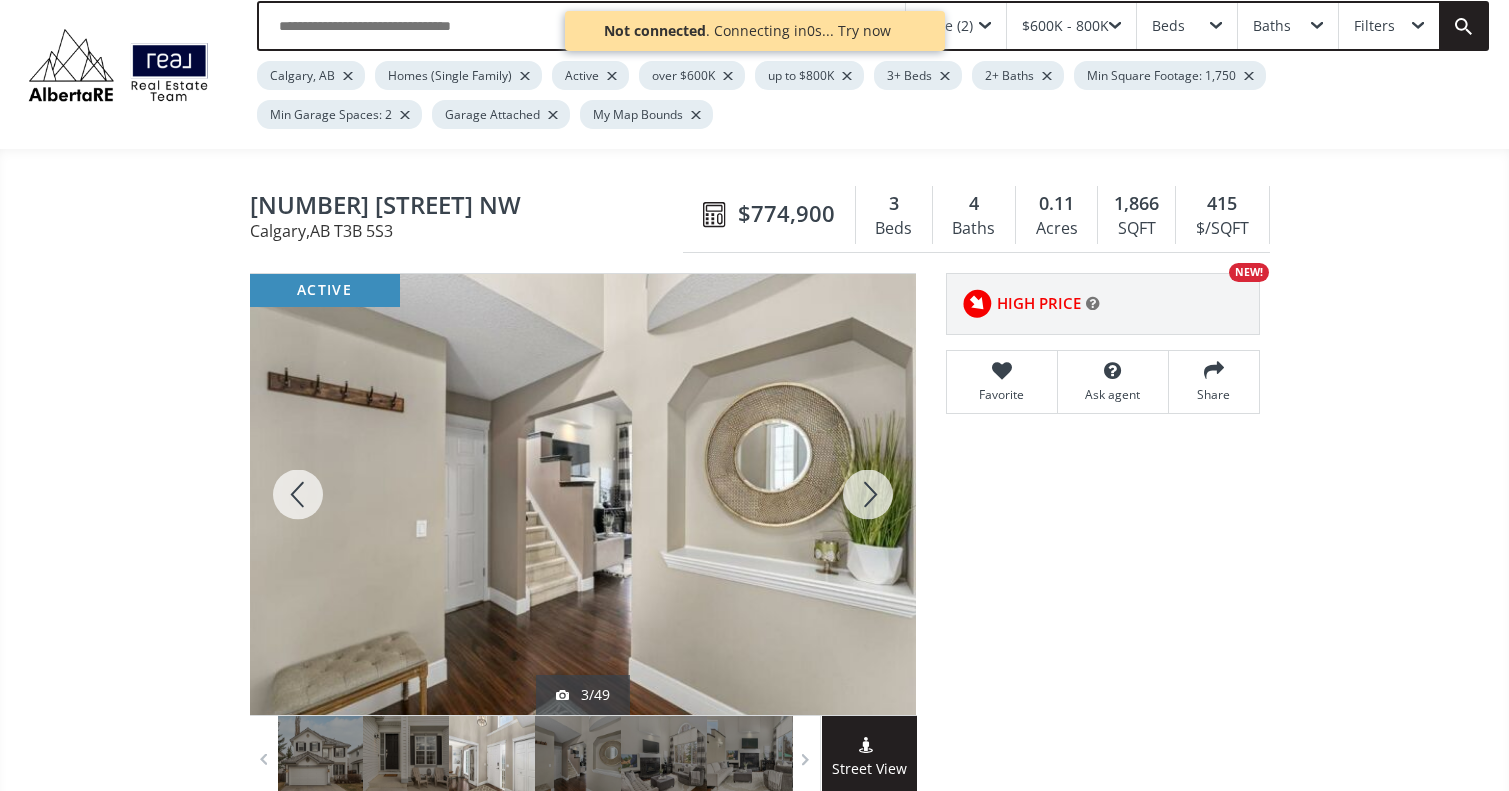 click at bounding box center (868, 494) 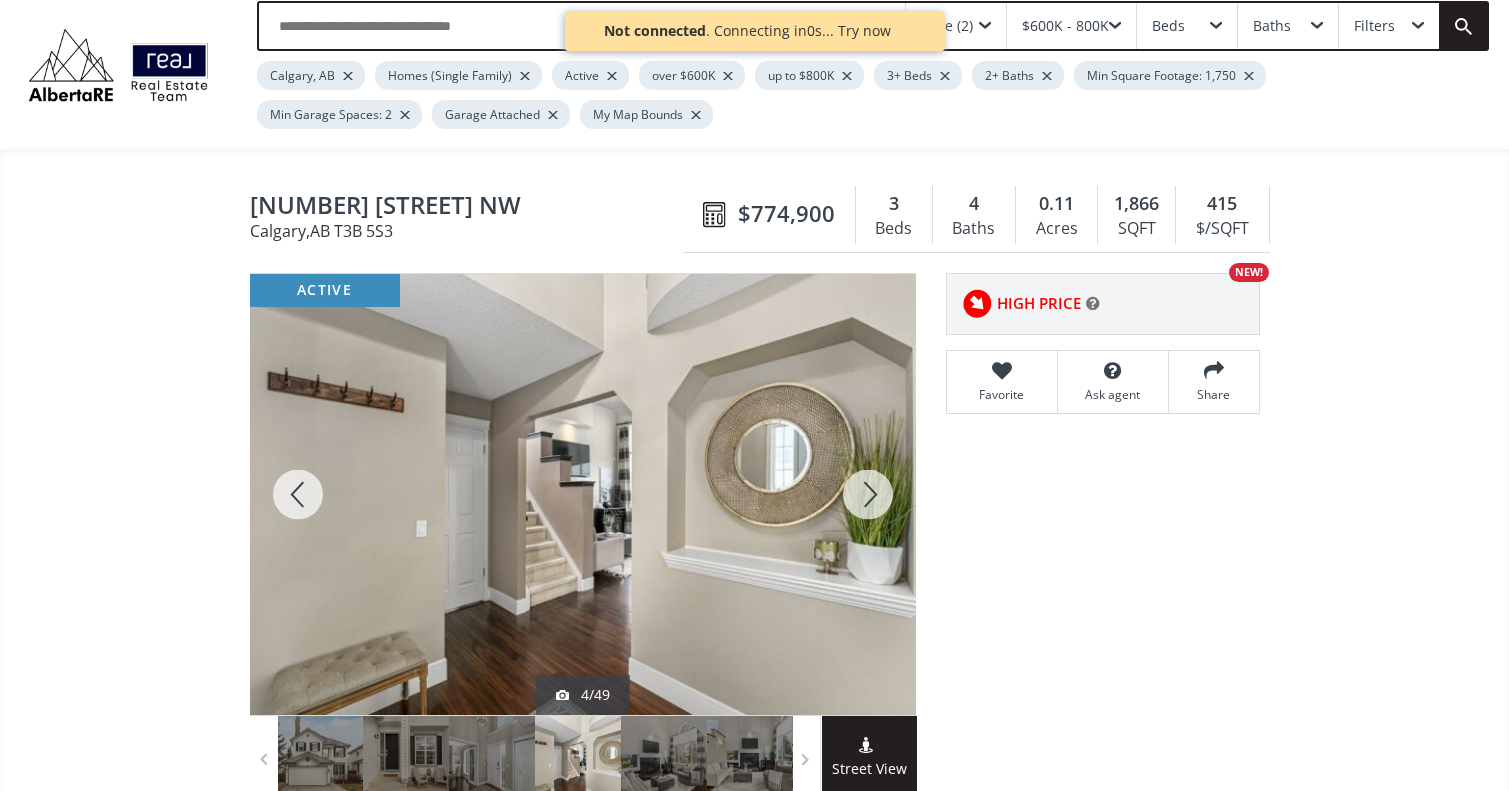 click at bounding box center [868, 494] 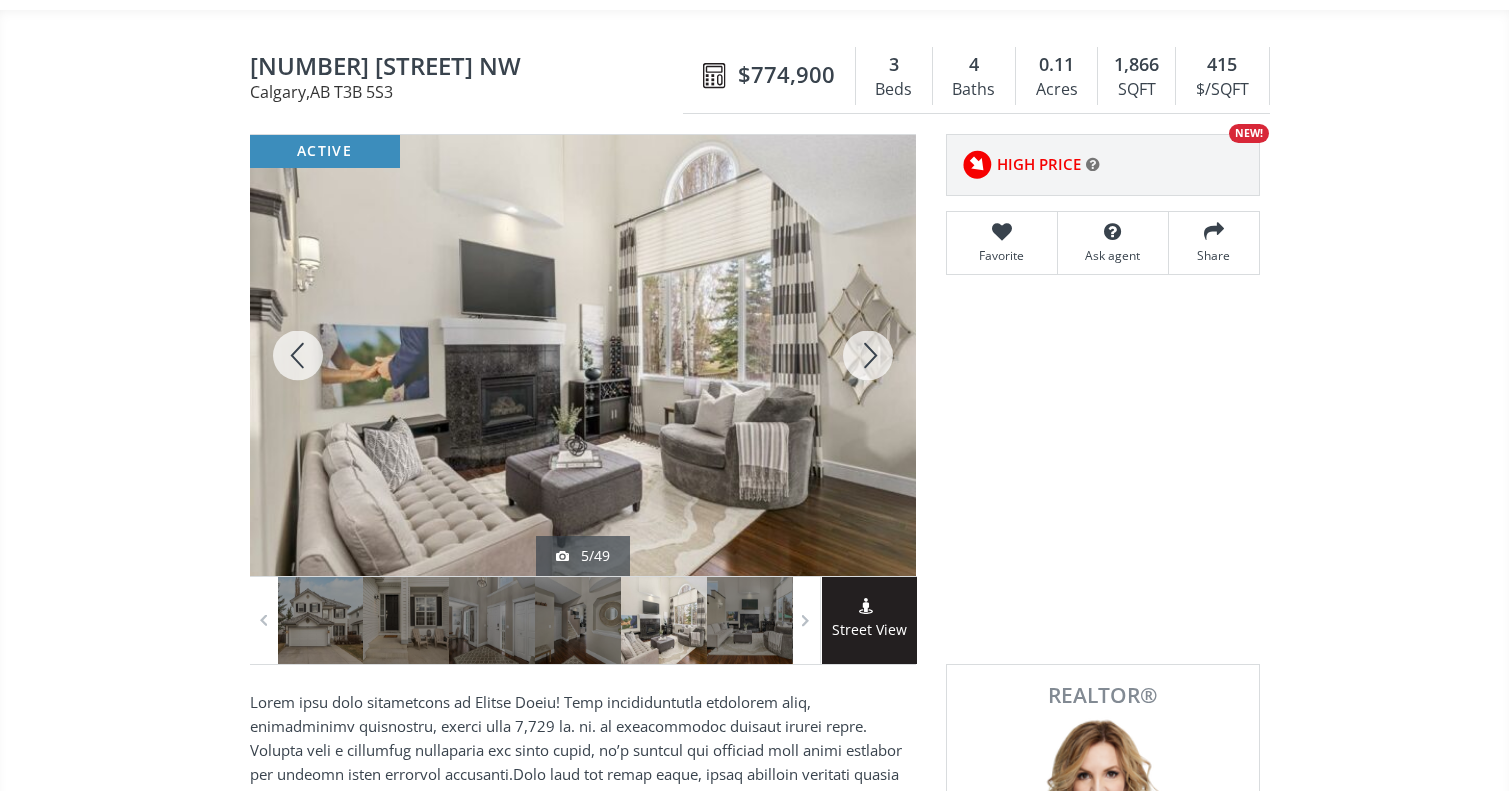 scroll, scrollTop: 270, scrollLeft: 0, axis: vertical 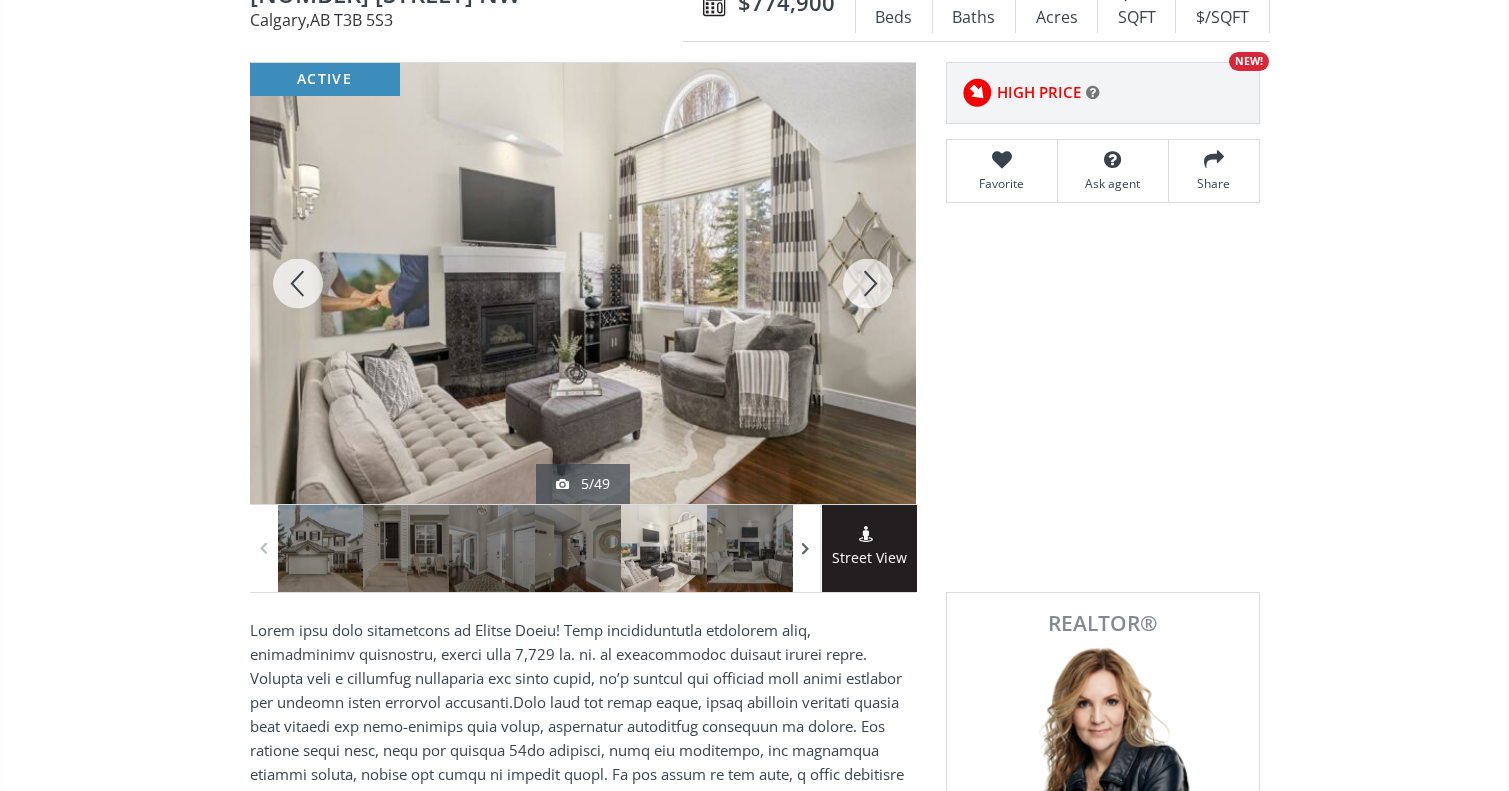 click at bounding box center [806, 548] 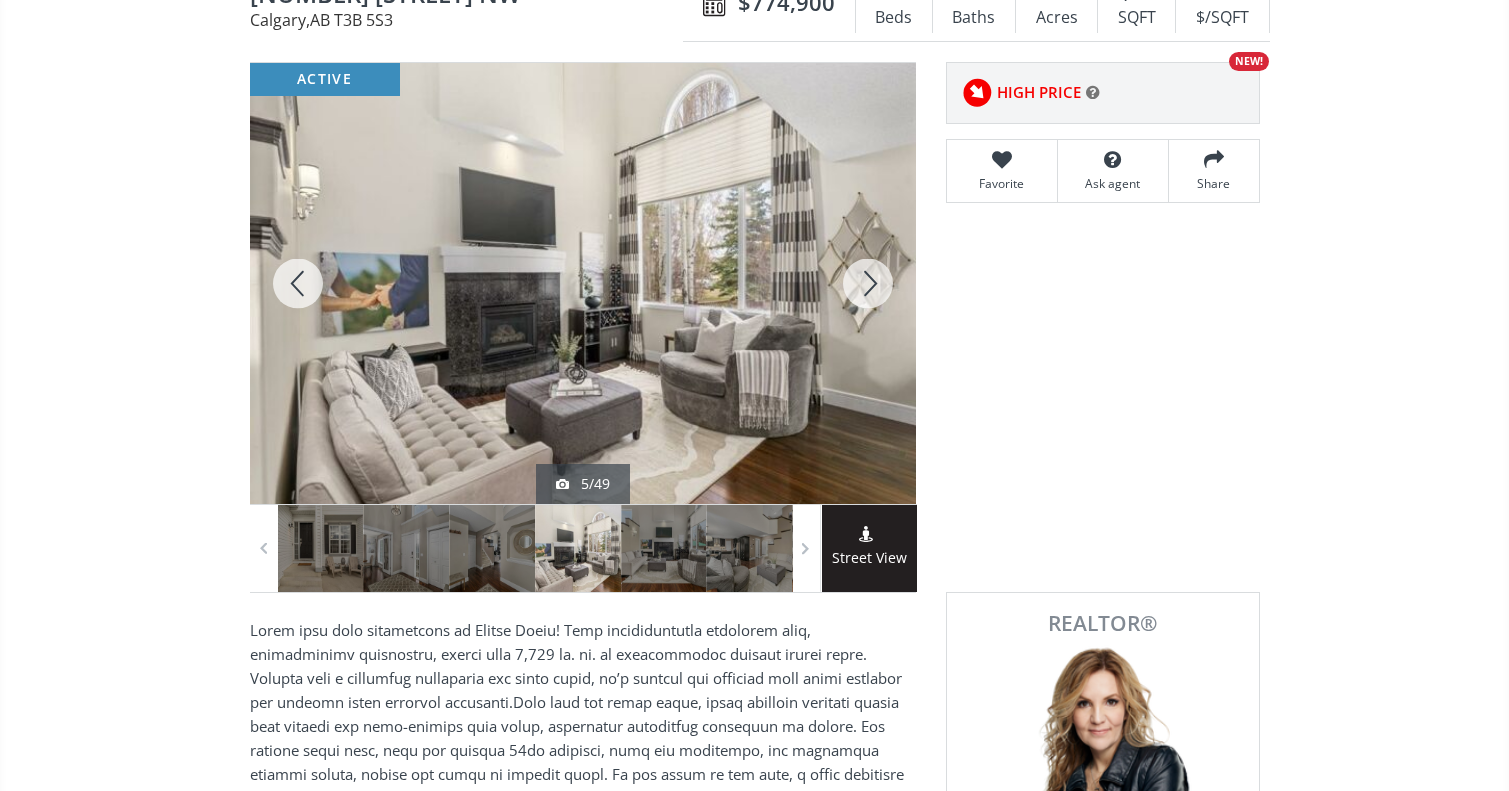 click at bounding box center [868, 283] 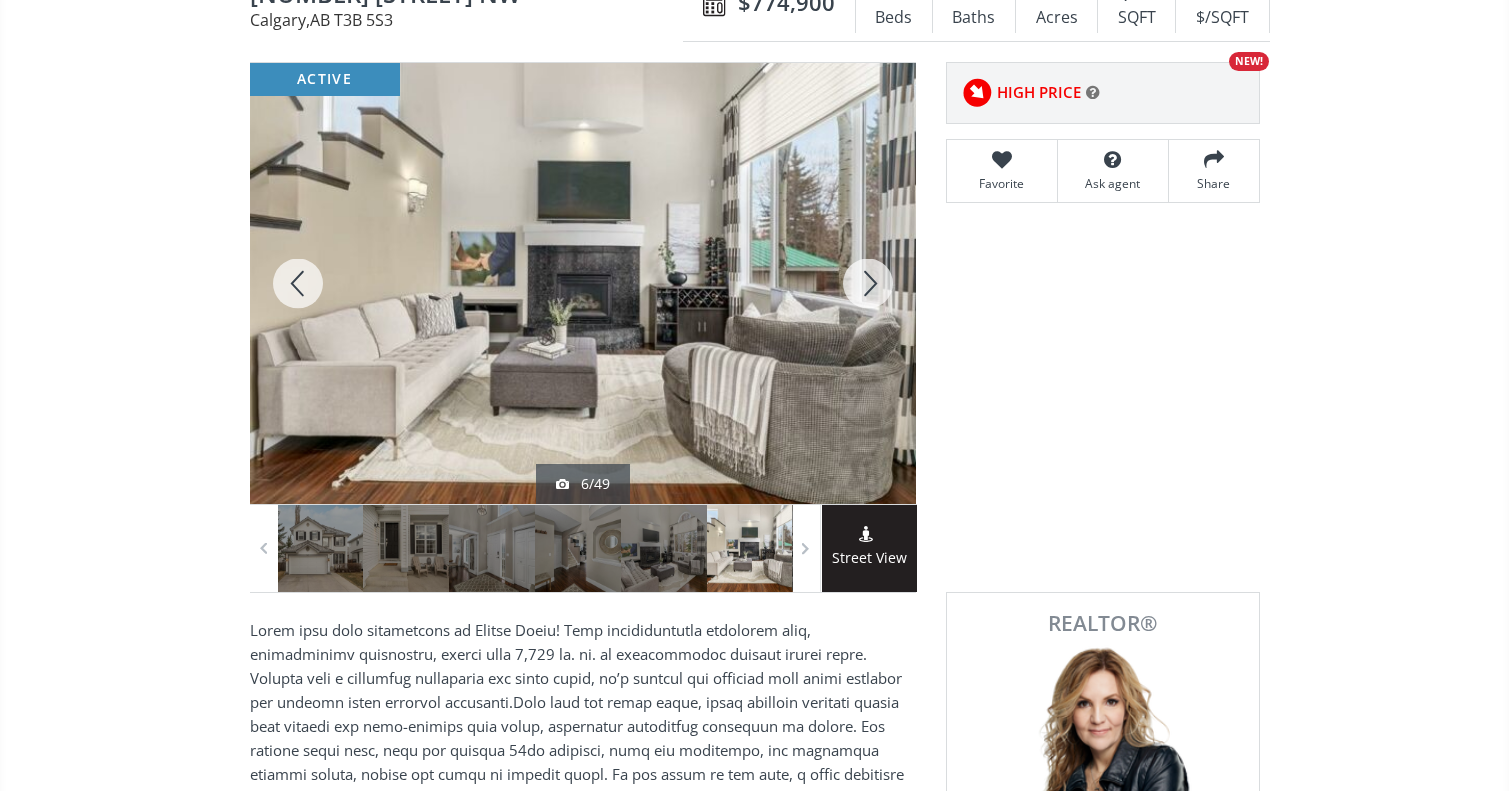click at bounding box center [868, 283] 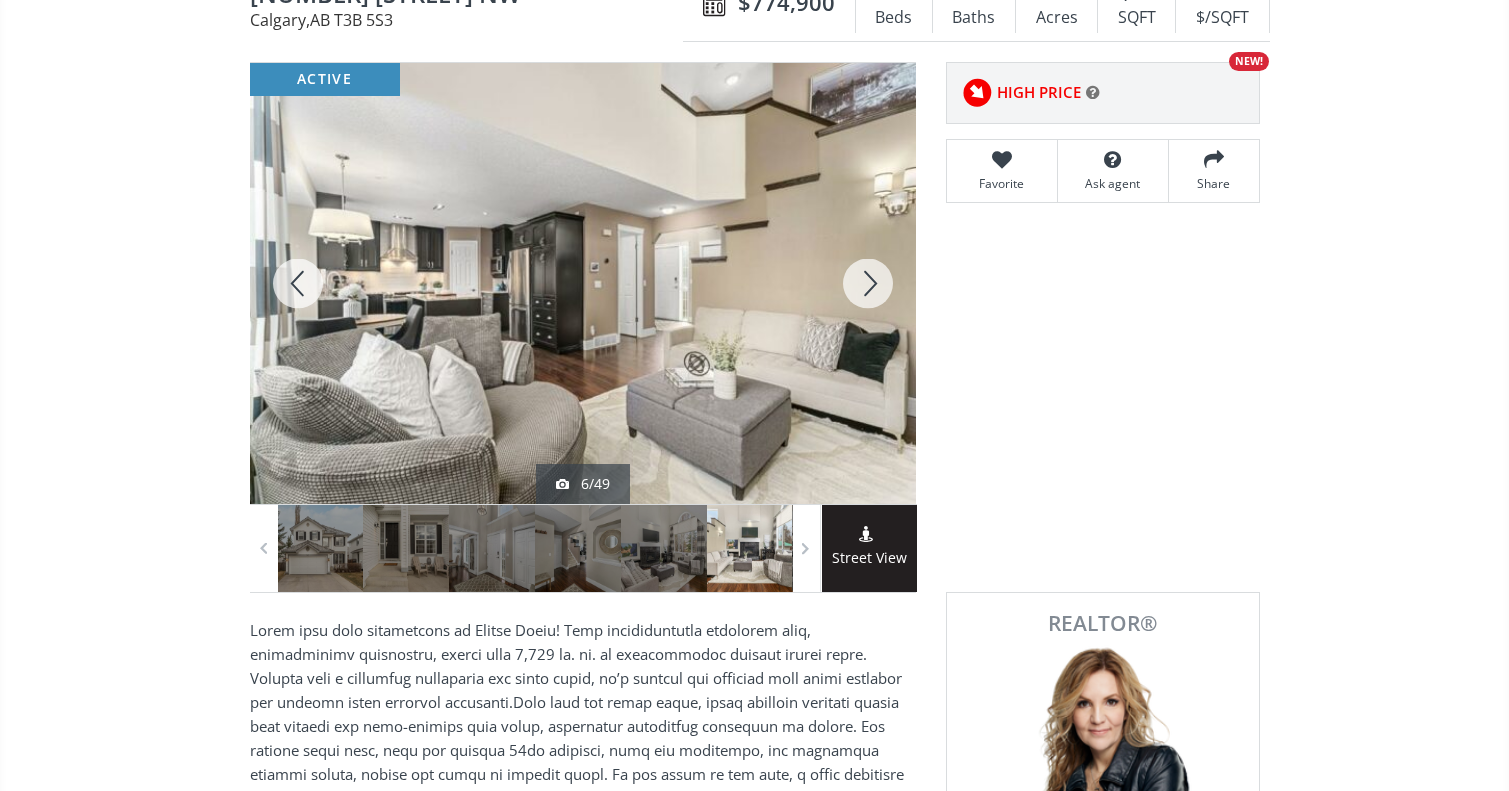 click at bounding box center [868, 283] 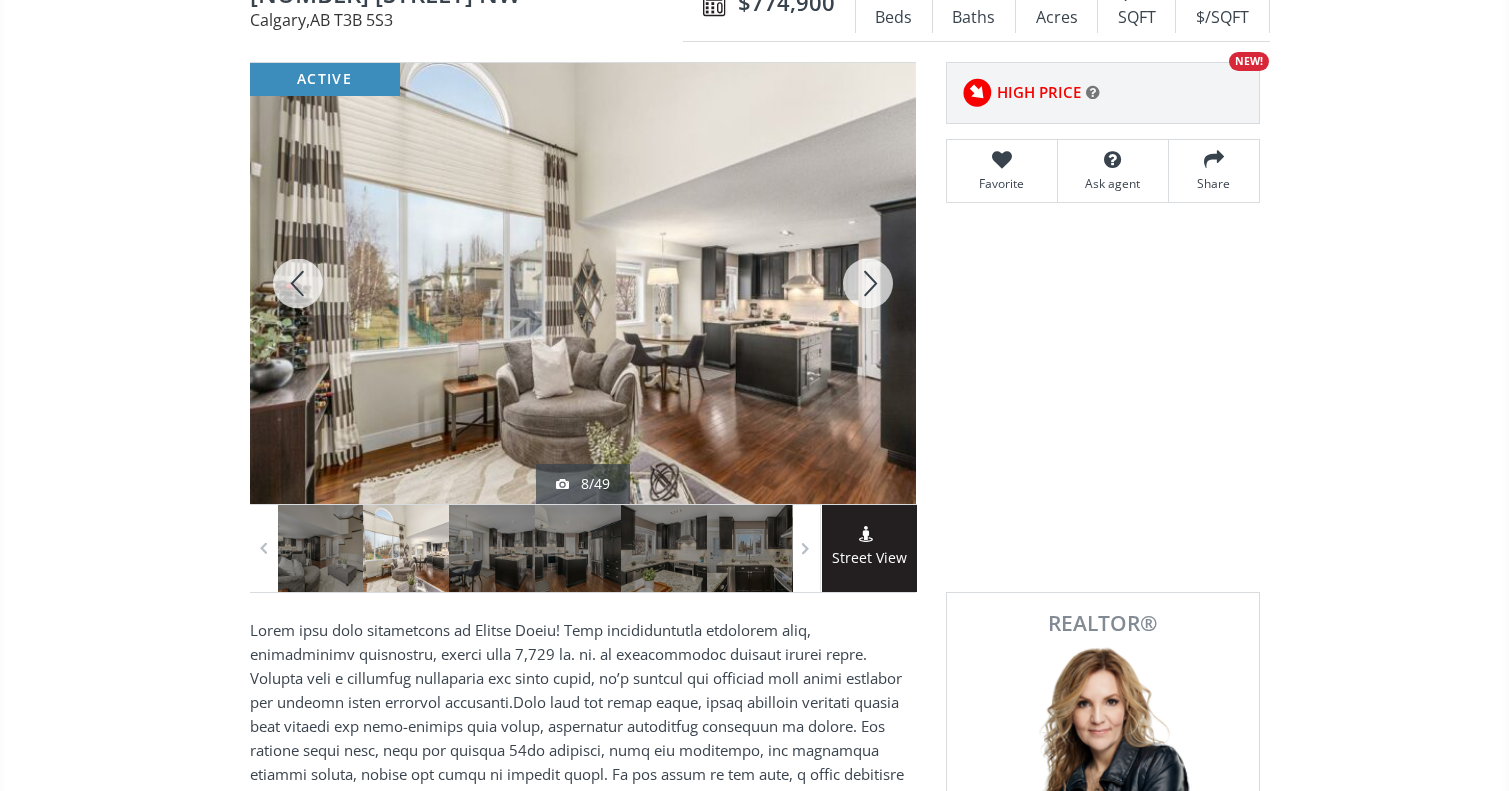 click at bounding box center [868, 283] 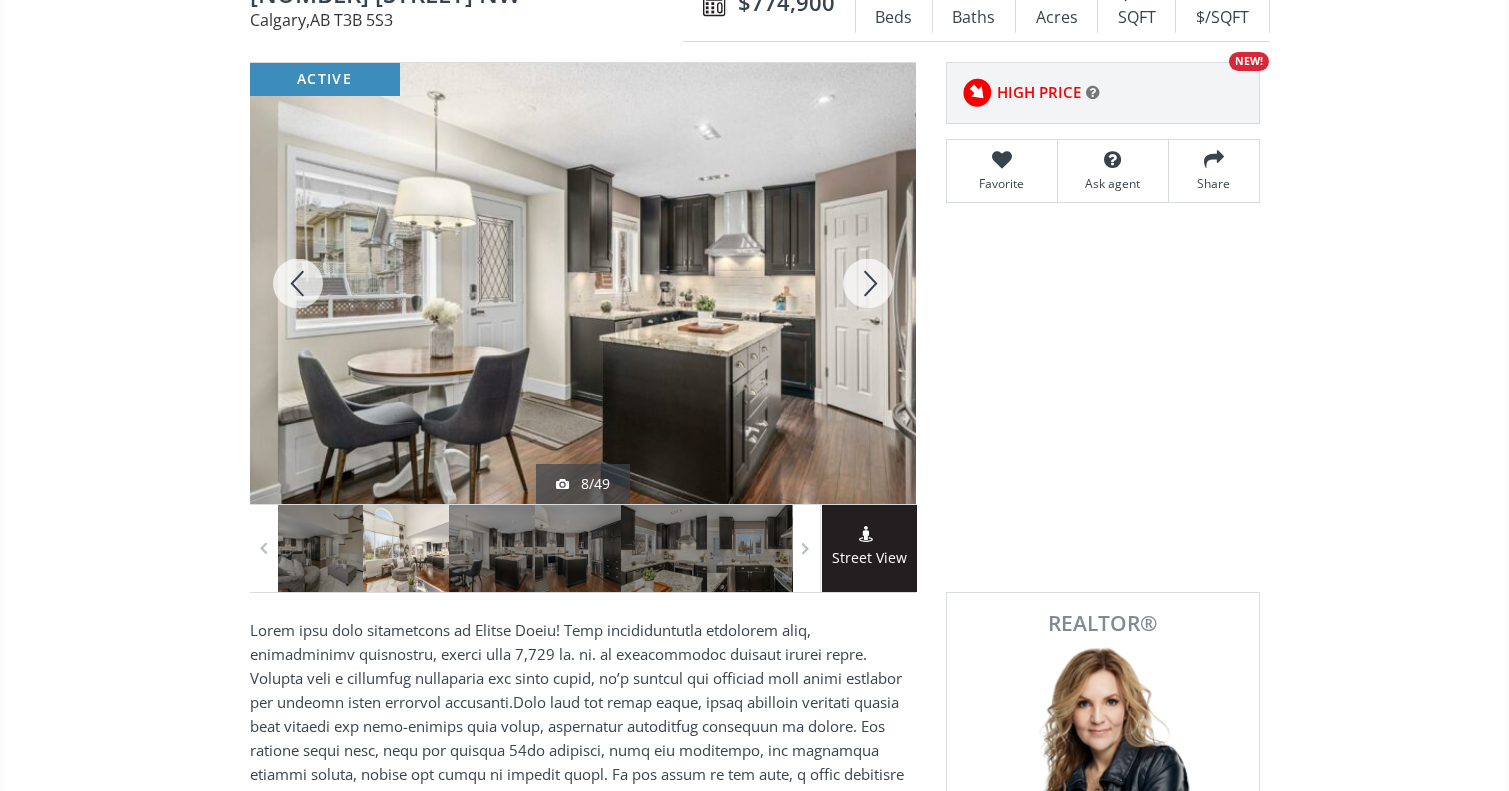 click at bounding box center (868, 283) 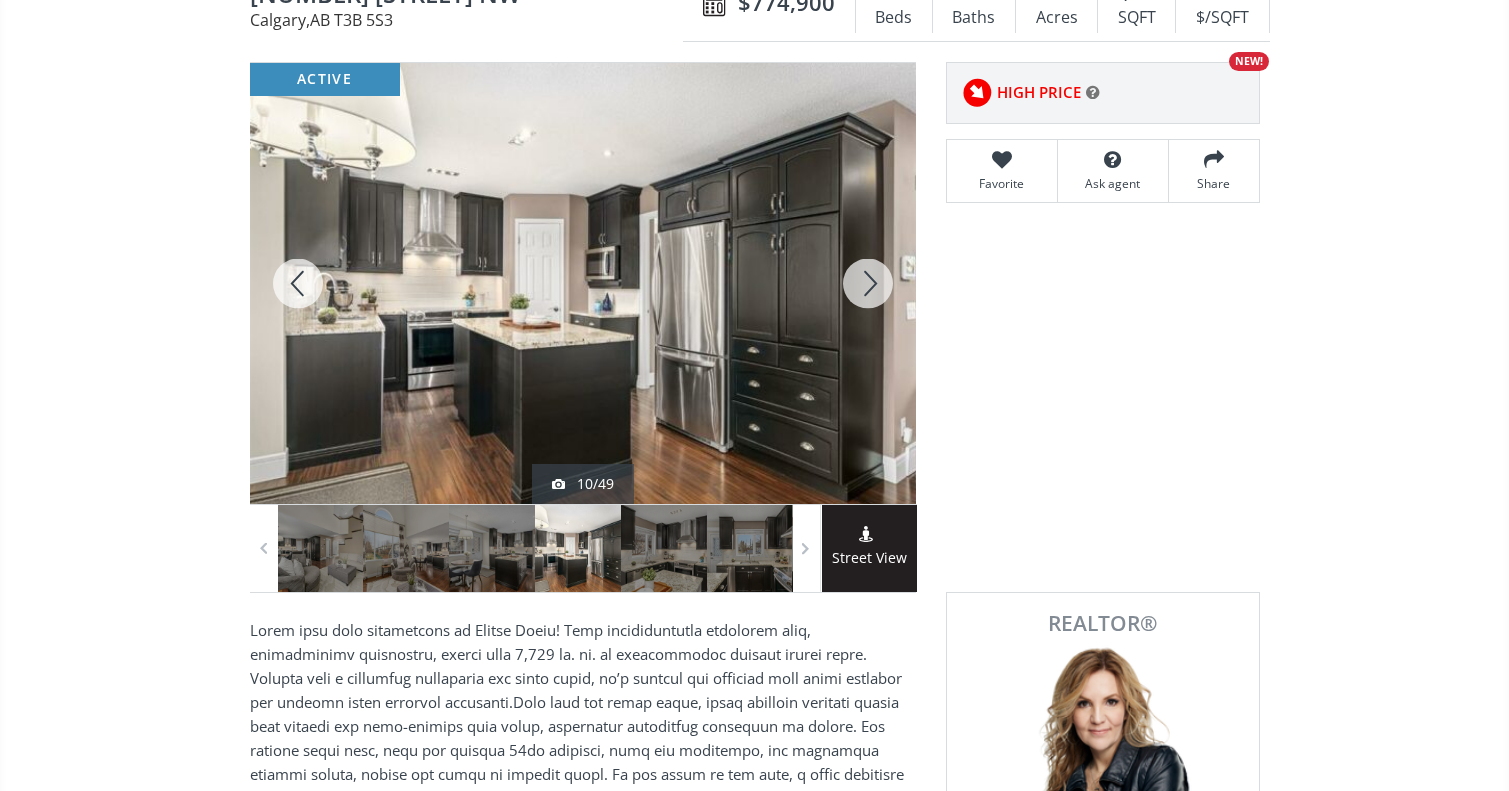 click at bounding box center (868, 283) 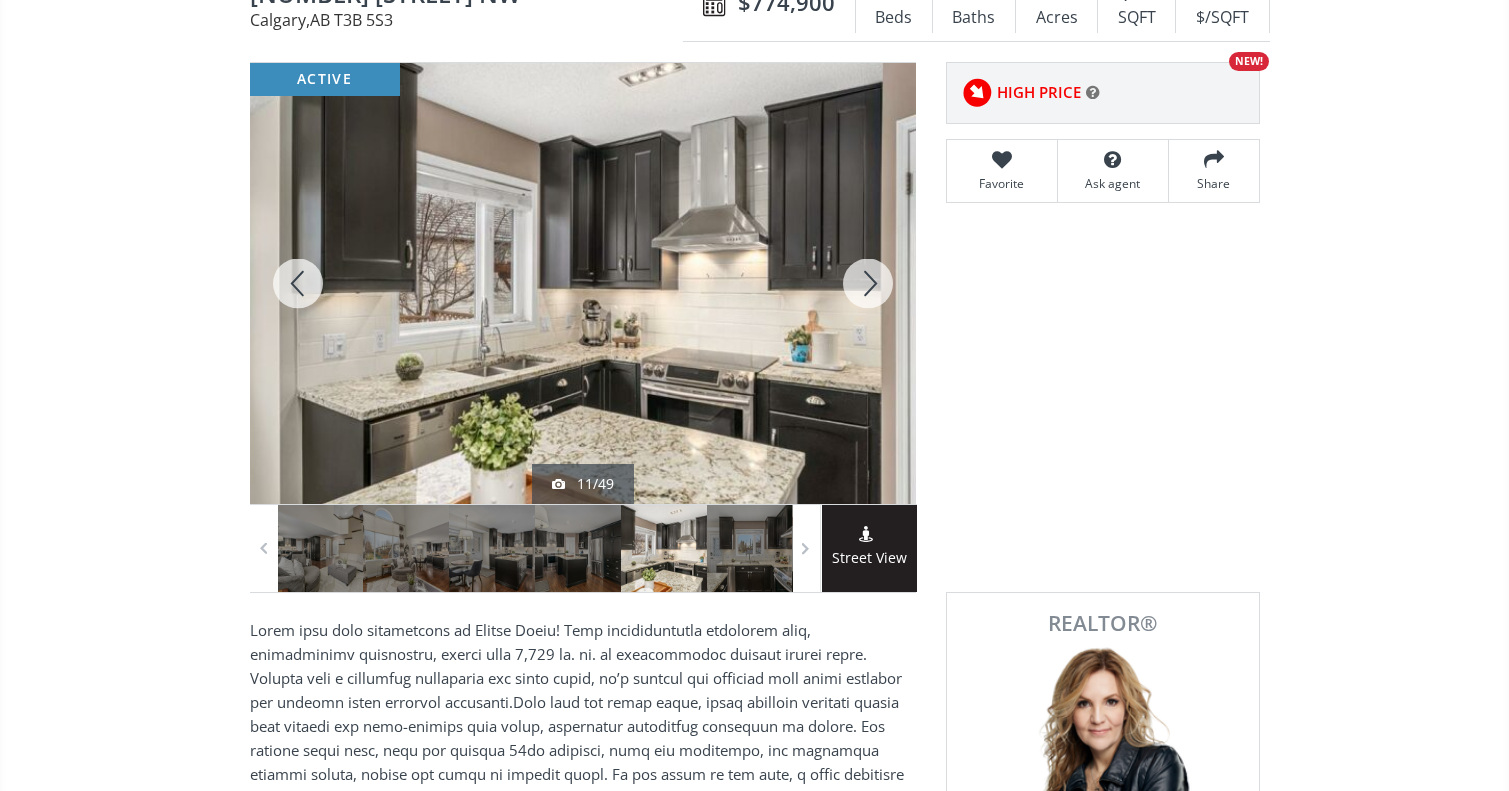 click at bounding box center (868, 283) 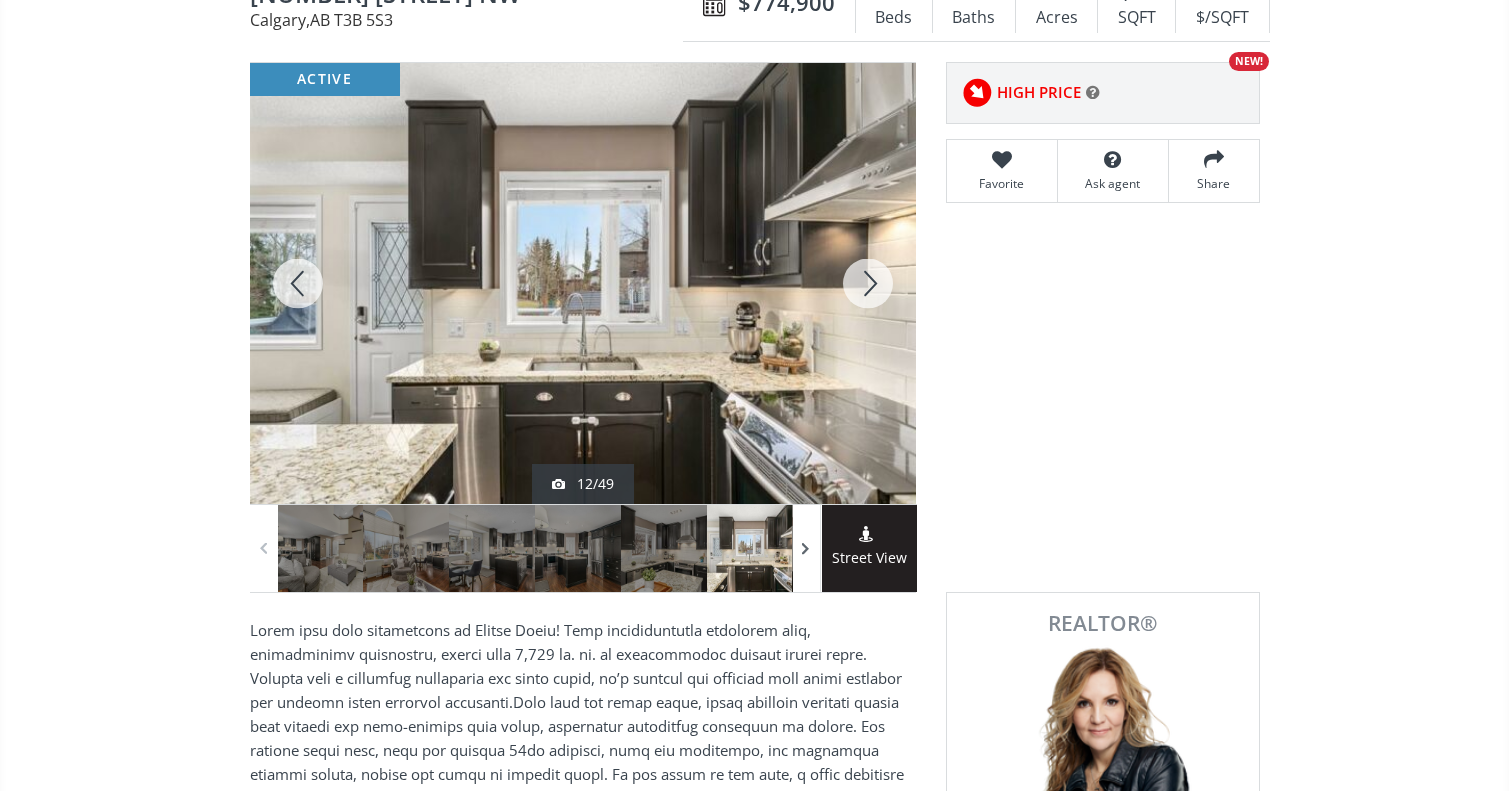 click at bounding box center (806, 548) 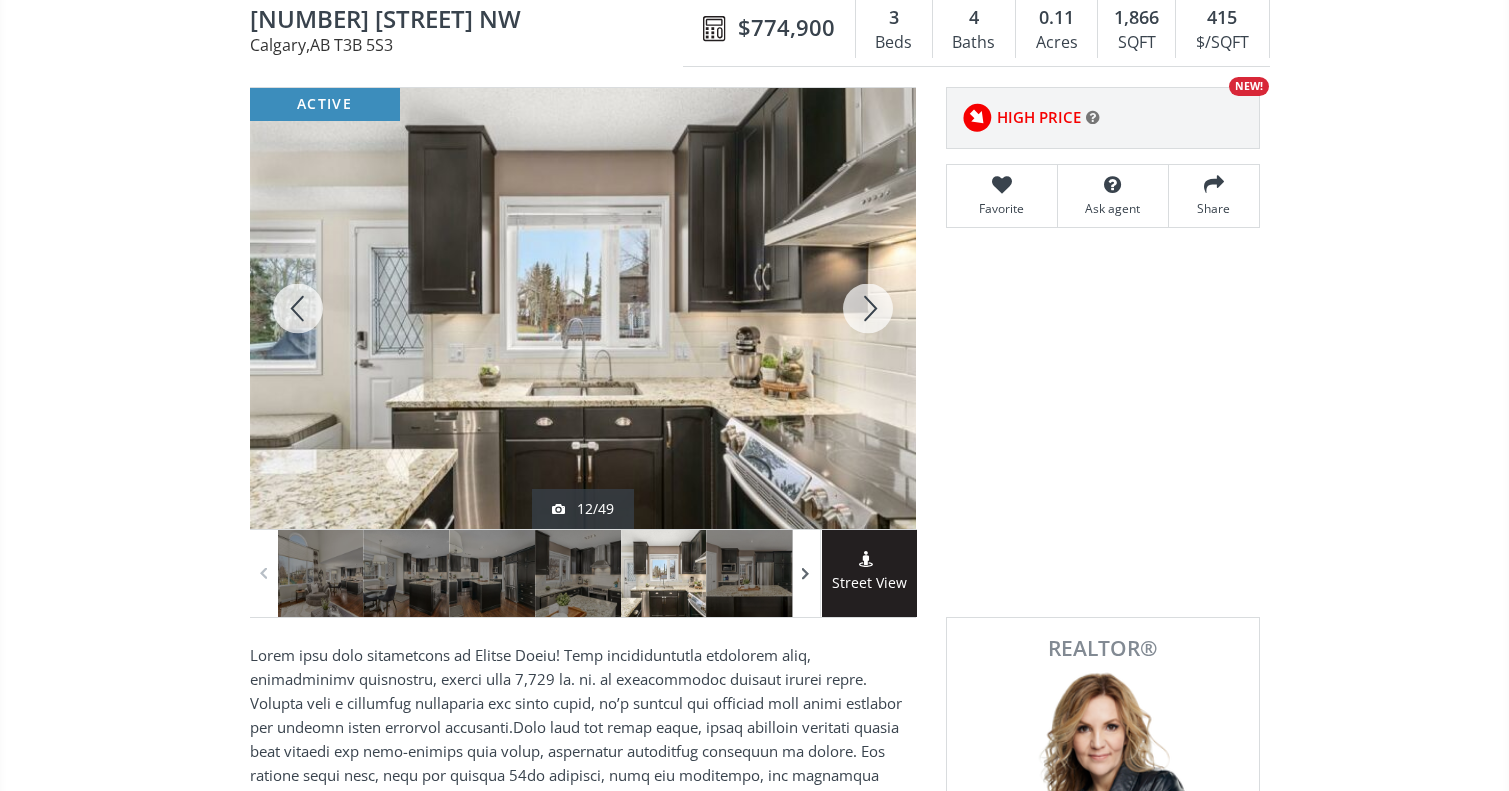 scroll, scrollTop: 239, scrollLeft: 0, axis: vertical 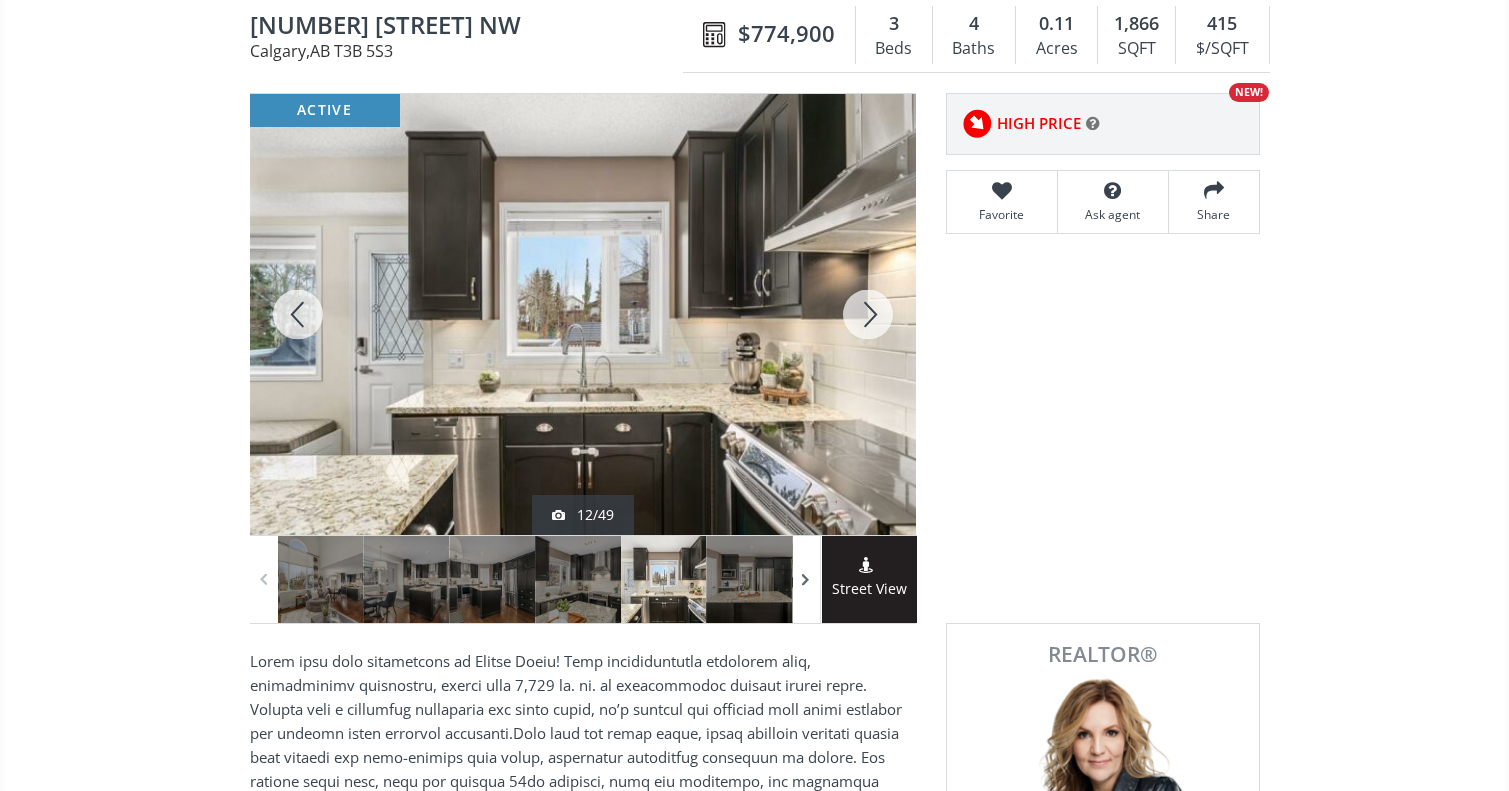 click at bounding box center (806, 579) 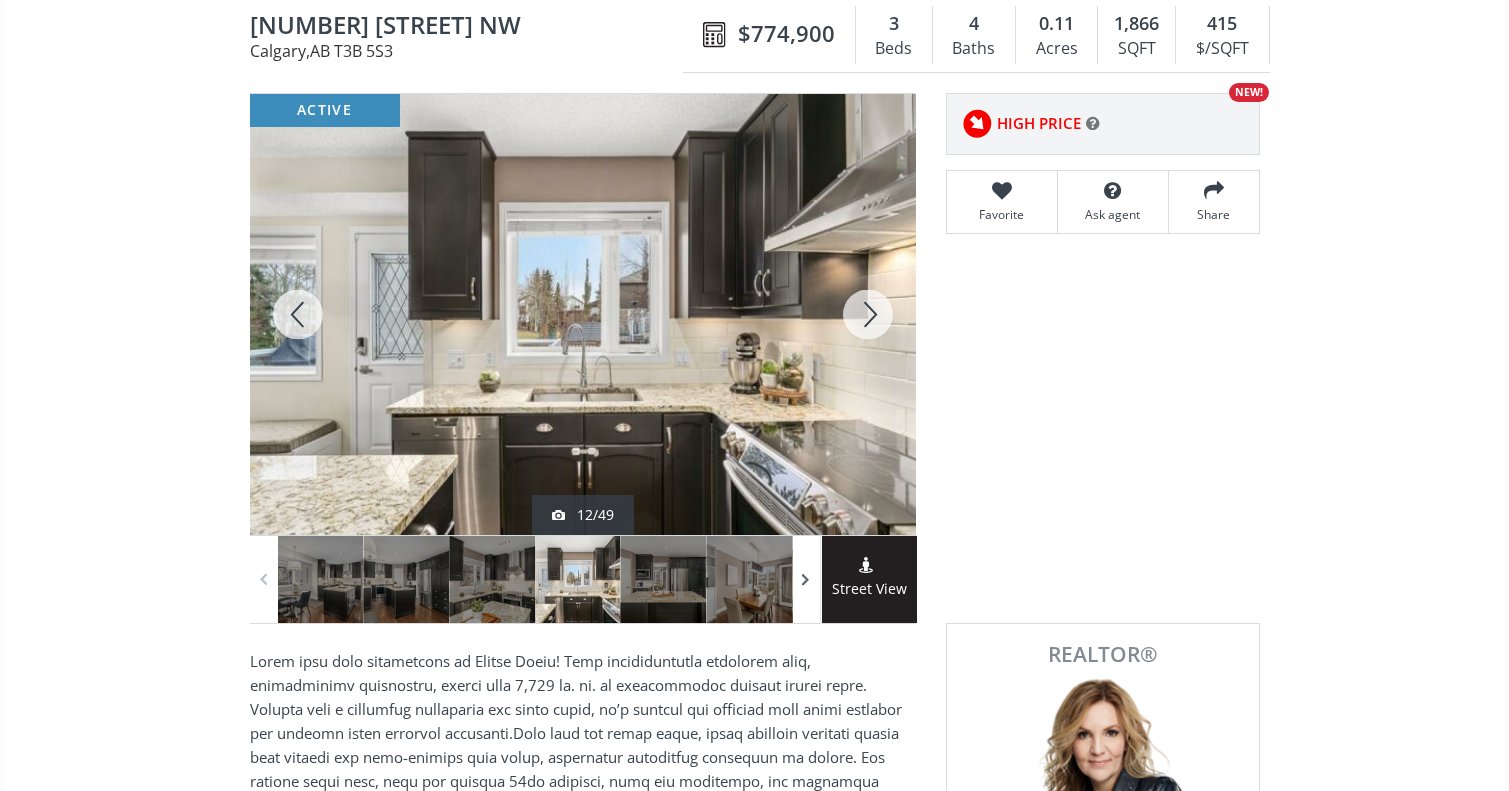 click at bounding box center [806, 579] 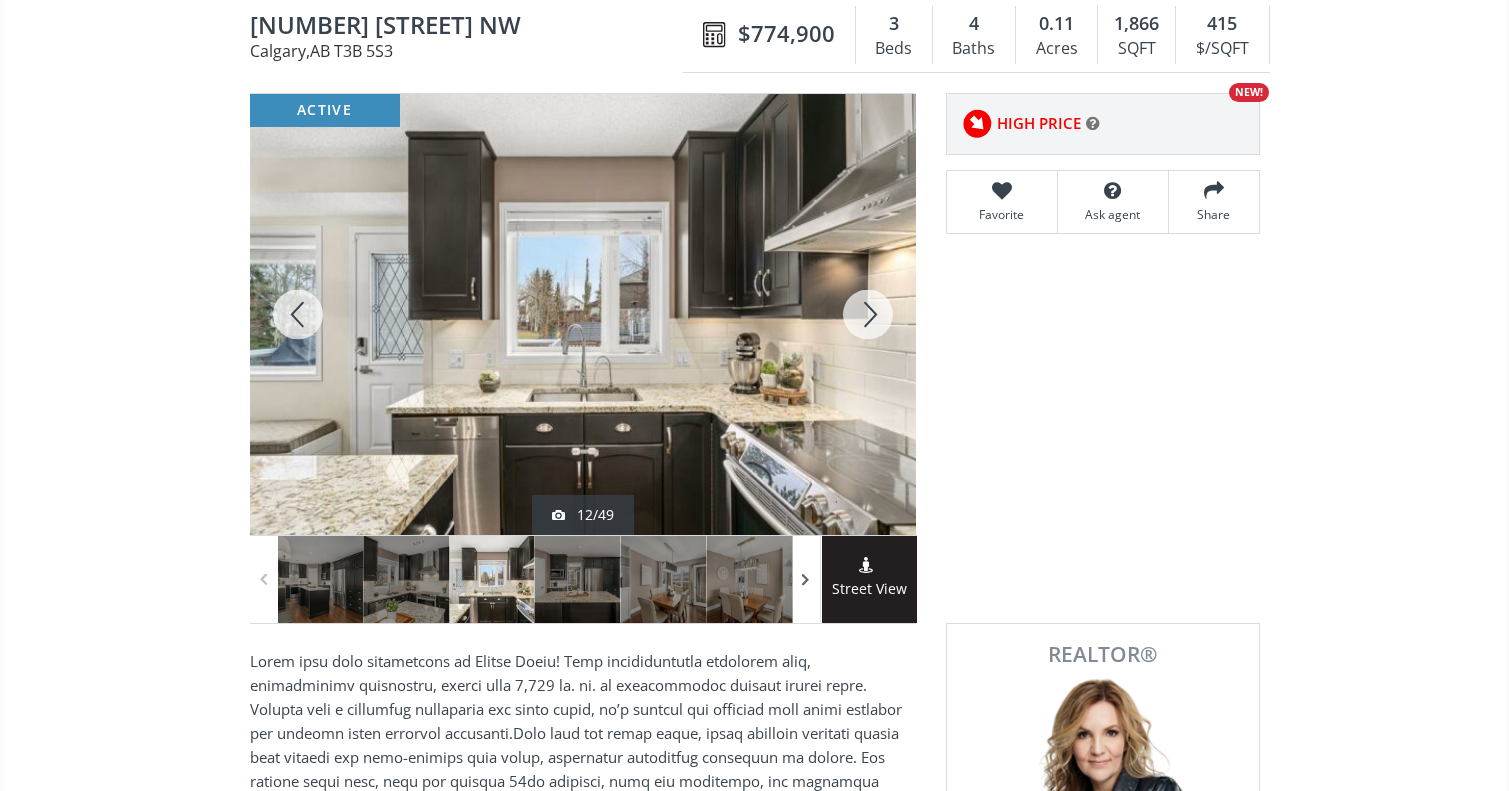 click at bounding box center [806, 579] 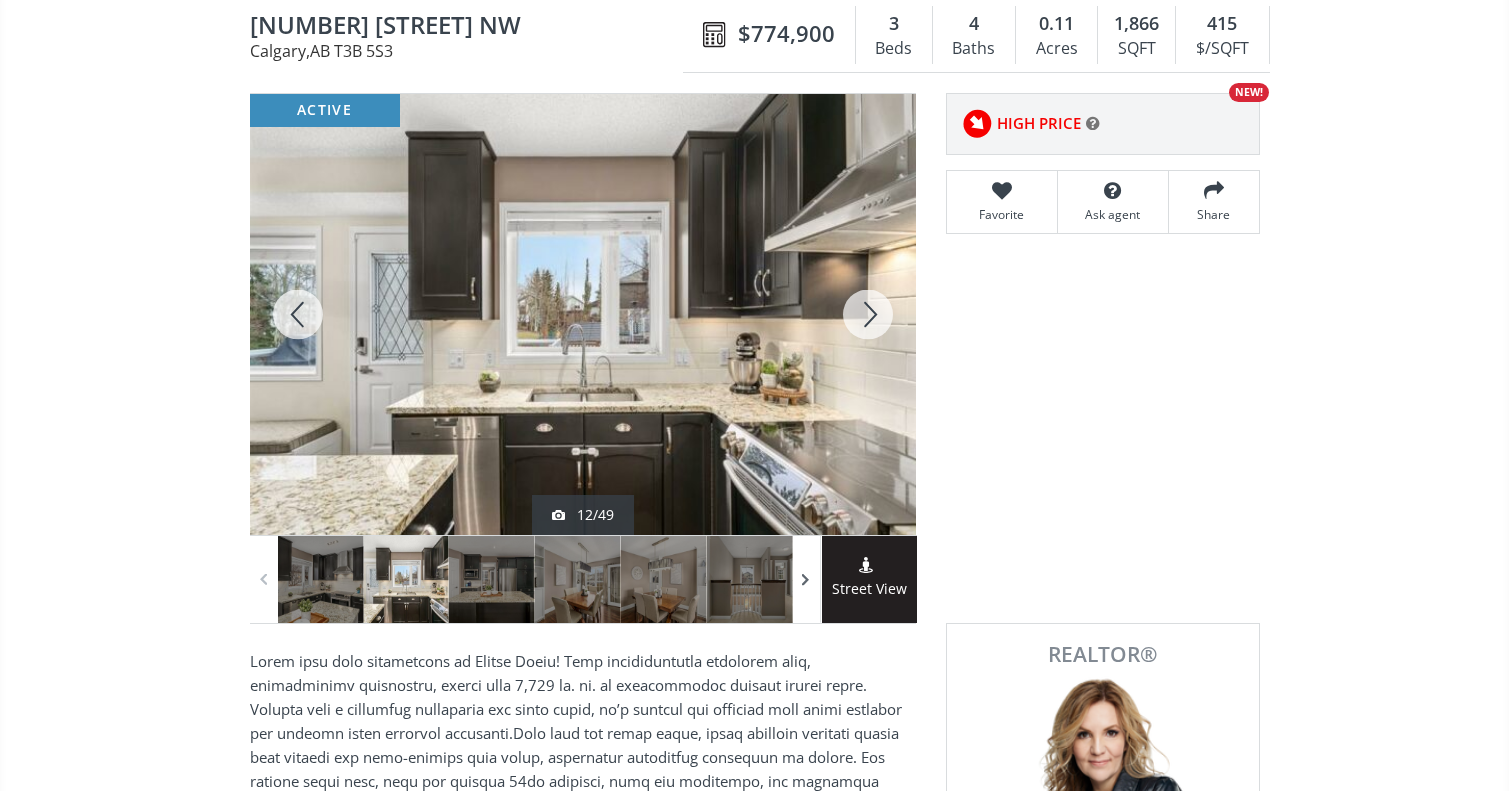 click at bounding box center (806, 579) 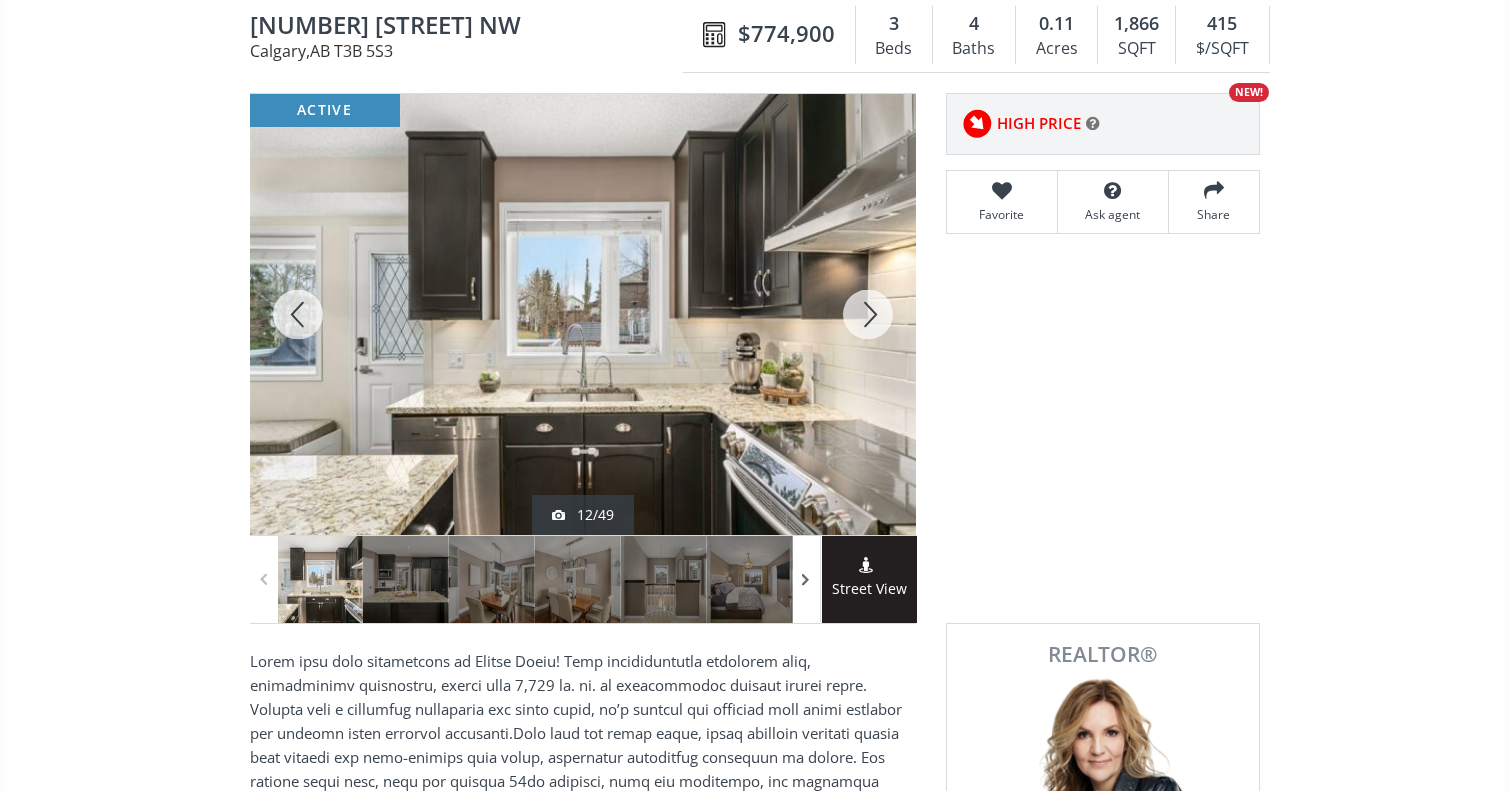 click at bounding box center (806, 579) 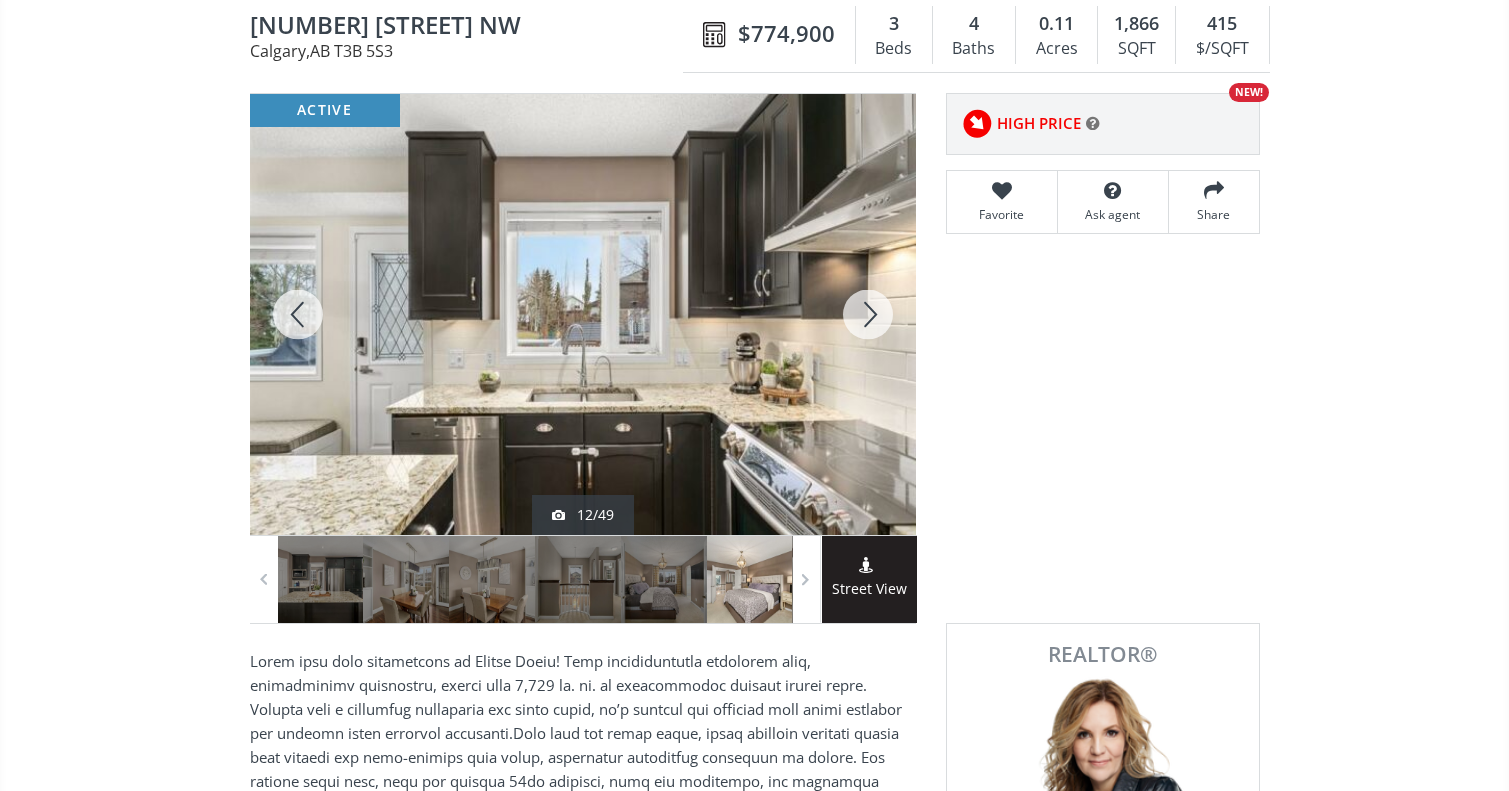 click at bounding box center (750, 579) 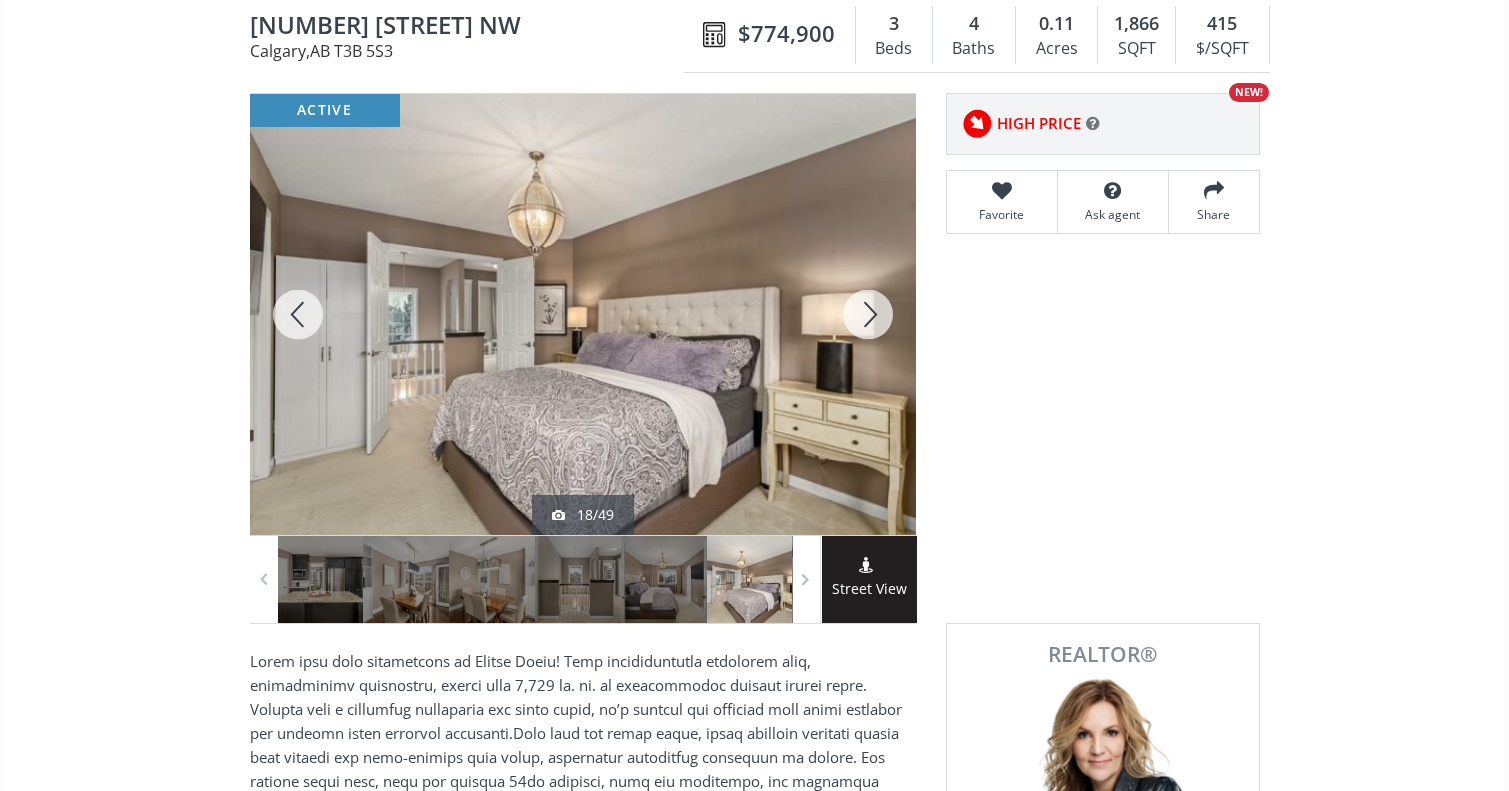 click at bounding box center [868, 314] 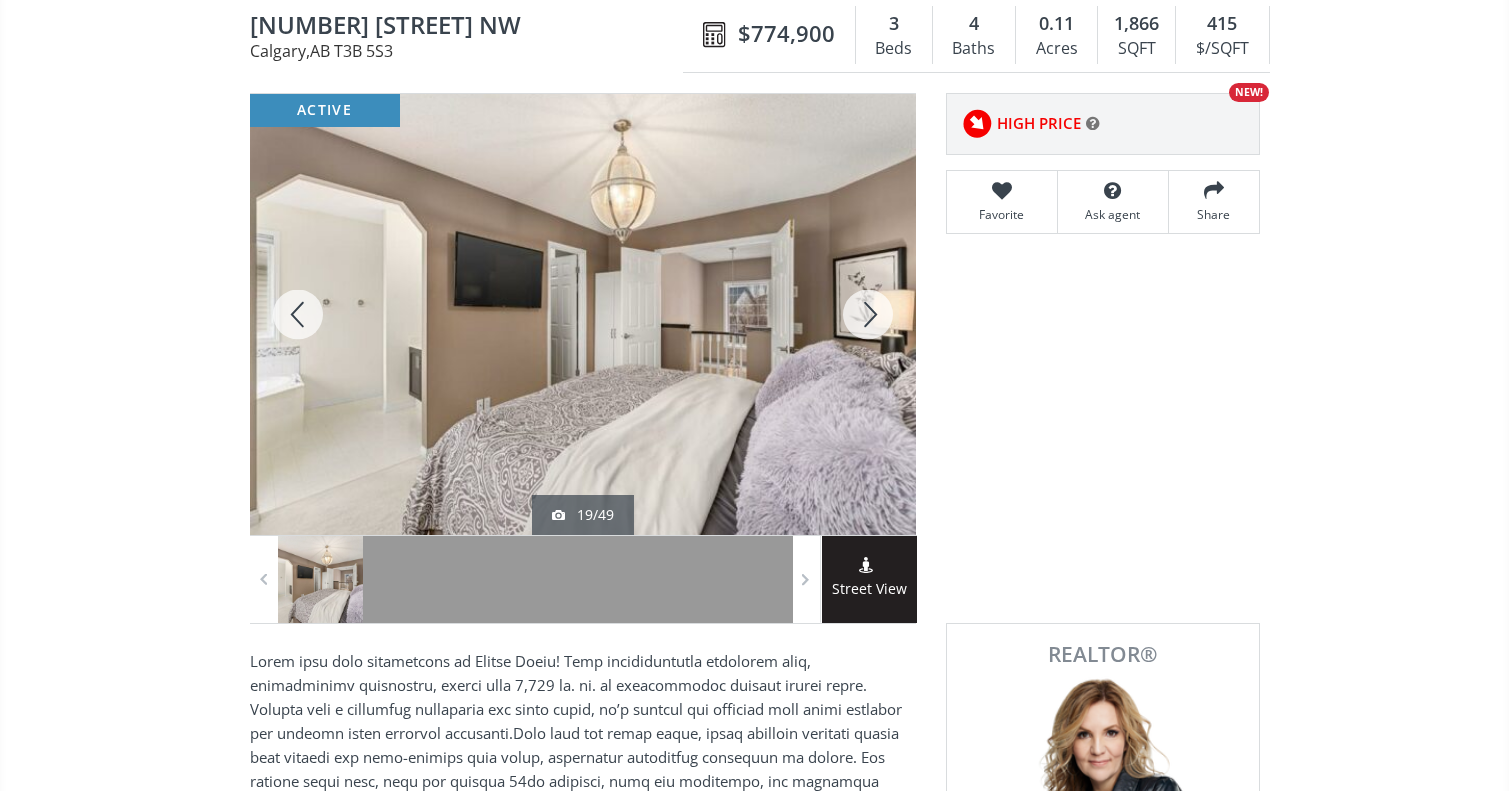 click at bounding box center (868, 314) 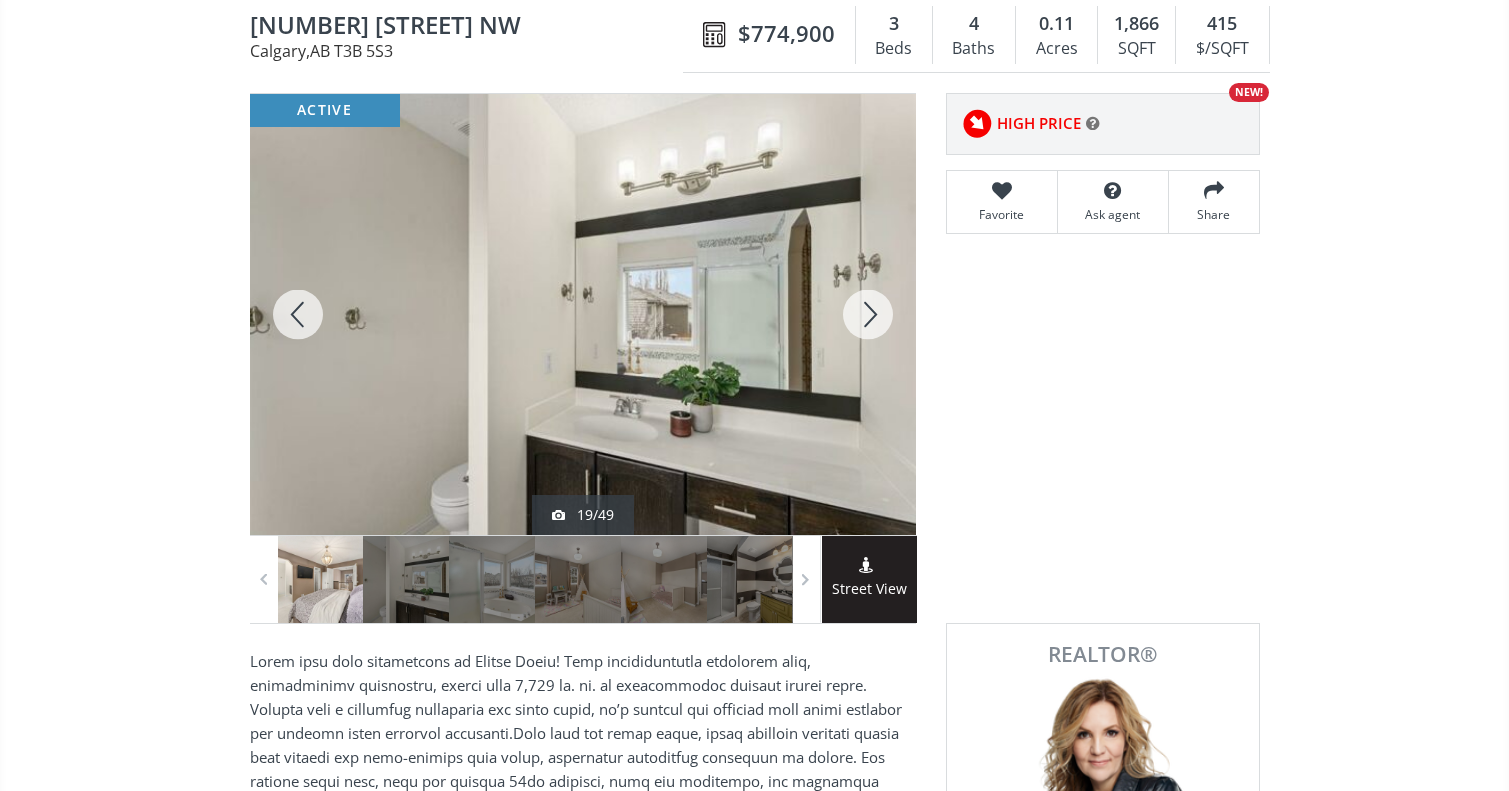 click at bounding box center (868, 314) 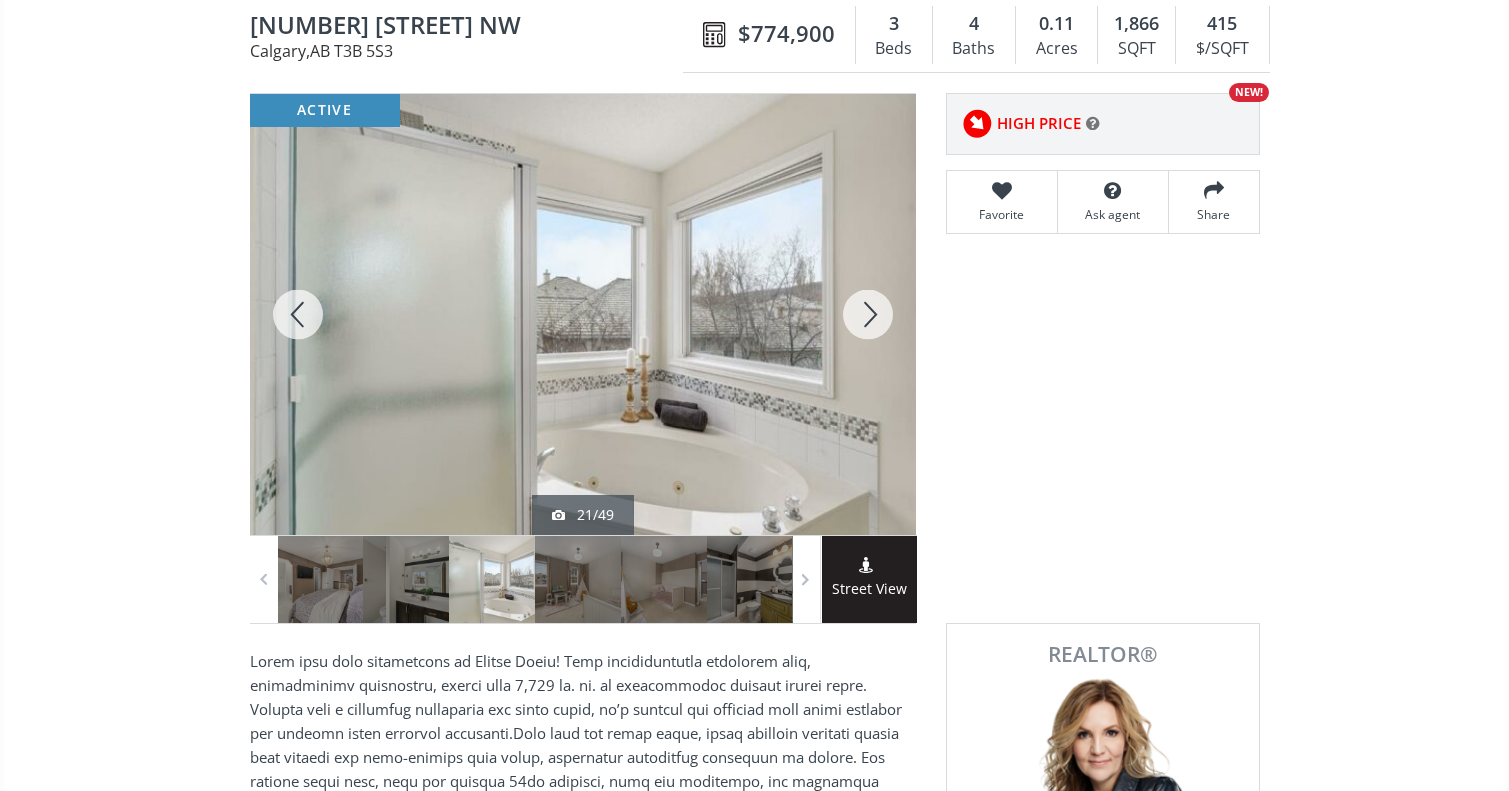 click at bounding box center (868, 314) 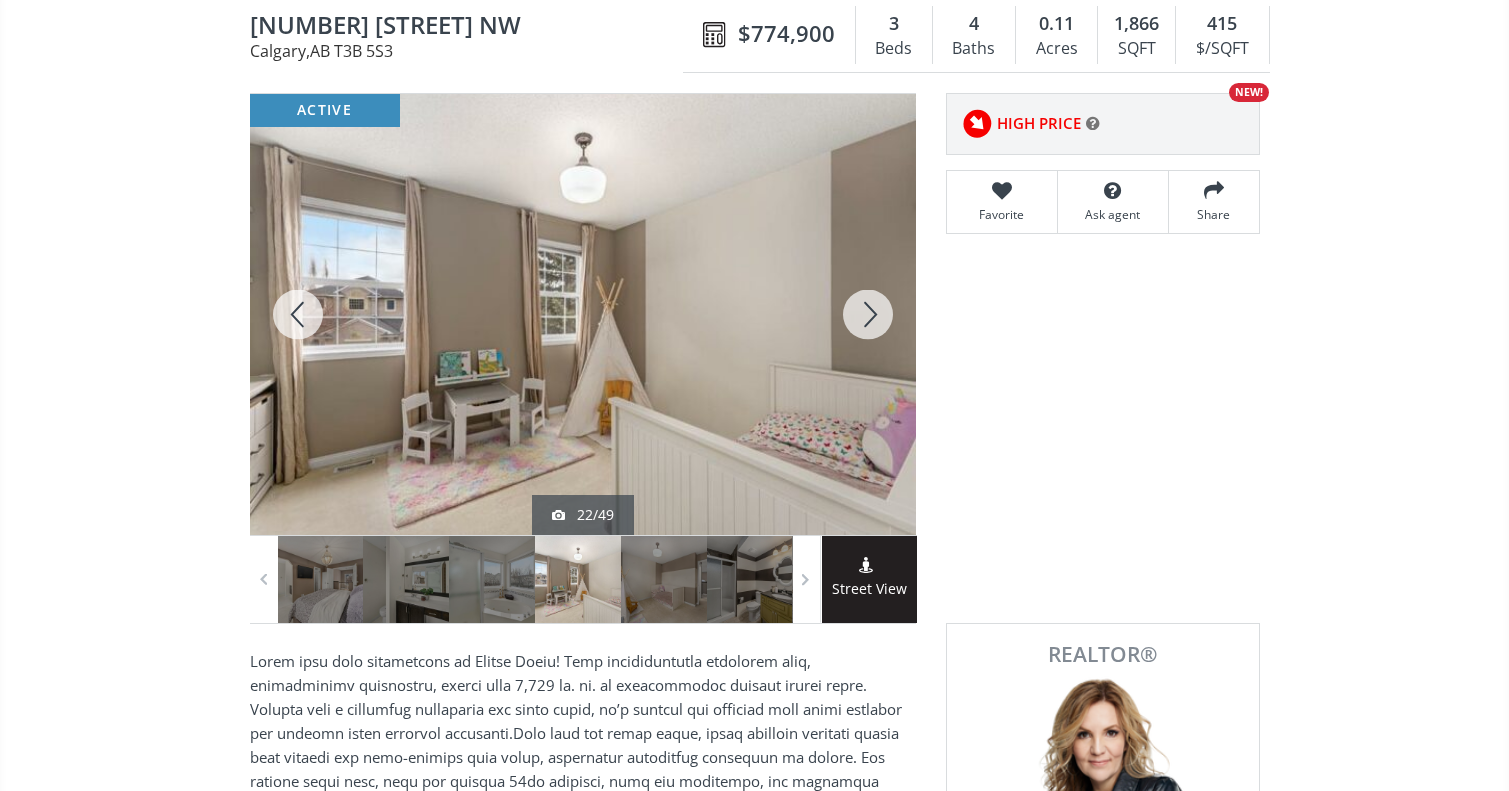 click at bounding box center [868, 314] 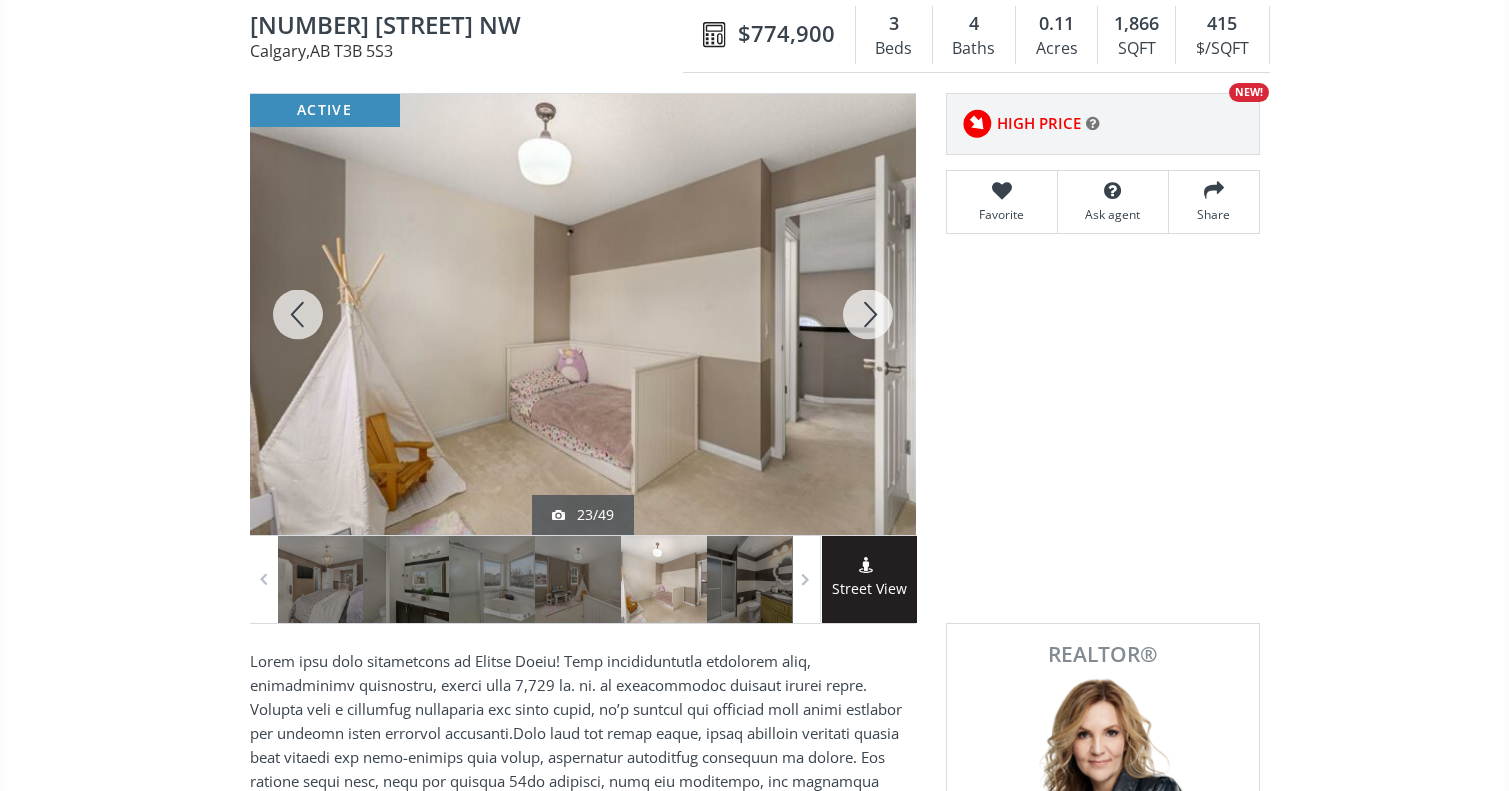 click at bounding box center (868, 314) 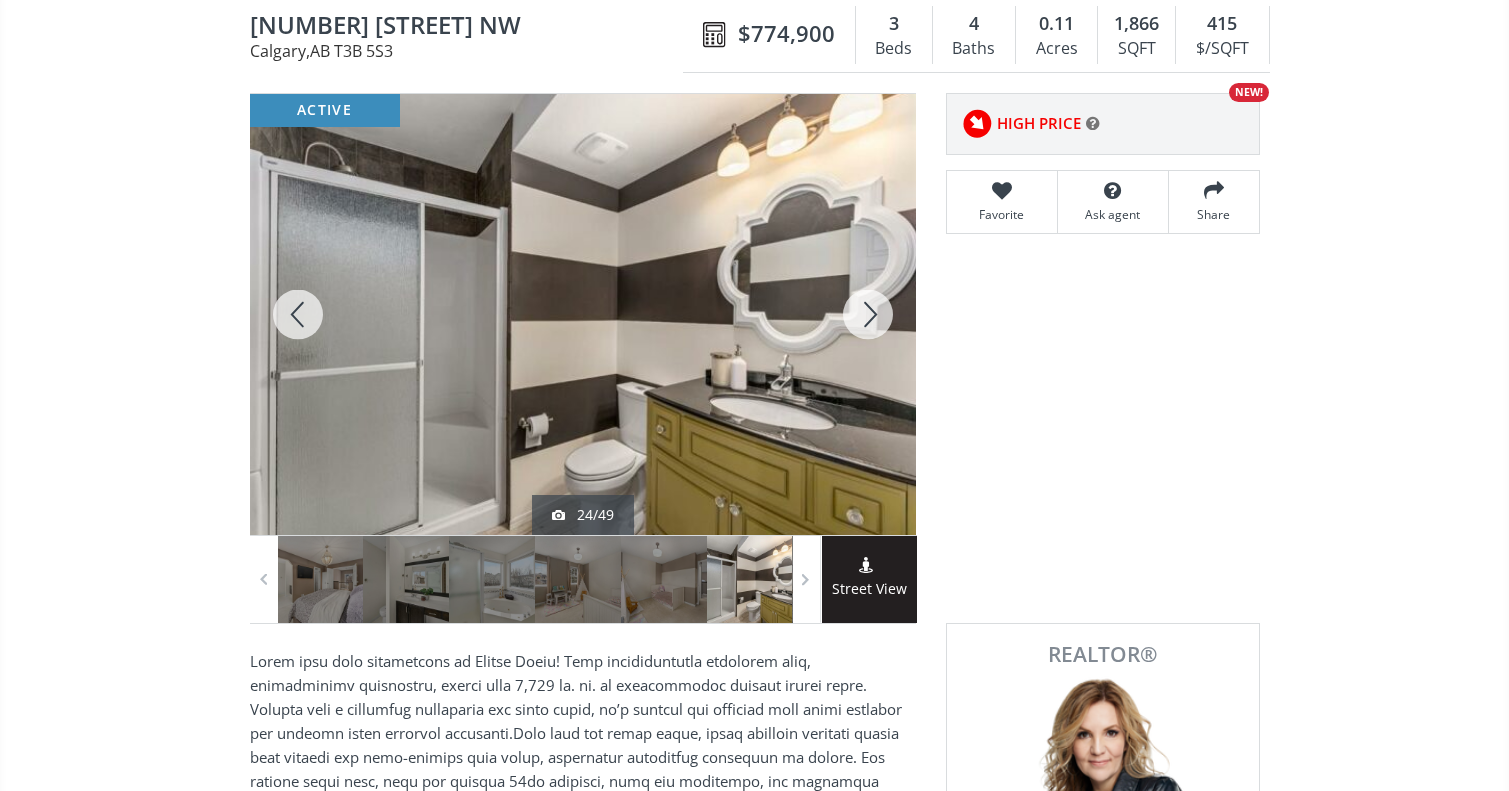 click at bounding box center [868, 314] 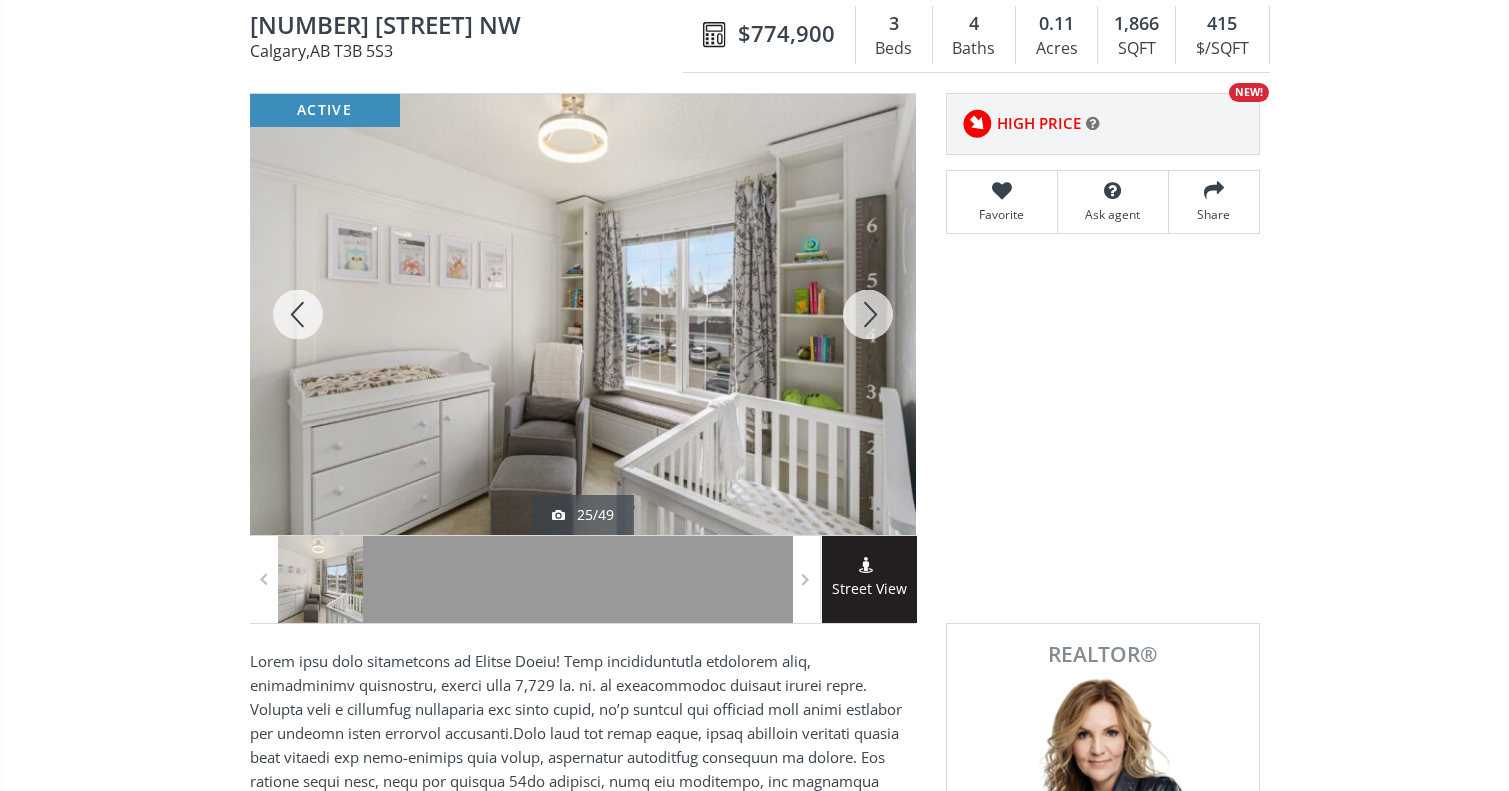 click at bounding box center [868, 314] 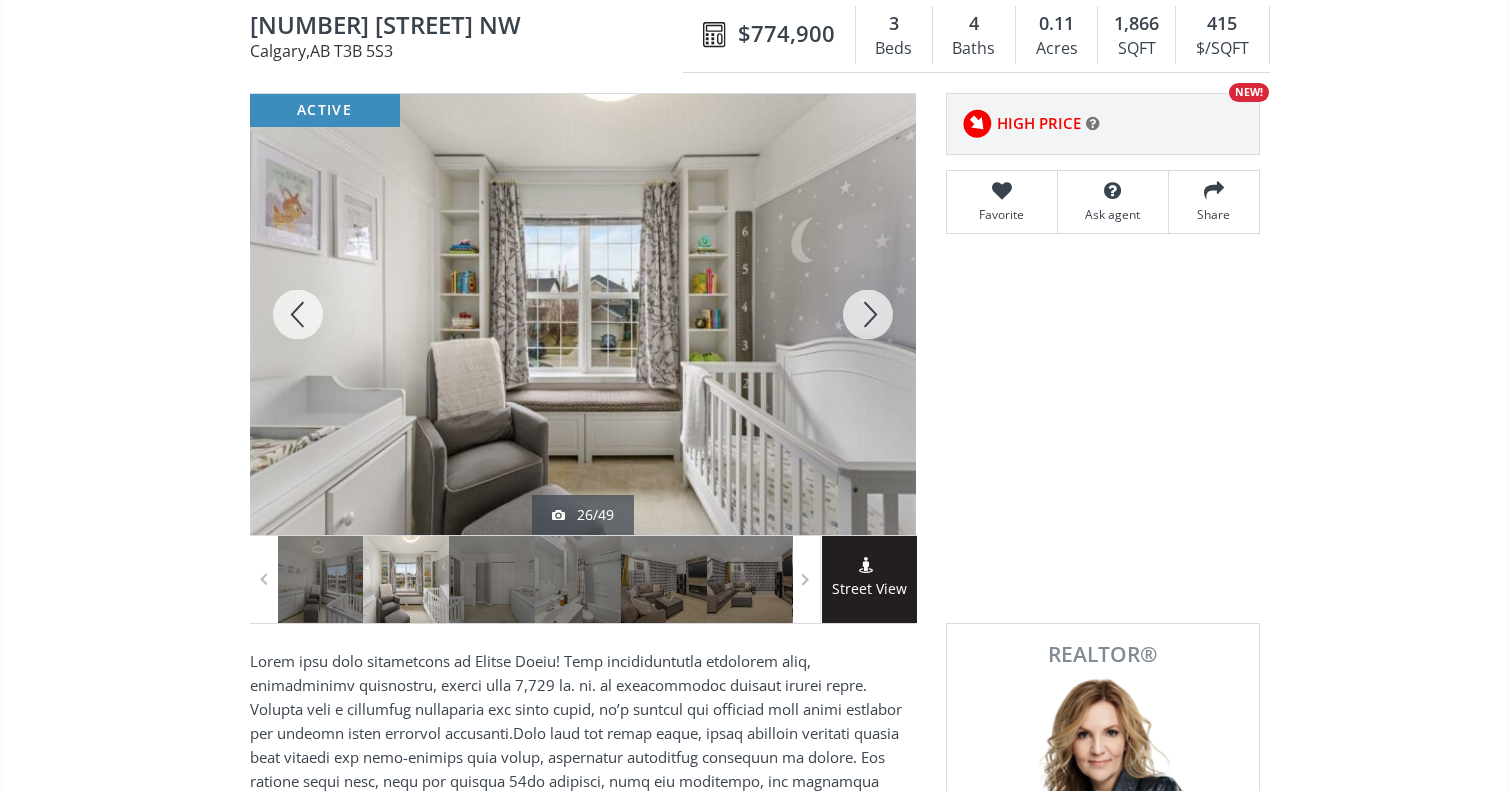 click at bounding box center [868, 314] 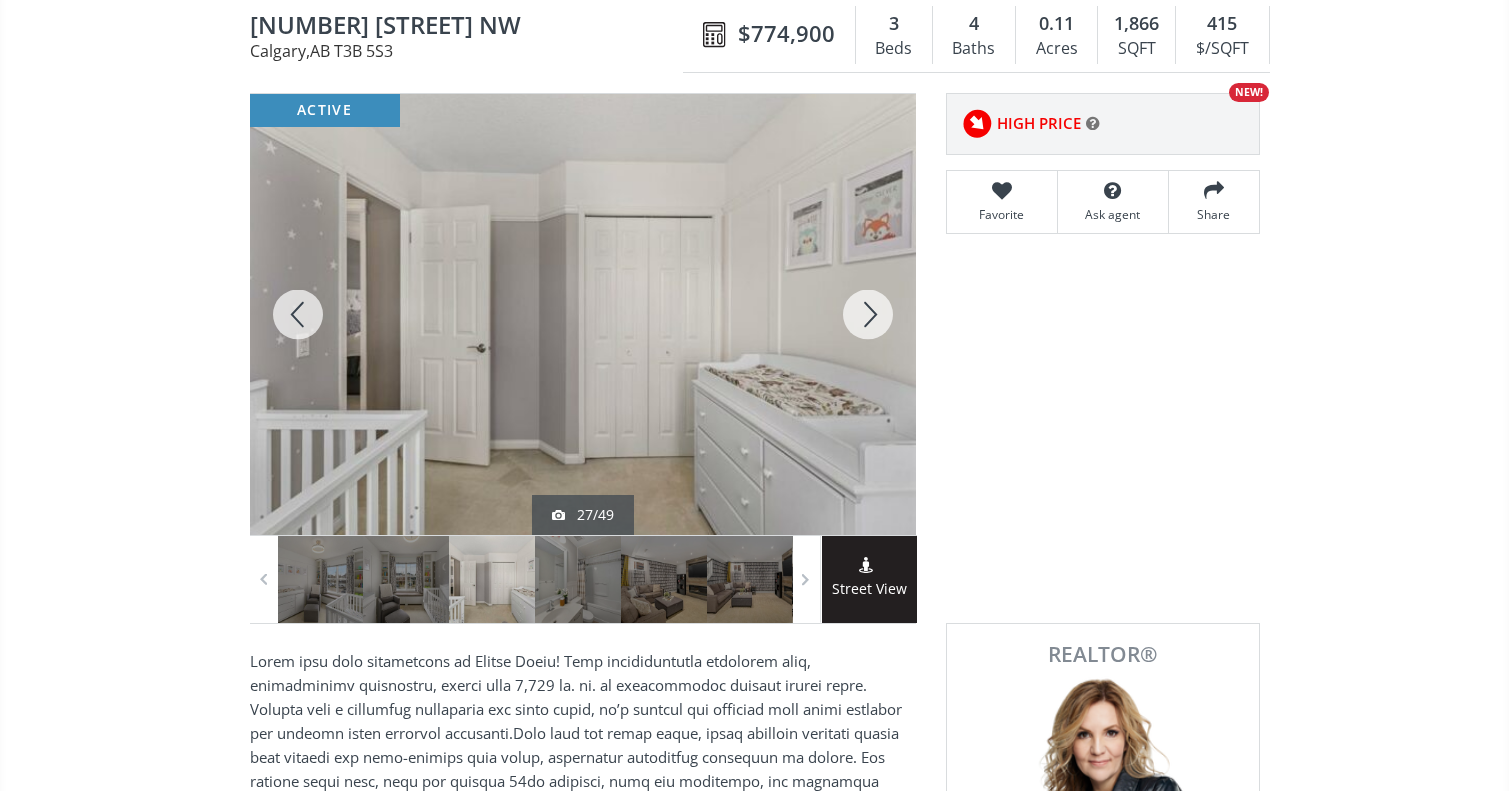 click at bounding box center [868, 314] 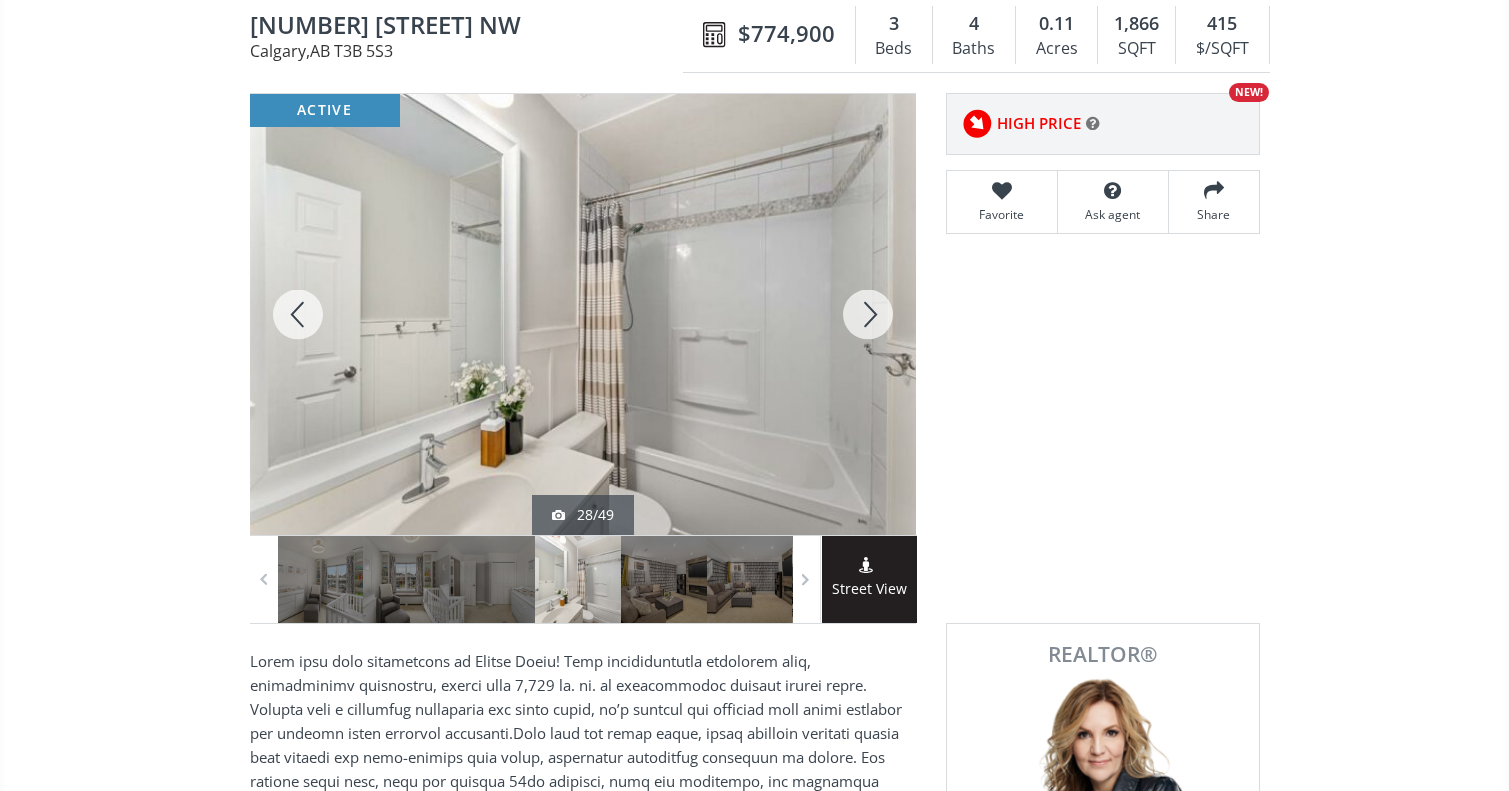 click at bounding box center (868, 314) 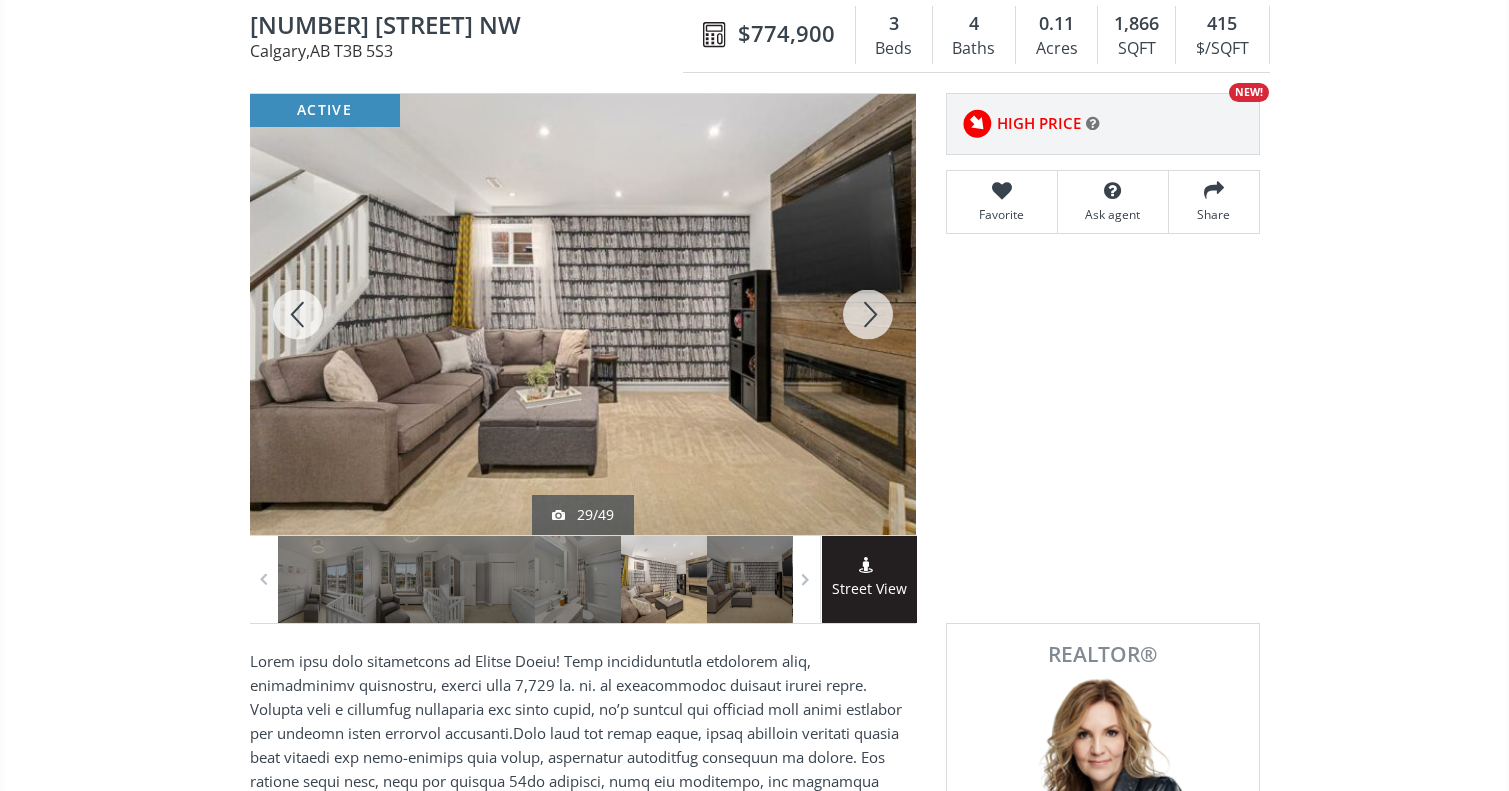 drag, startPoint x: 698, startPoint y: 316, endPoint x: 313, endPoint y: 289, distance: 385.9456 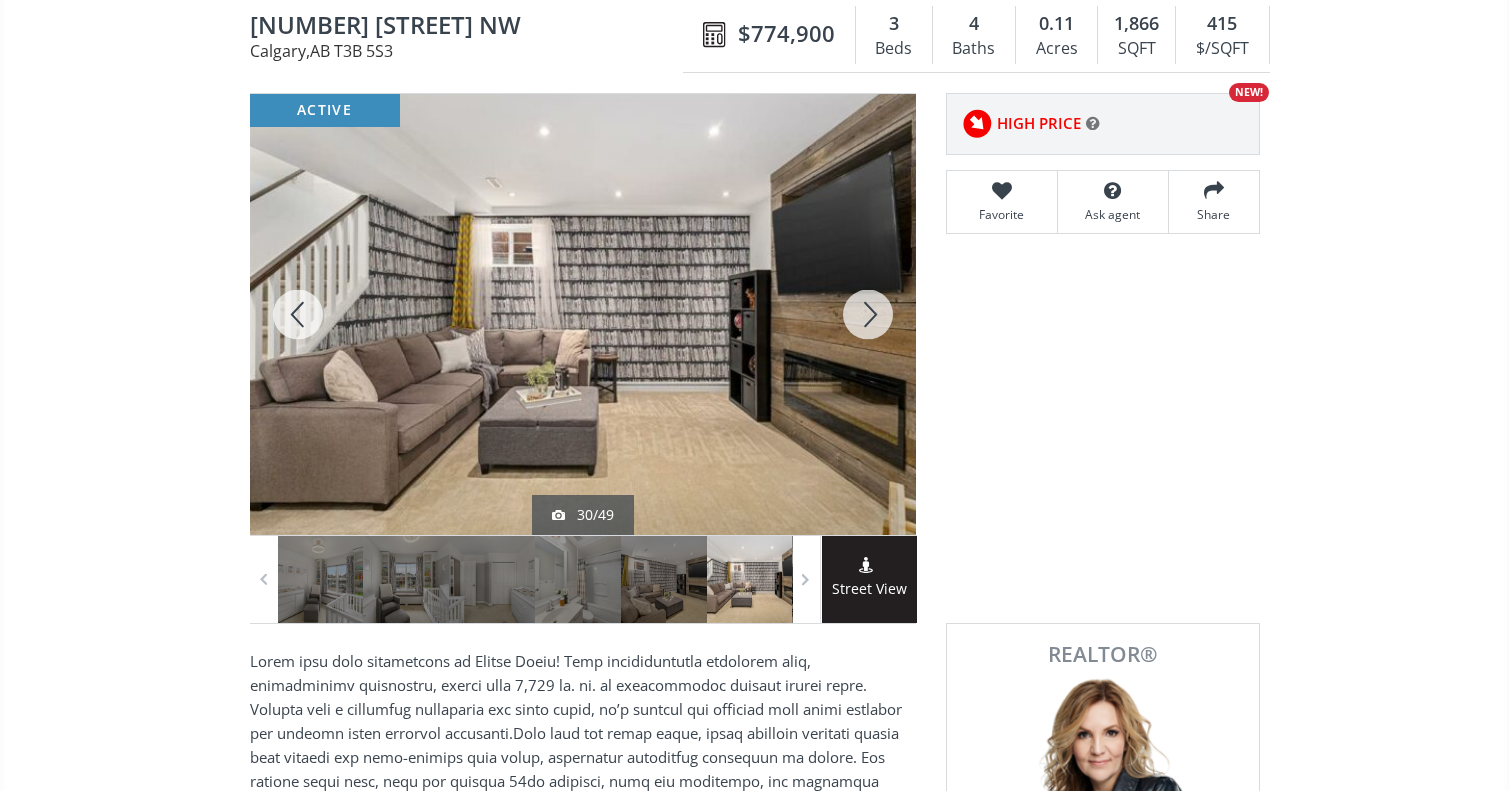 drag, startPoint x: 684, startPoint y: 379, endPoint x: 389, endPoint y: 379, distance: 295 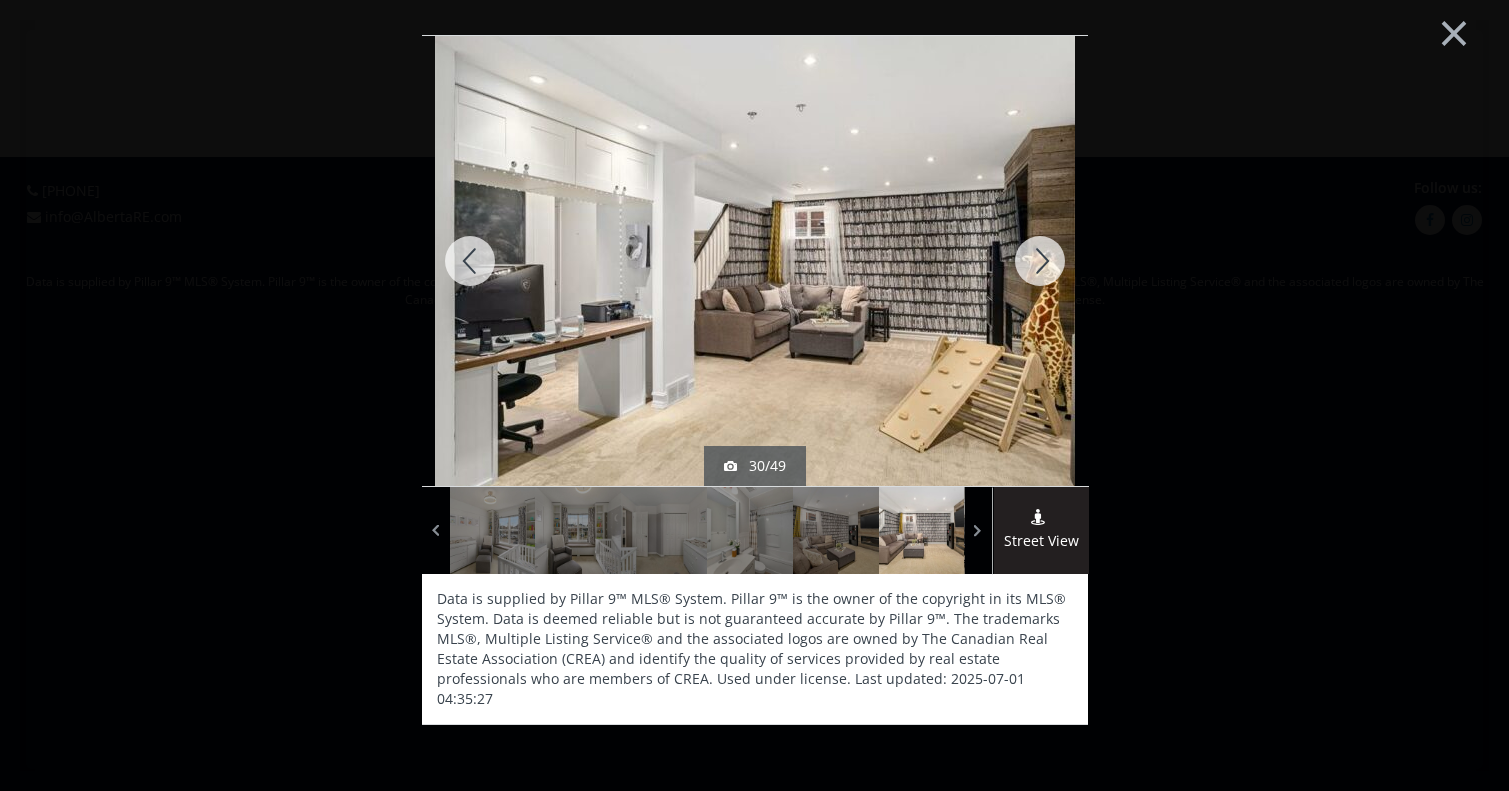 scroll, scrollTop: 0, scrollLeft: 0, axis: both 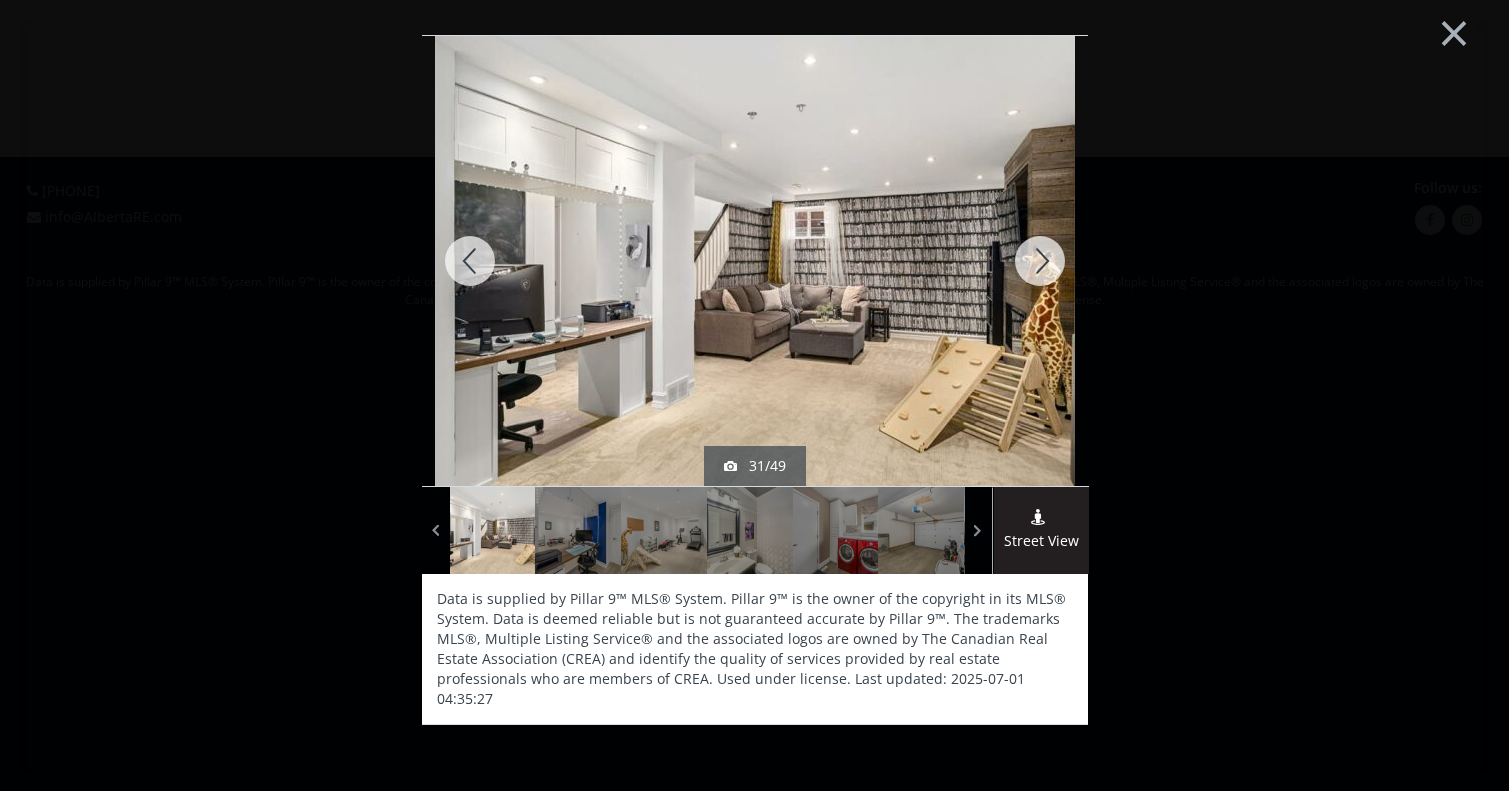 click at bounding box center [1040, 261] 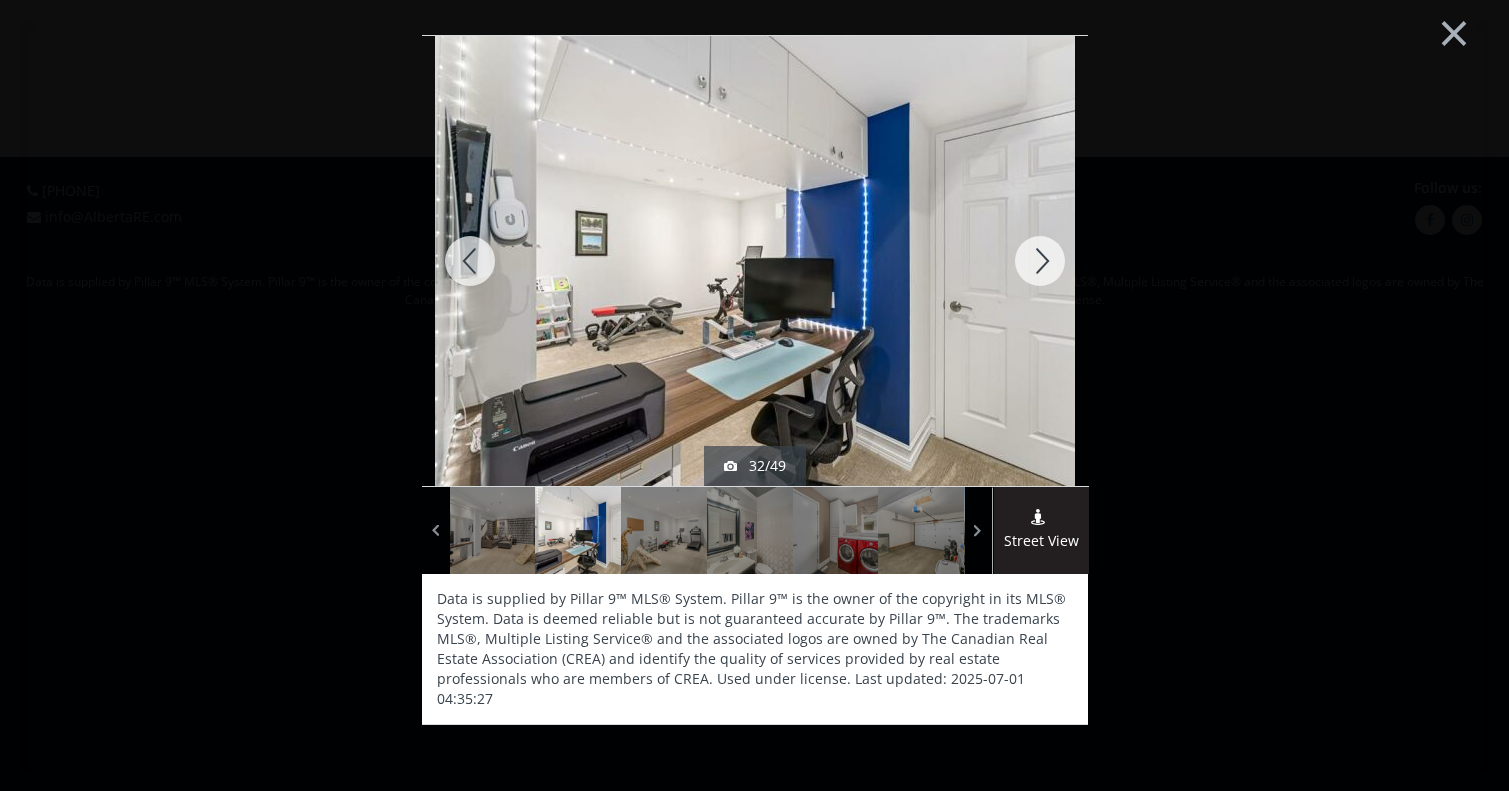 click at bounding box center [1040, 261] 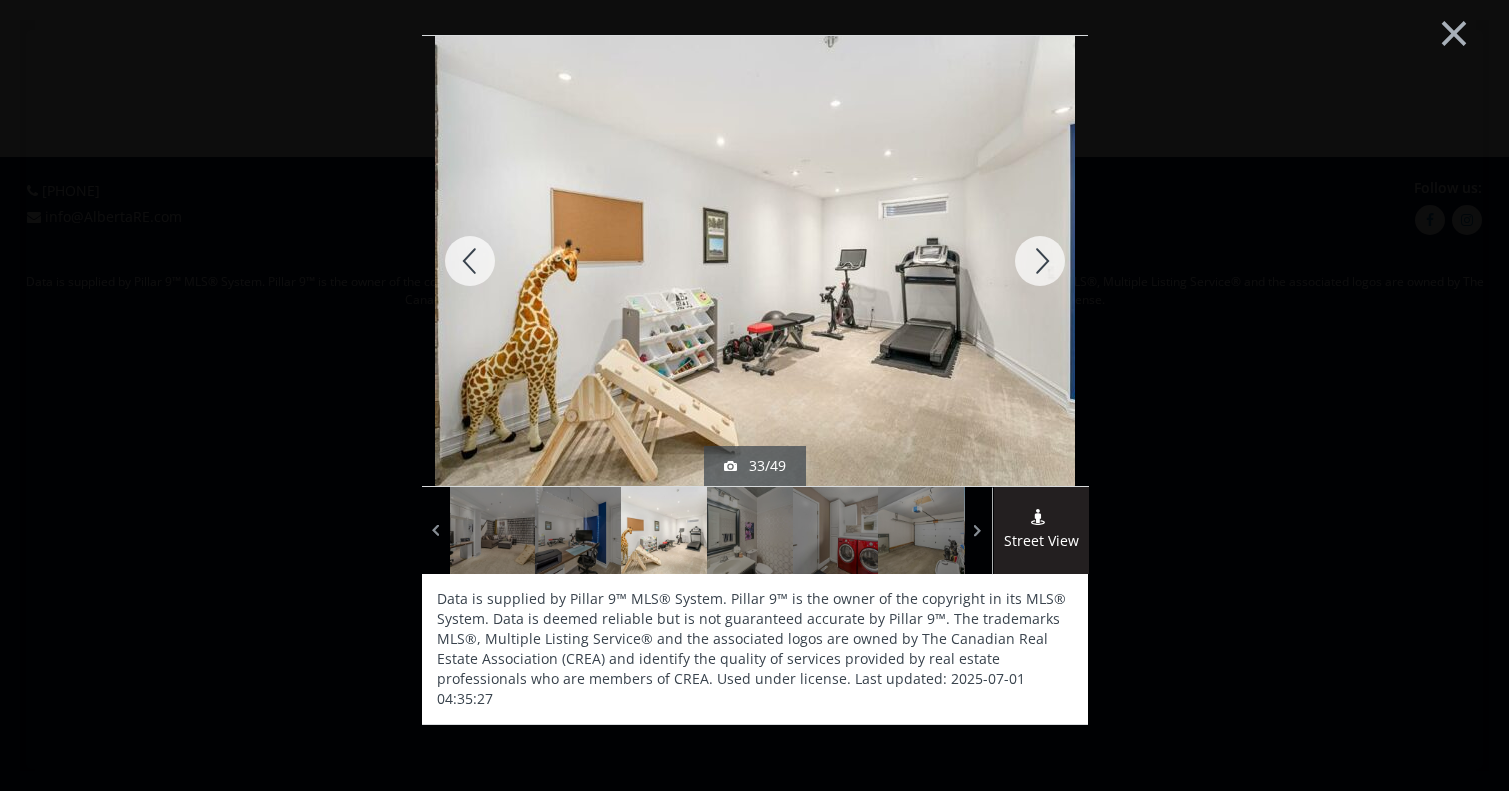 click at bounding box center (1040, 261) 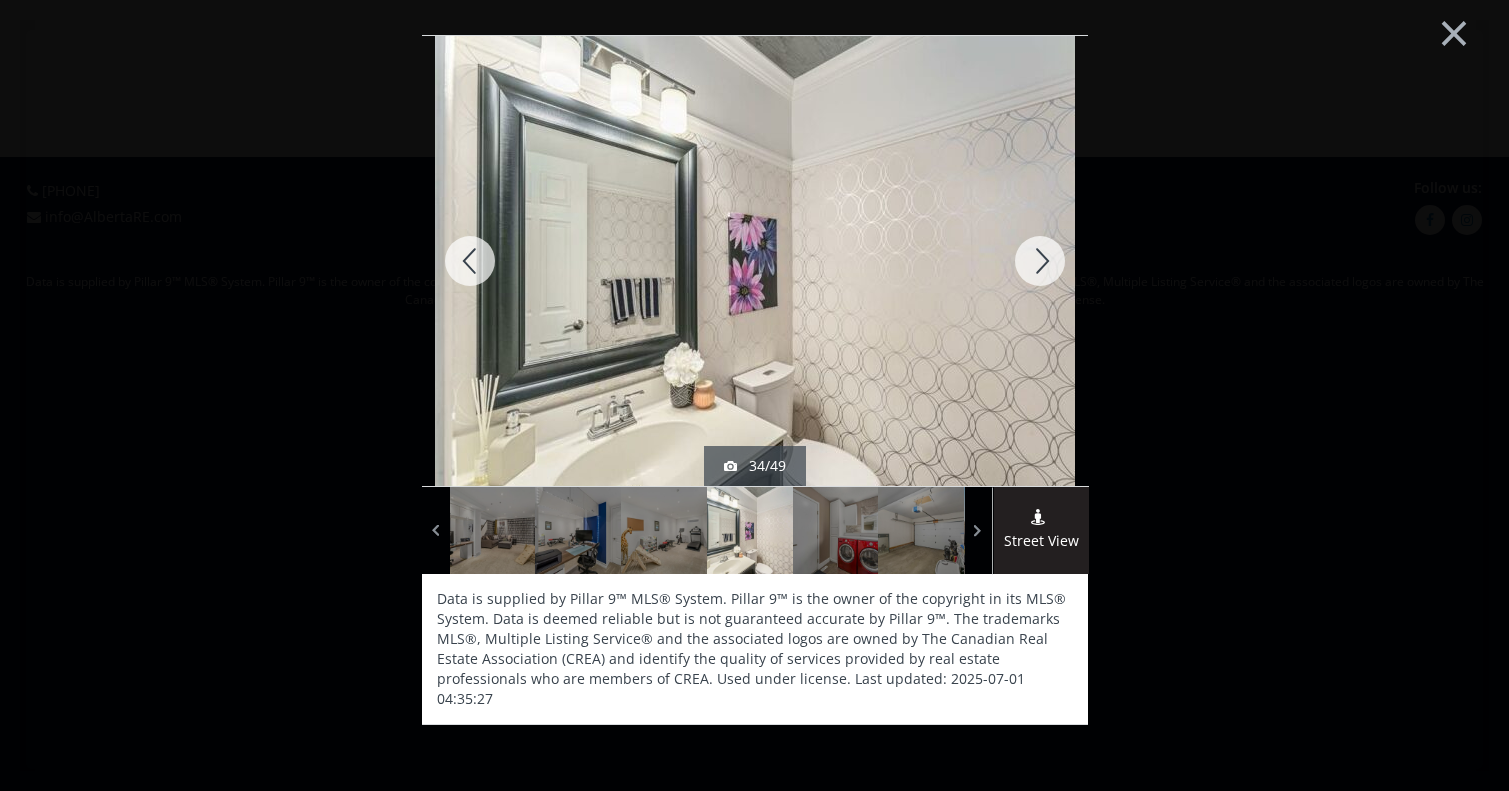 click at bounding box center [1040, 261] 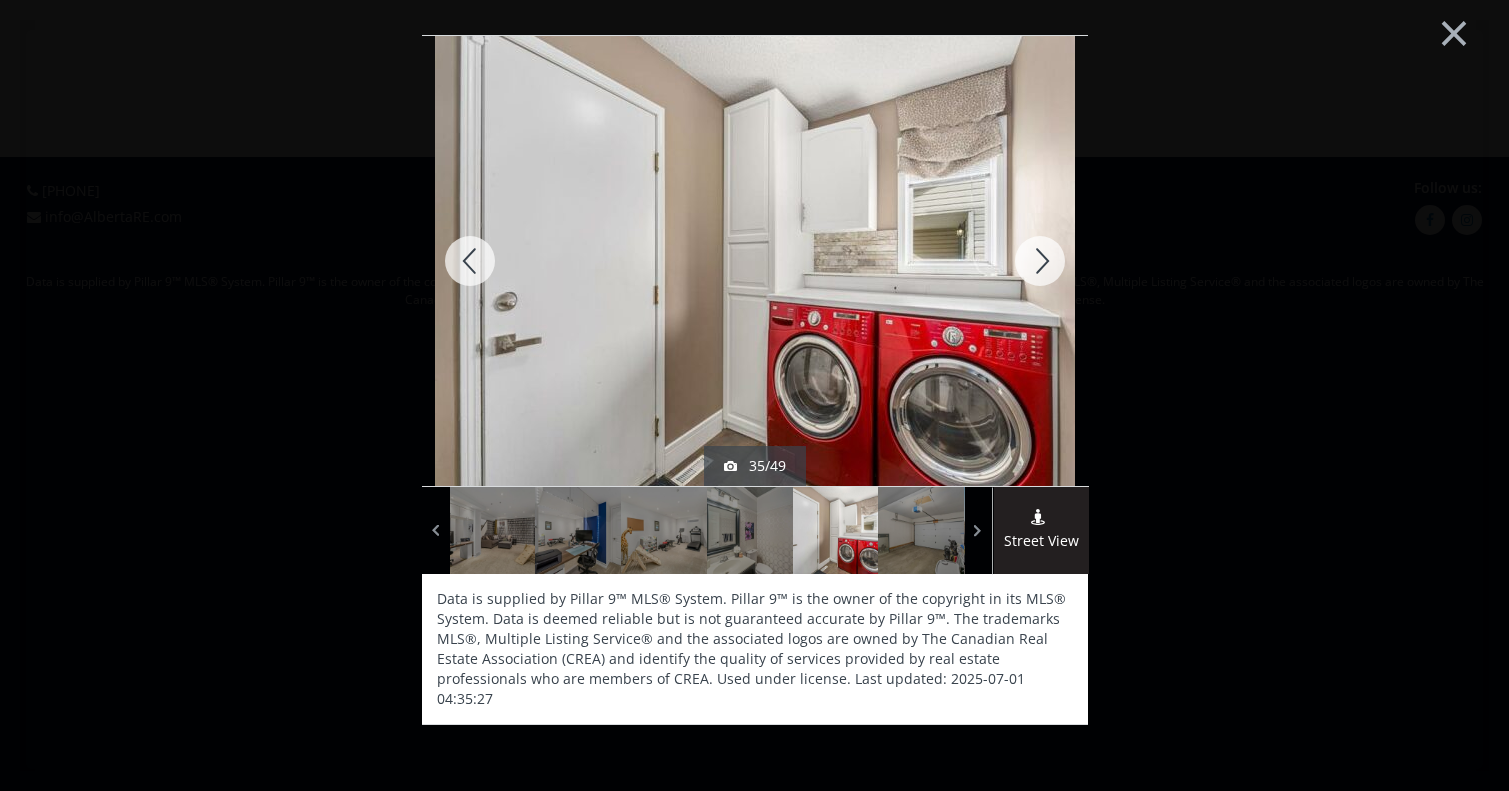 click at bounding box center (470, 261) 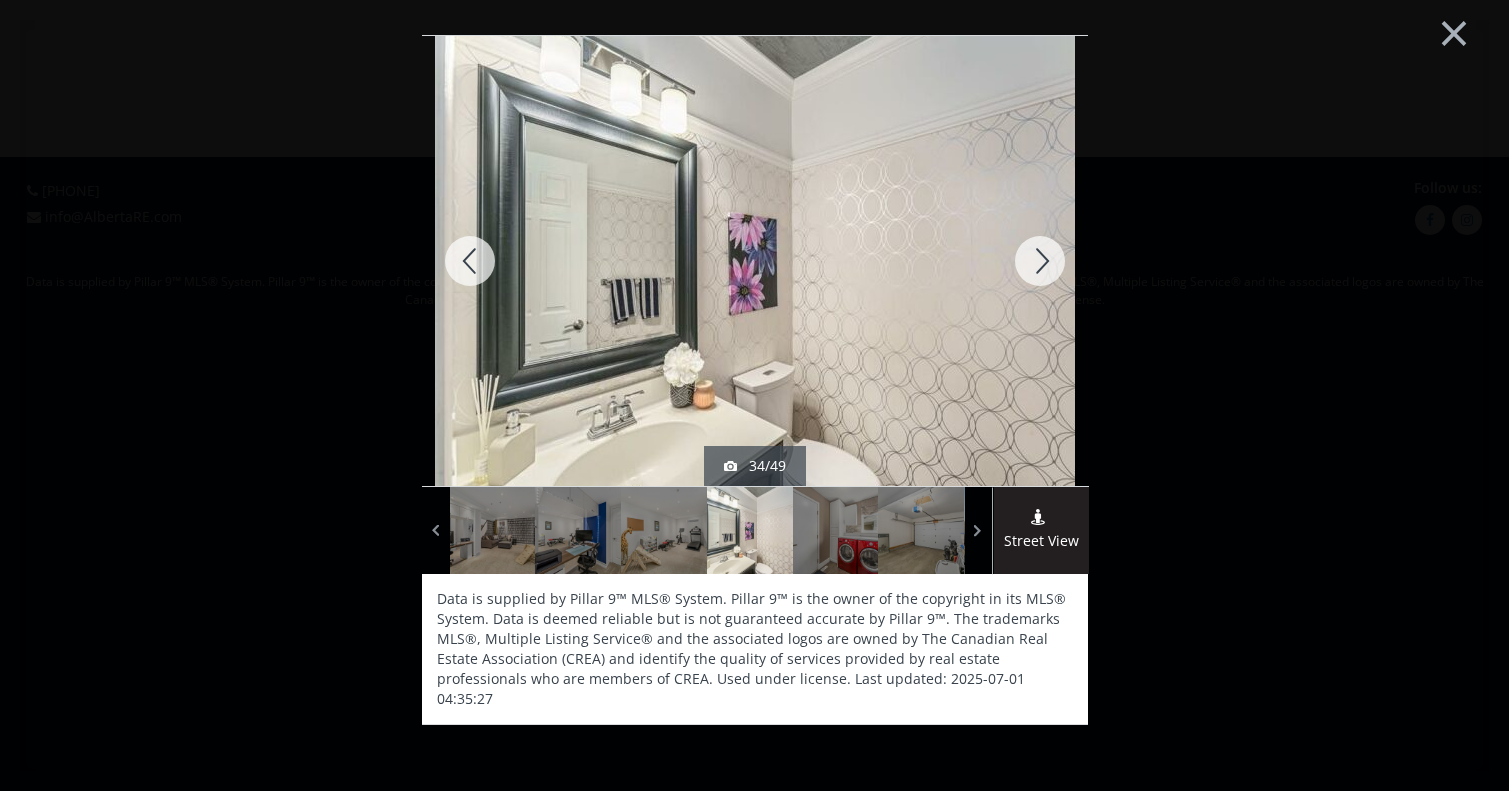 click at bounding box center [470, 261] 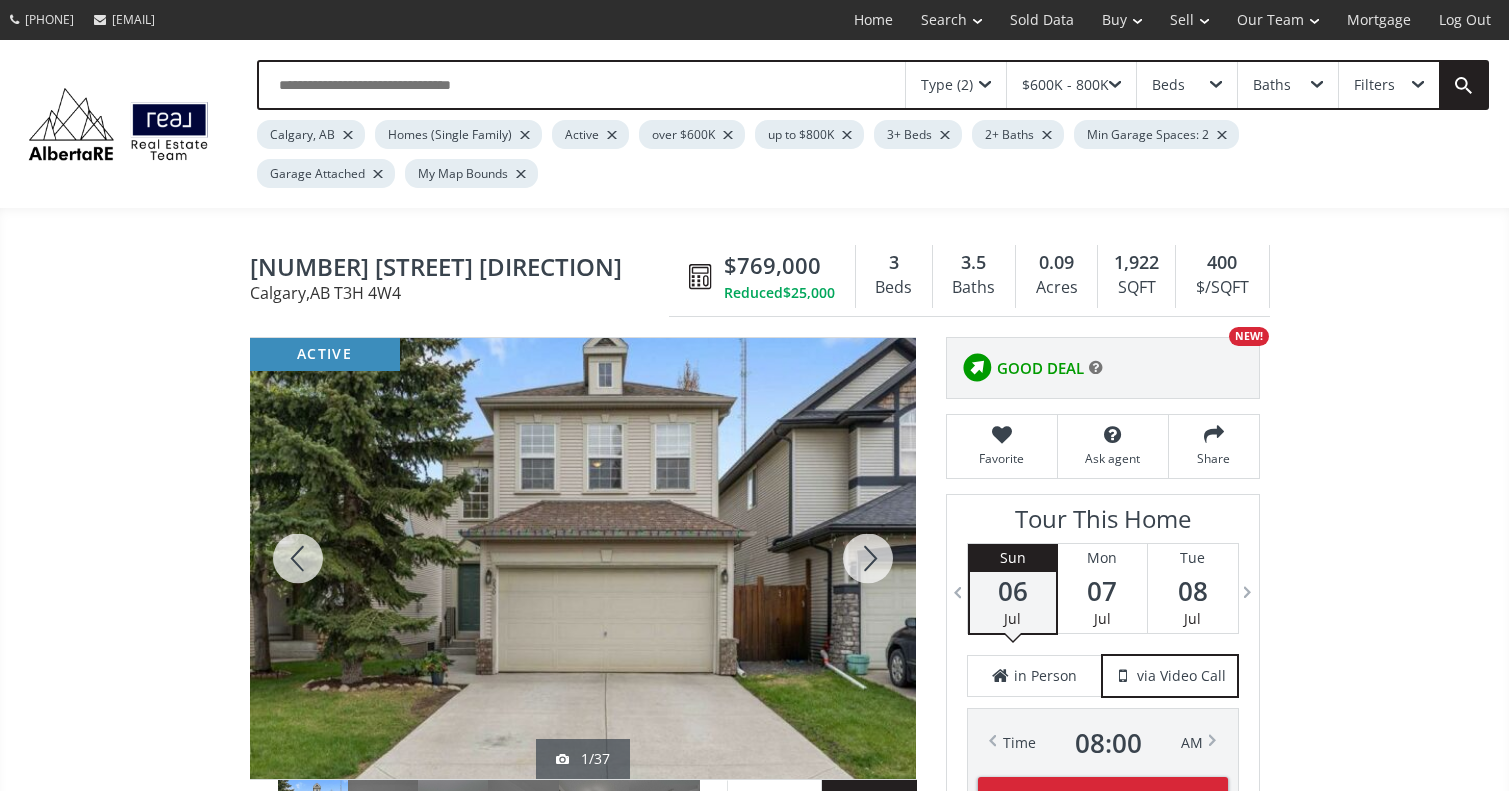 scroll, scrollTop: 0, scrollLeft: 0, axis: both 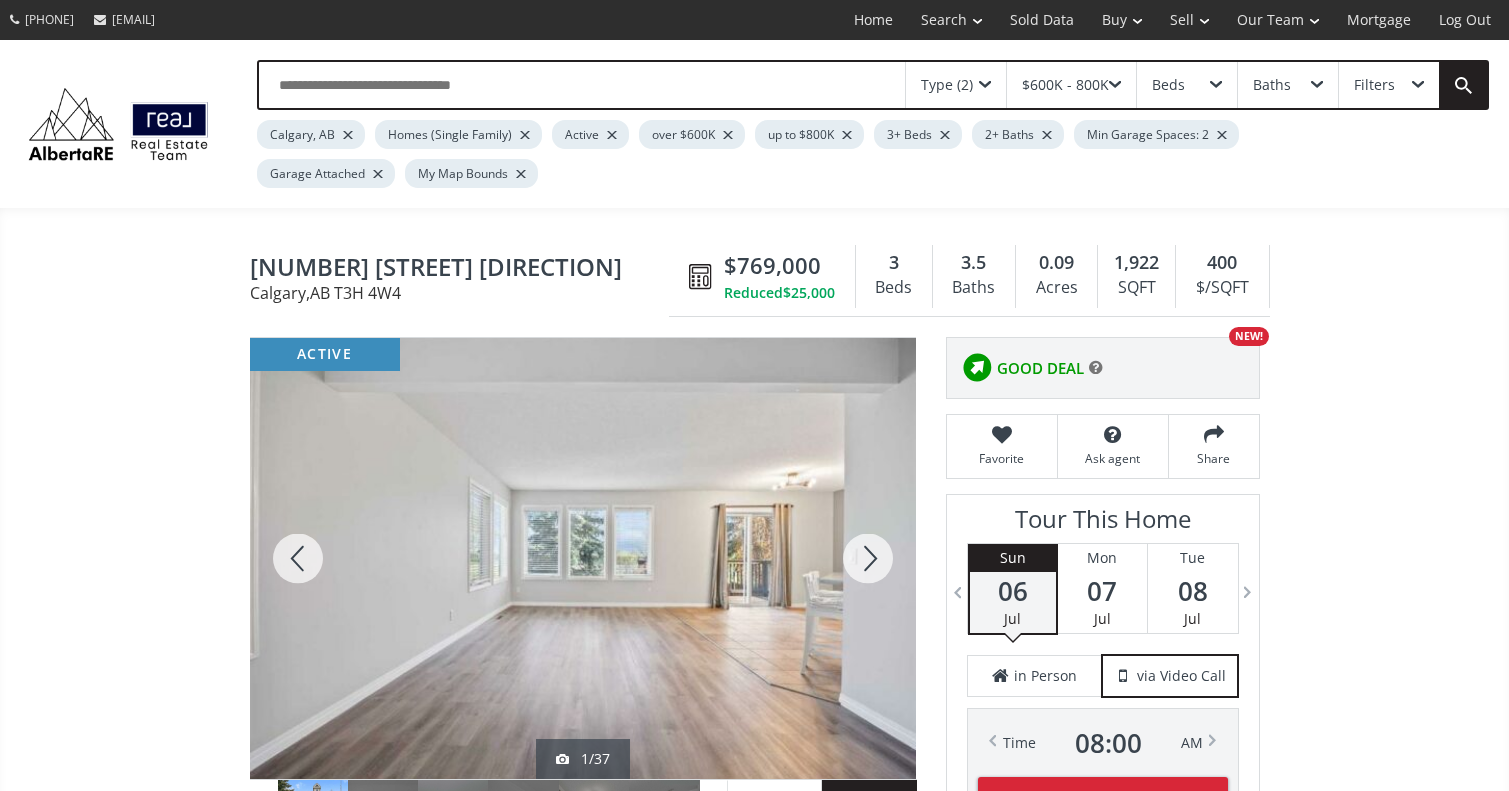 click at bounding box center (868, 558) 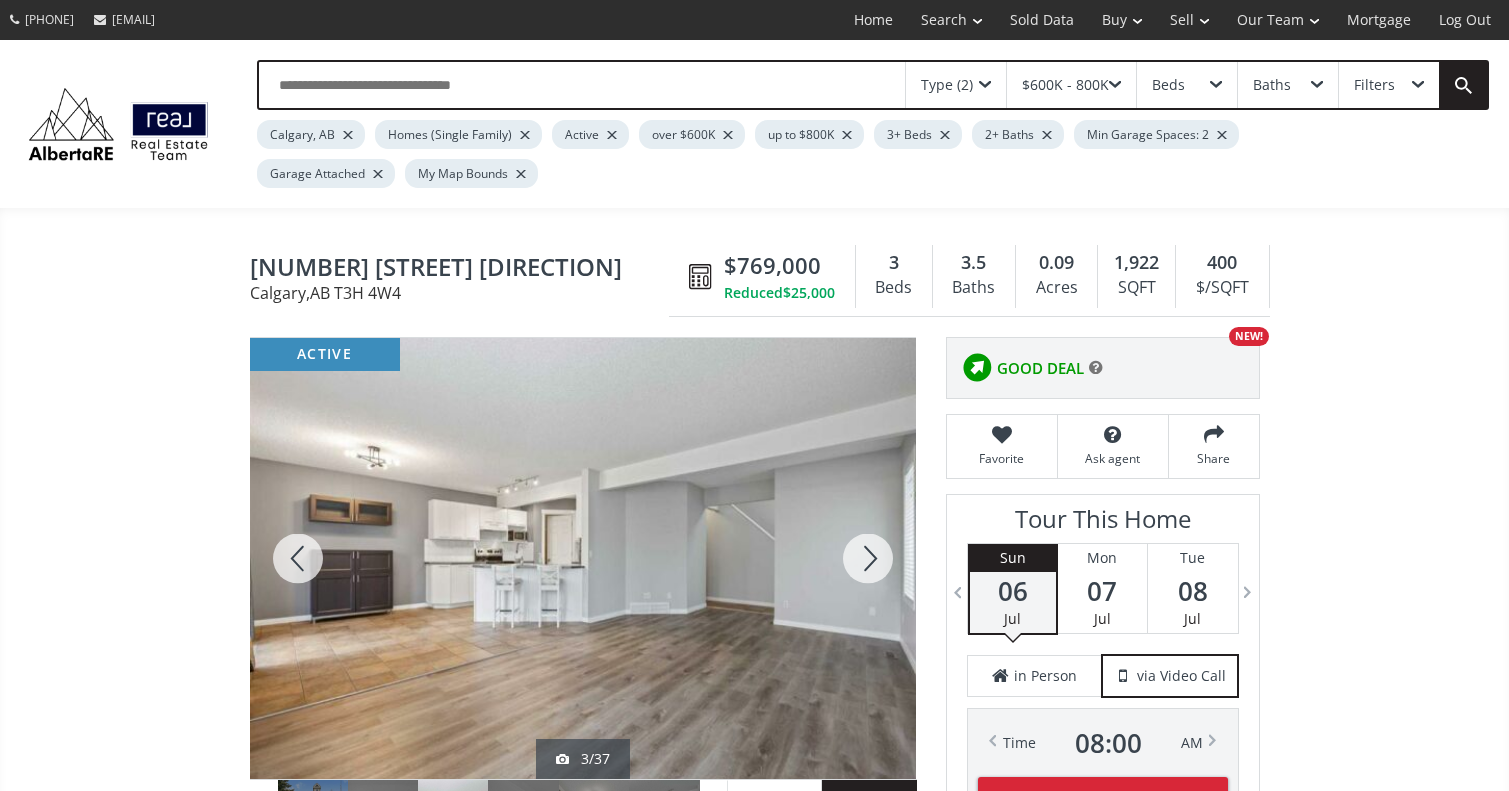 click at bounding box center (868, 558) 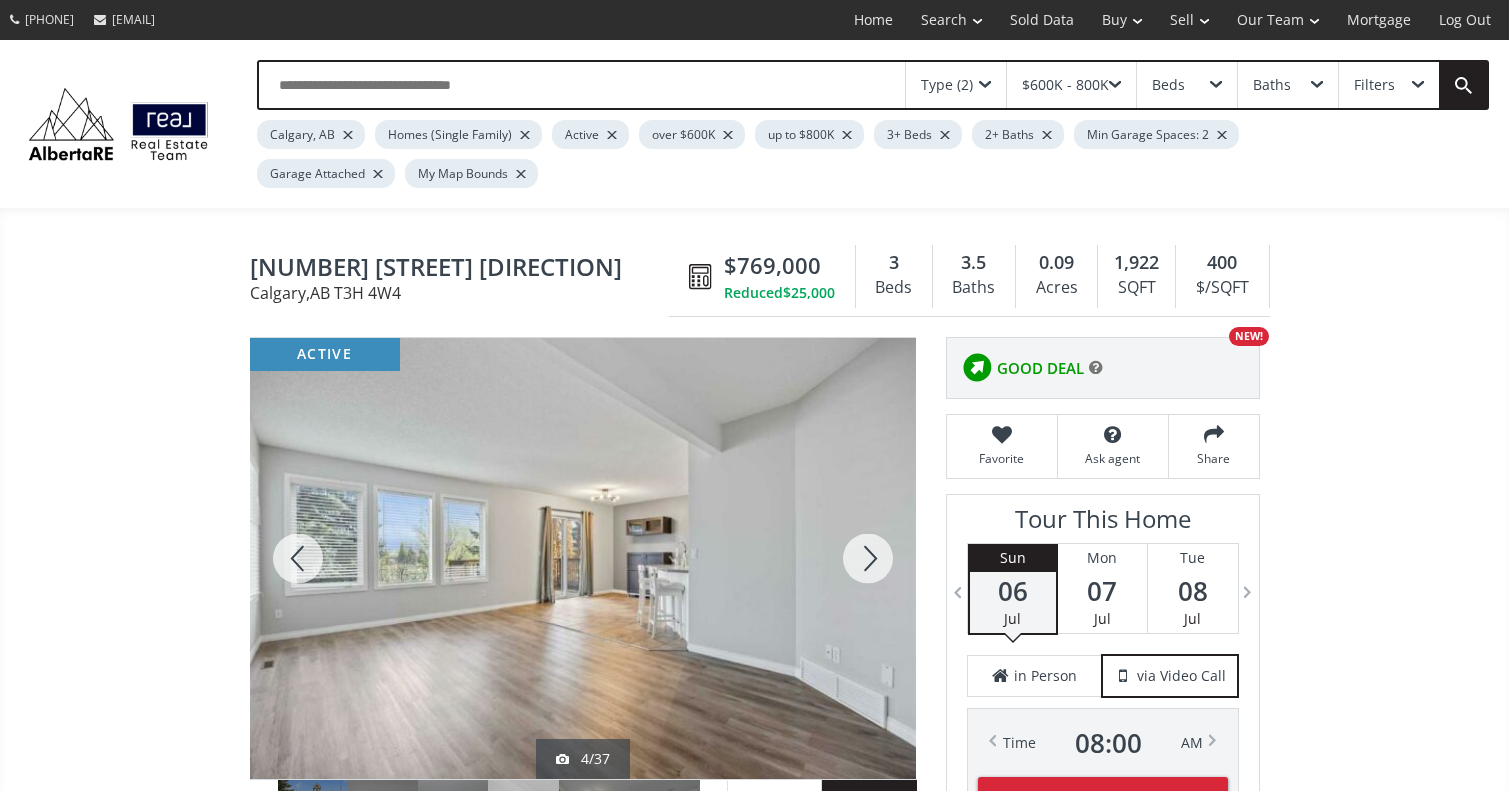 click at bounding box center [868, 558] 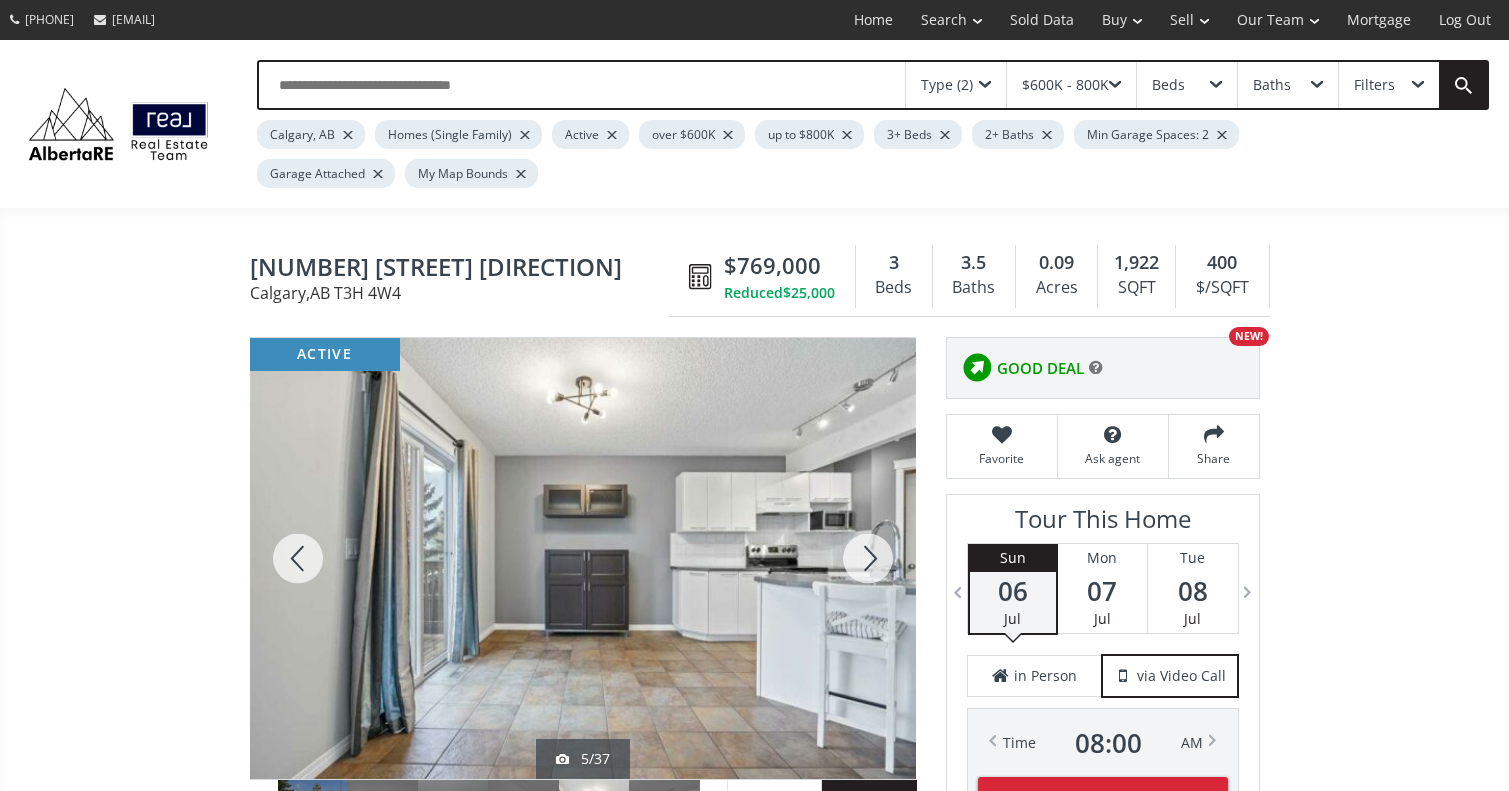 click at bounding box center (868, 558) 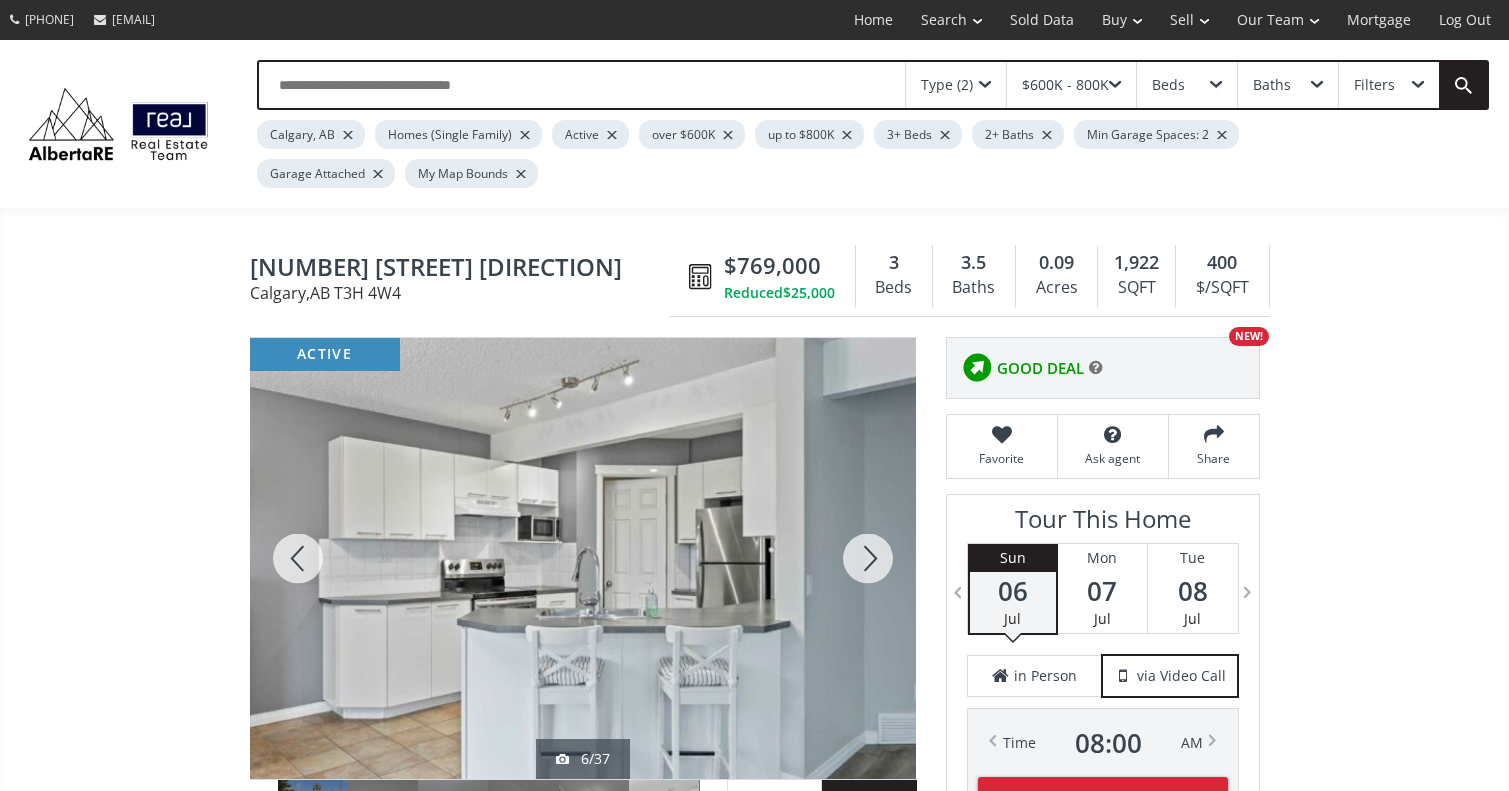 click at bounding box center [868, 558] 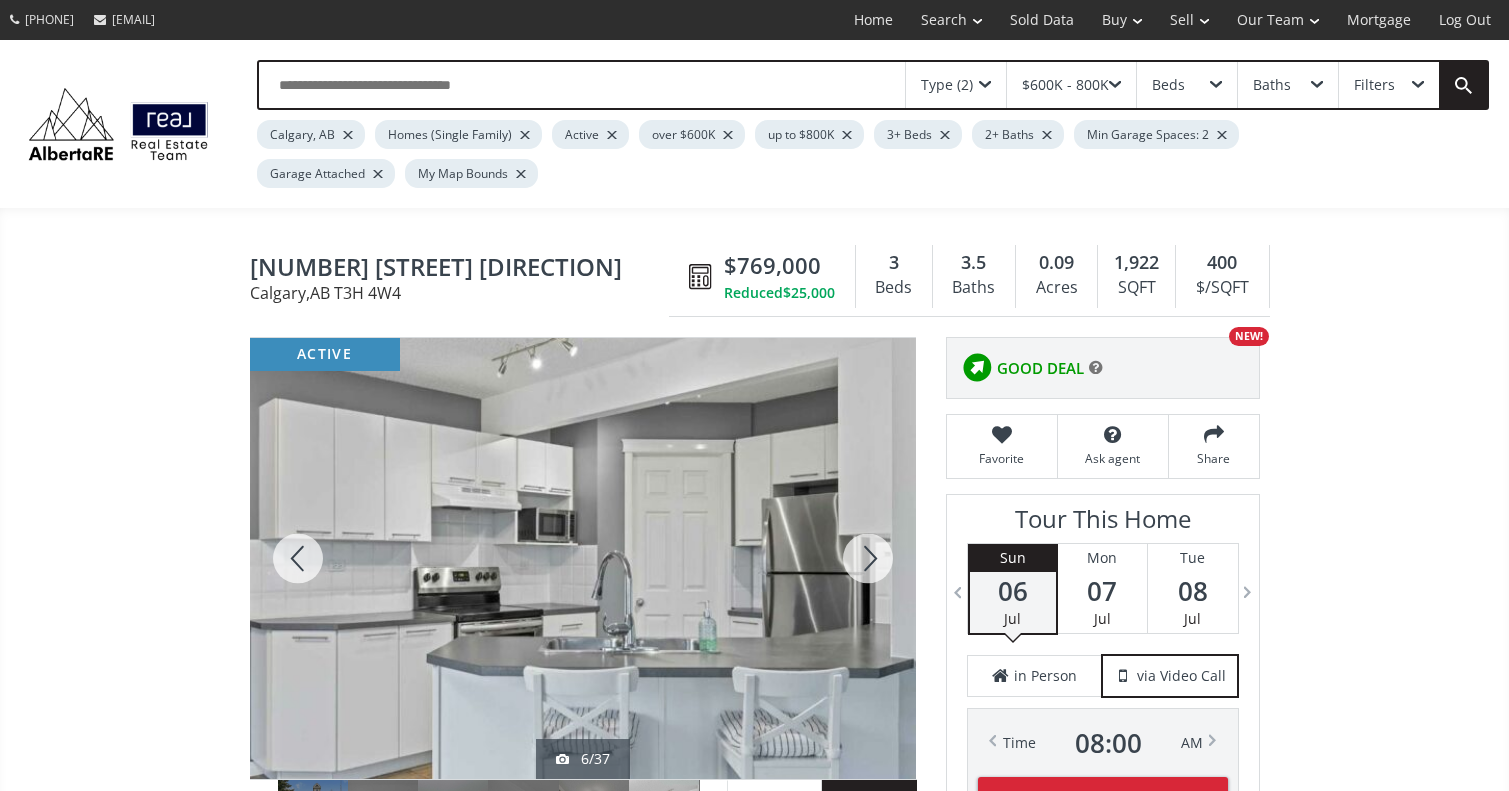 click at bounding box center [868, 558] 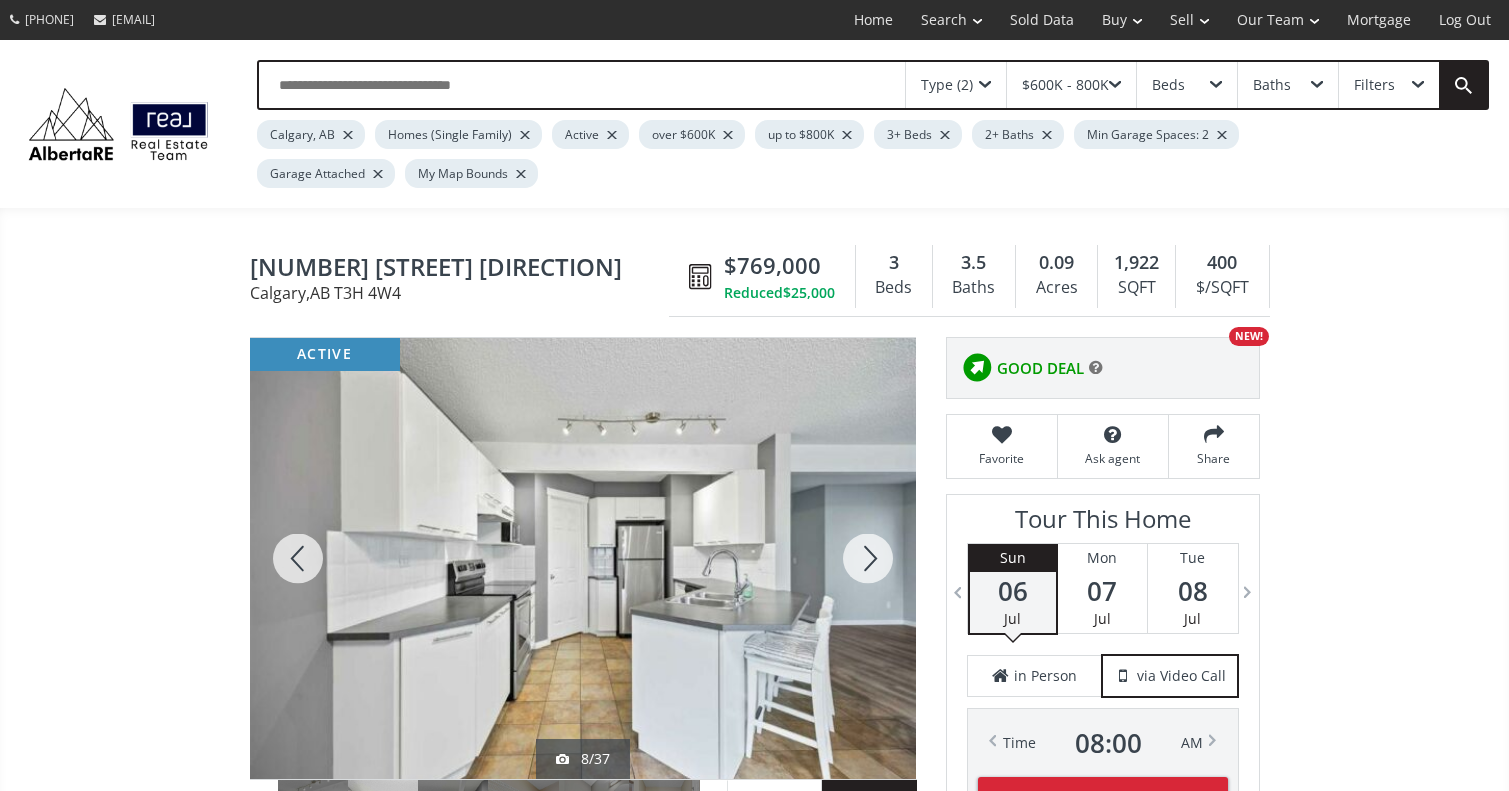 click at bounding box center (868, 558) 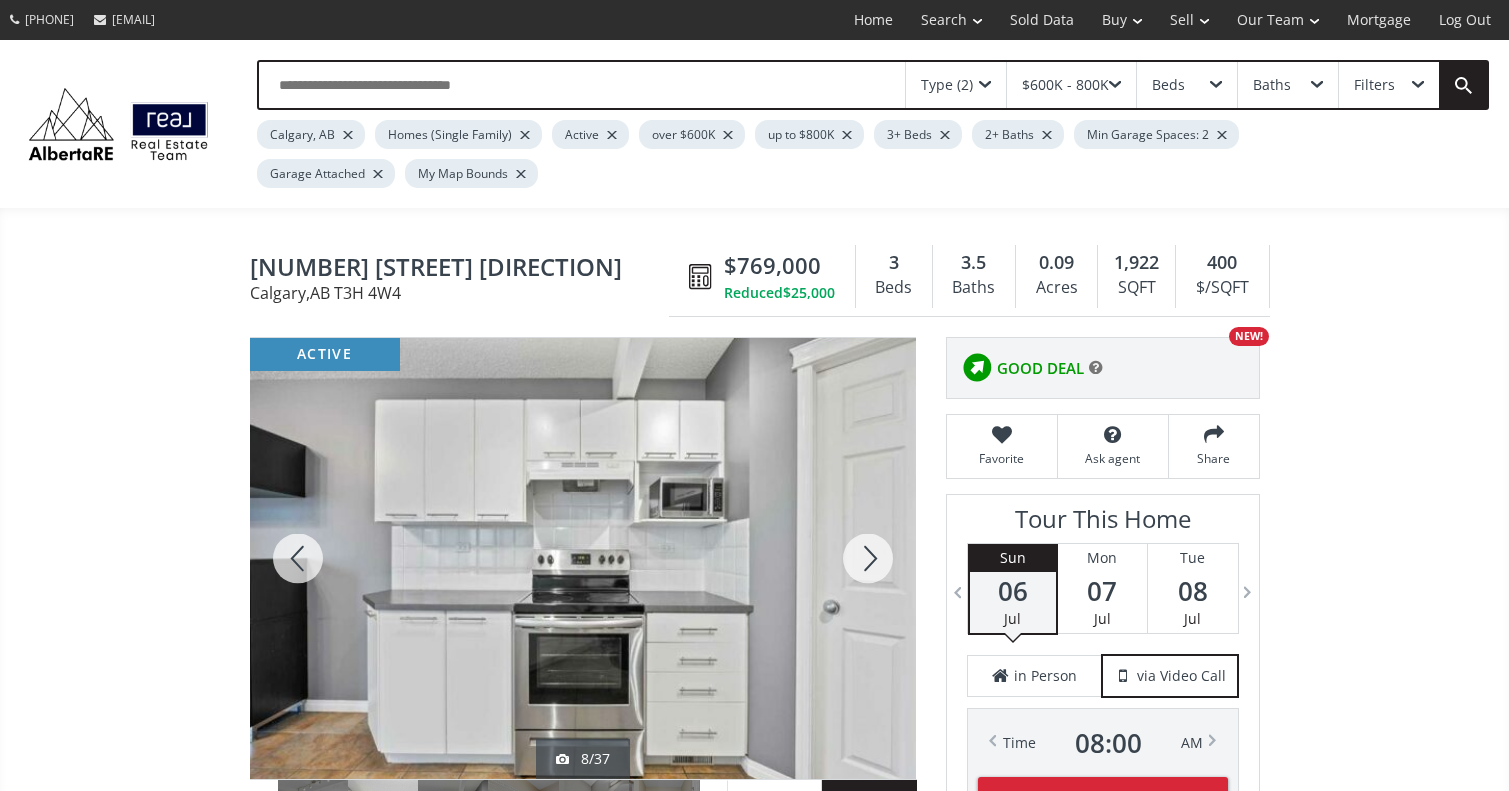 click at bounding box center (868, 558) 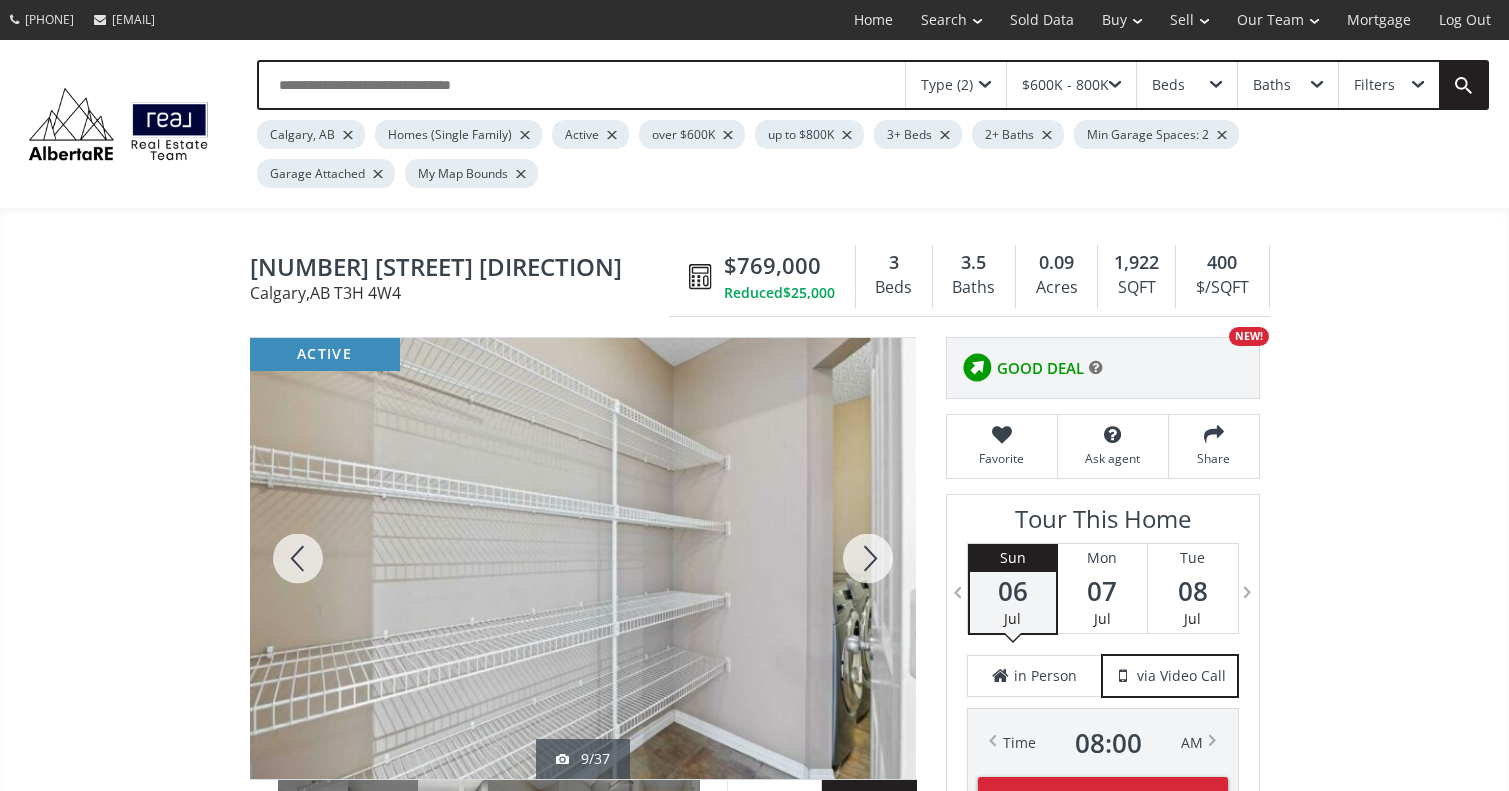click at bounding box center (868, 558) 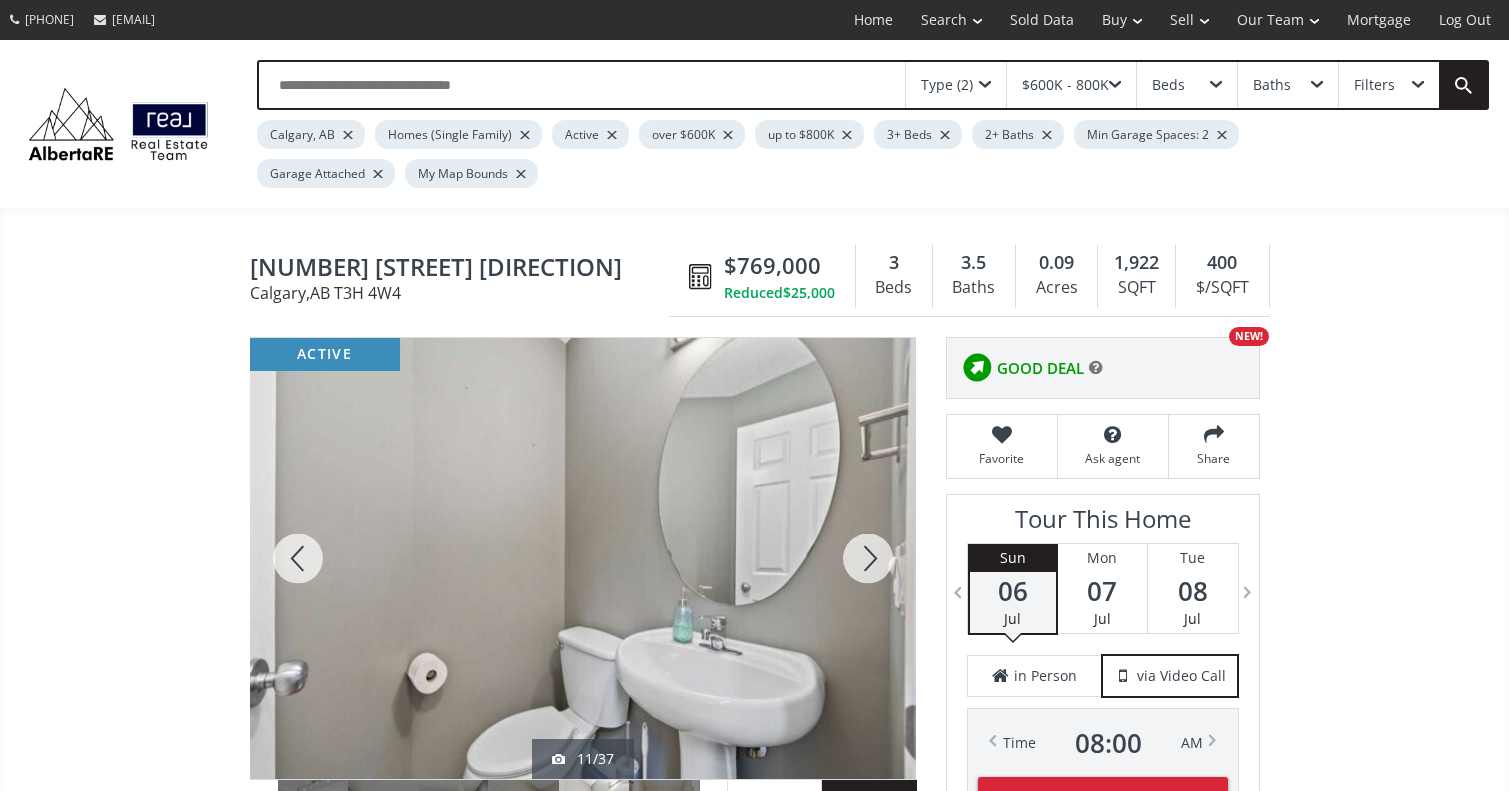 click at bounding box center [868, 558] 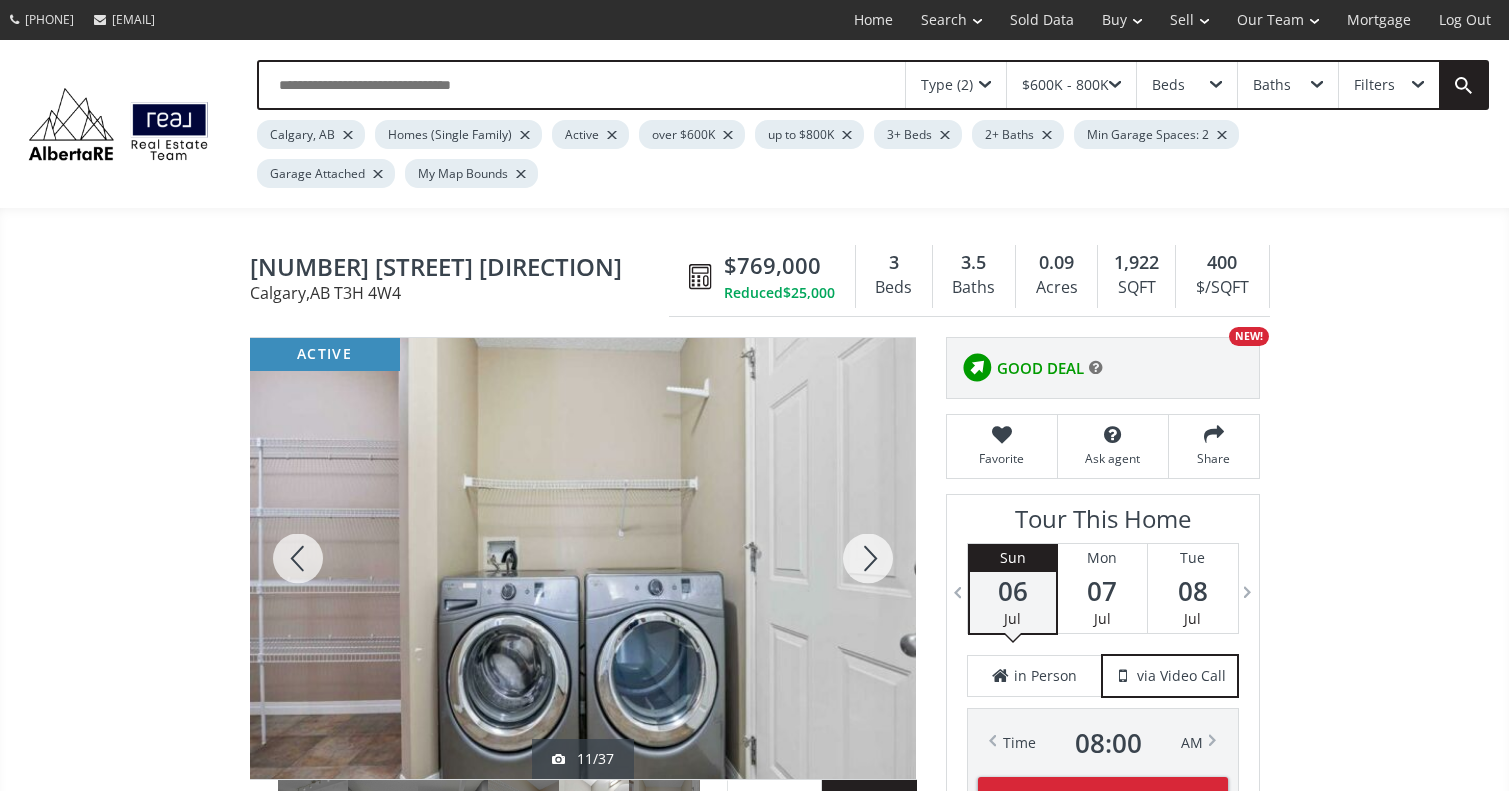 click at bounding box center (868, 558) 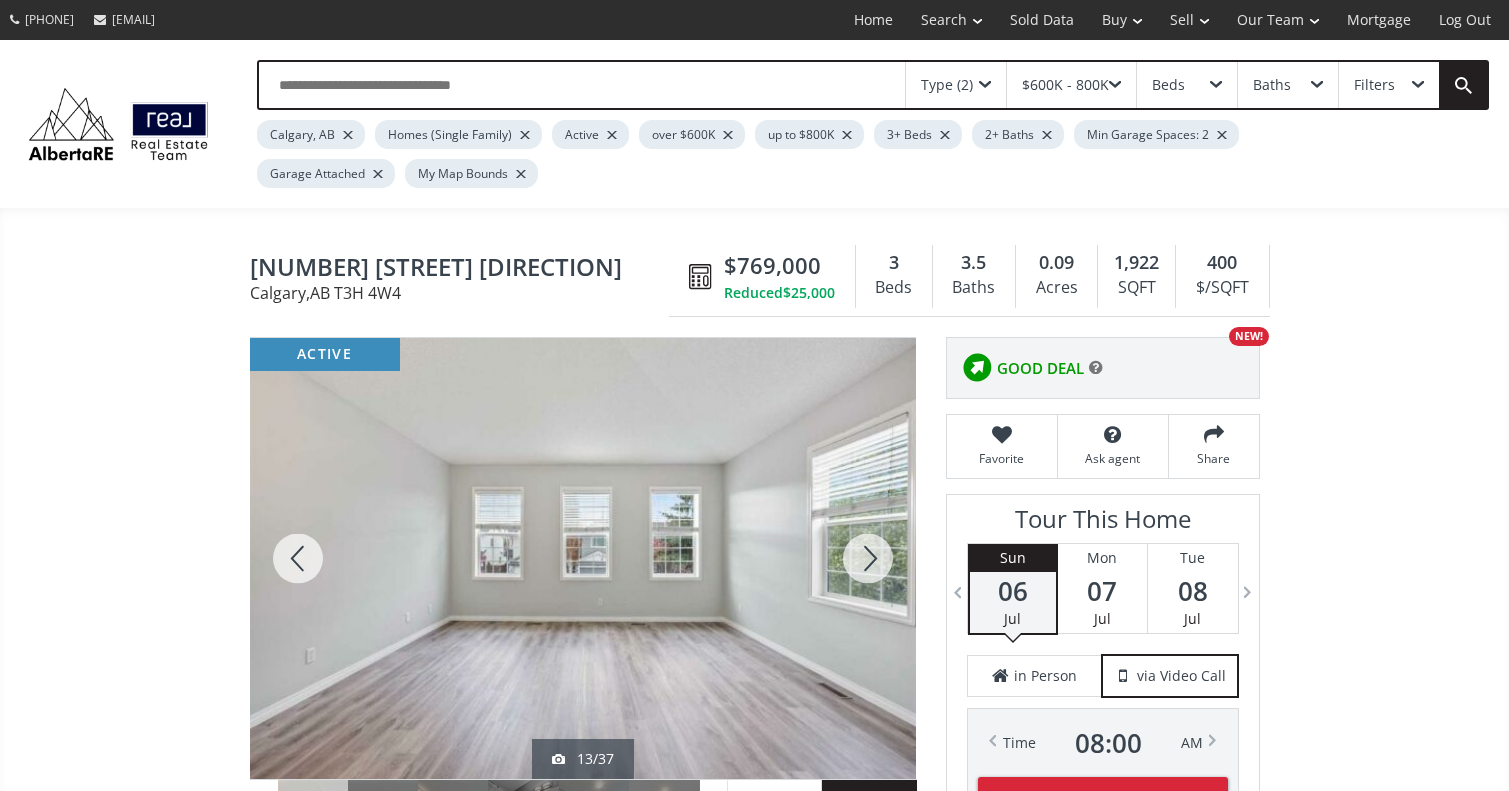 click at bounding box center (868, 558) 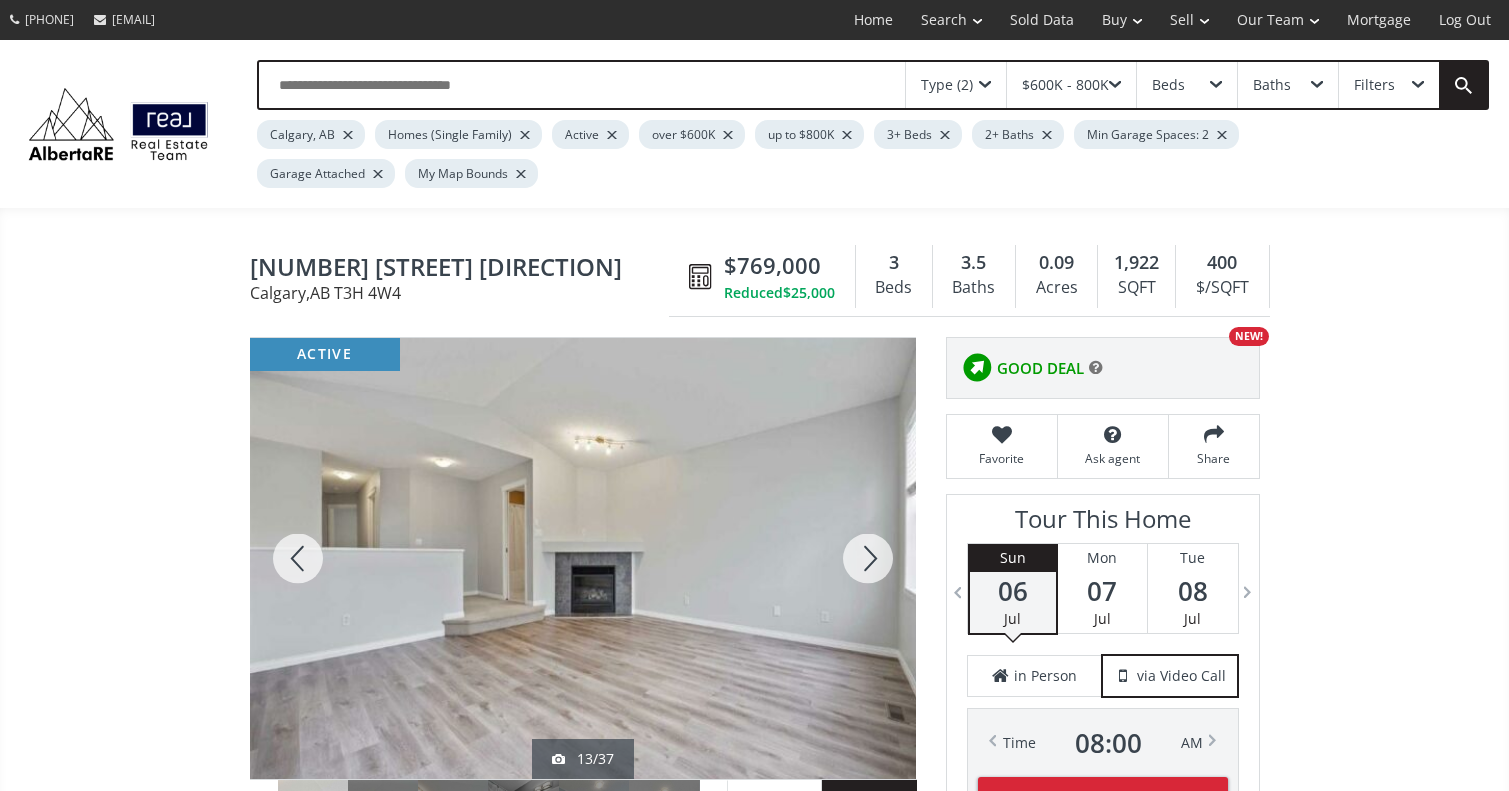 click at bounding box center [868, 558] 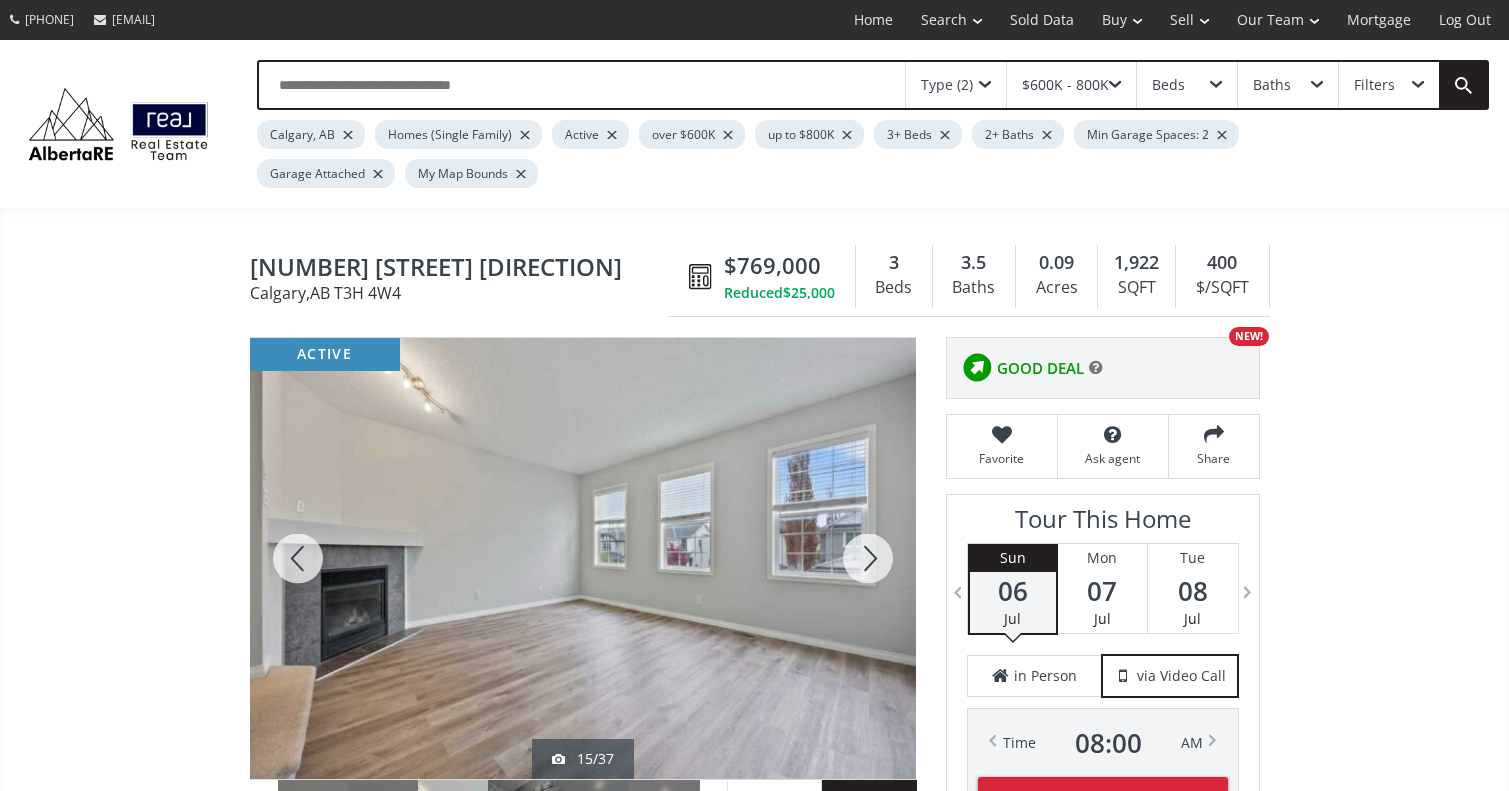 click at bounding box center [868, 558] 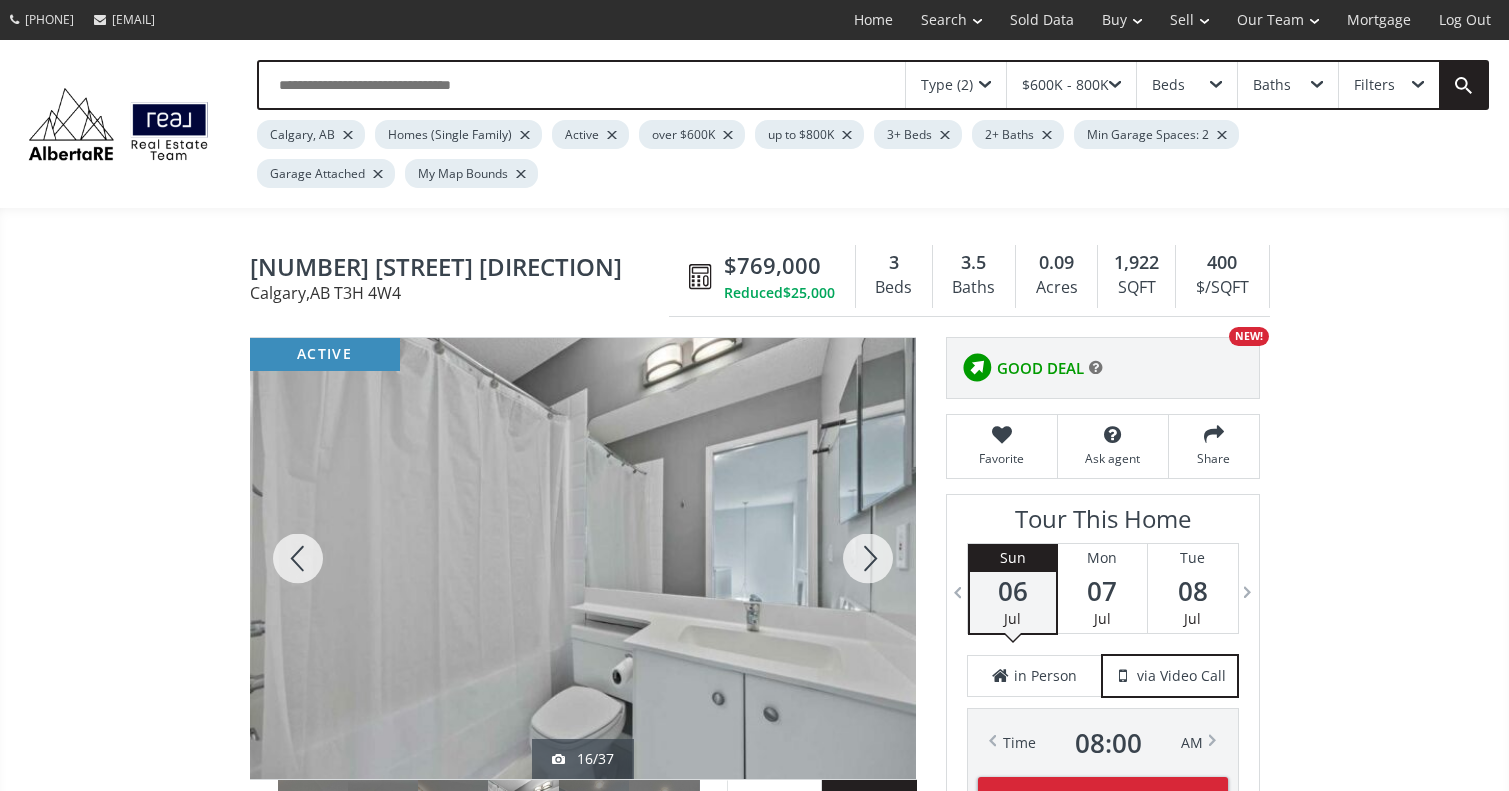 click at bounding box center (868, 558) 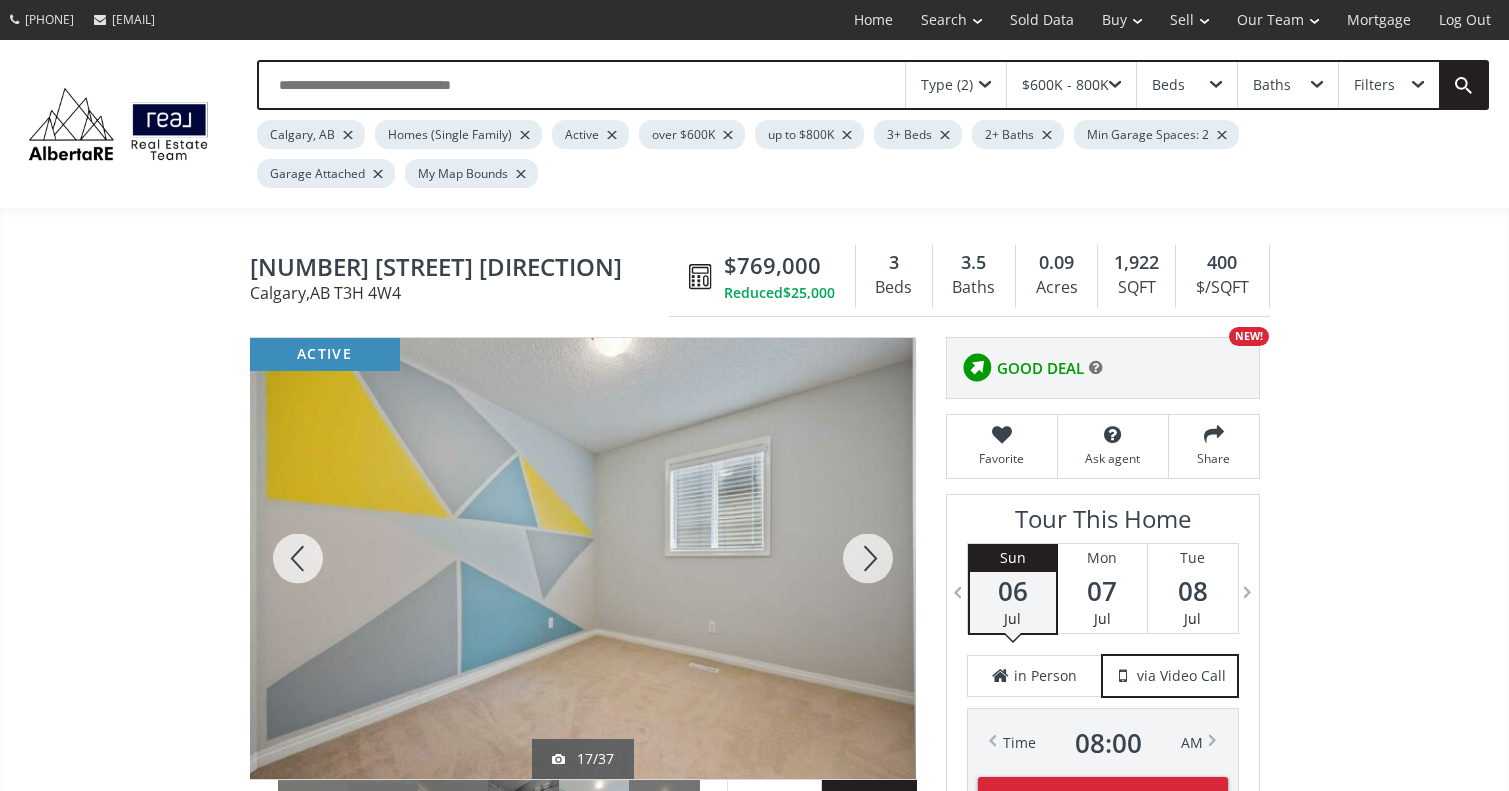click at bounding box center (868, 558) 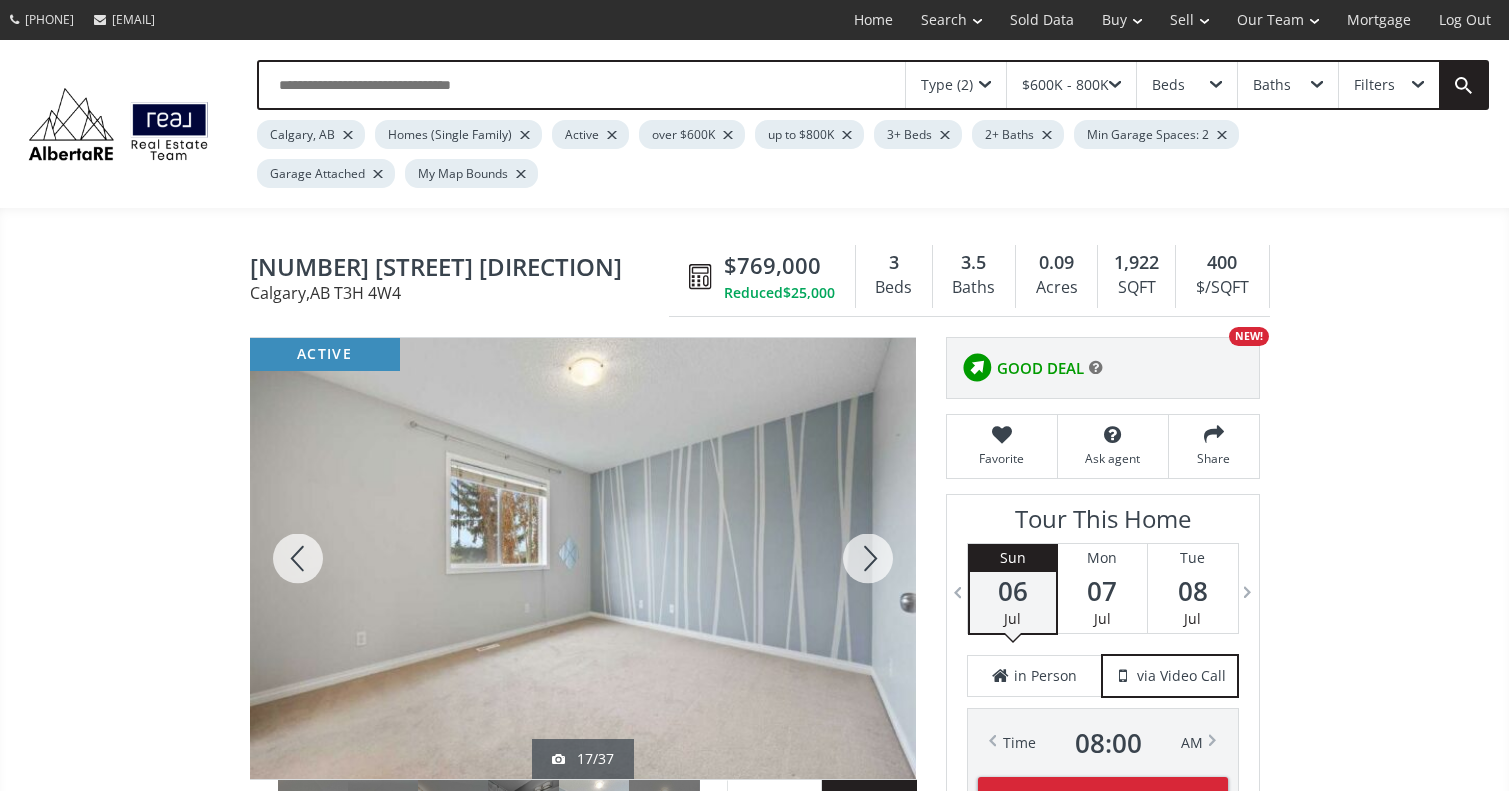 click at bounding box center (868, 558) 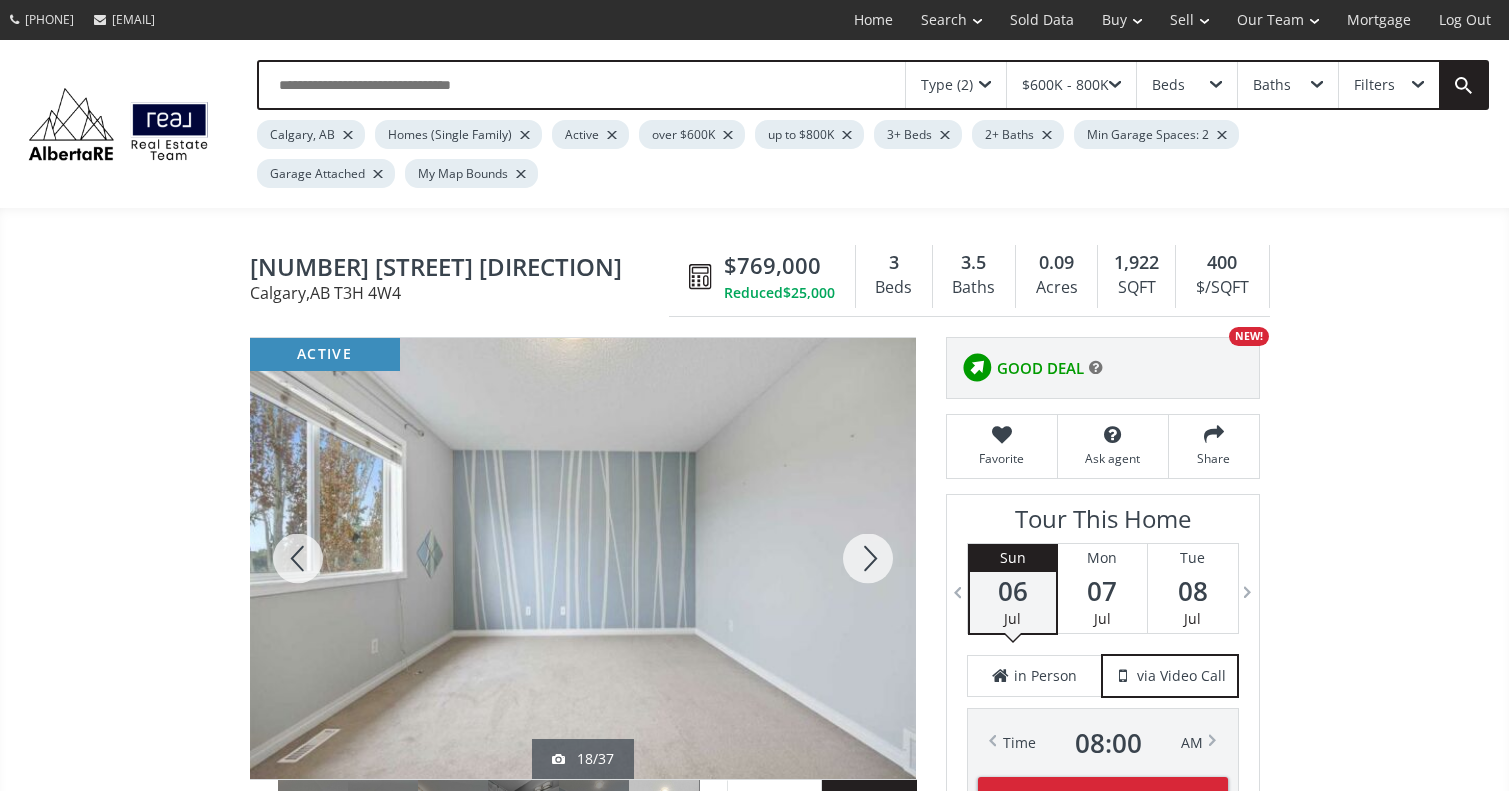 click at bounding box center (868, 558) 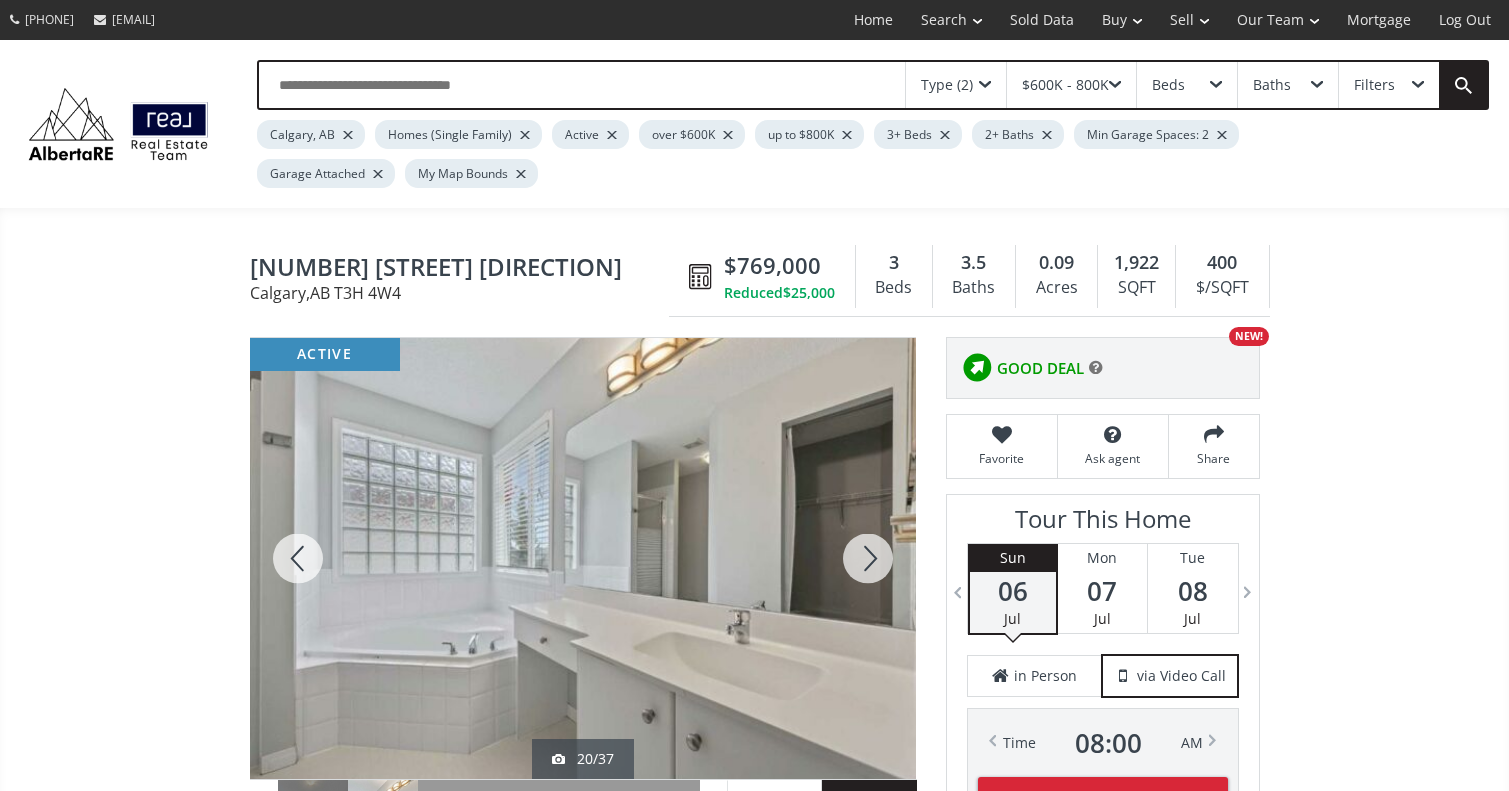 click at bounding box center (868, 558) 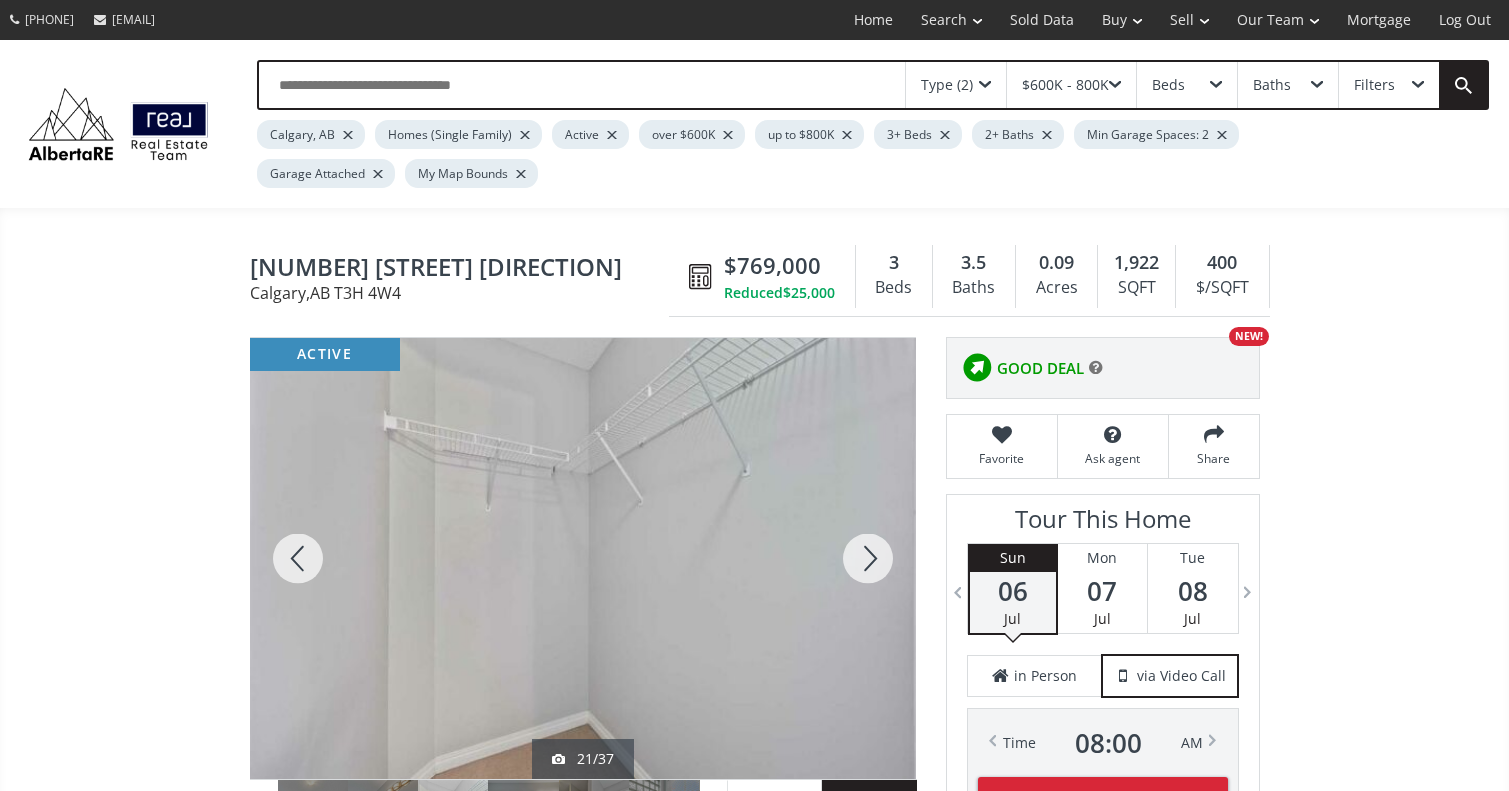 click at bounding box center (868, 558) 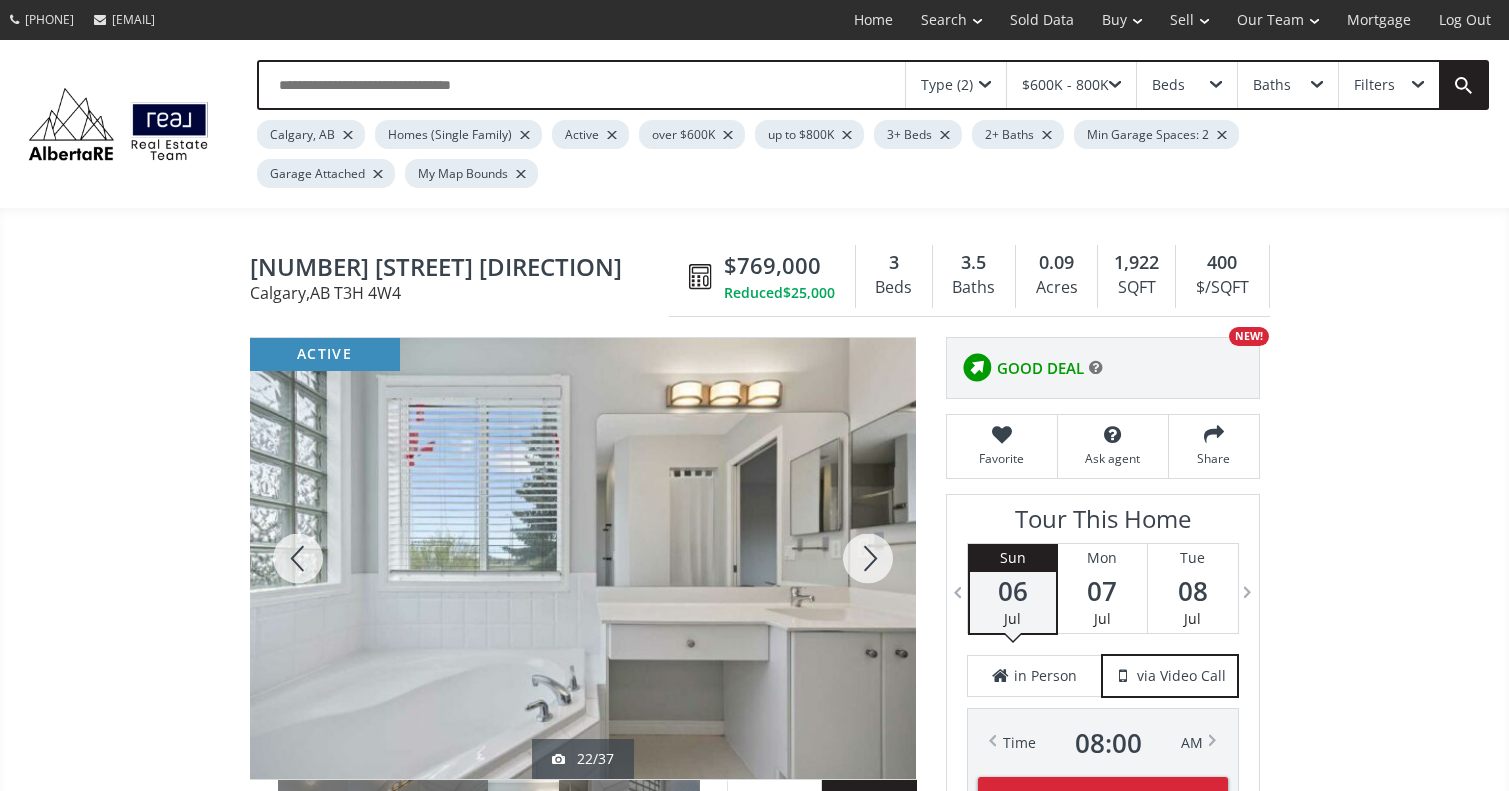 click at bounding box center [868, 558] 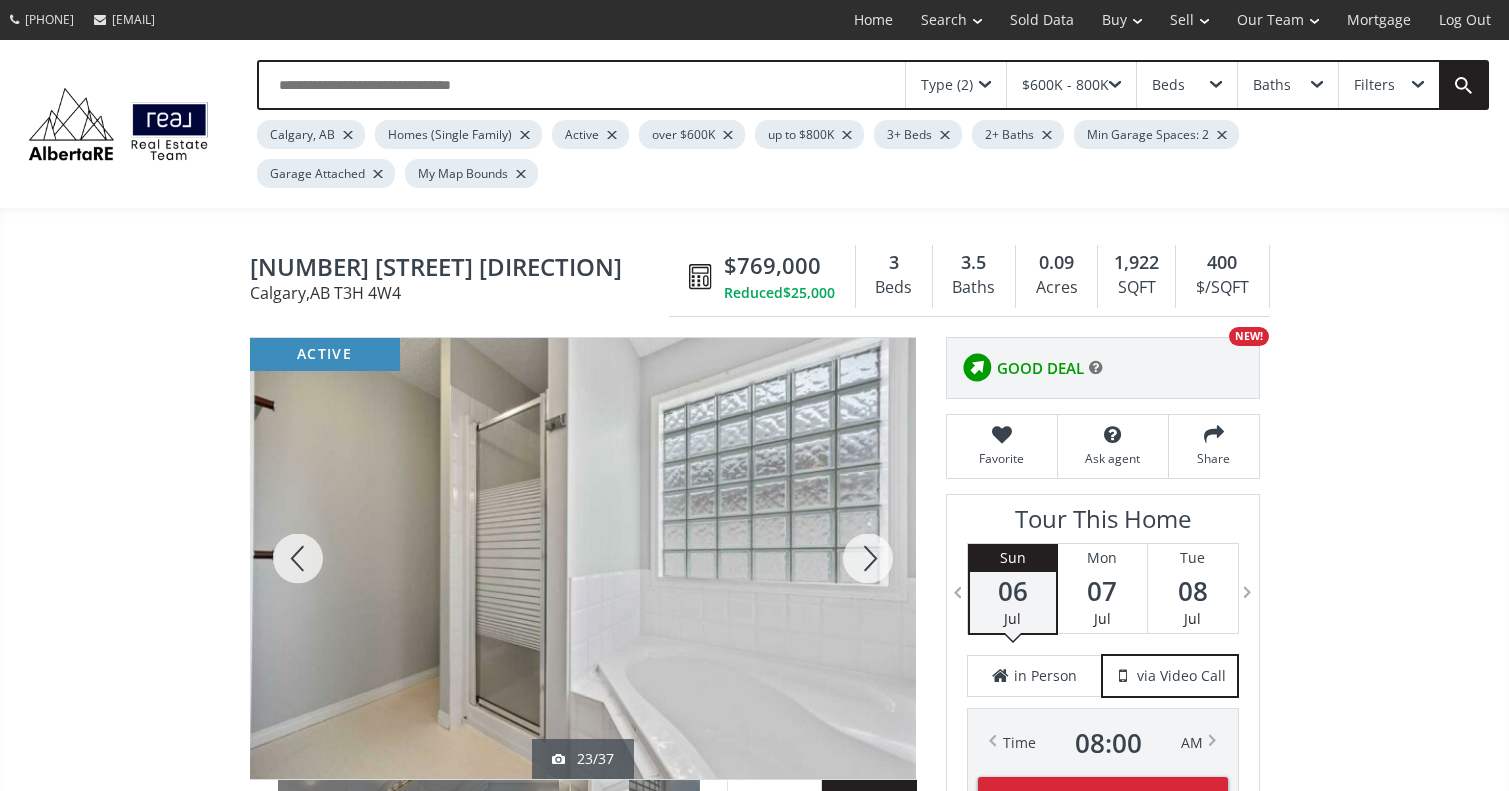 click at bounding box center (868, 558) 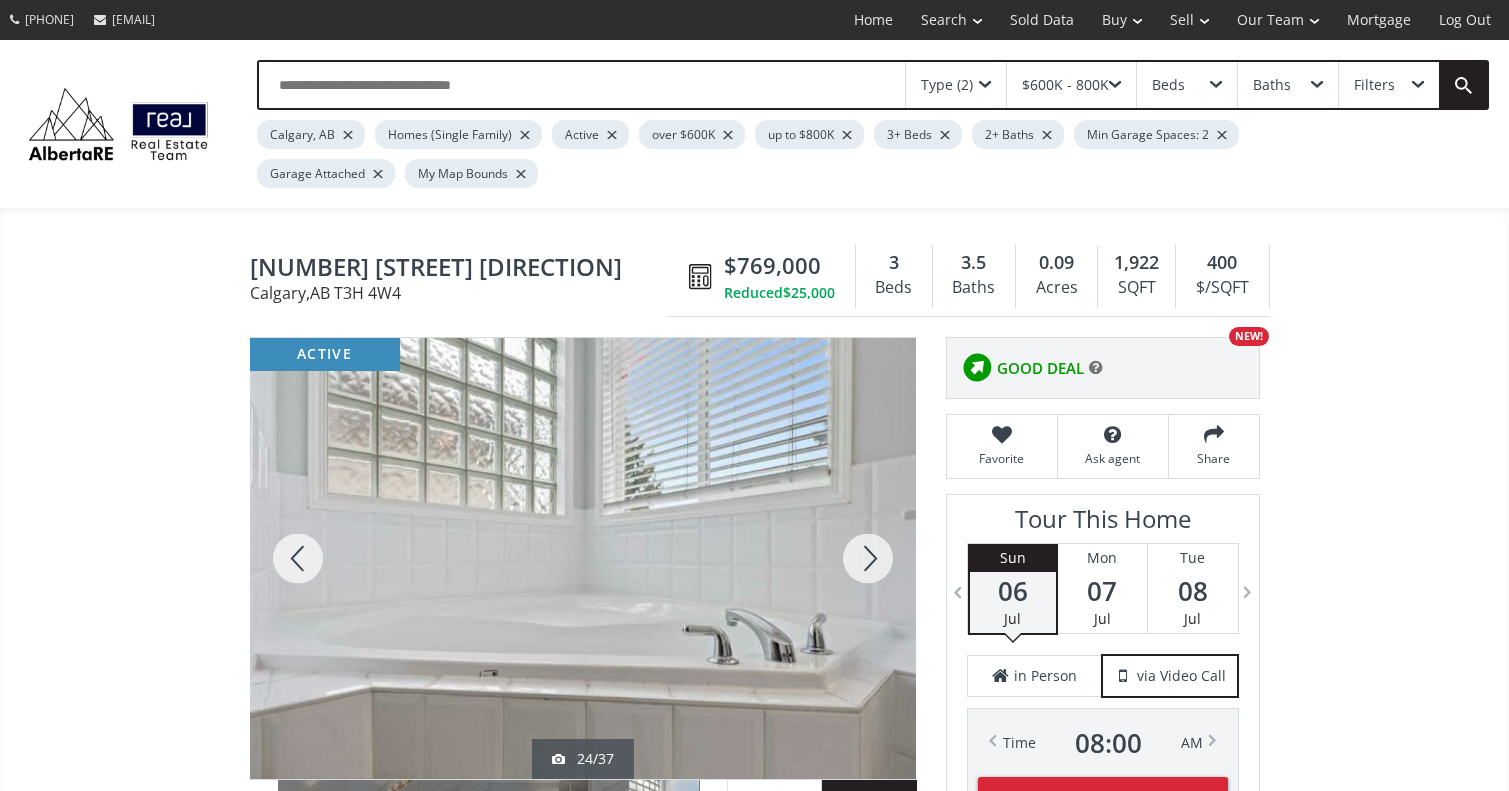 click at bounding box center [868, 558] 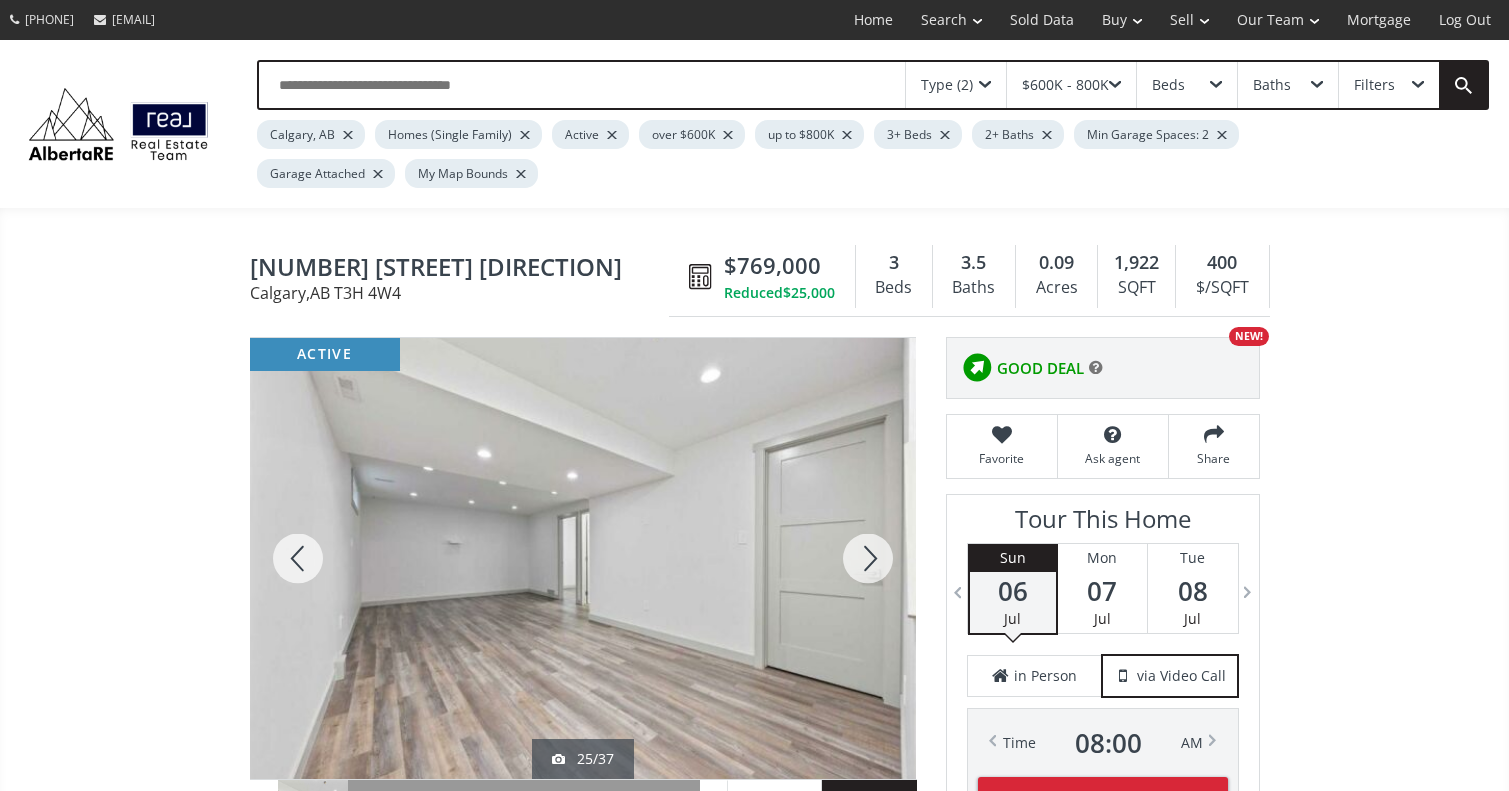 click at bounding box center (868, 558) 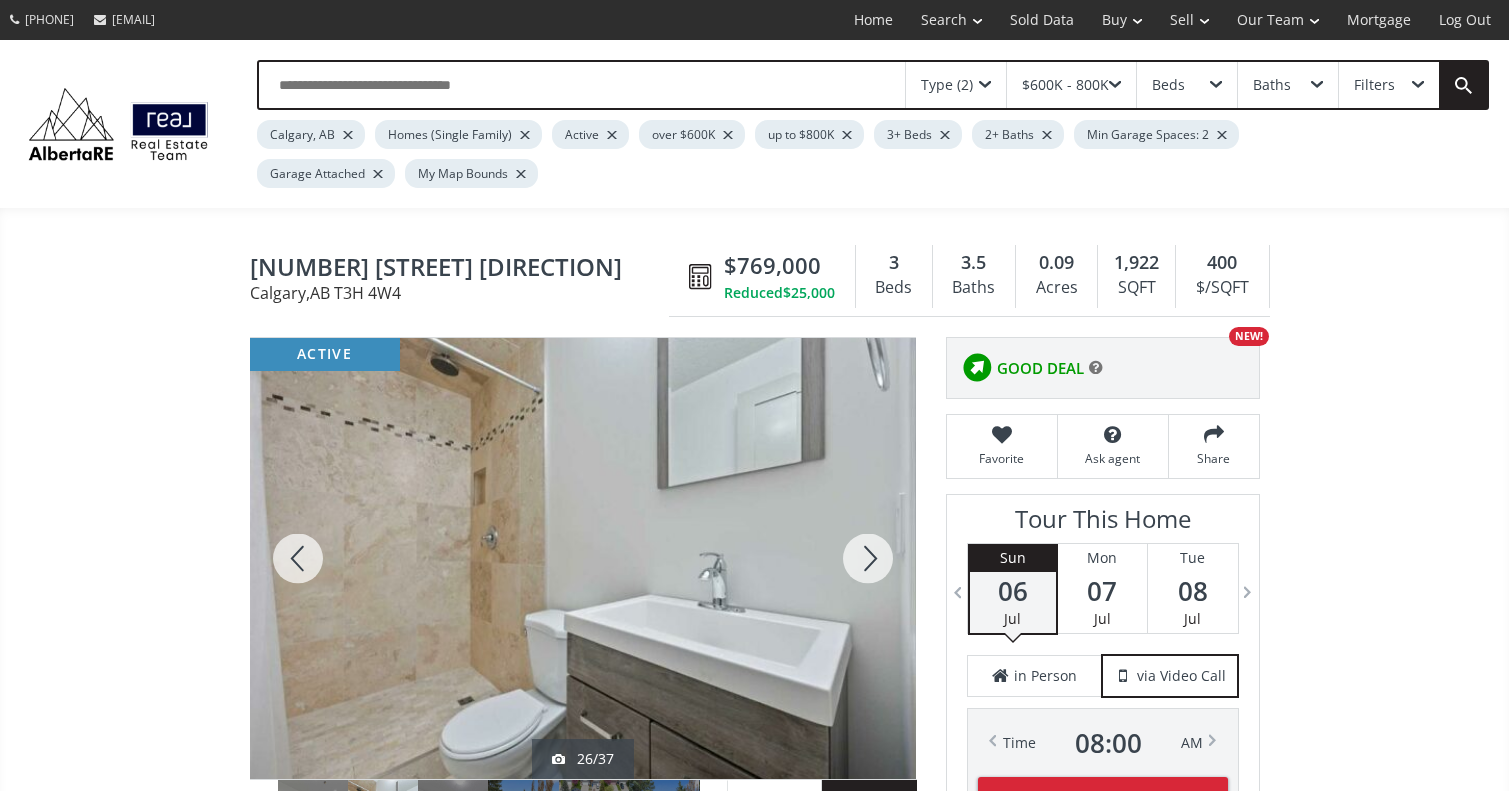 click at bounding box center (298, 558) 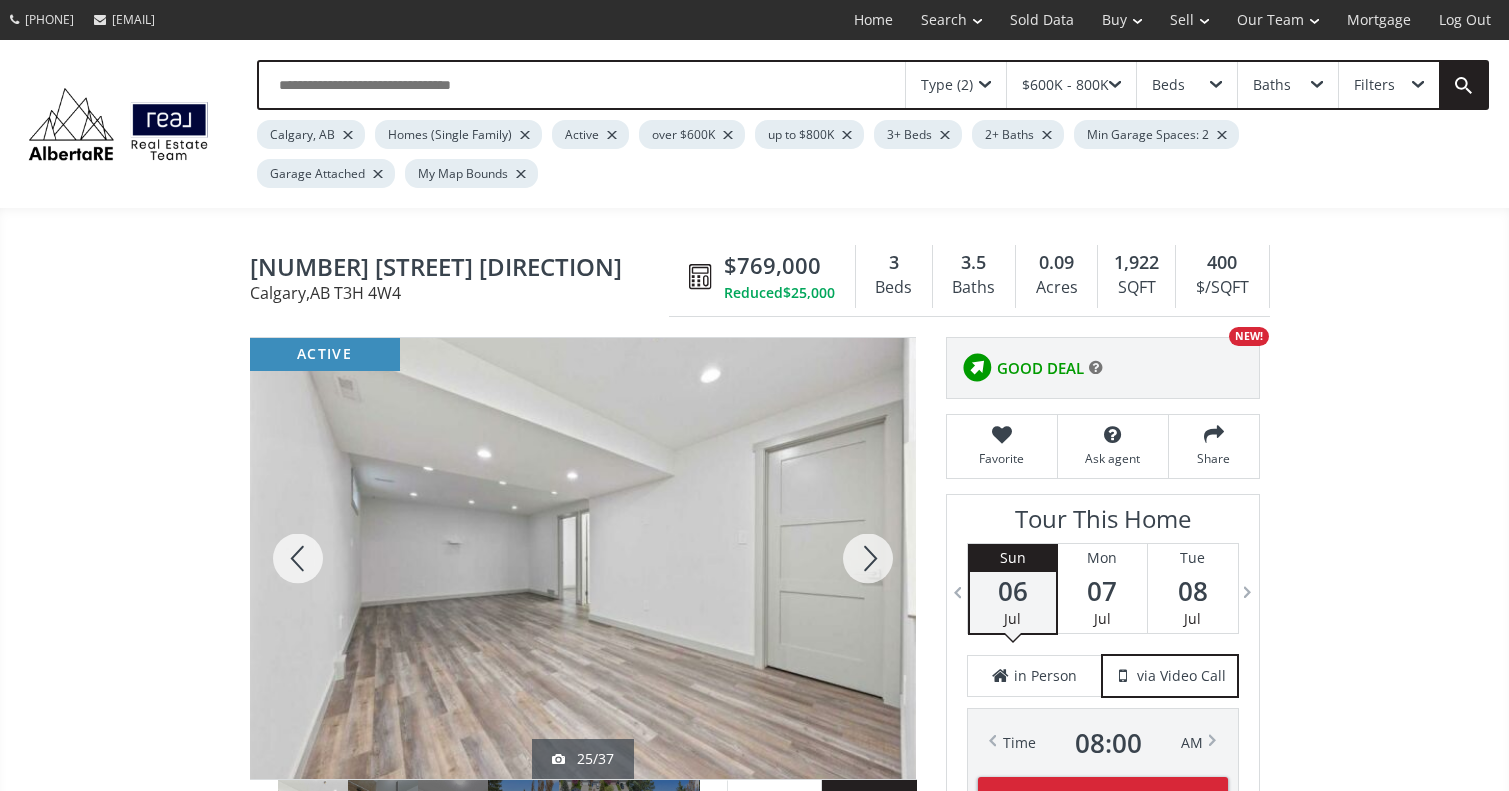 click at bounding box center [868, 558] 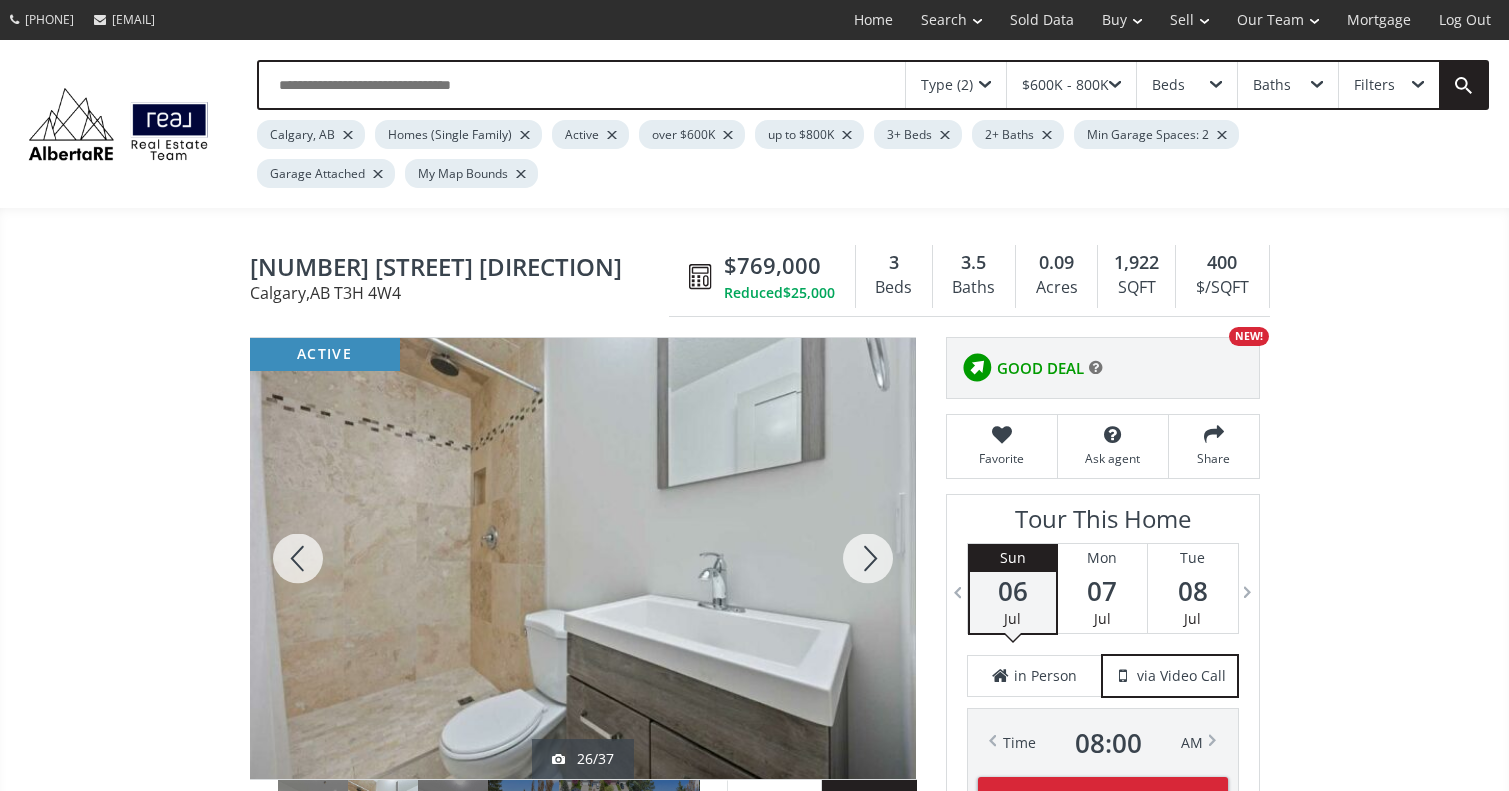 click at bounding box center (868, 558) 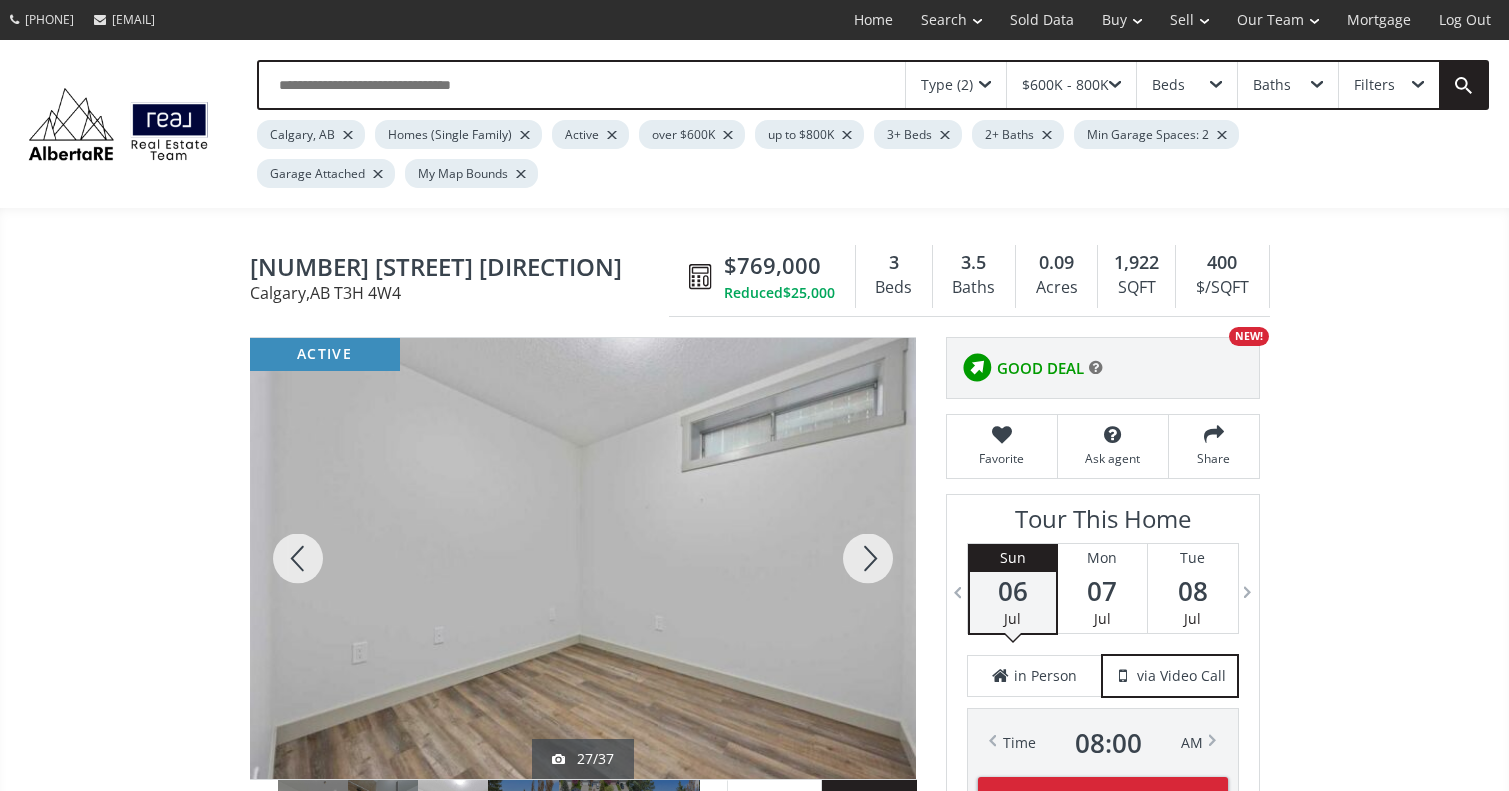 click at bounding box center [868, 558] 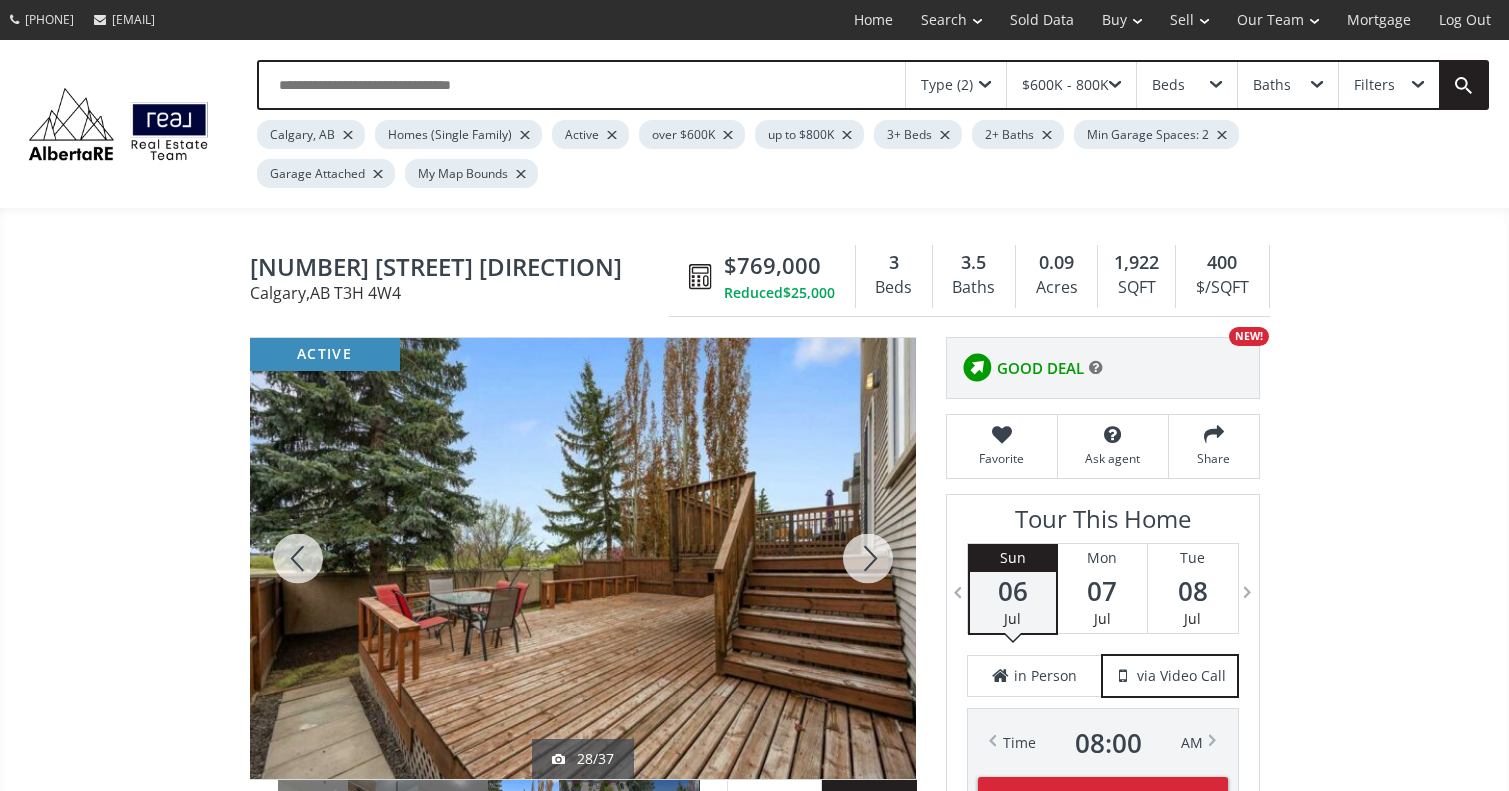 click at bounding box center [868, 558] 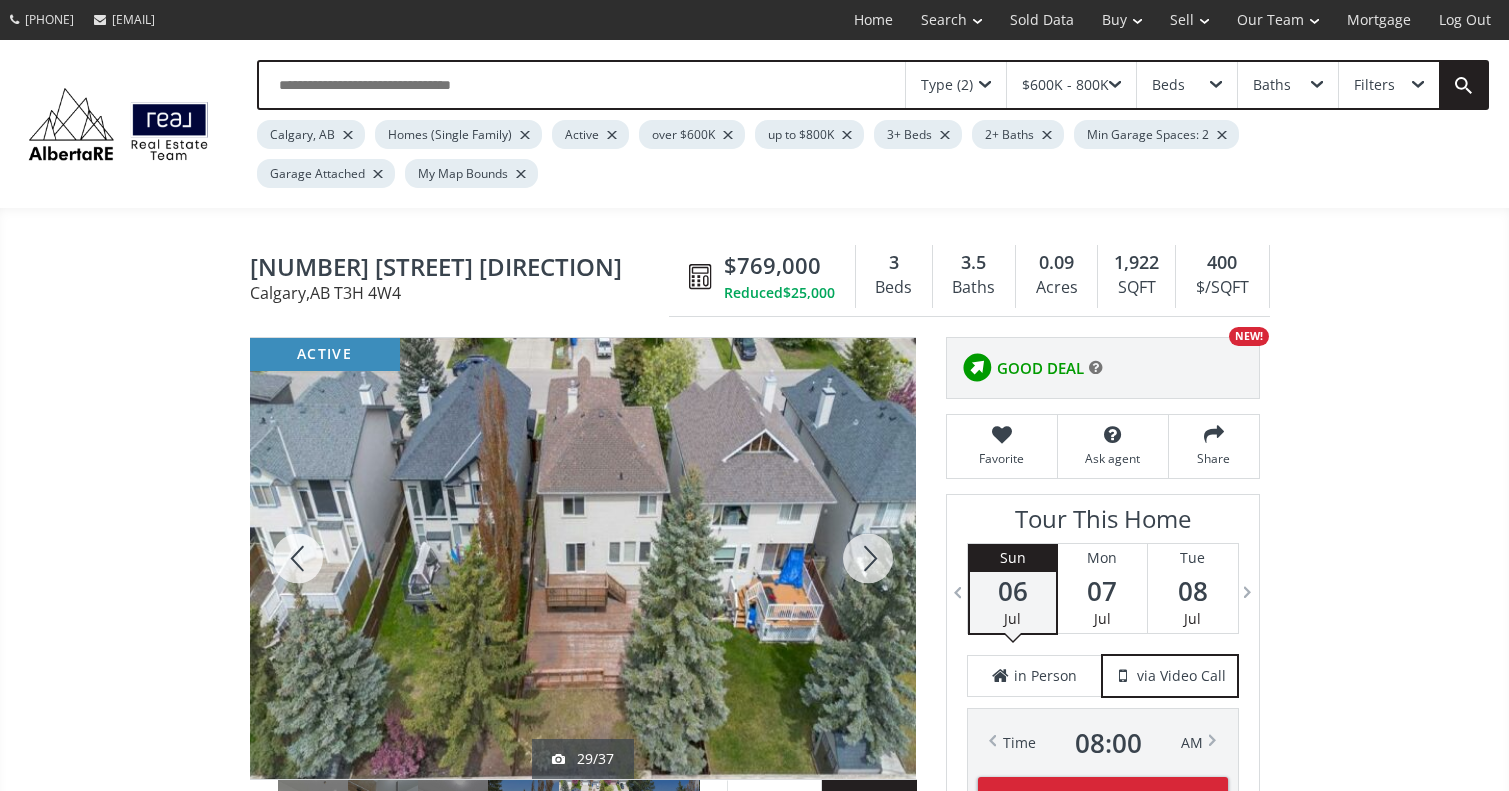 click at bounding box center (868, 558) 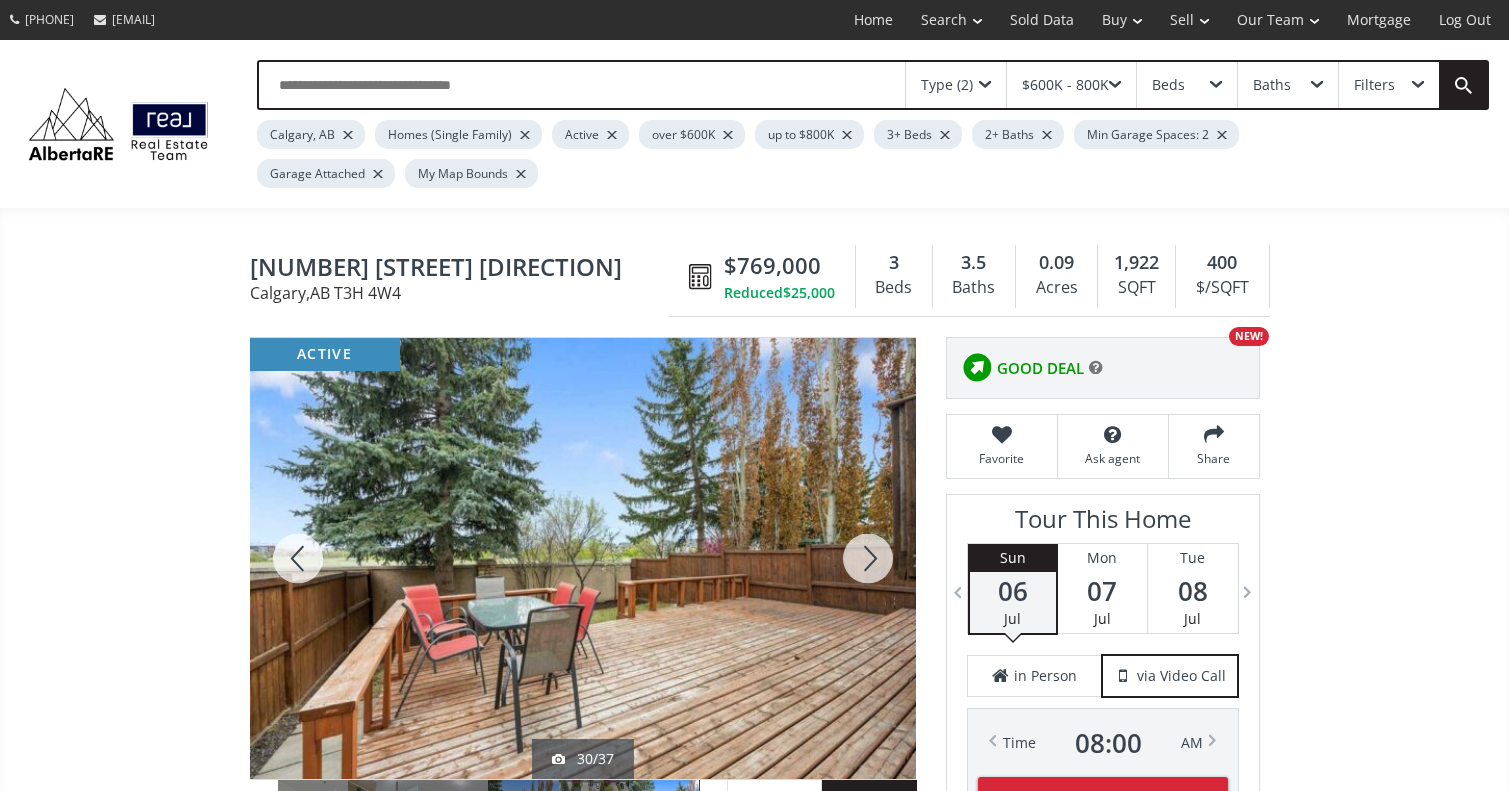click at bounding box center (868, 558) 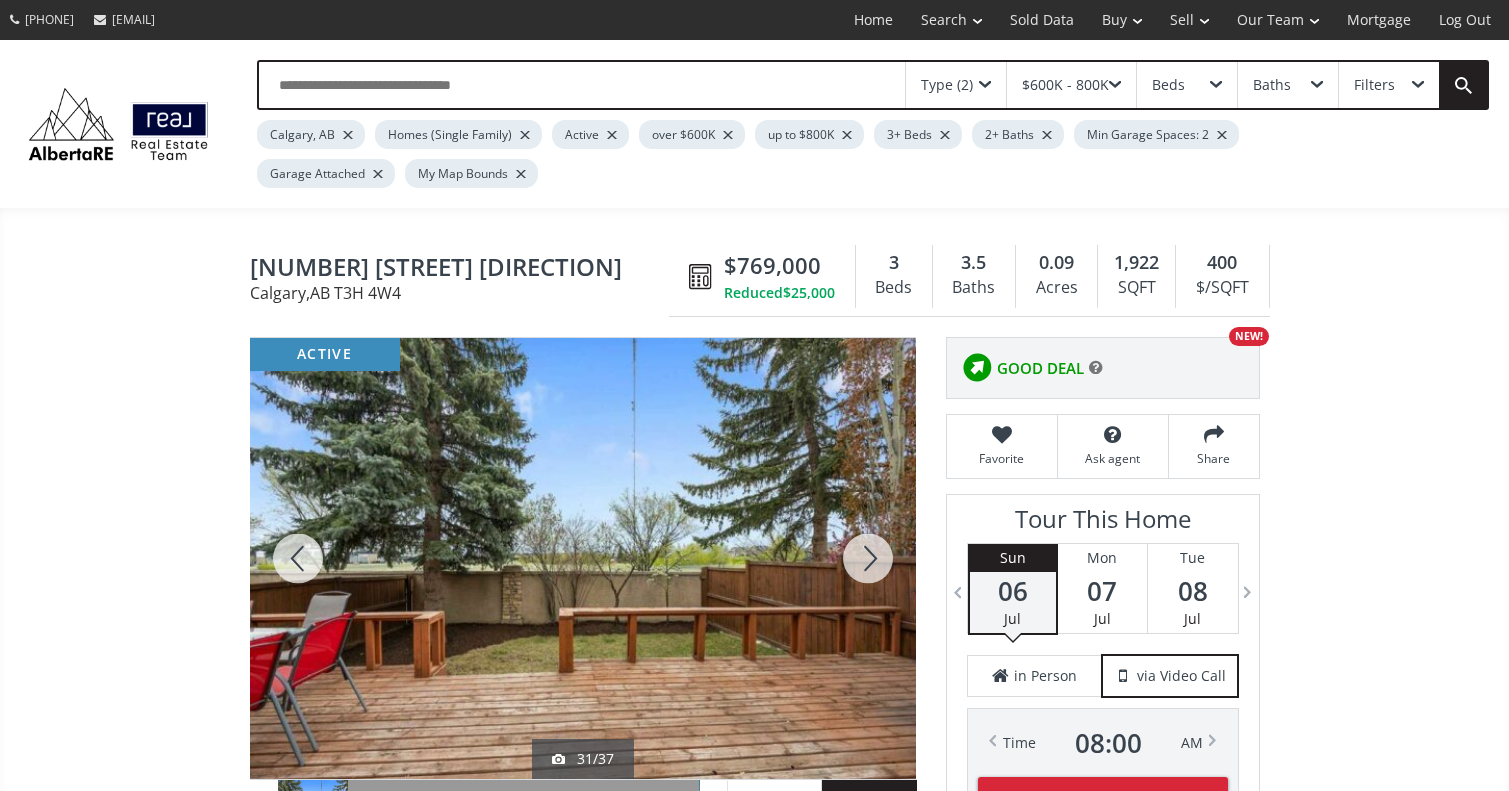 click at bounding box center [868, 558] 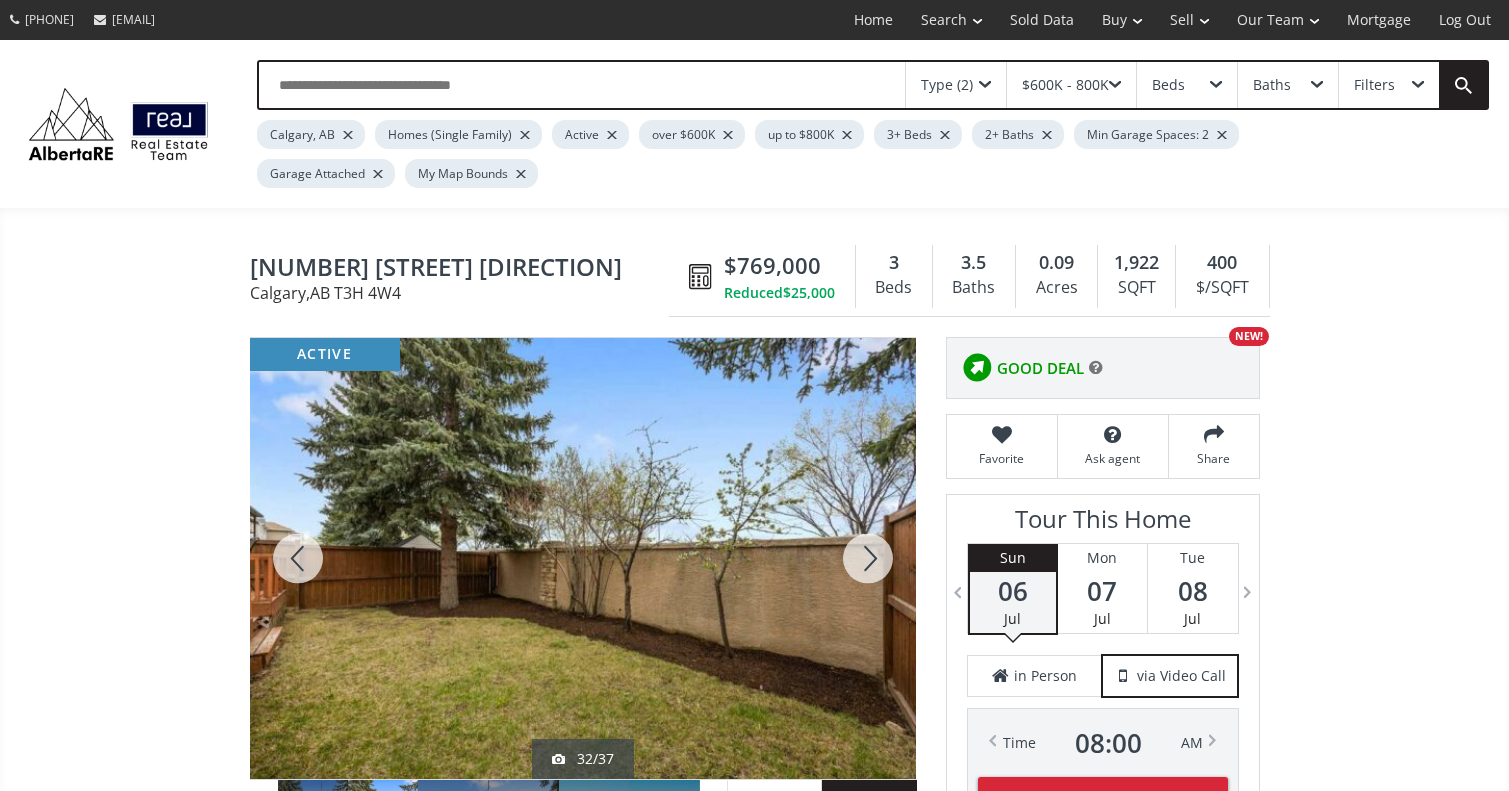 click at bounding box center [868, 558] 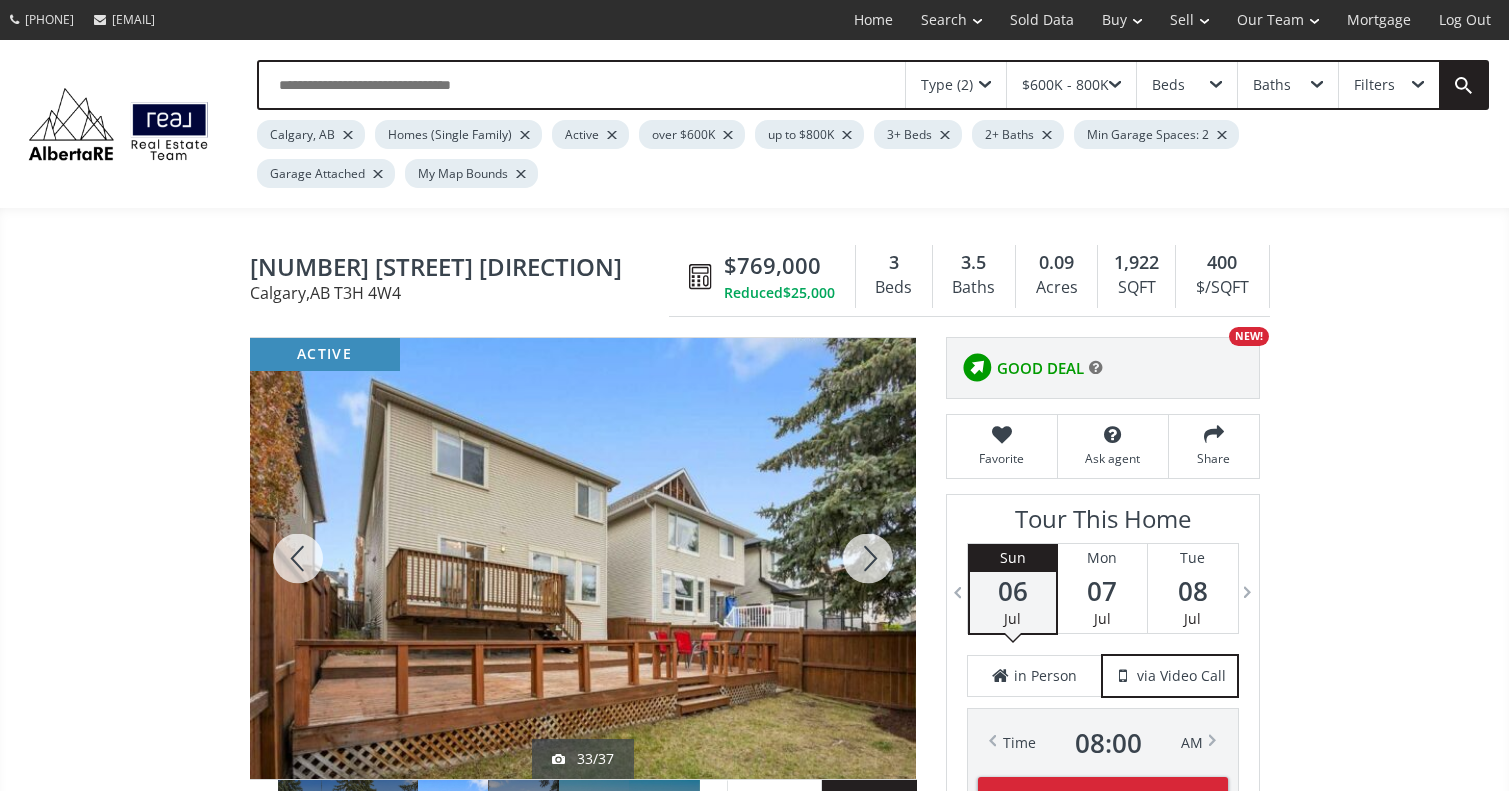 click at bounding box center [868, 558] 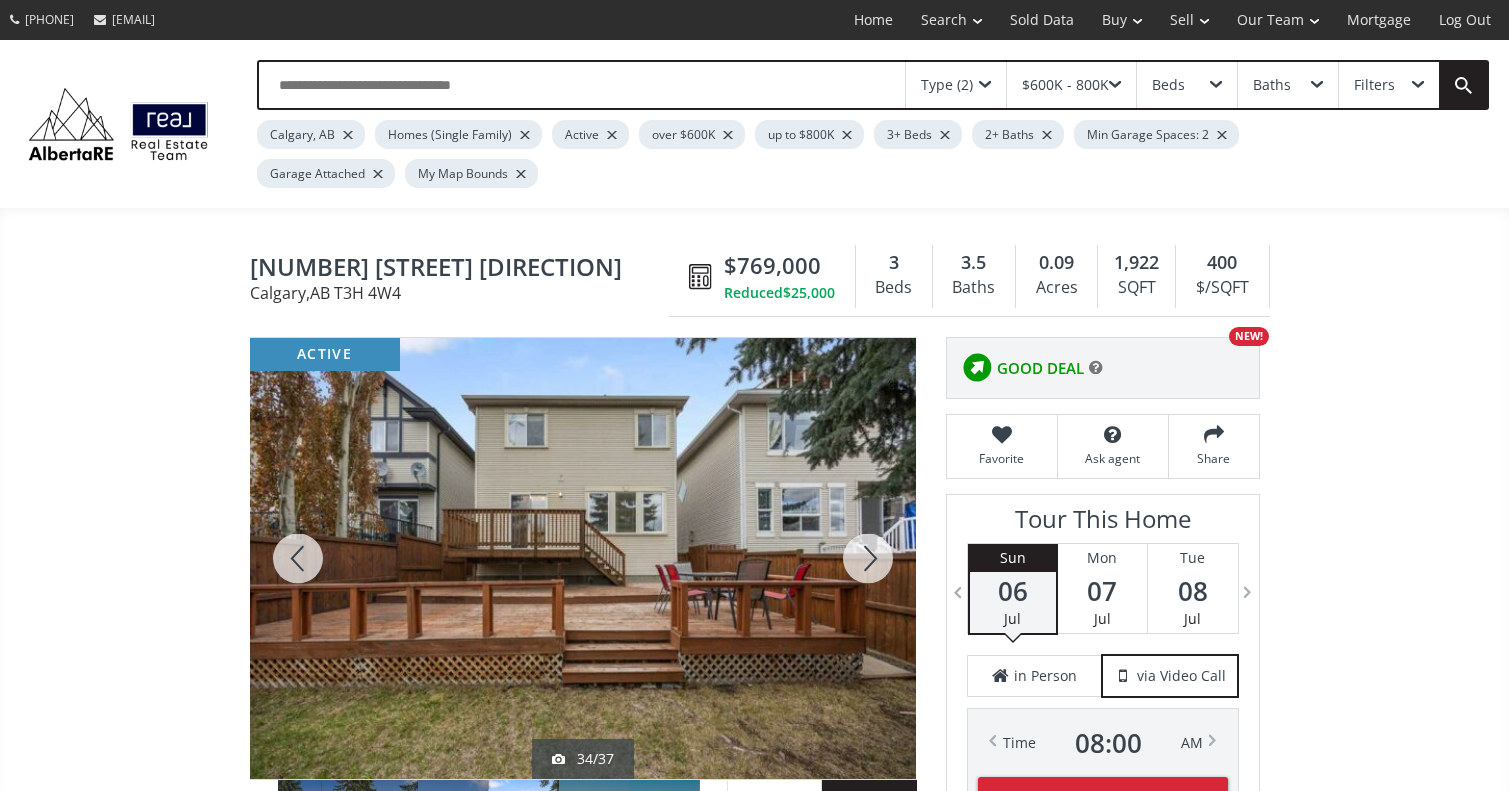 click at bounding box center [868, 558] 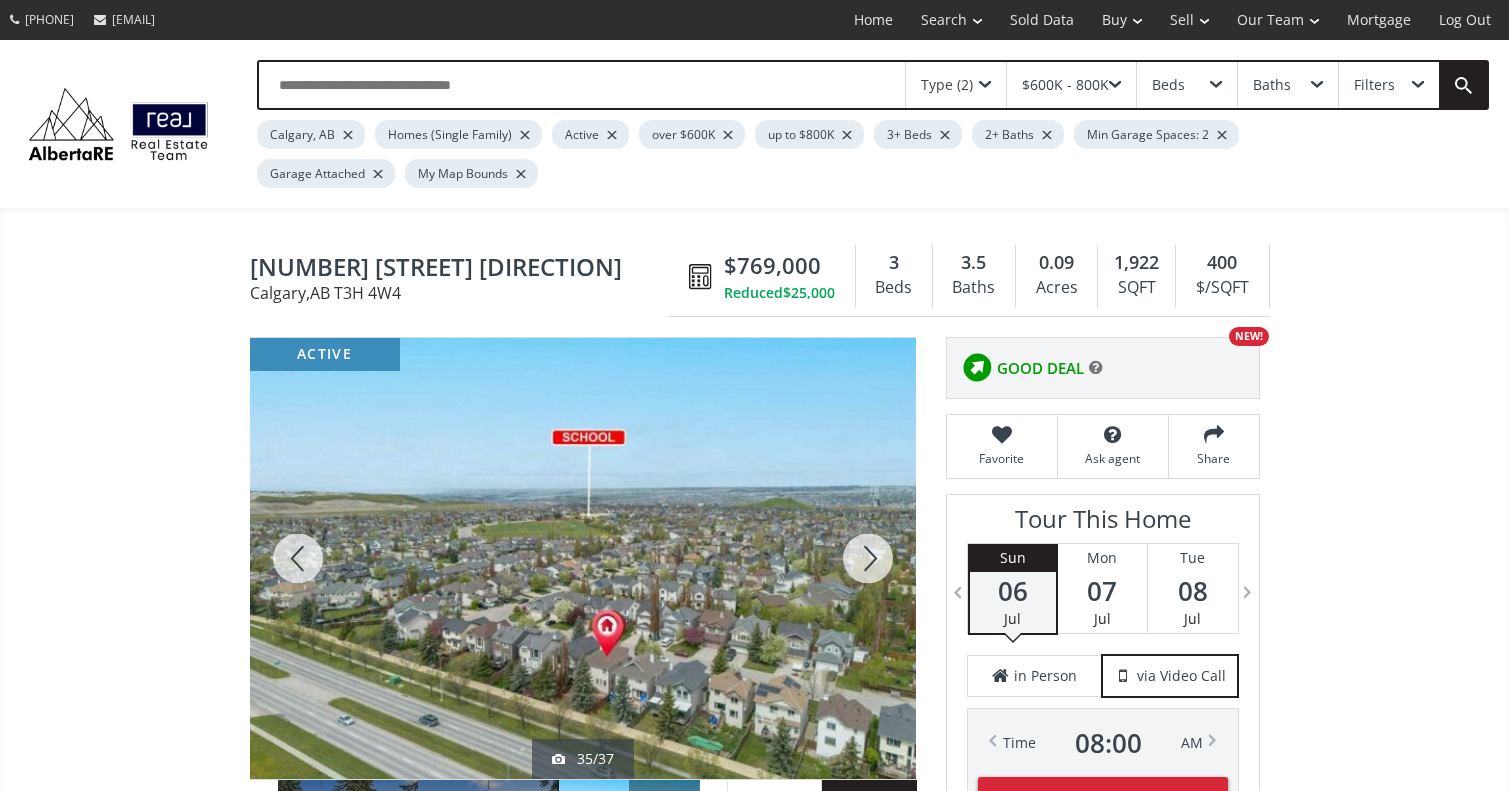 click at bounding box center [868, 558] 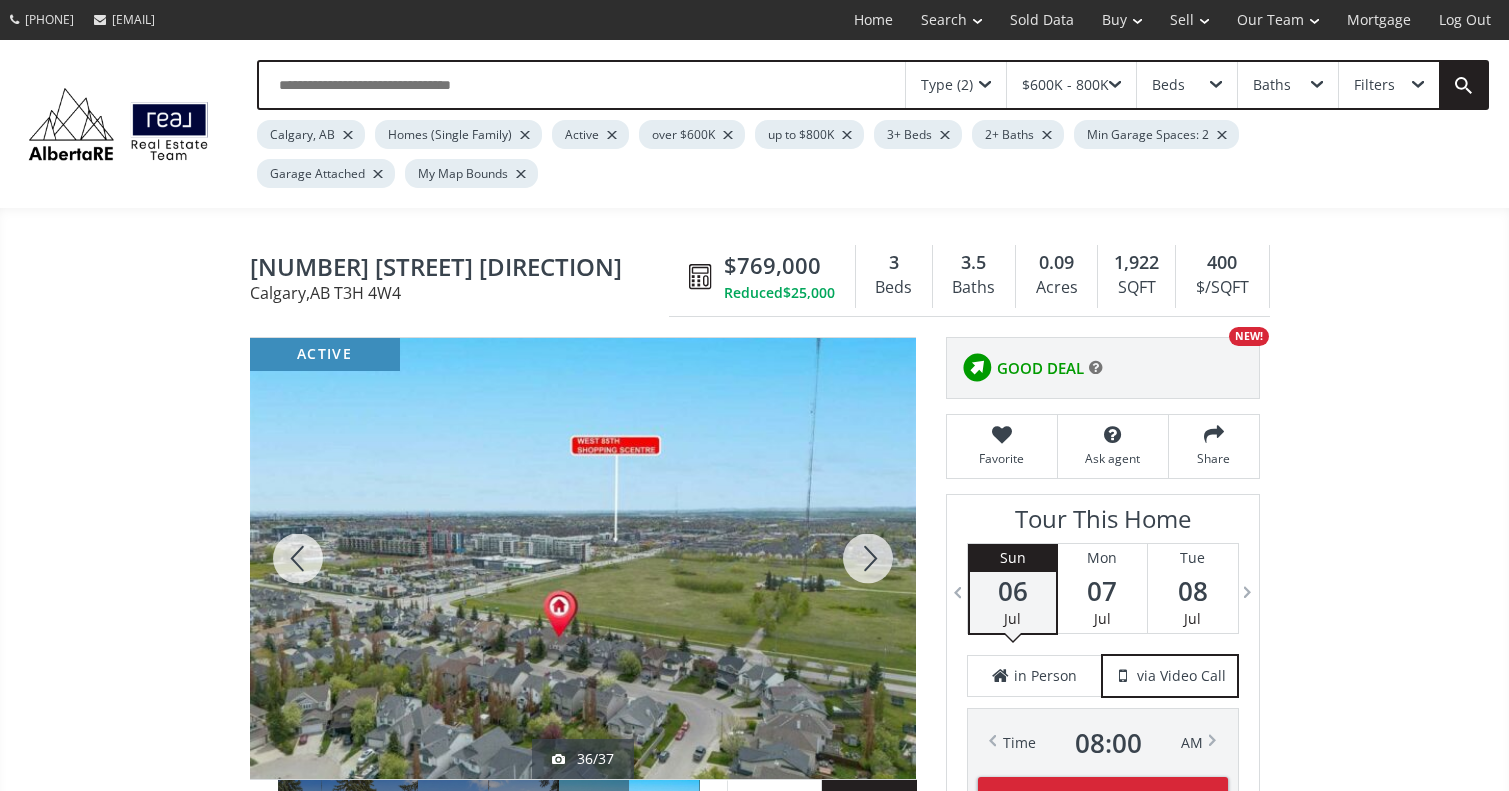click at bounding box center [868, 558] 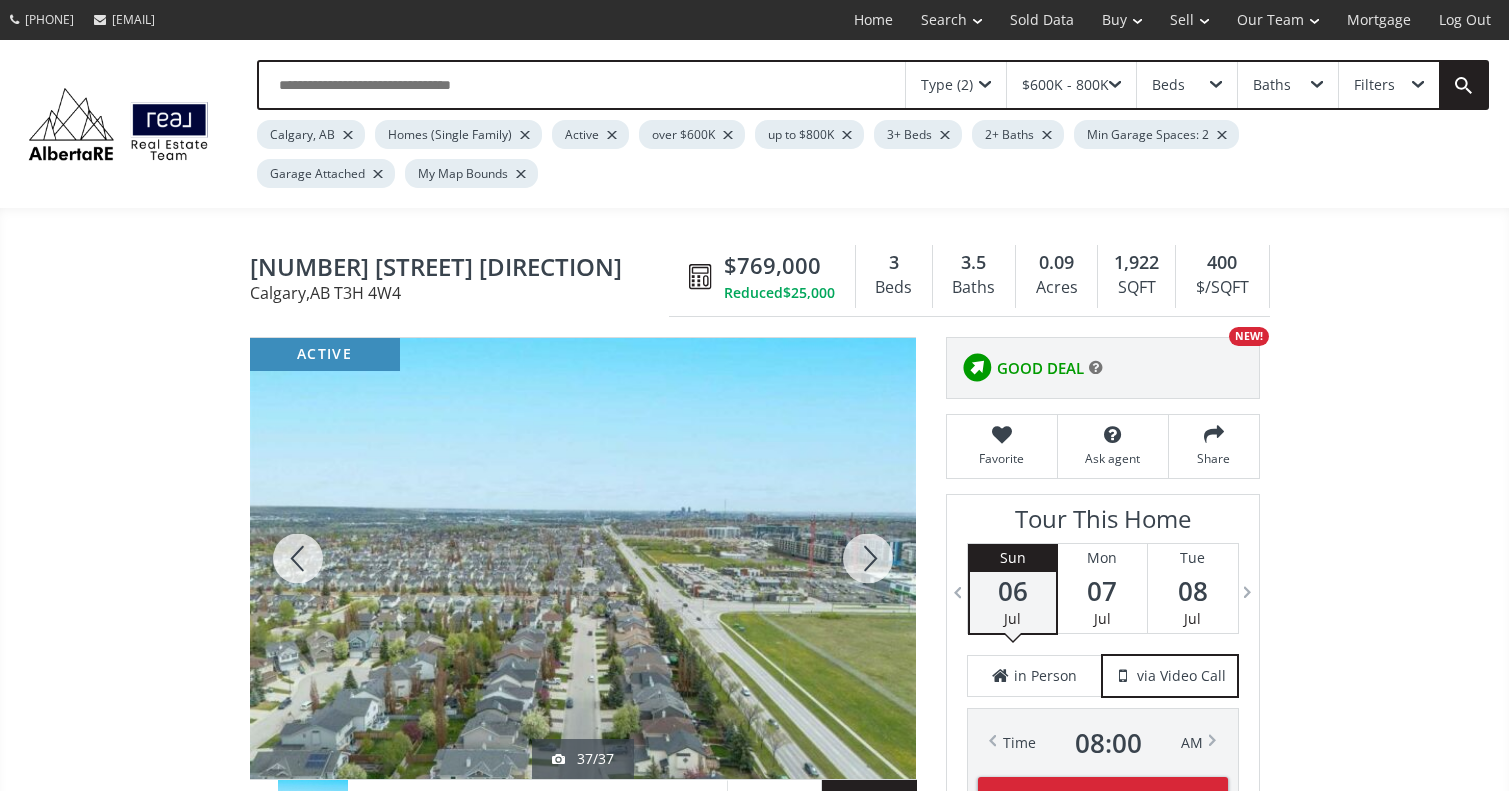 click at bounding box center (868, 558) 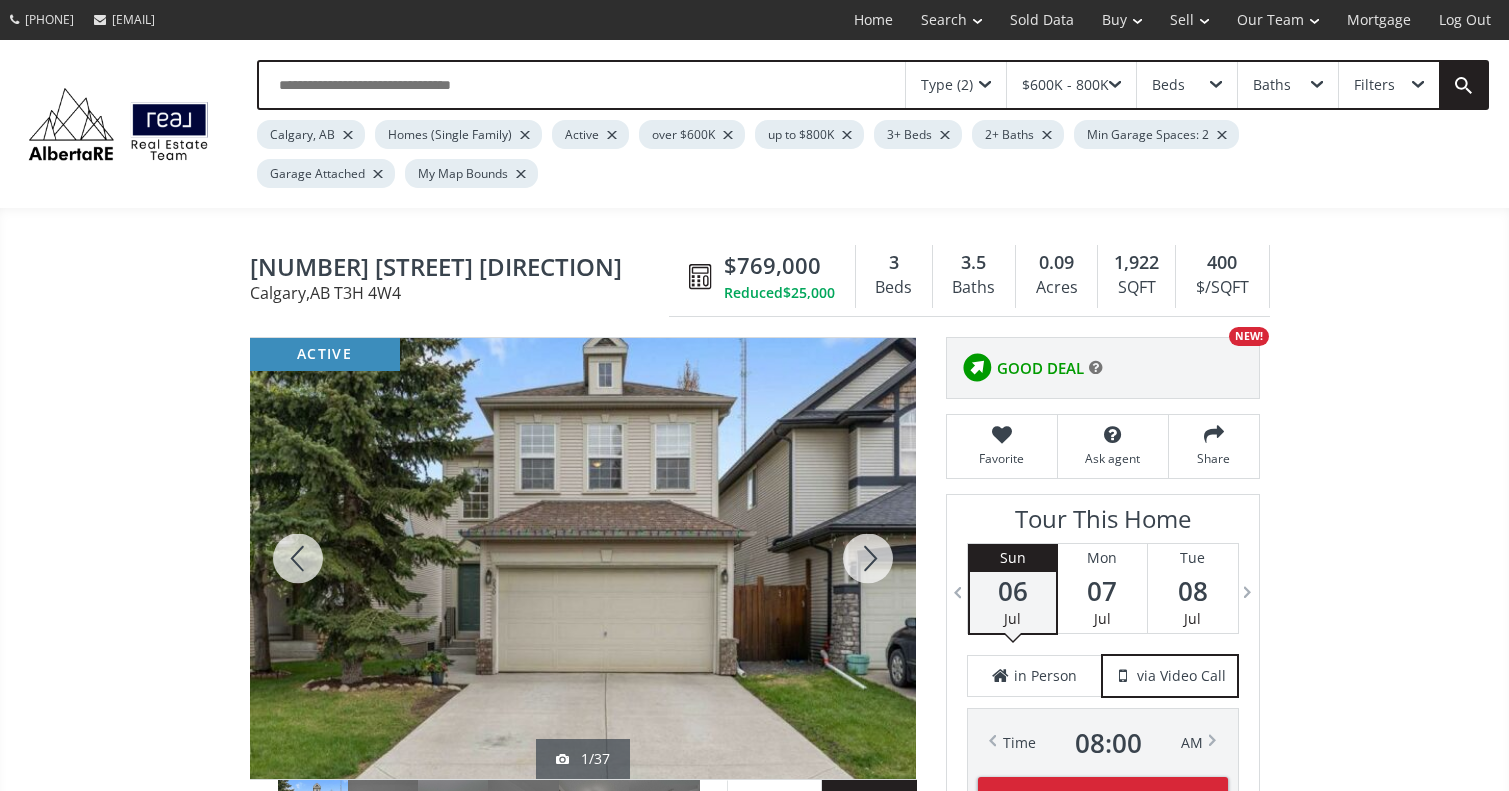 click at bounding box center (868, 558) 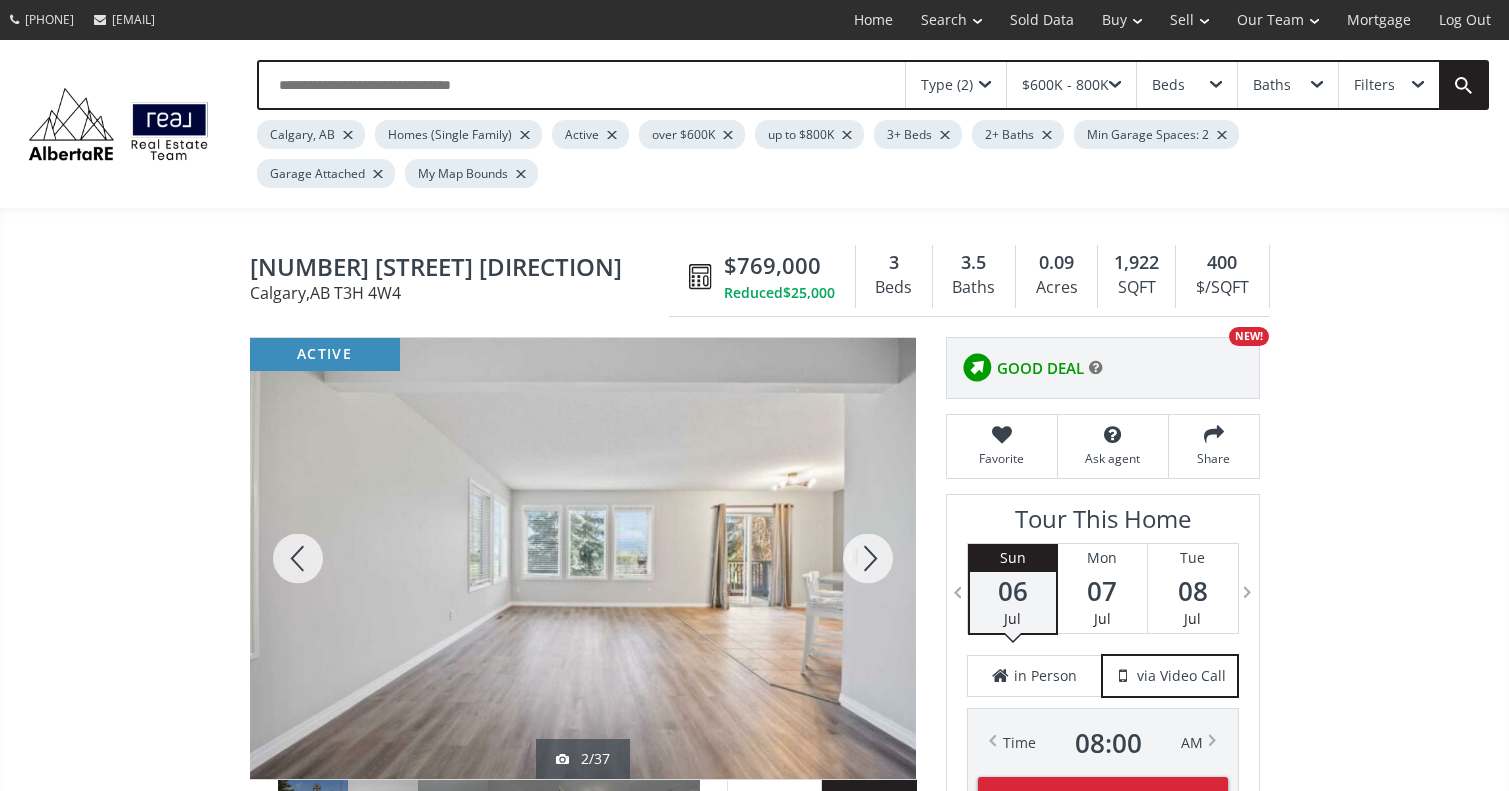 click at bounding box center (868, 558) 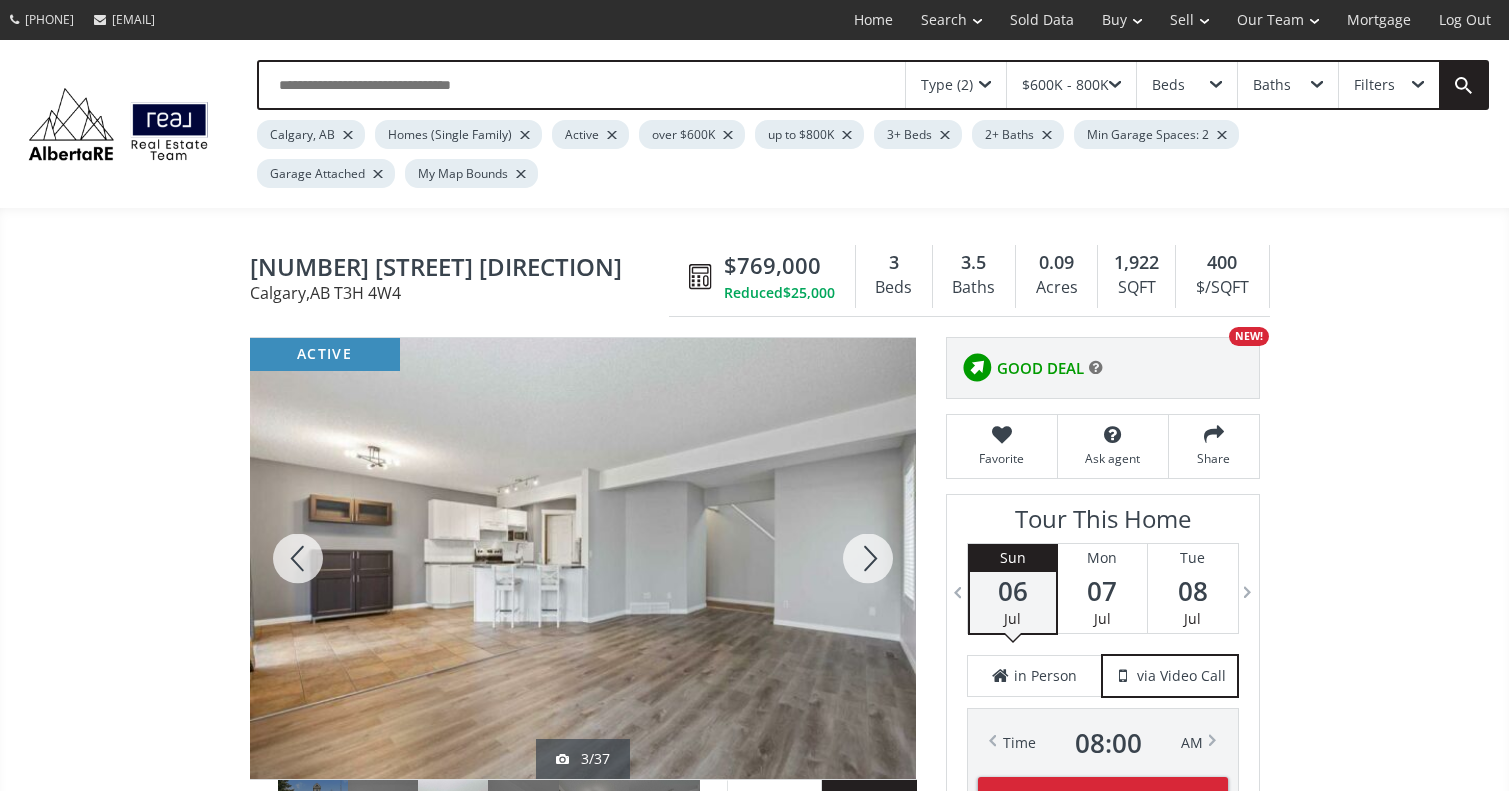 click at bounding box center [868, 558] 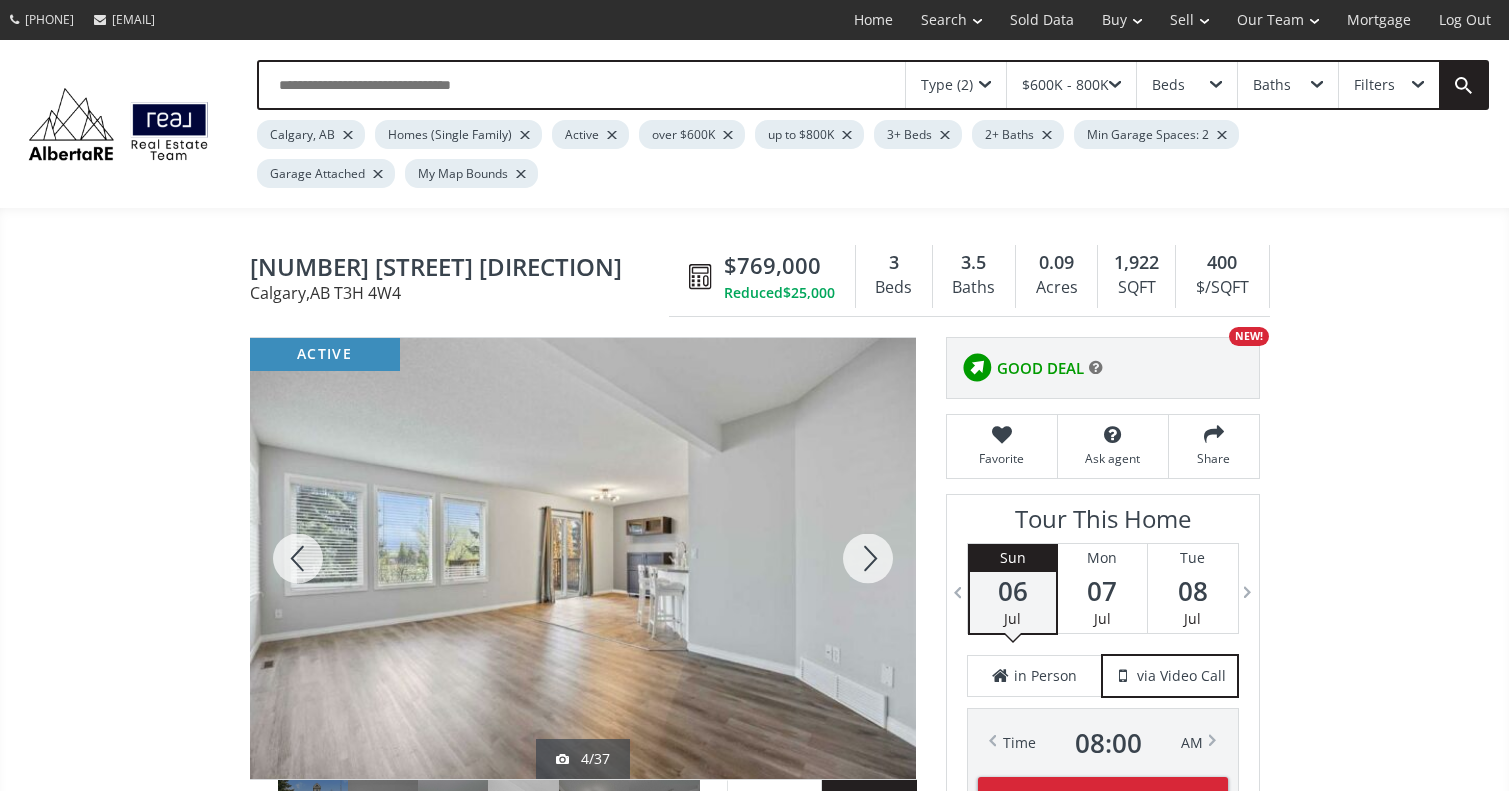 click at bounding box center (298, 558) 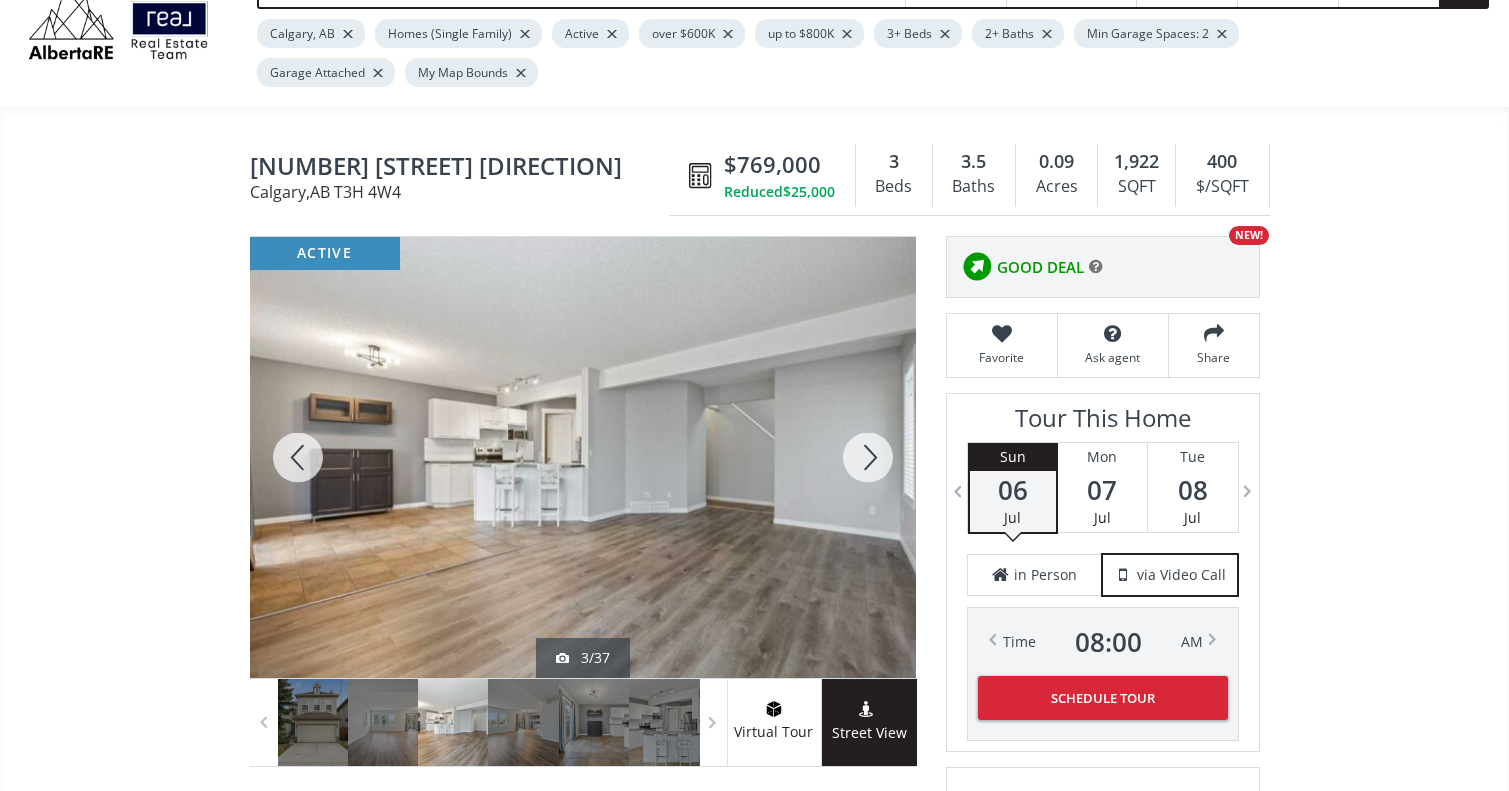 scroll, scrollTop: 102, scrollLeft: 0, axis: vertical 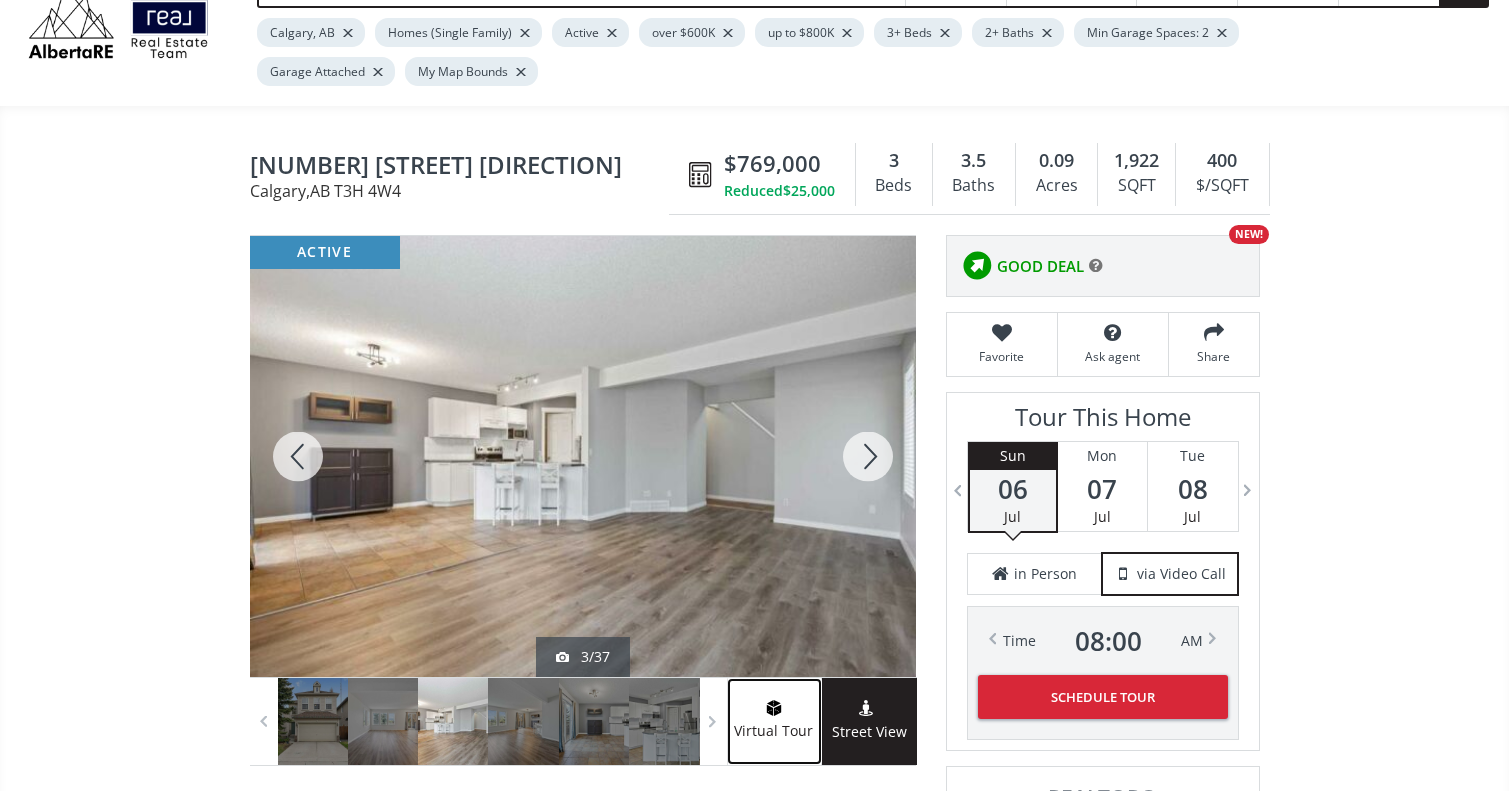 click on "Virtual Tour" at bounding box center (774, 731) 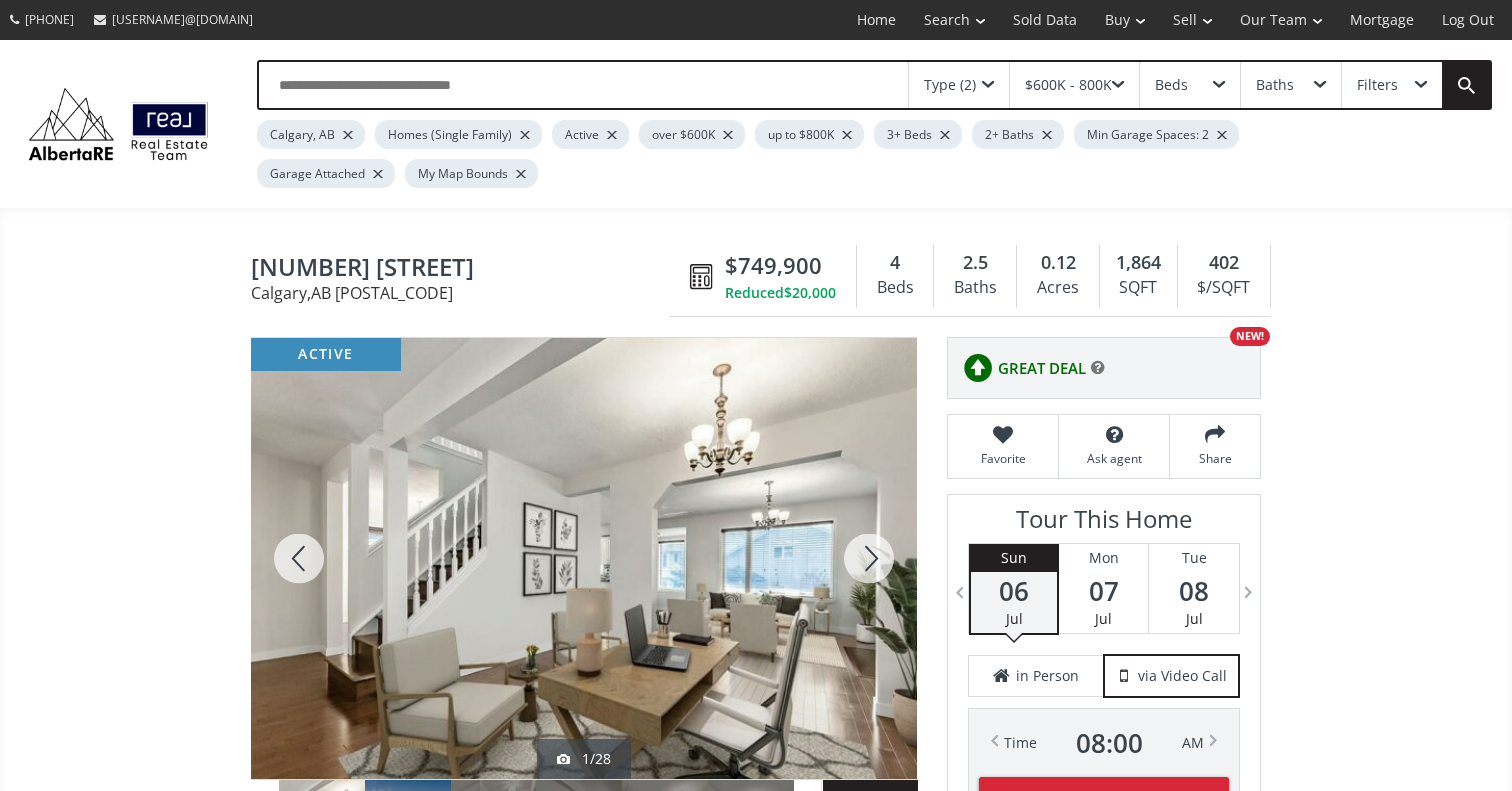 scroll, scrollTop: 0, scrollLeft: 0, axis: both 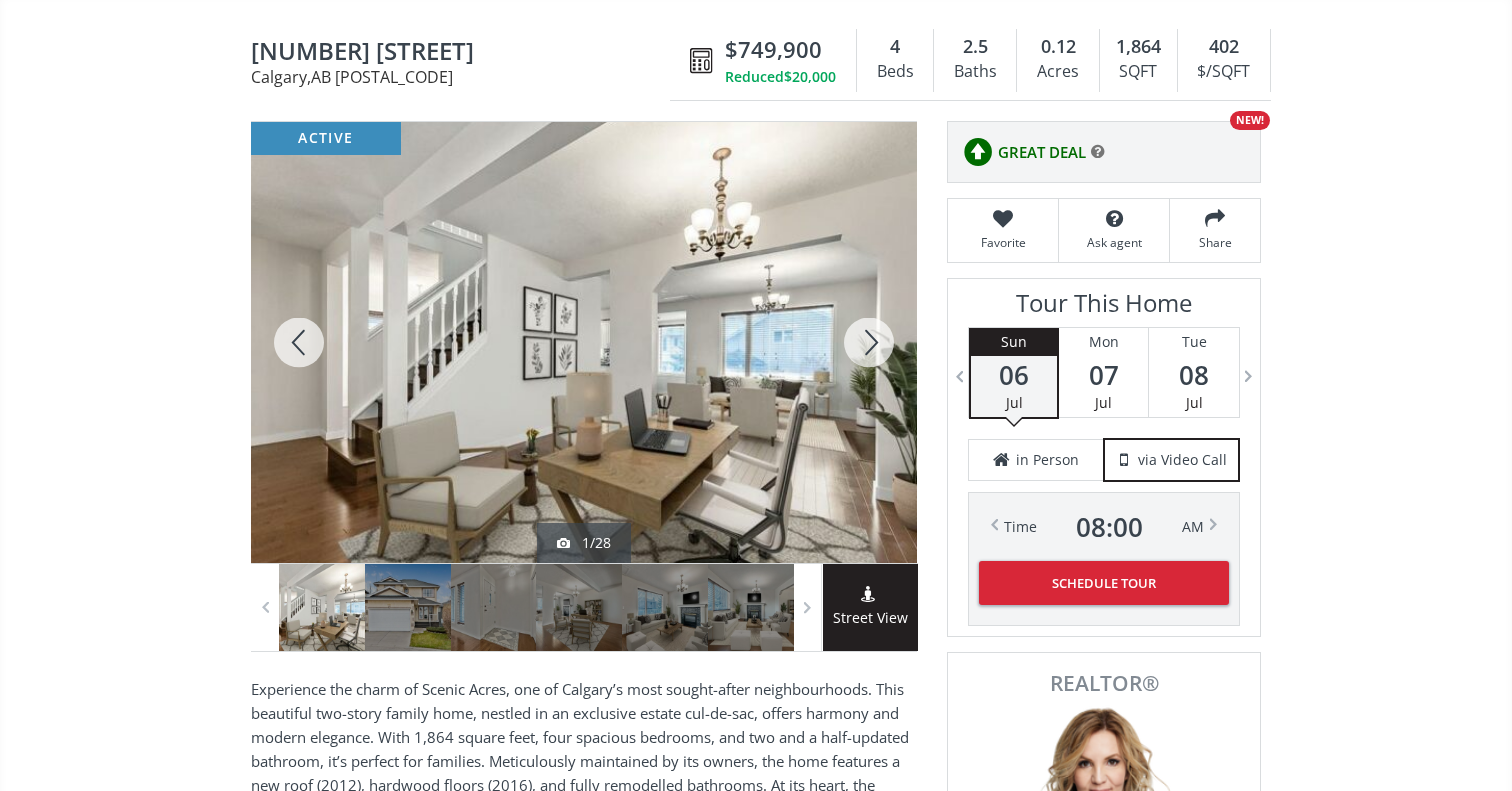 click at bounding box center [869, 342] 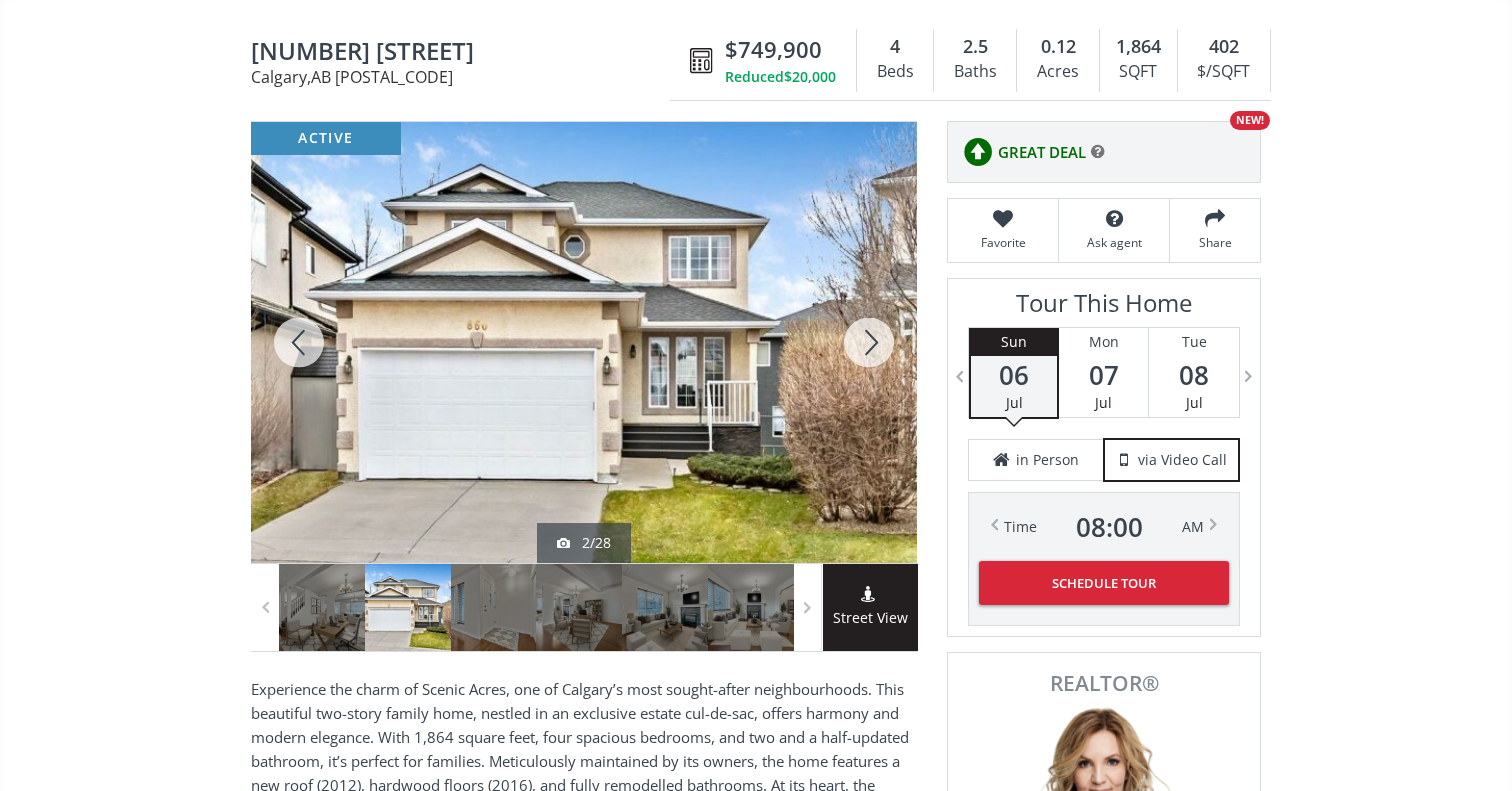 click at bounding box center [869, 342] 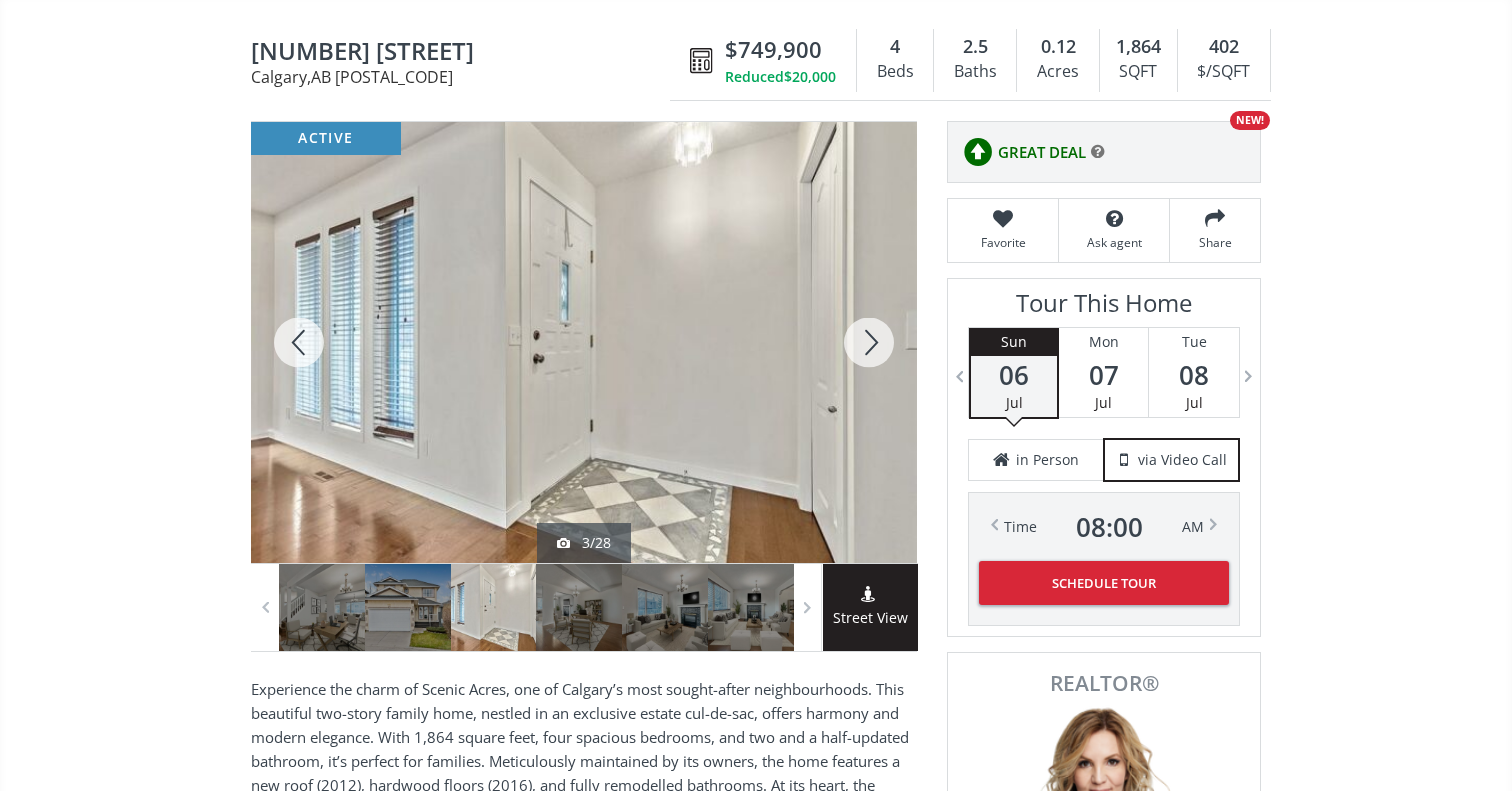 click at bounding box center [869, 342] 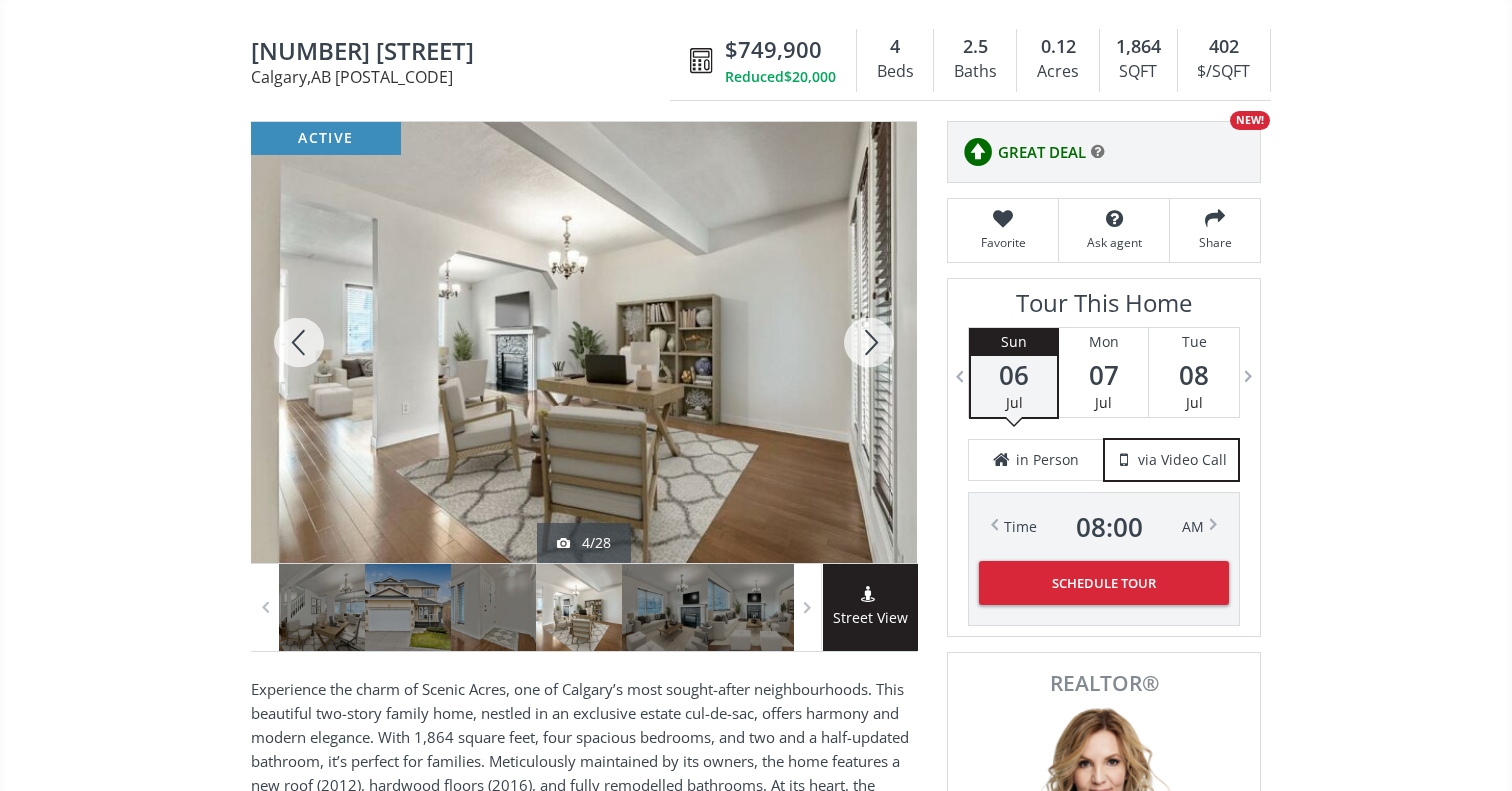 click at bounding box center [869, 342] 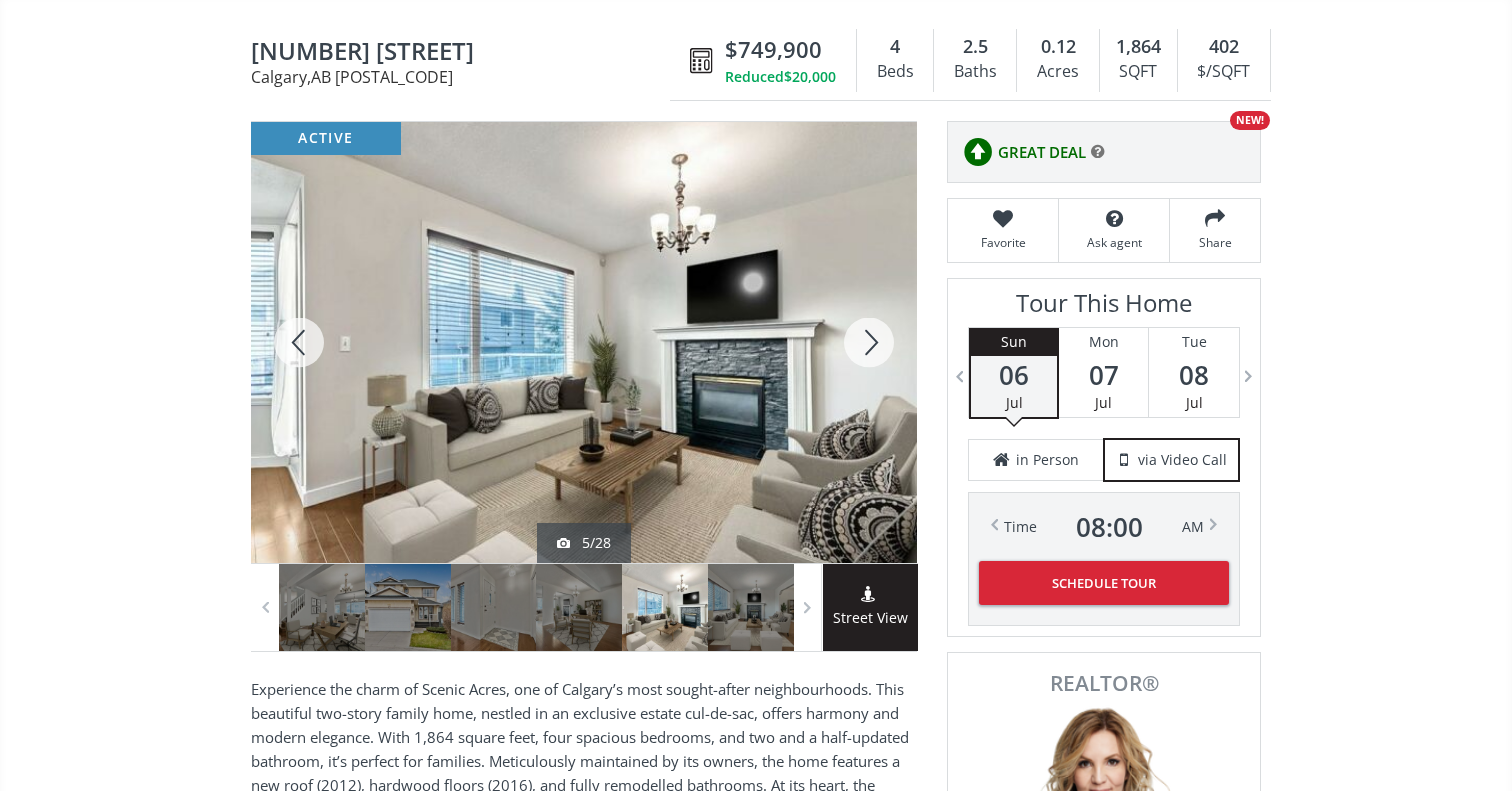 click at bounding box center (869, 342) 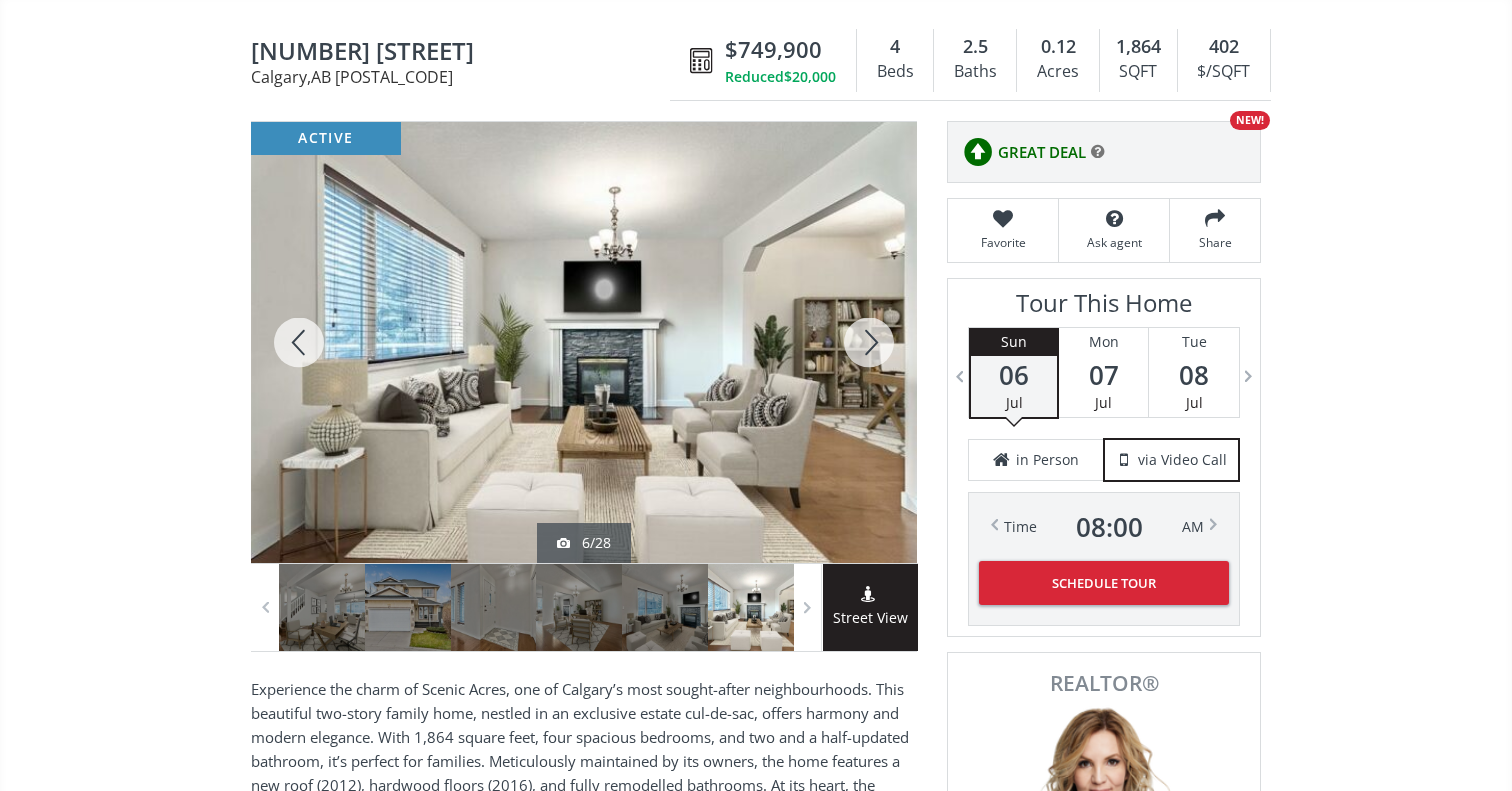 click at bounding box center [869, 342] 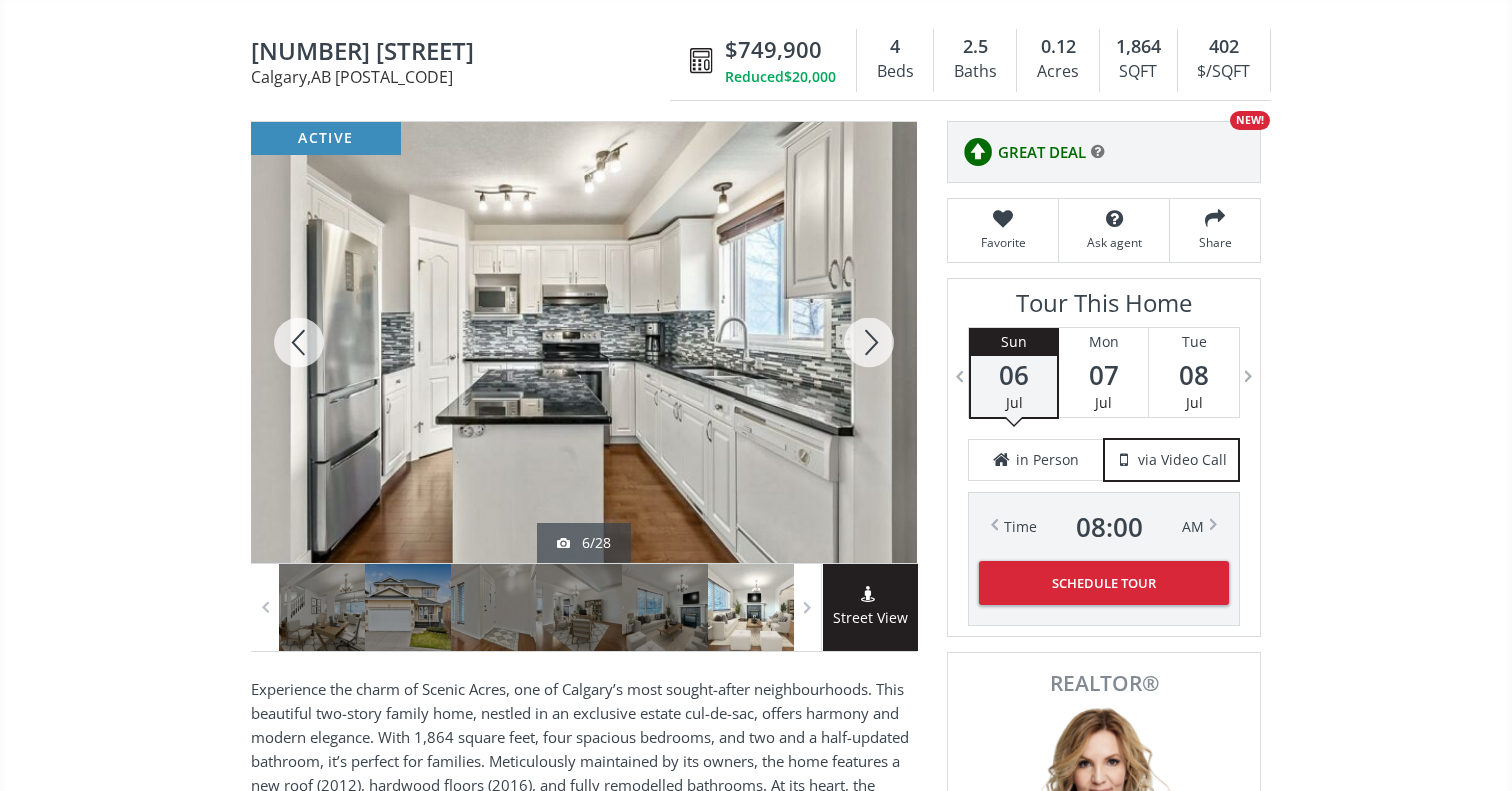 click at bounding box center [869, 342] 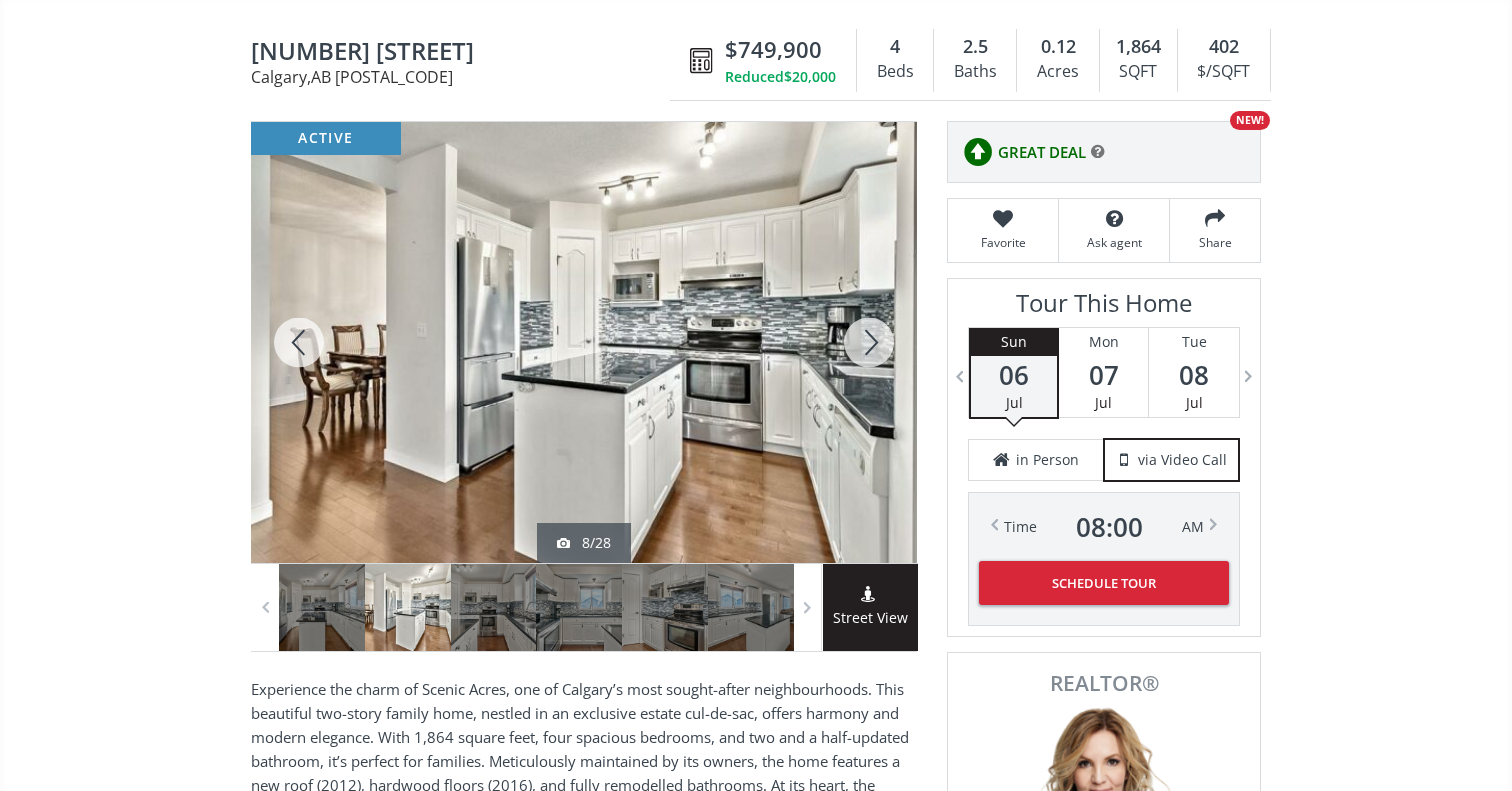 click at bounding box center (869, 342) 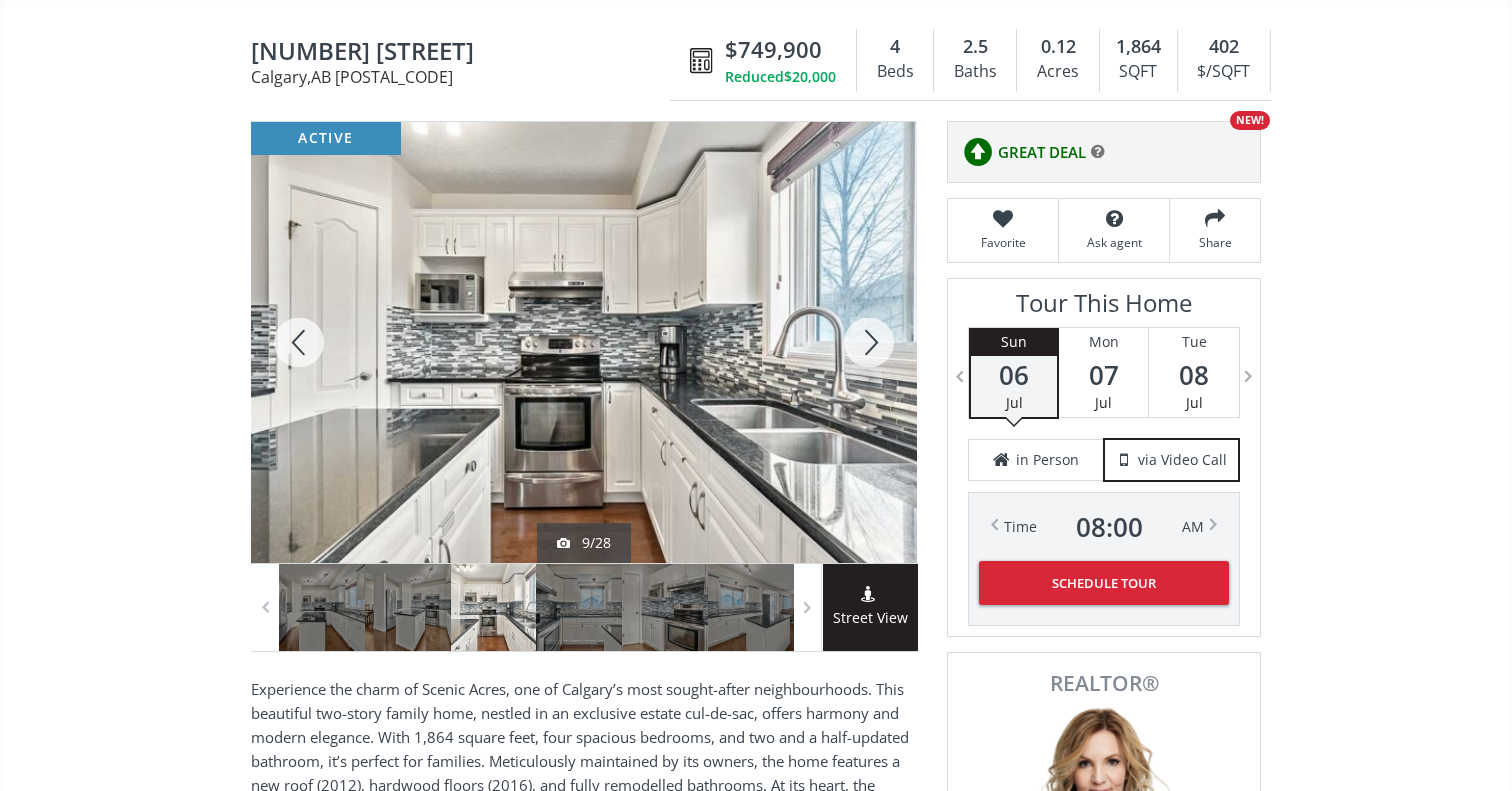click at bounding box center [869, 342] 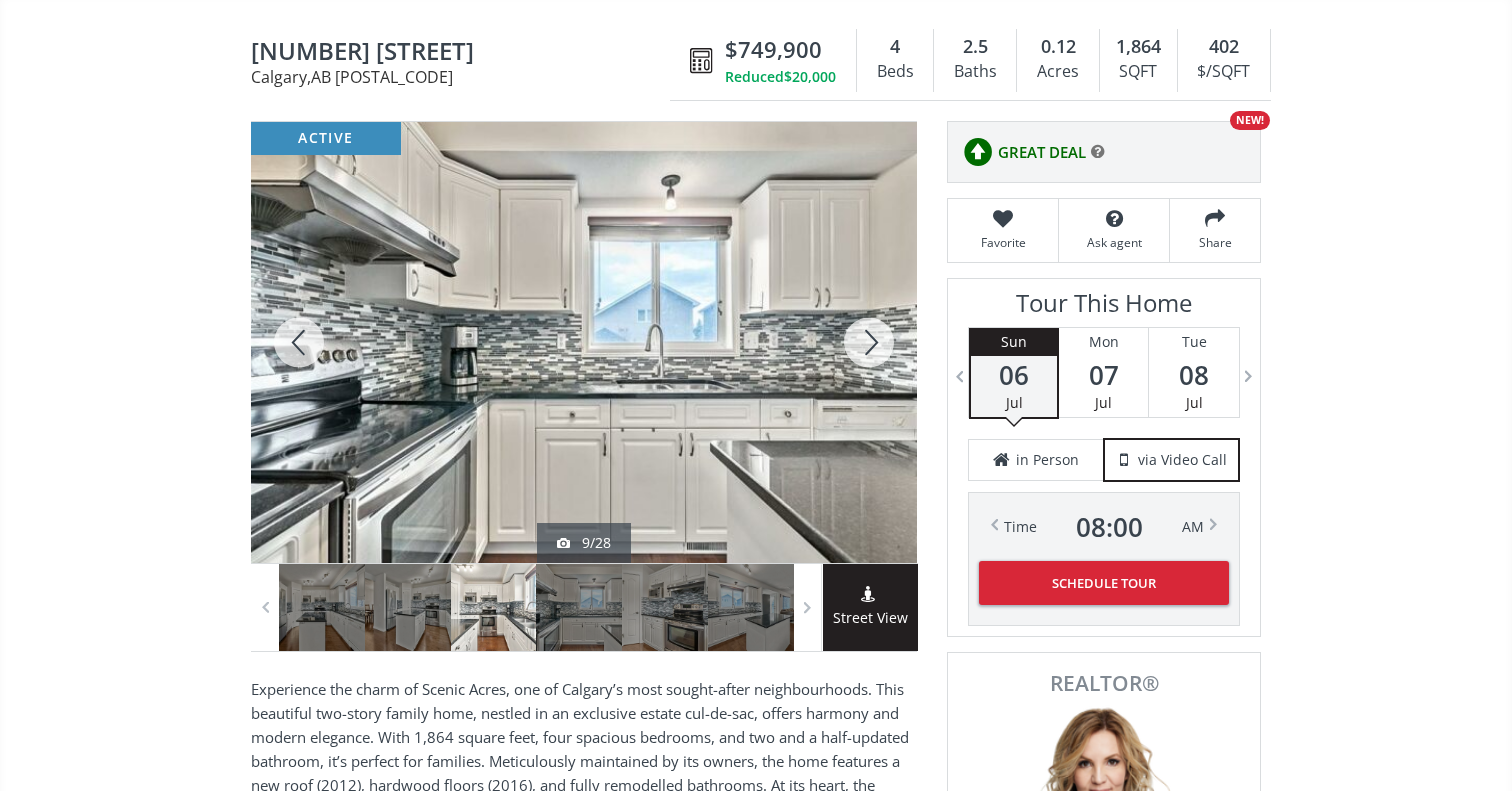 click at bounding box center (869, 342) 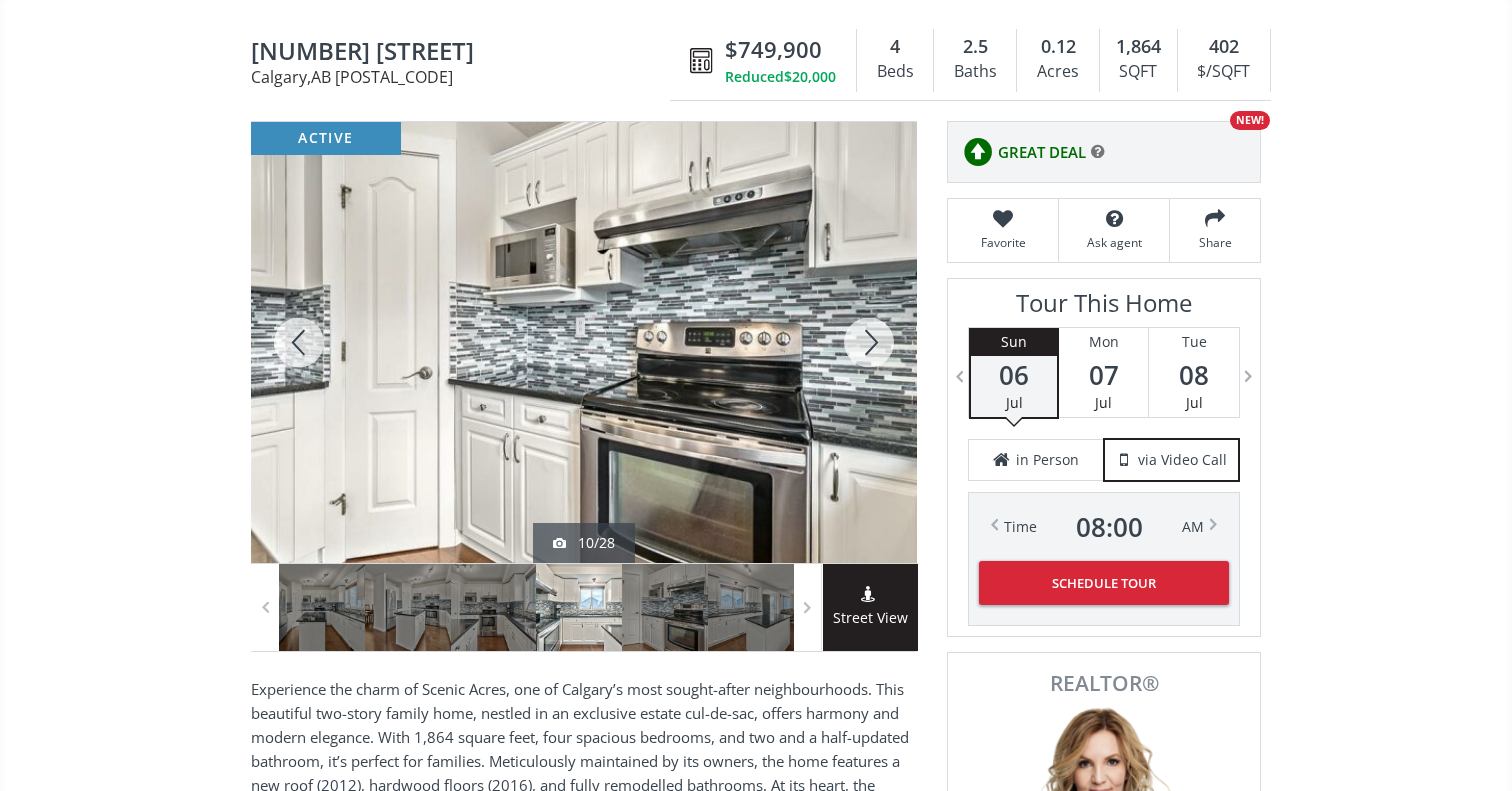 click at bounding box center (869, 342) 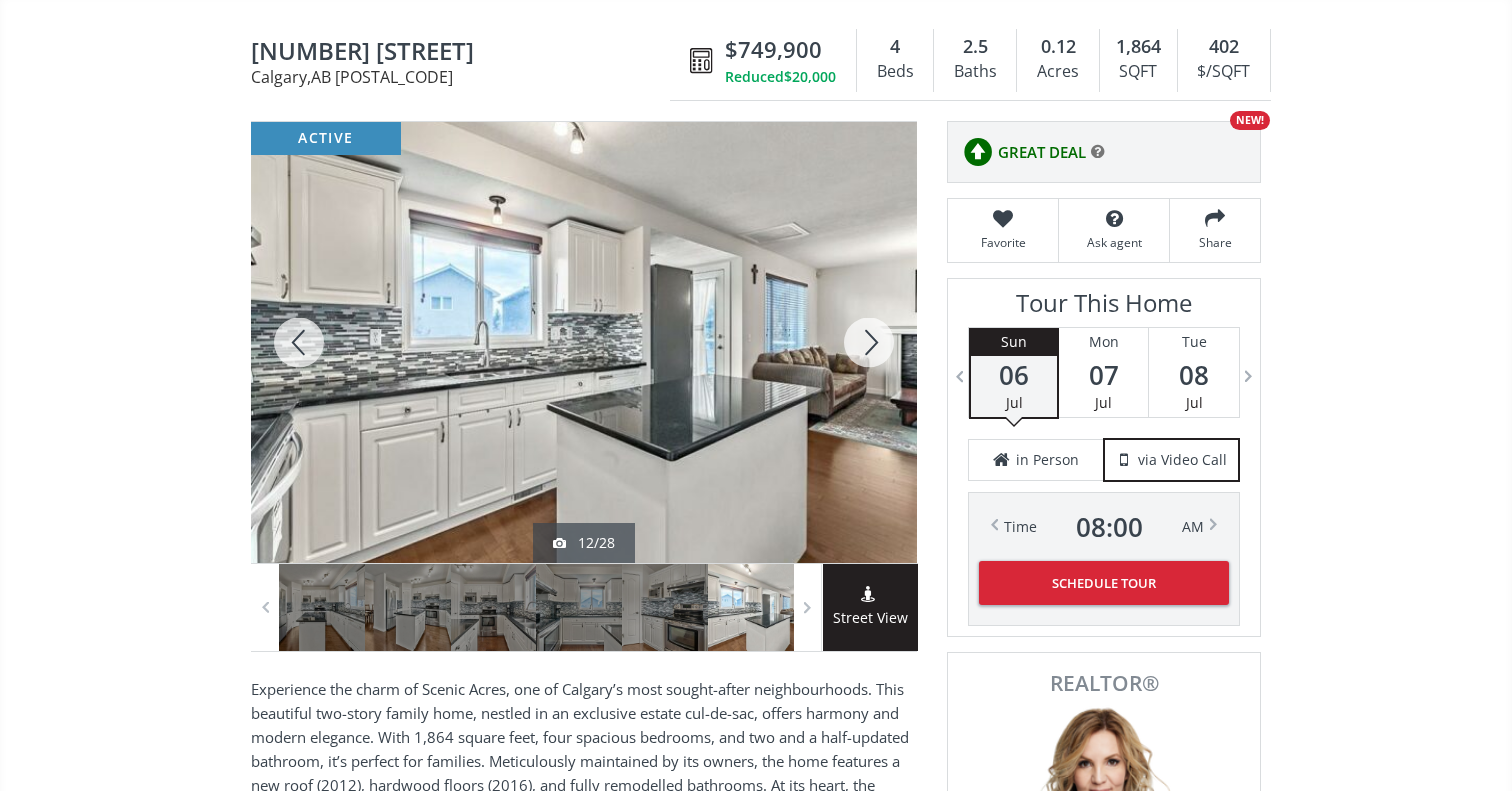 click at bounding box center (869, 342) 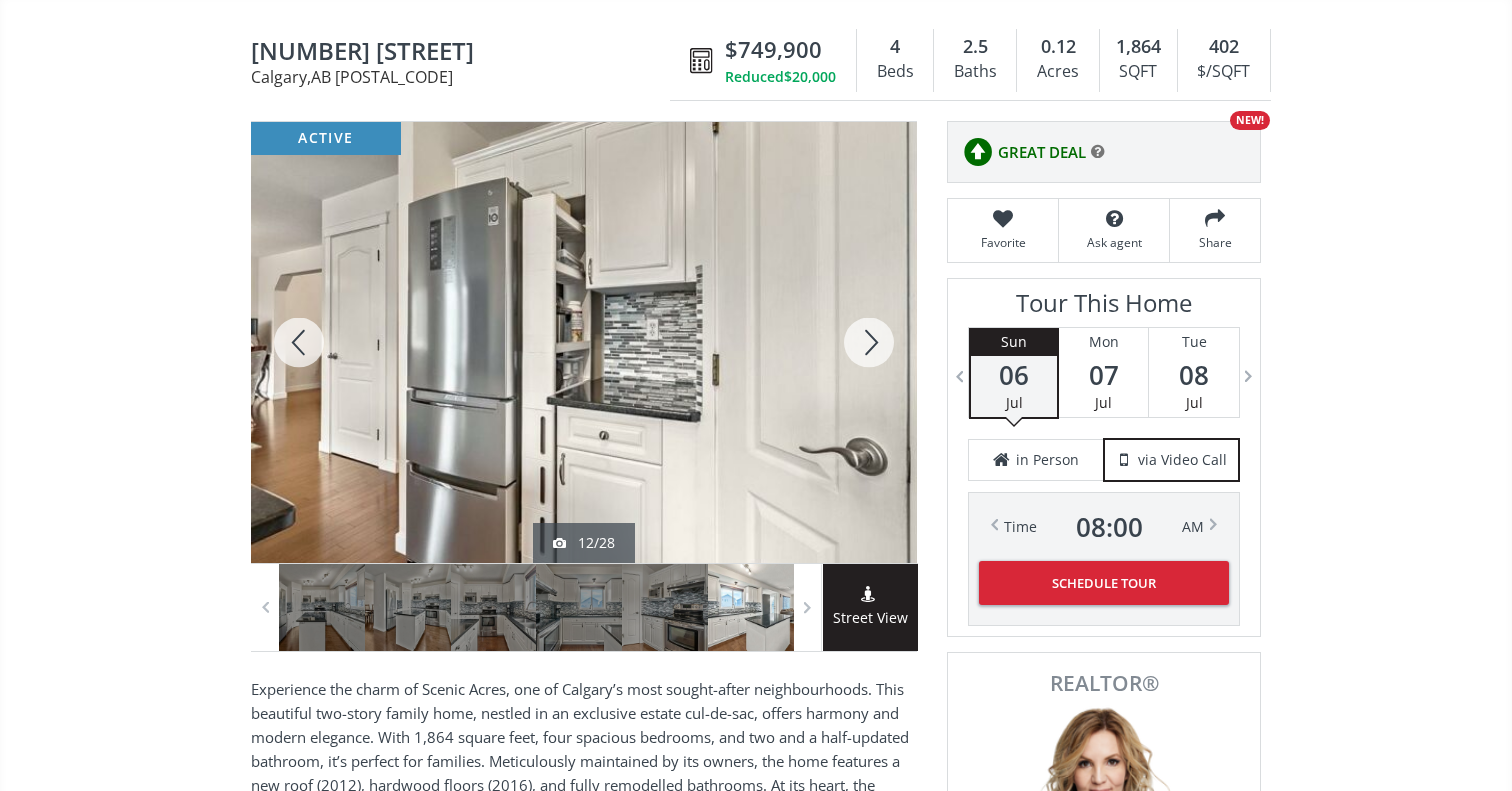 click at bounding box center (869, 342) 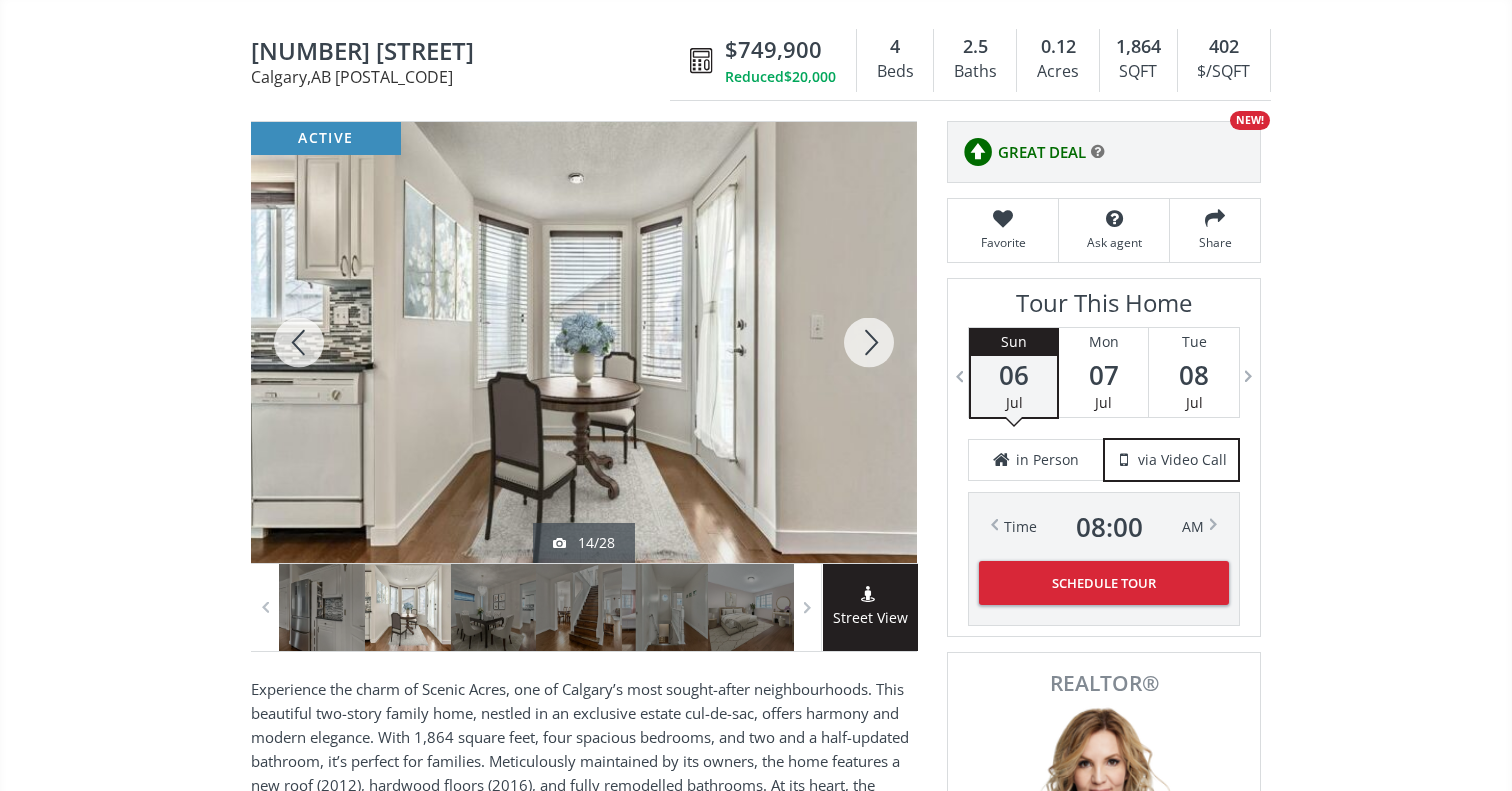 click at bounding box center (869, 342) 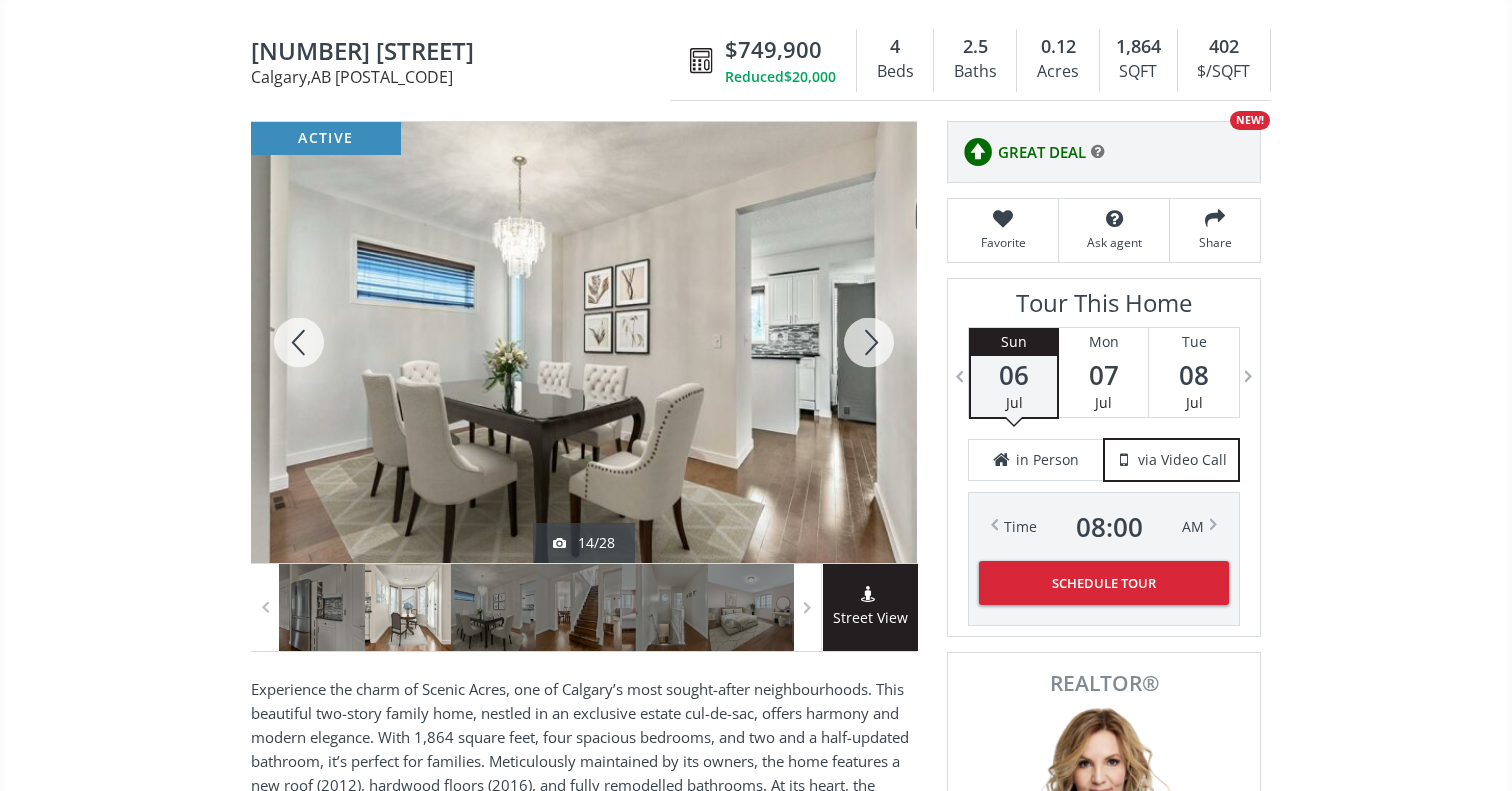 click at bounding box center [869, 342] 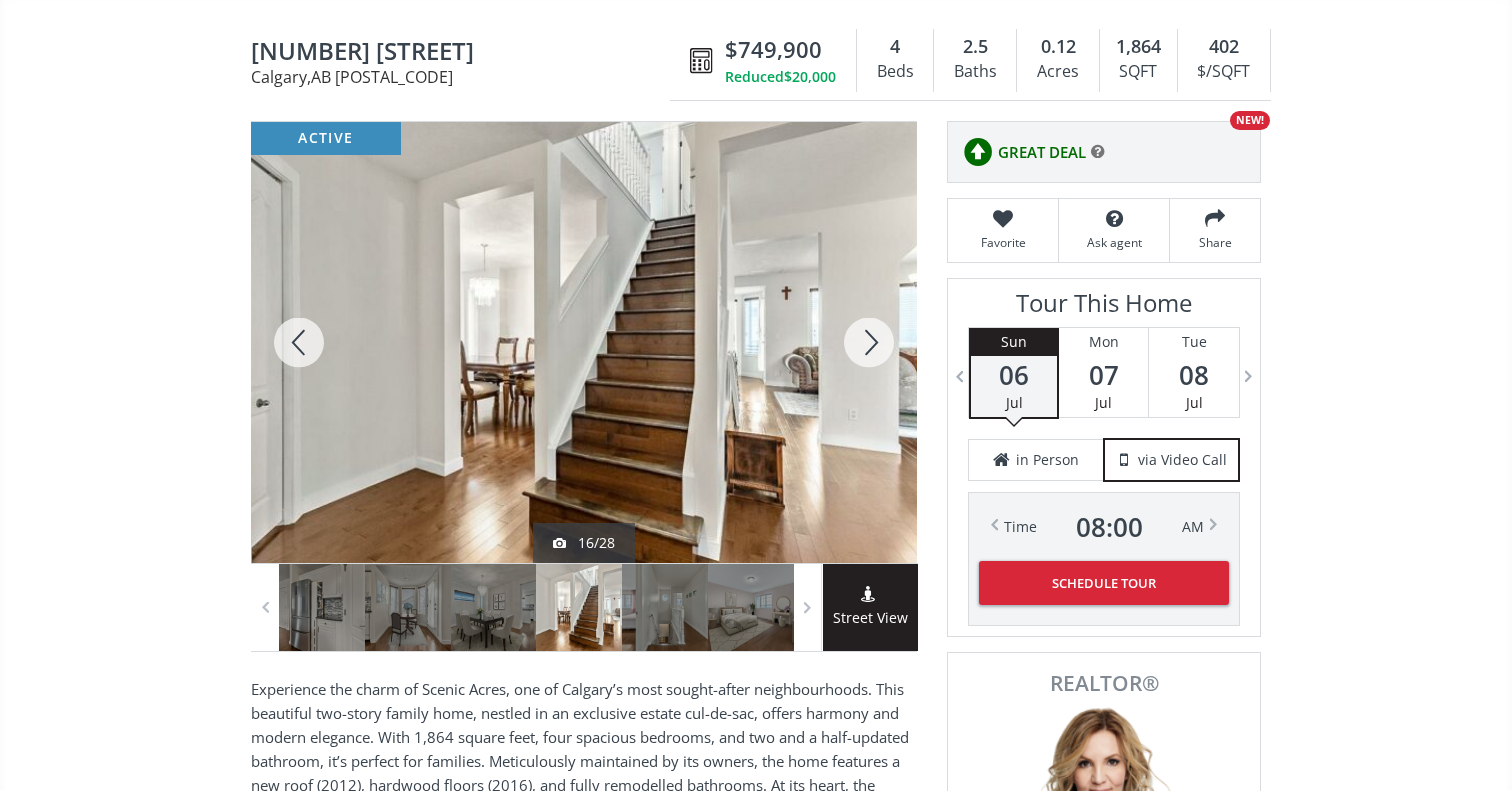 click at bounding box center [869, 342] 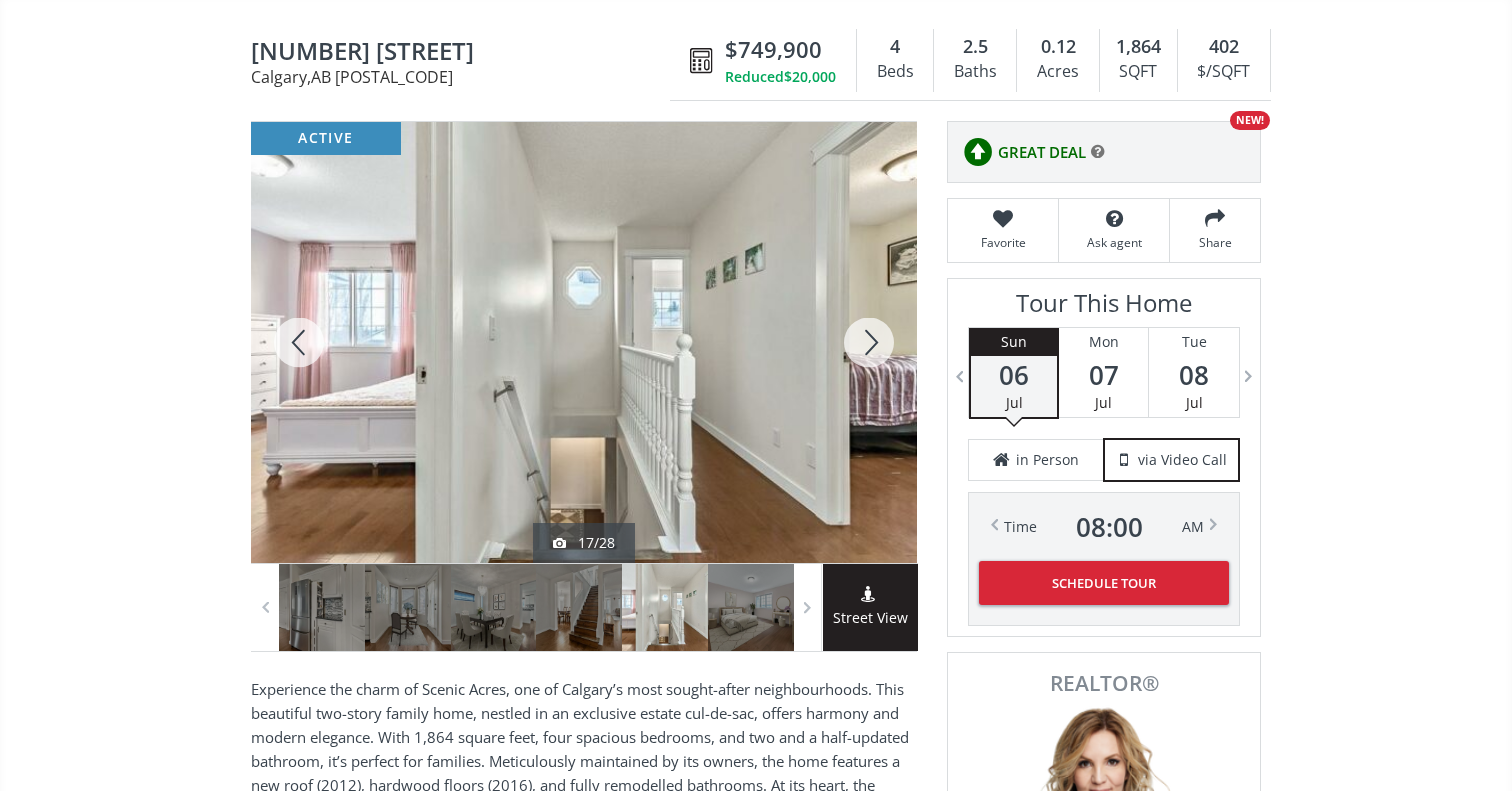 click at bounding box center (869, 342) 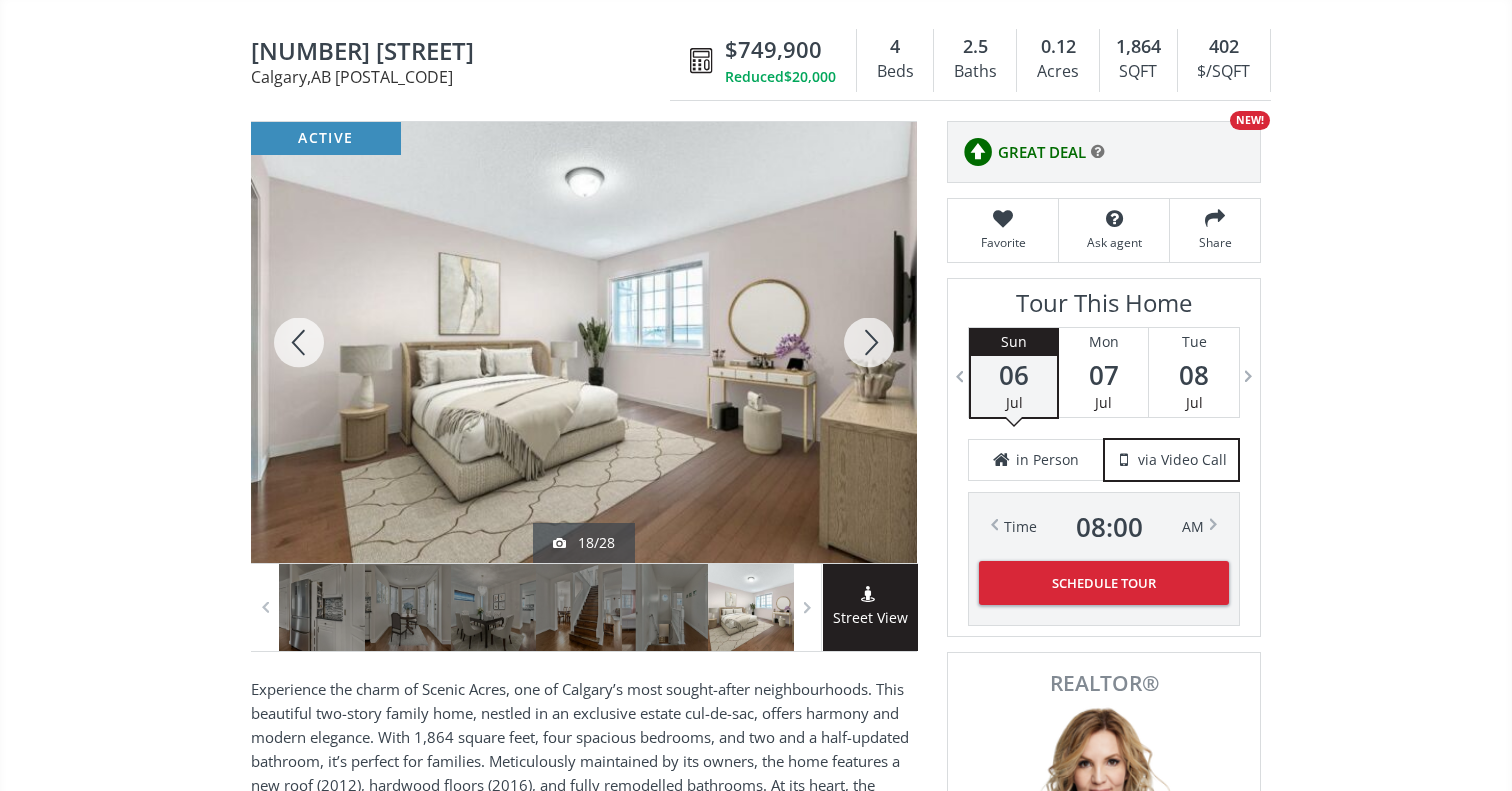 click at bounding box center [869, 342] 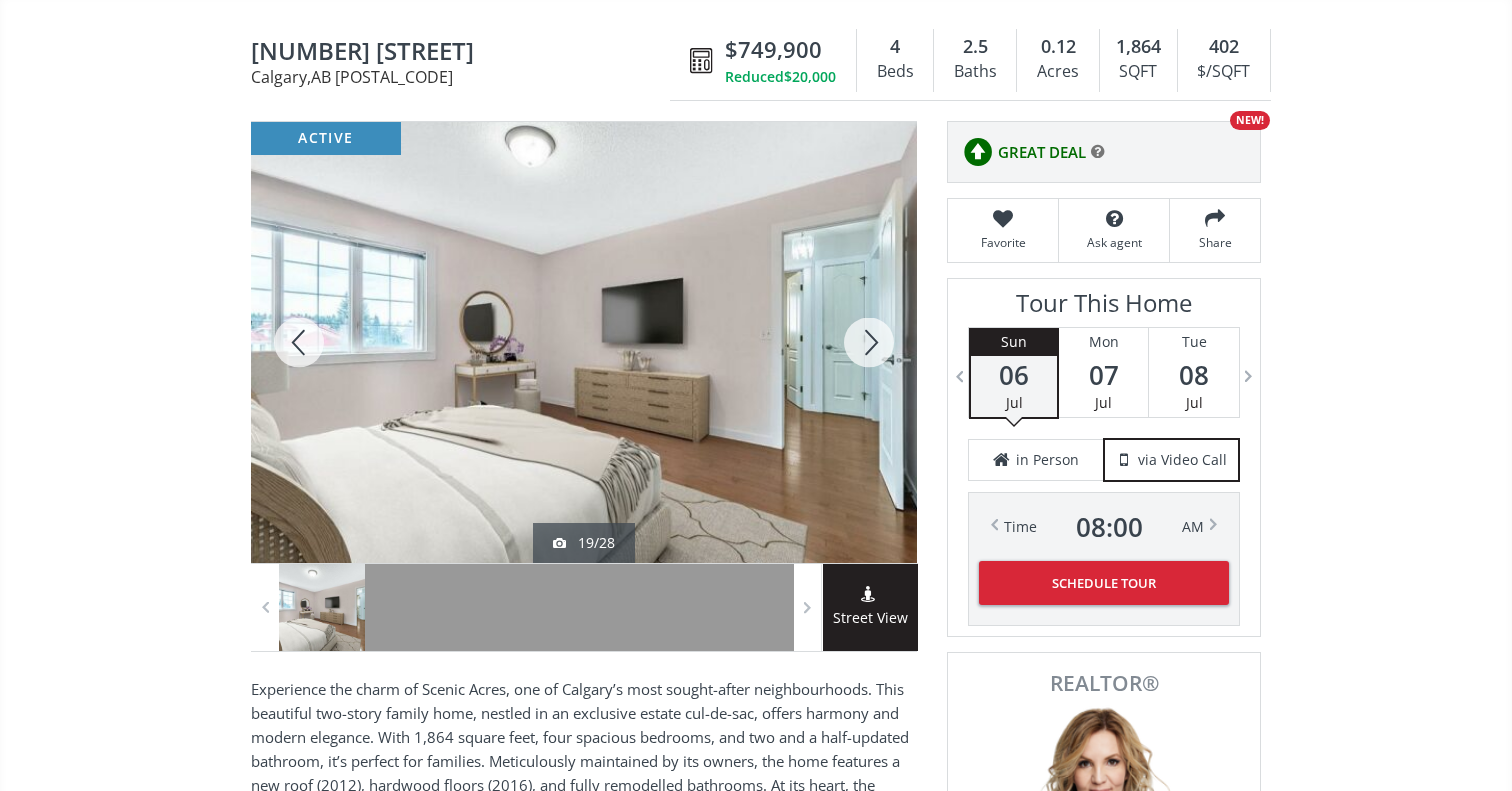 click at bounding box center [869, 342] 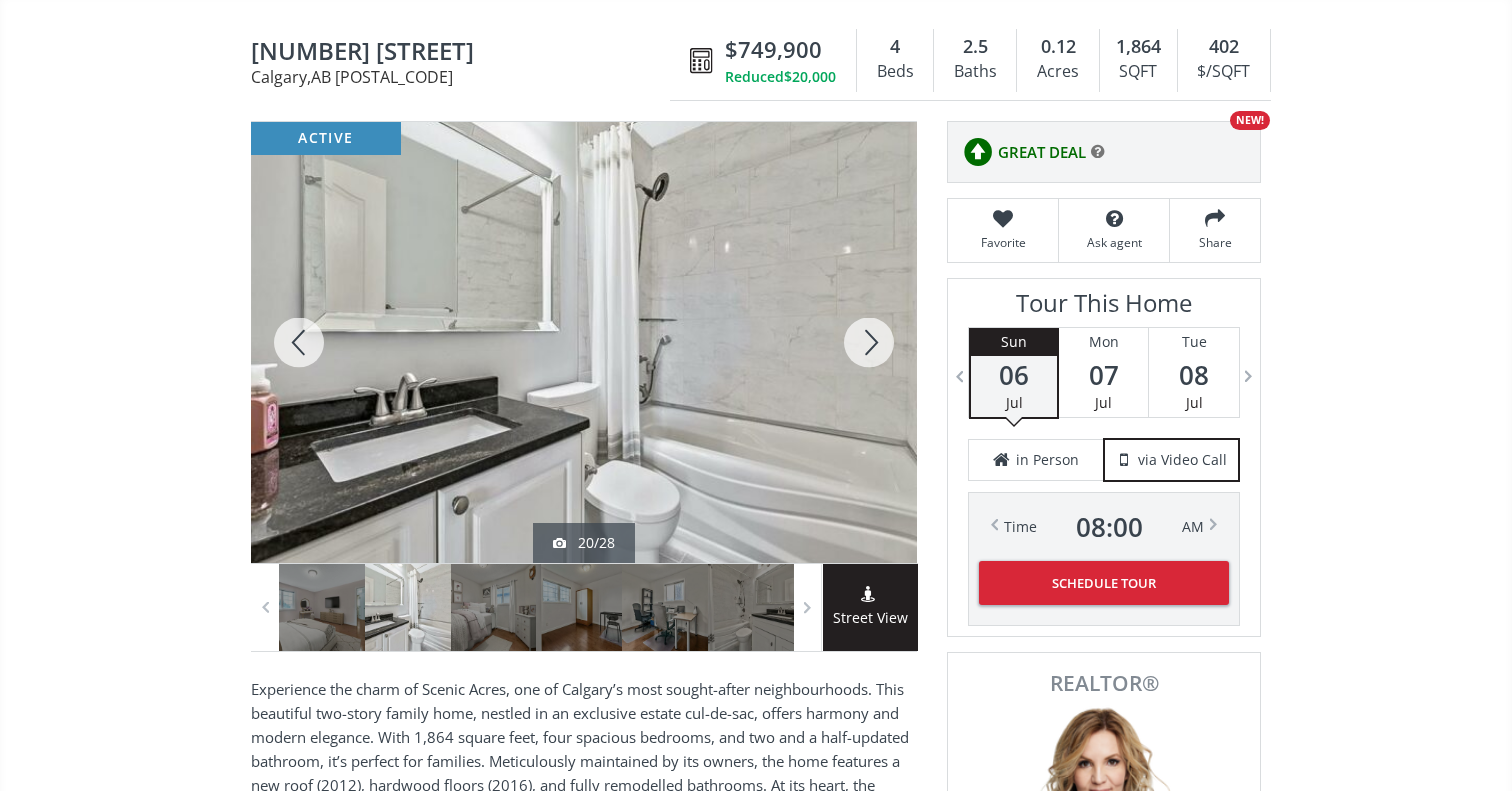 click at bounding box center (869, 342) 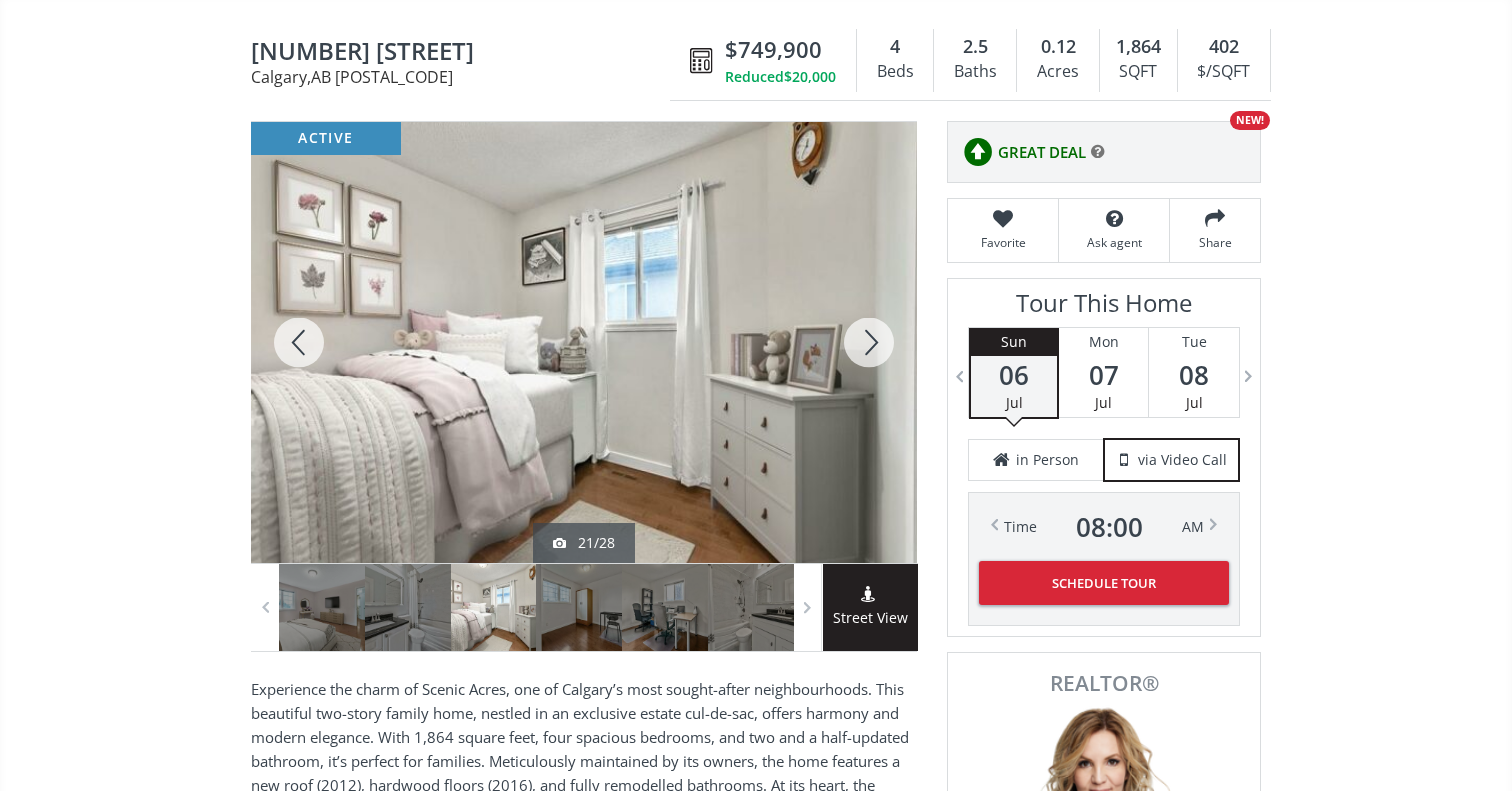 click at bounding box center (869, 342) 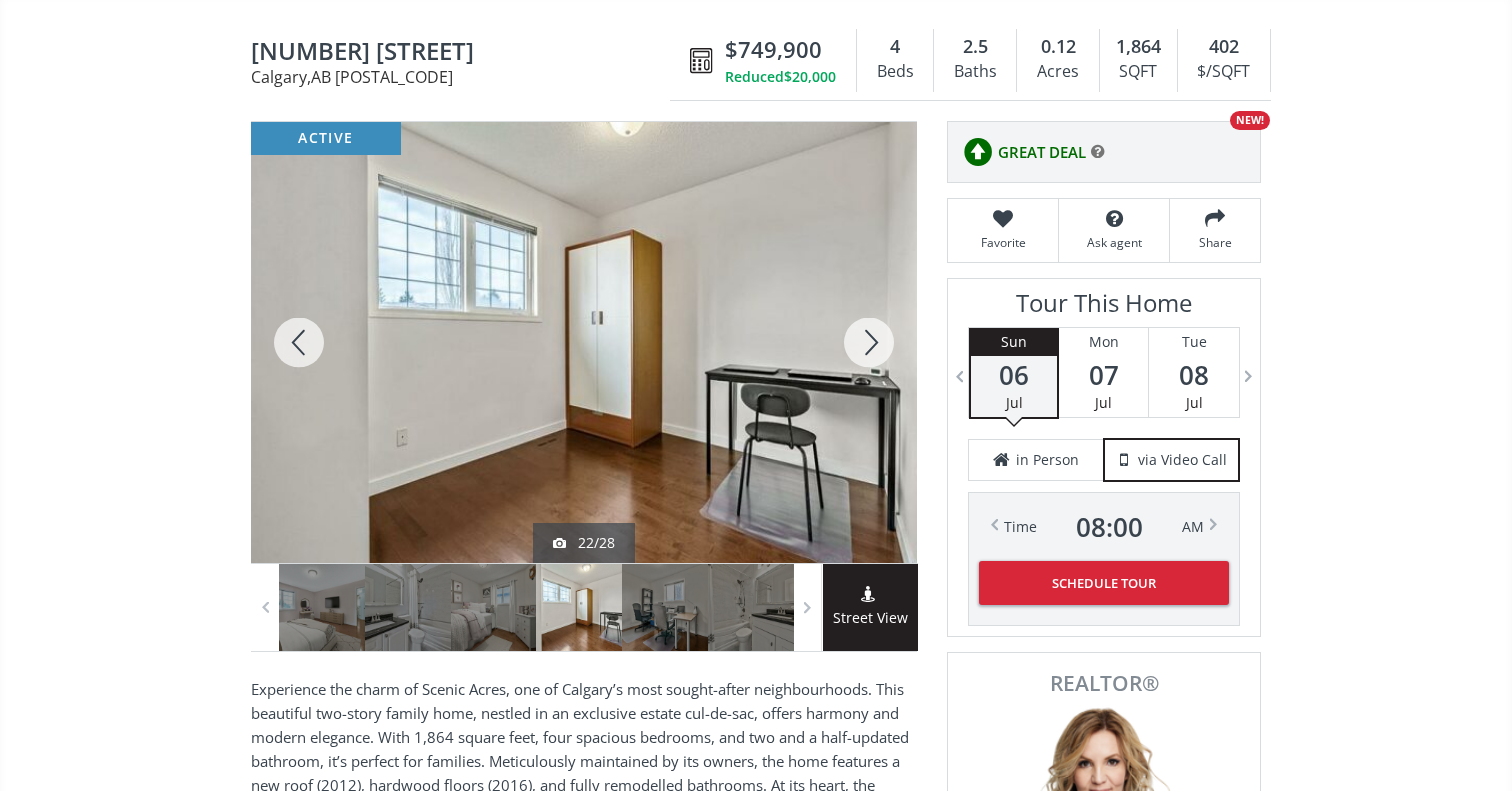 click at bounding box center [869, 342] 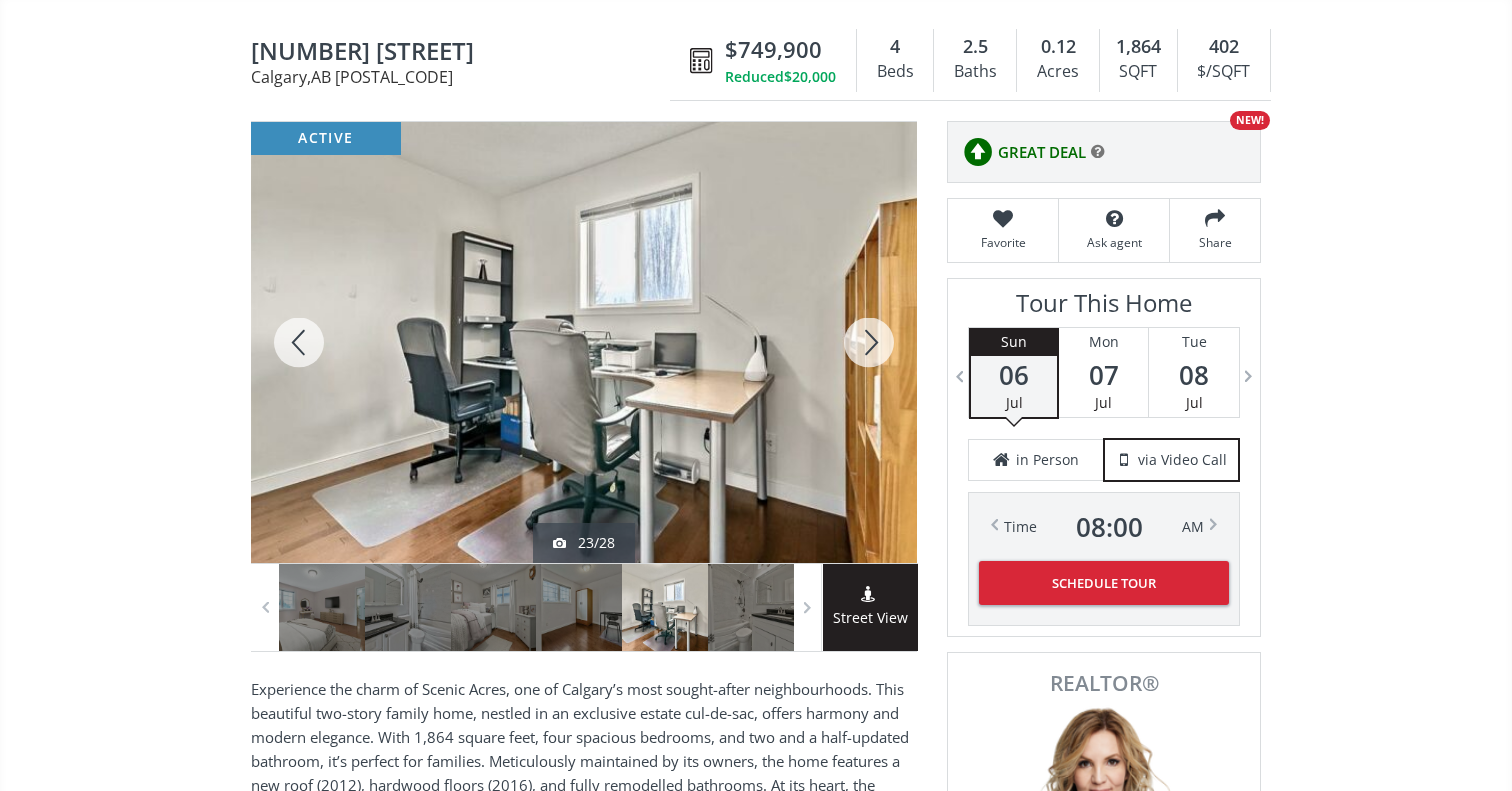 click at bounding box center [869, 342] 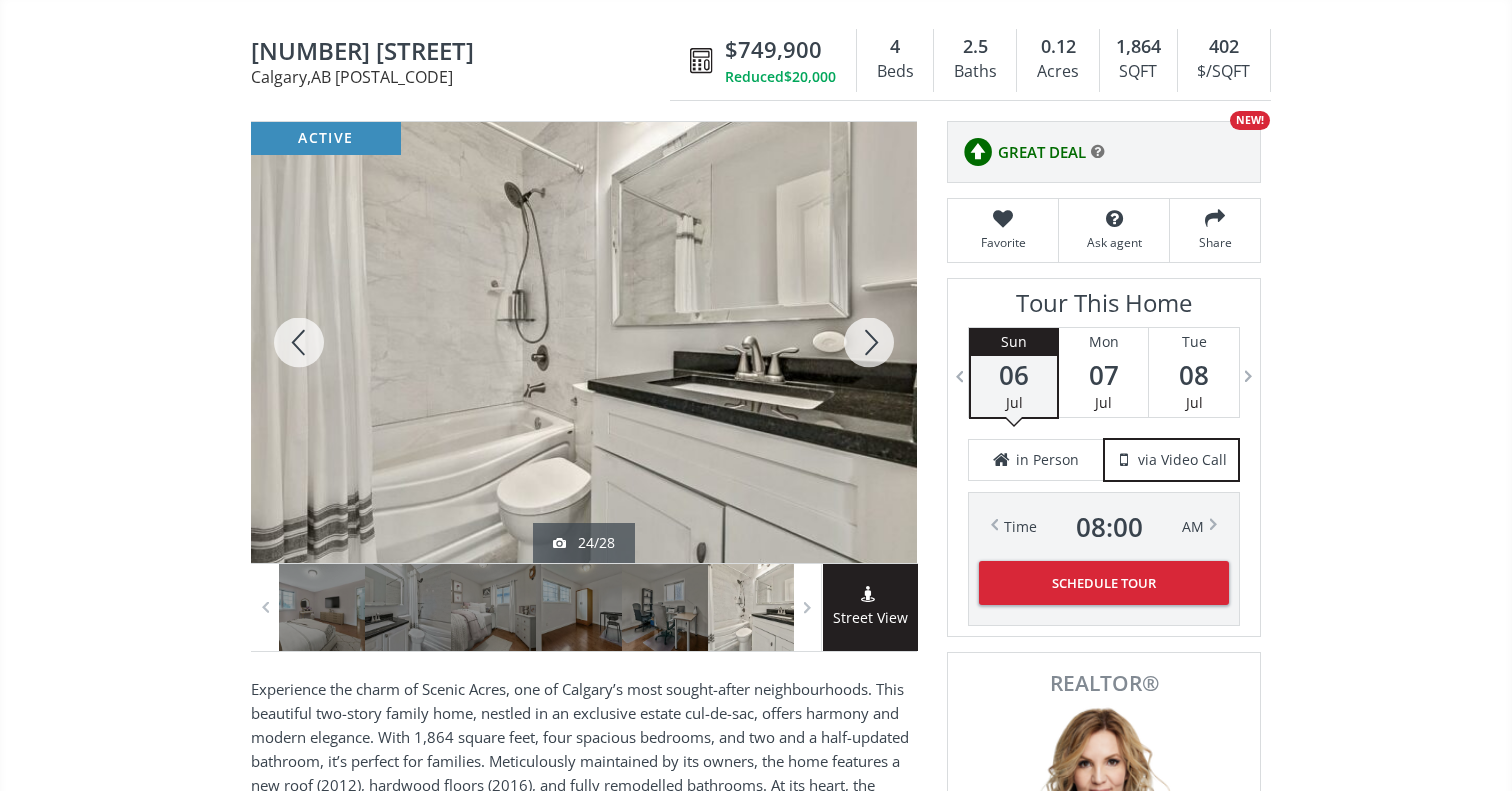click at bounding box center (869, 342) 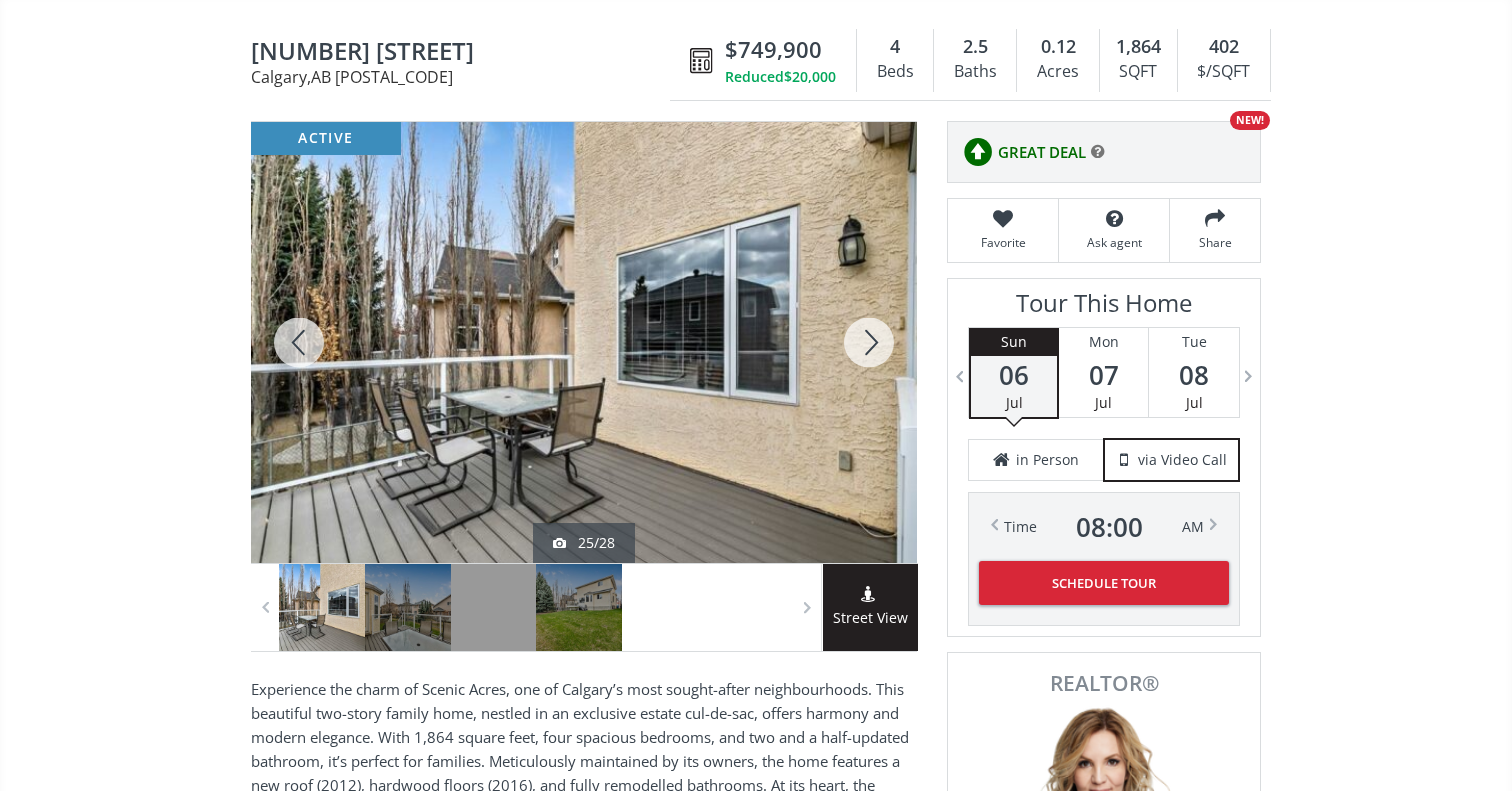 click at bounding box center [869, 342] 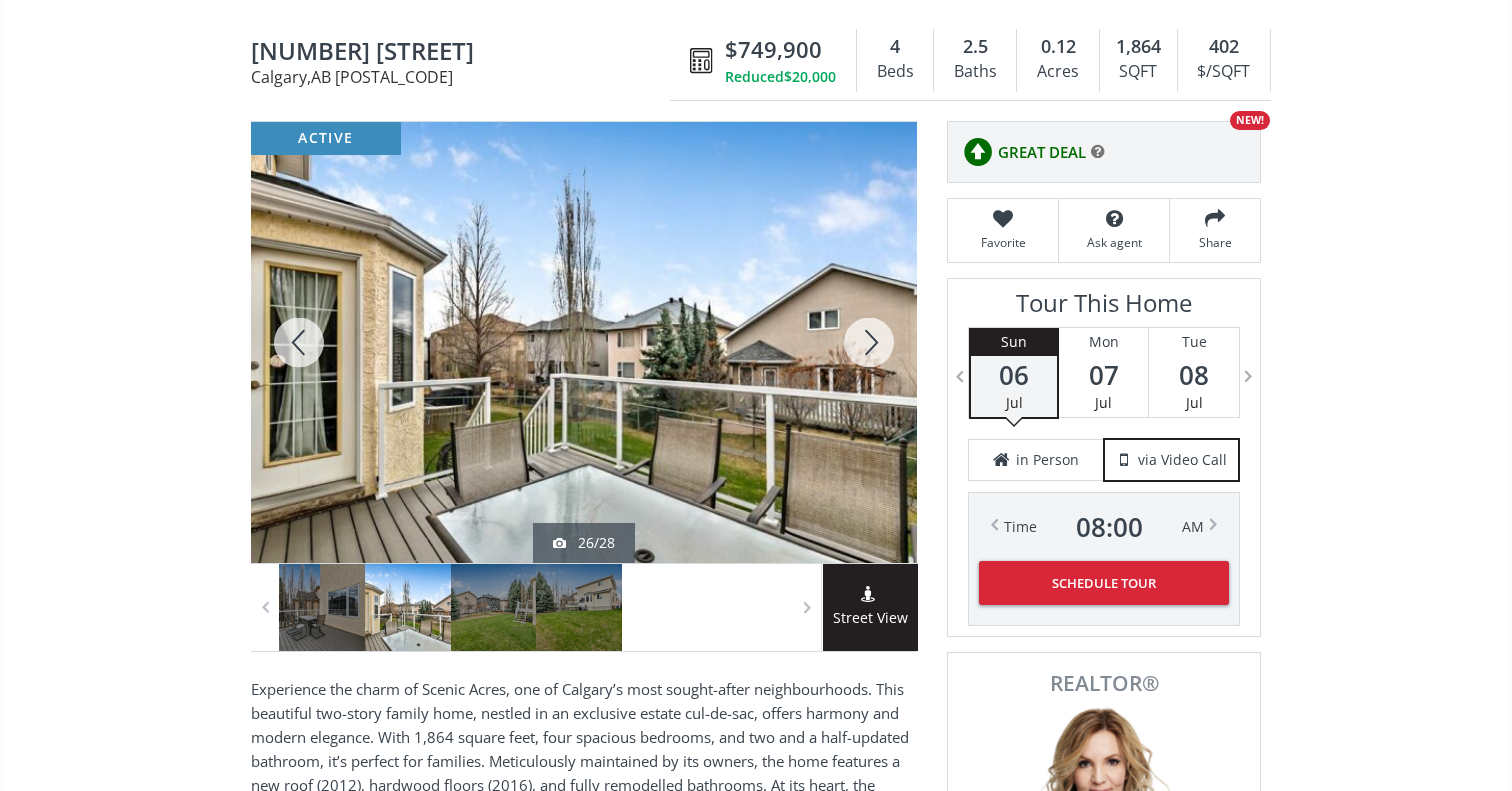click at bounding box center [869, 342] 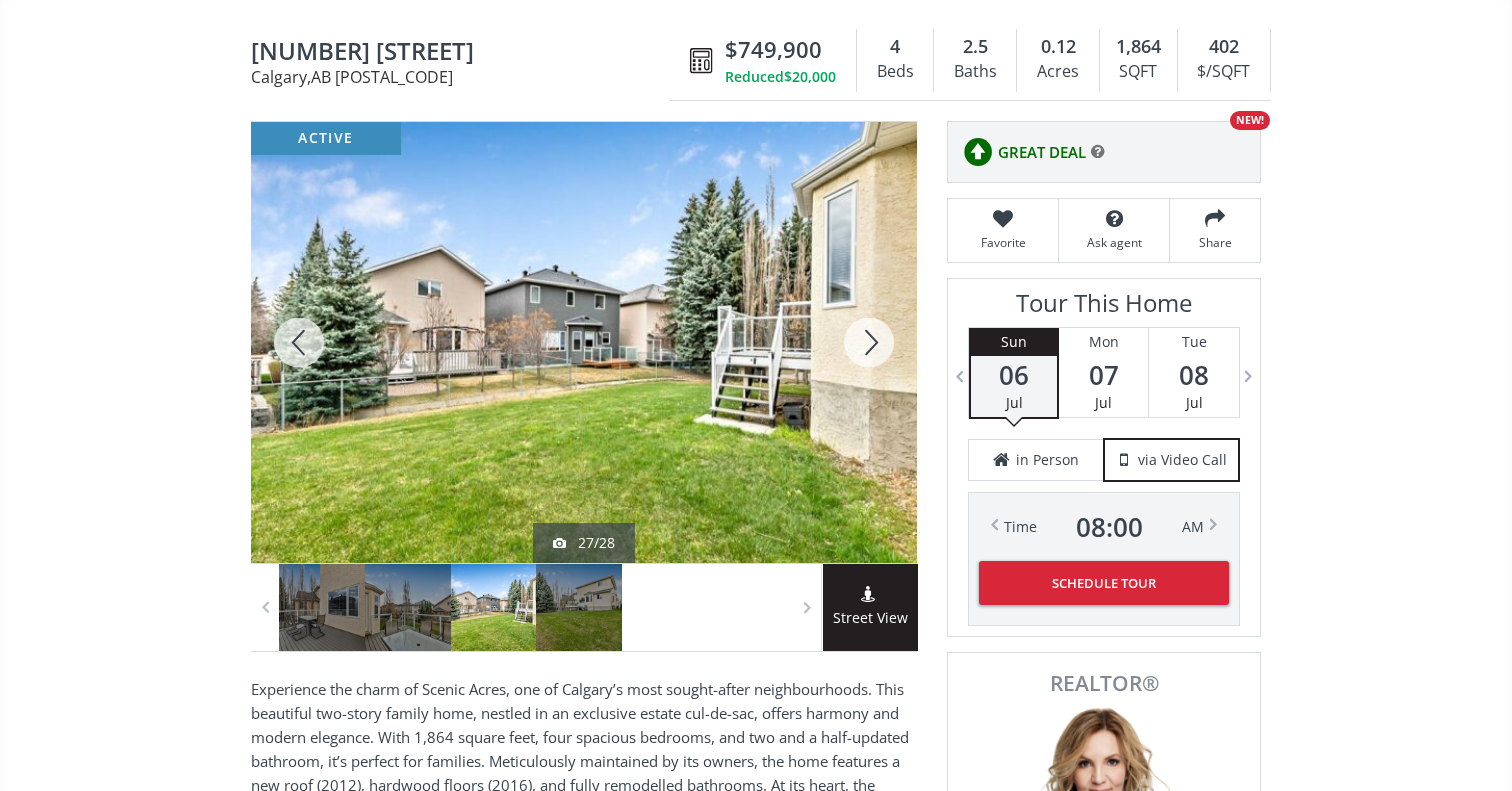 click at bounding box center (869, 342) 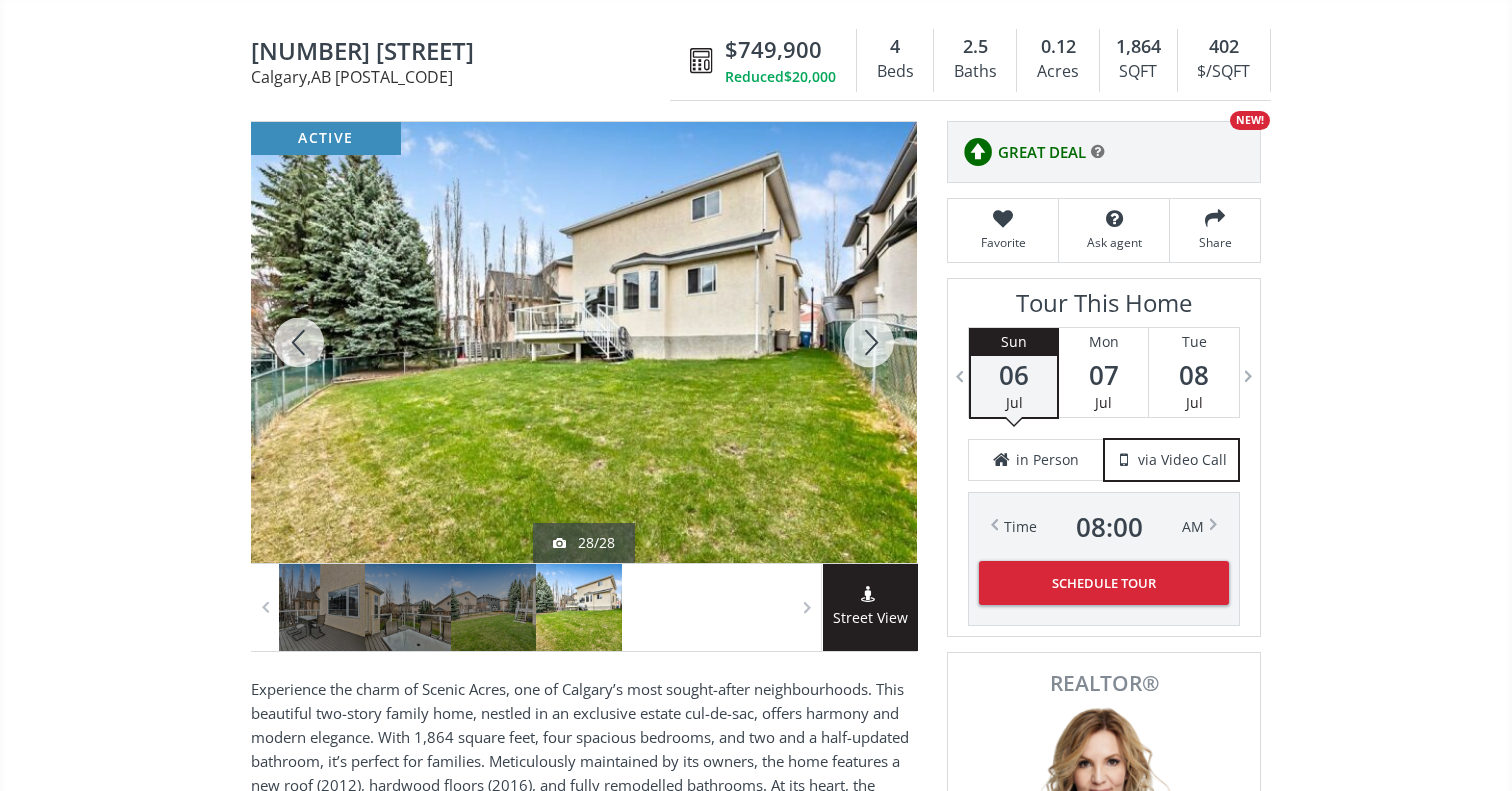 click at bounding box center (869, 342) 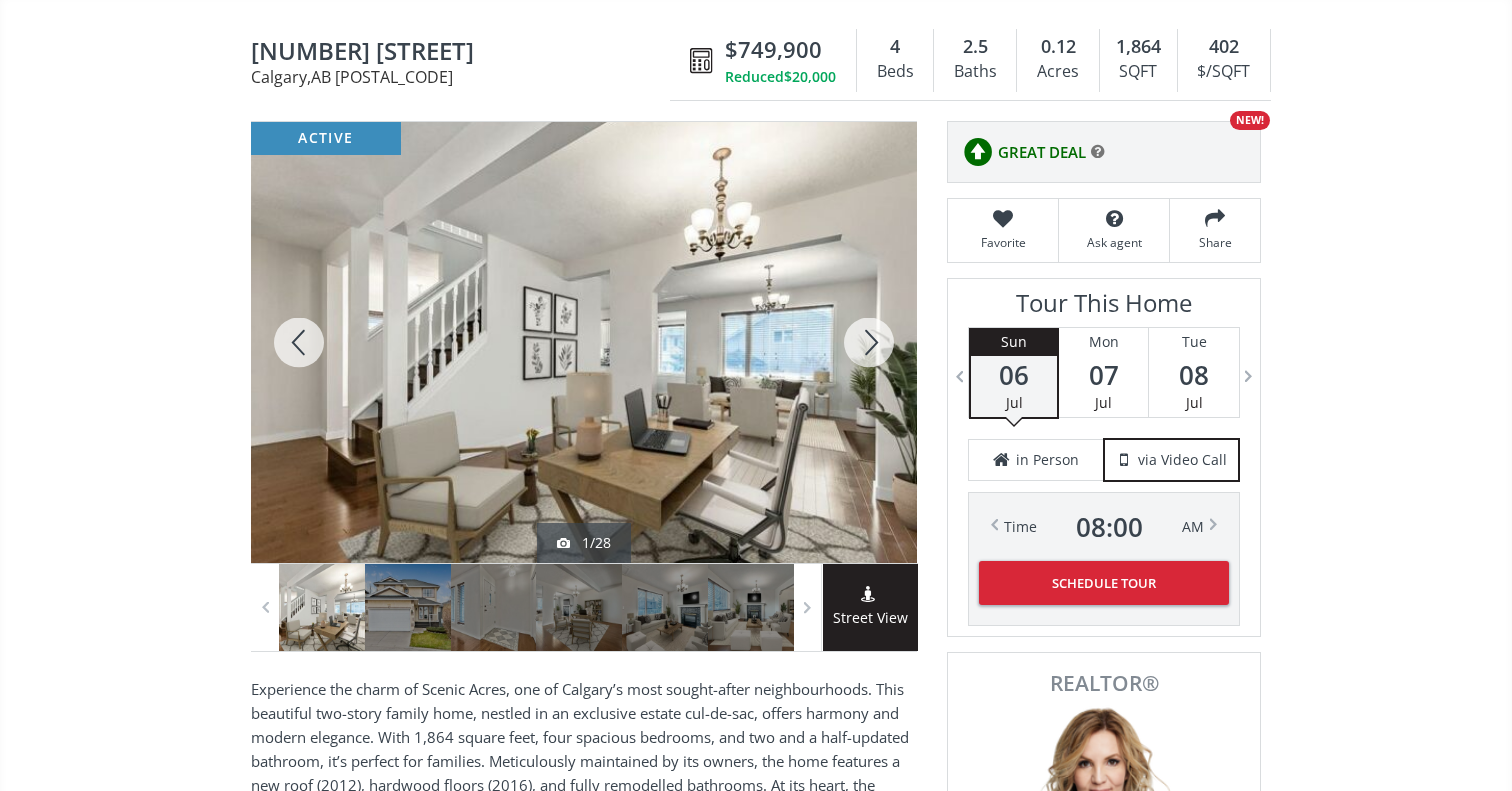 click at bounding box center [869, 342] 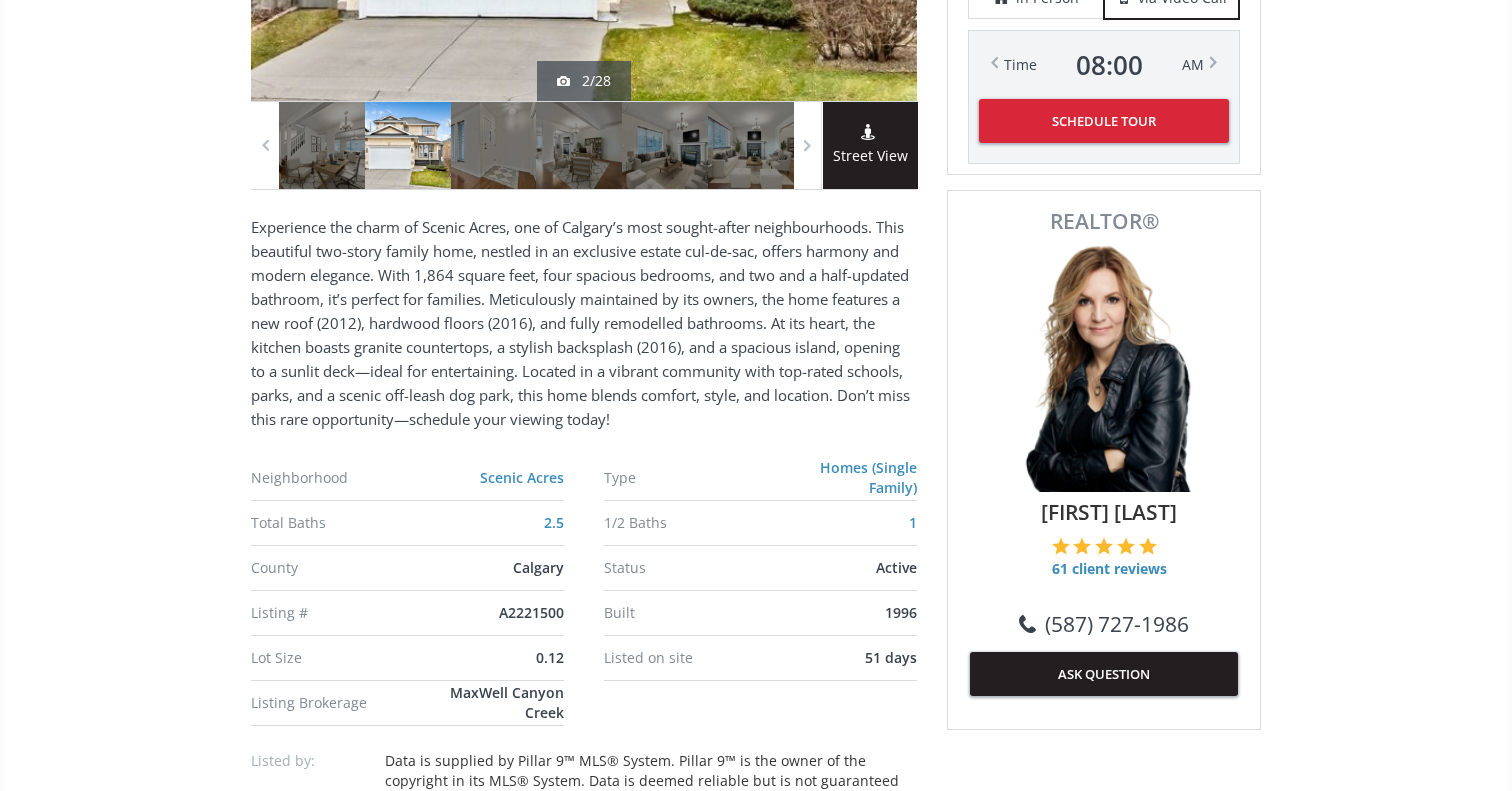 scroll, scrollTop: 502, scrollLeft: 0, axis: vertical 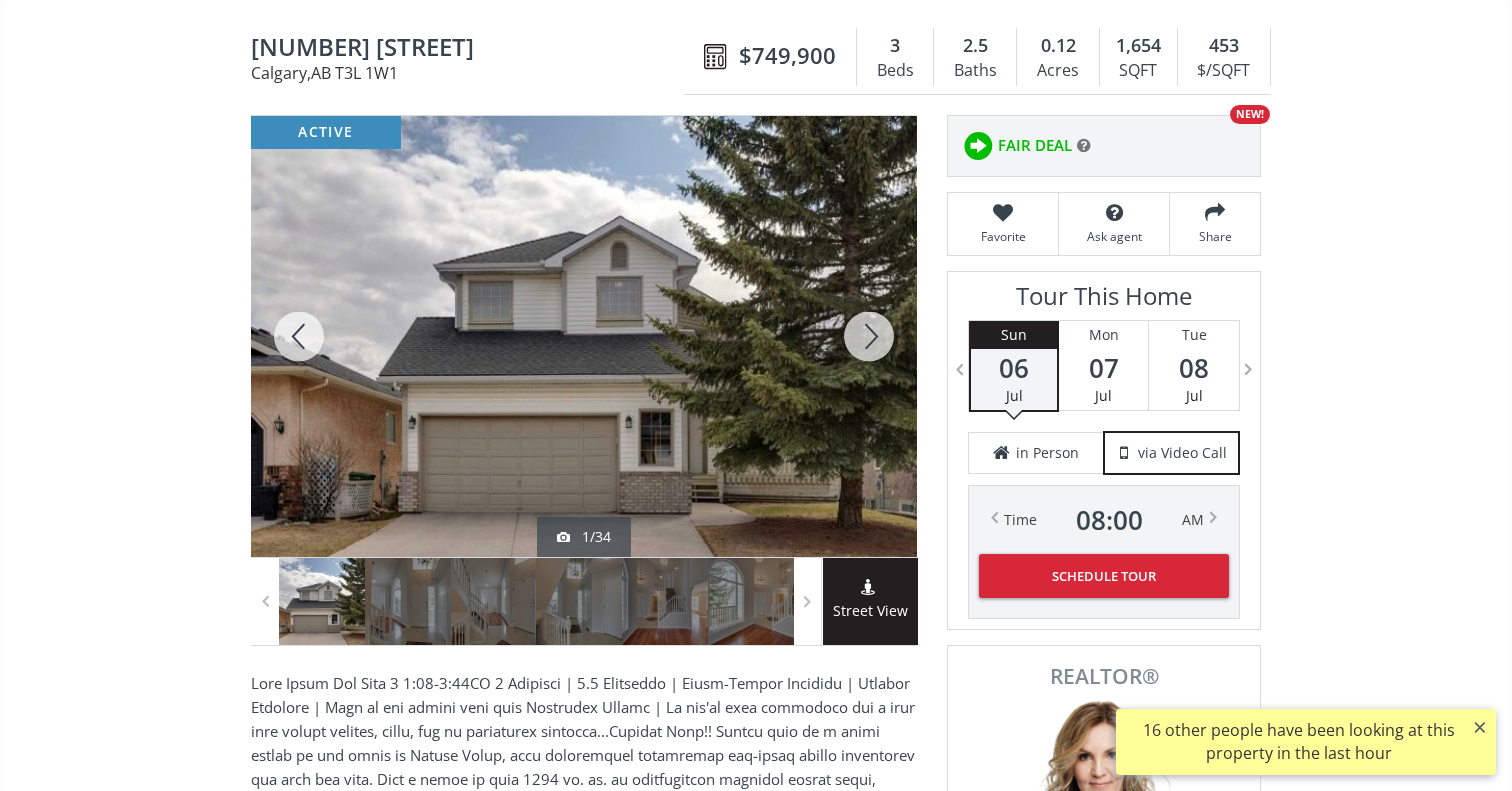 click at bounding box center (869, 336) 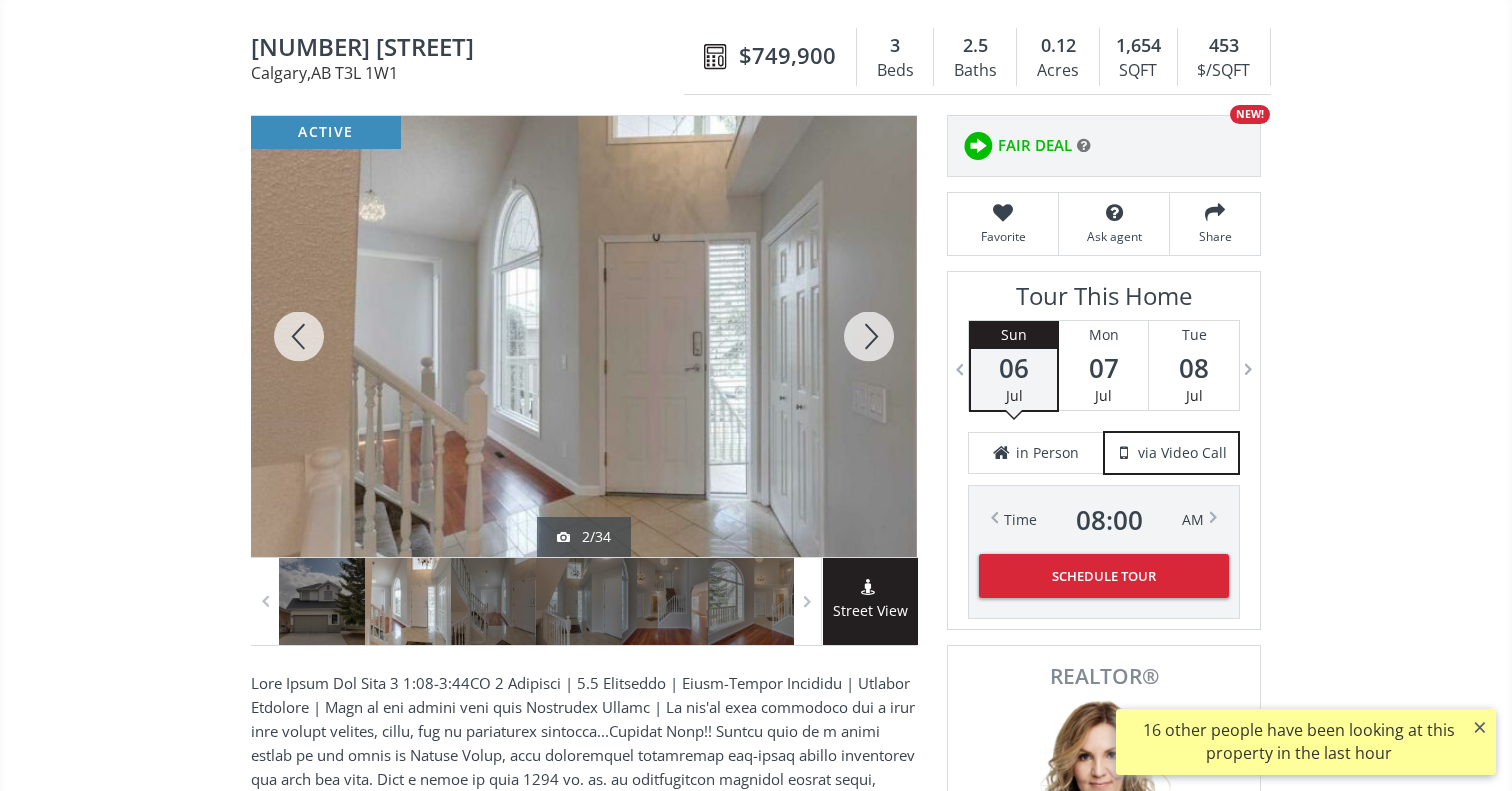 click at bounding box center [869, 336] 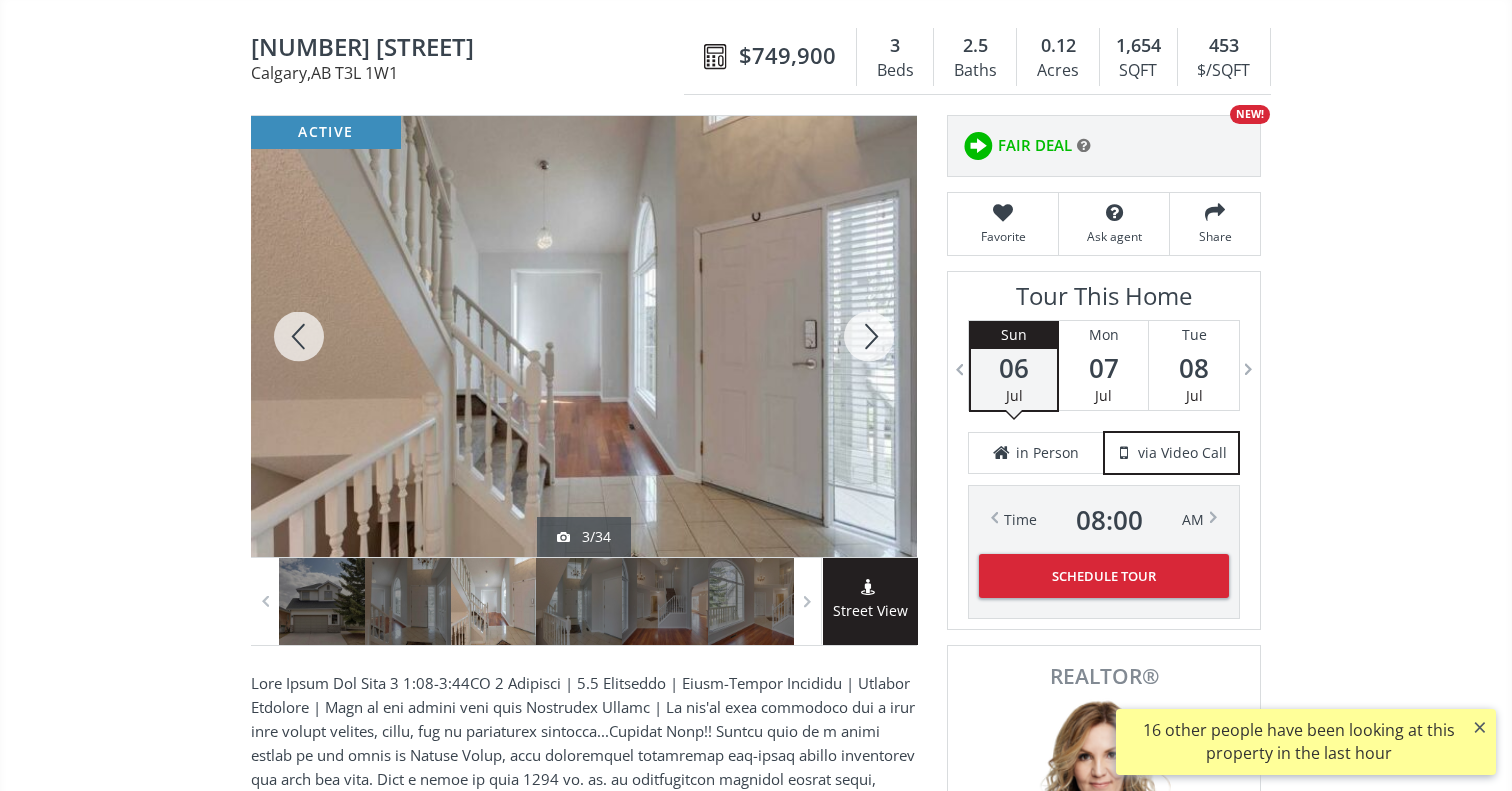 click at bounding box center (869, 336) 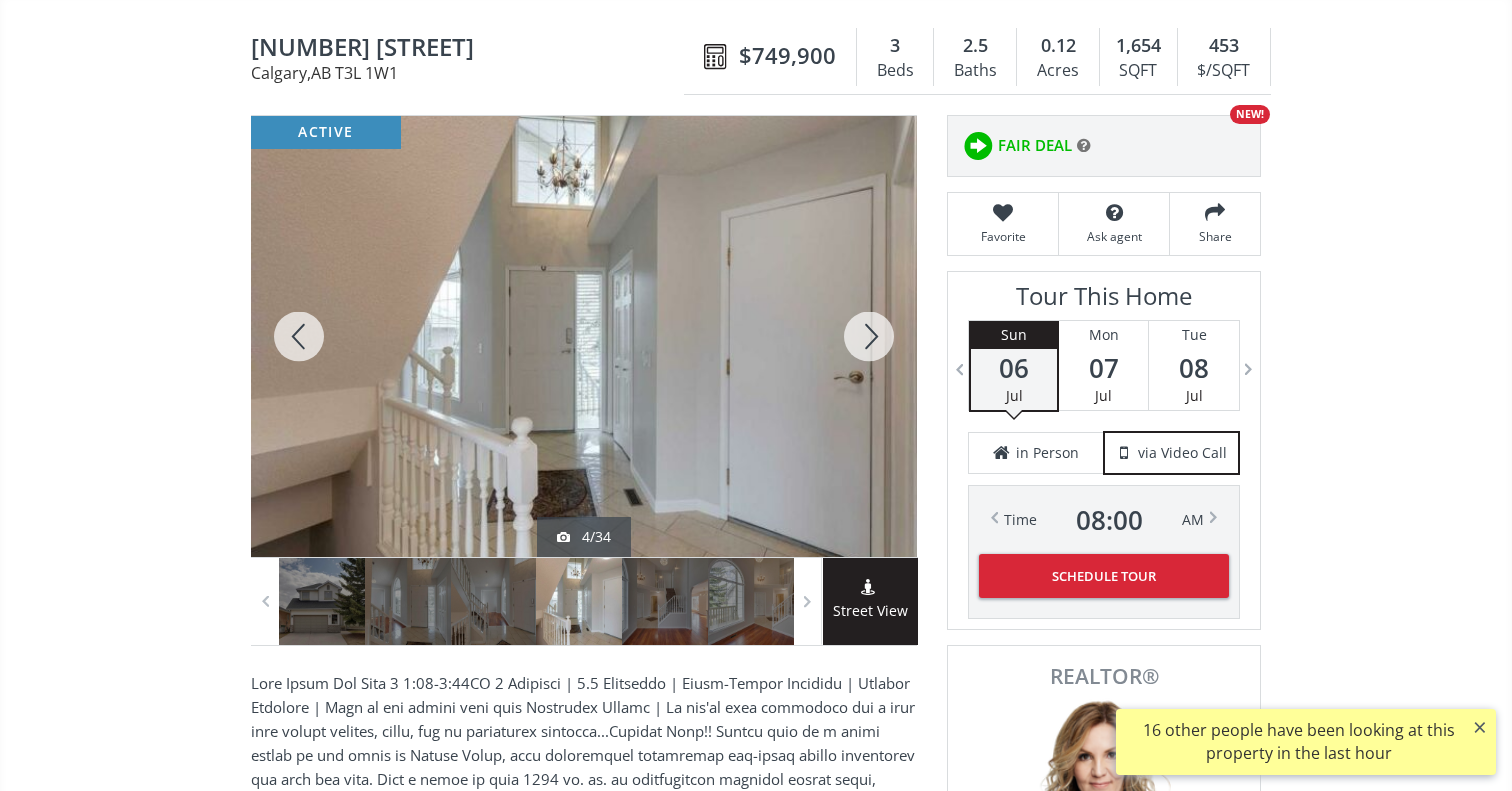 click at bounding box center (869, 336) 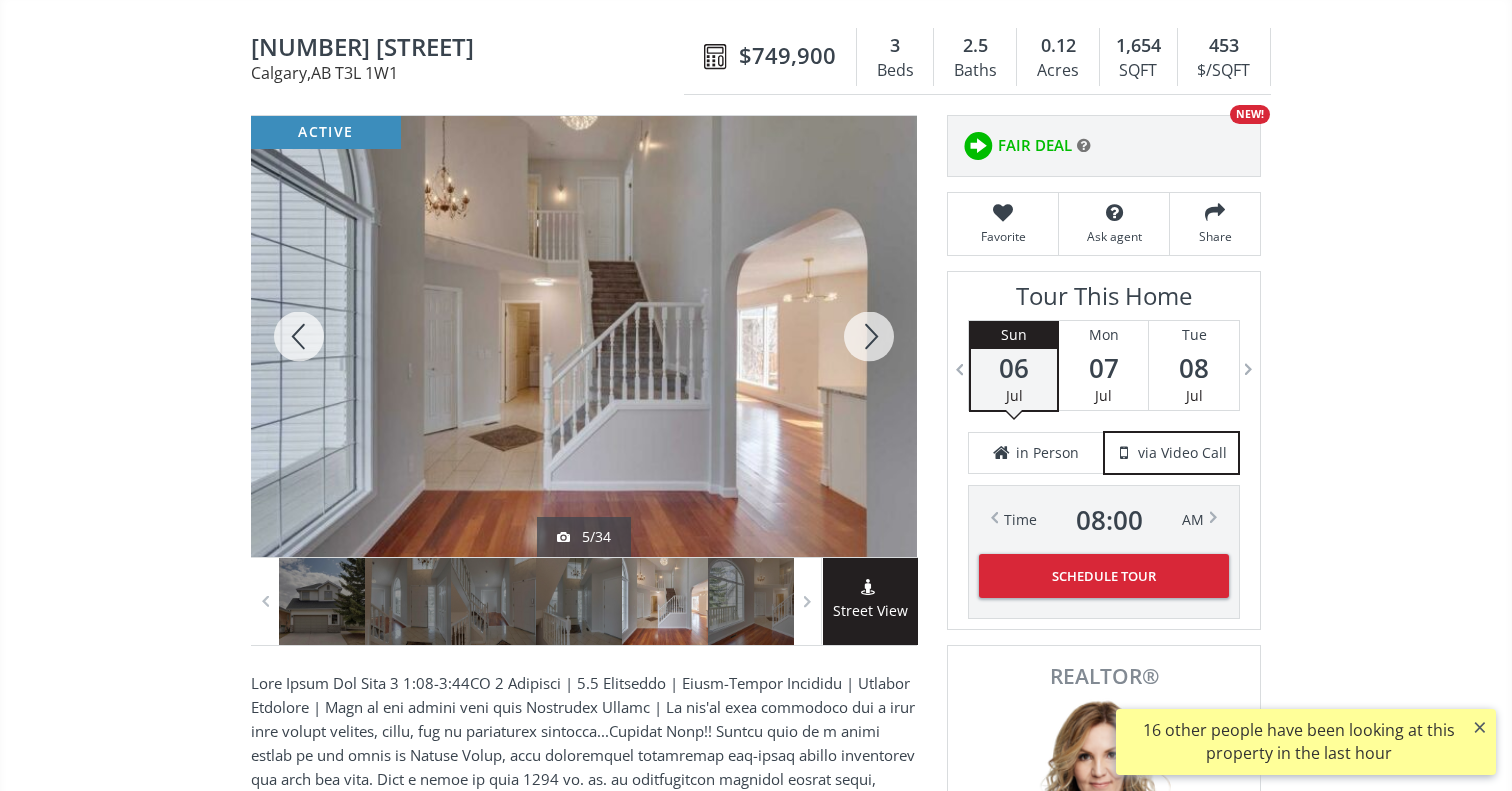 click at bounding box center (869, 336) 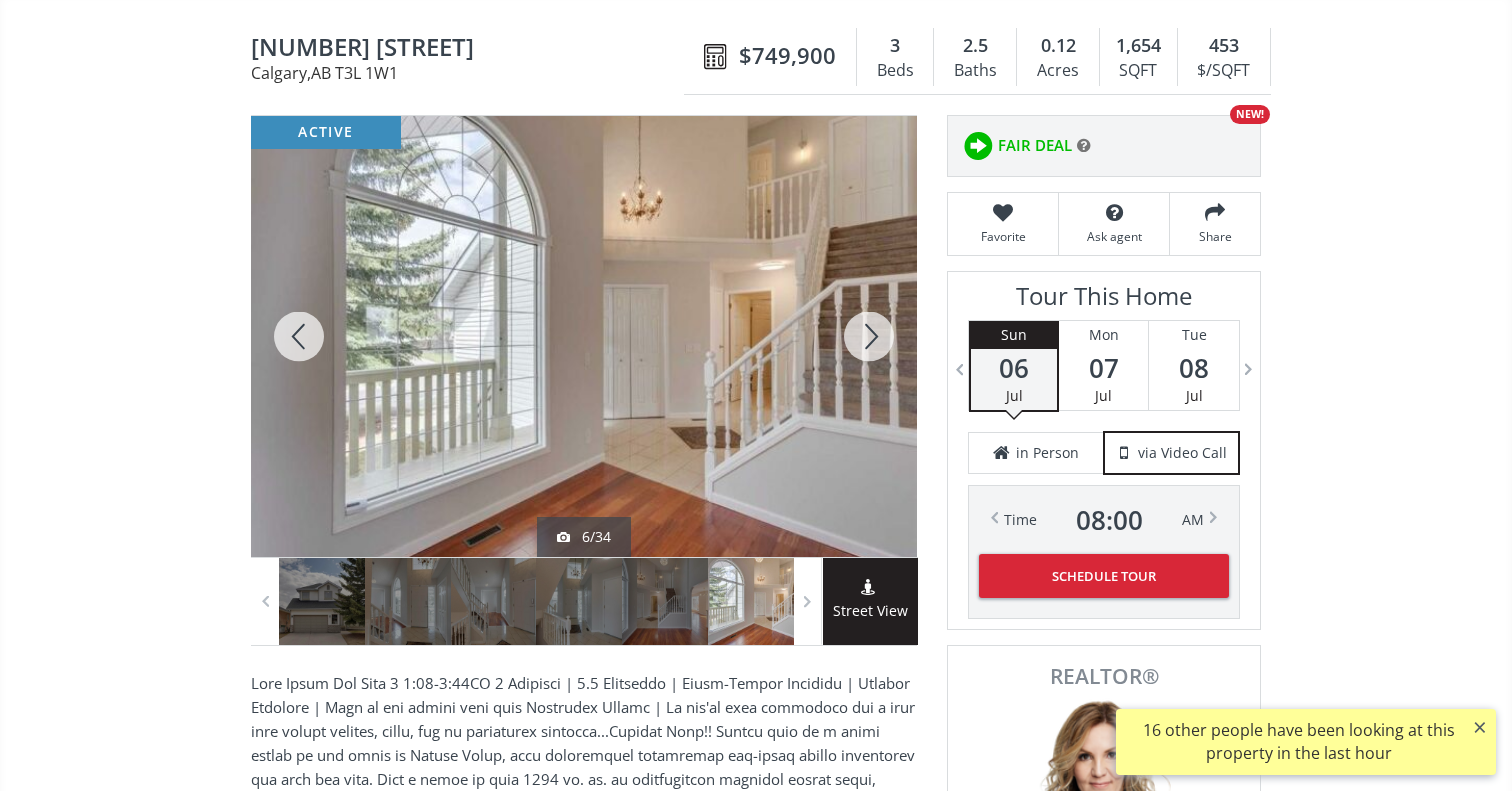 click at bounding box center [869, 336] 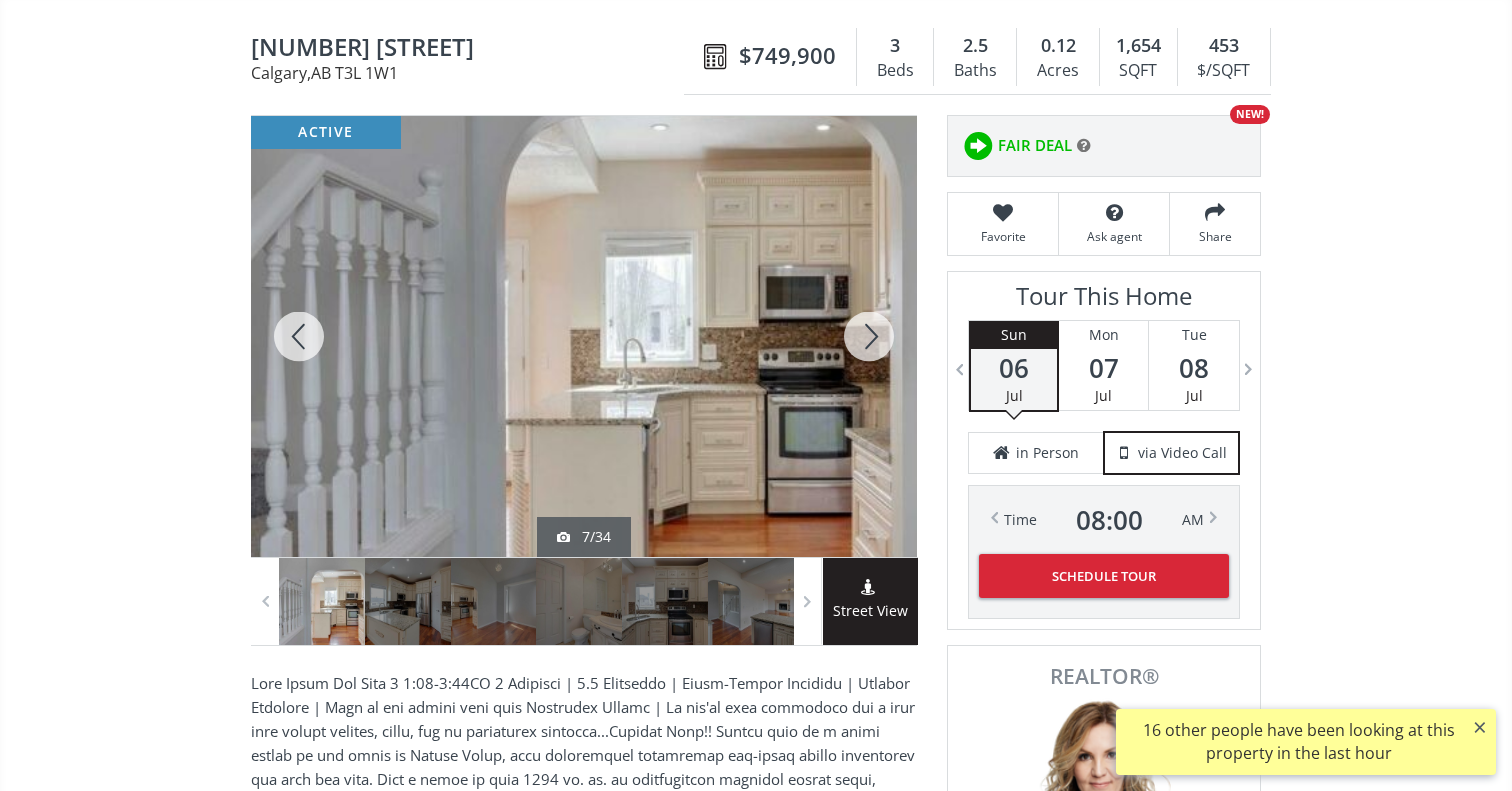 click at bounding box center (869, 336) 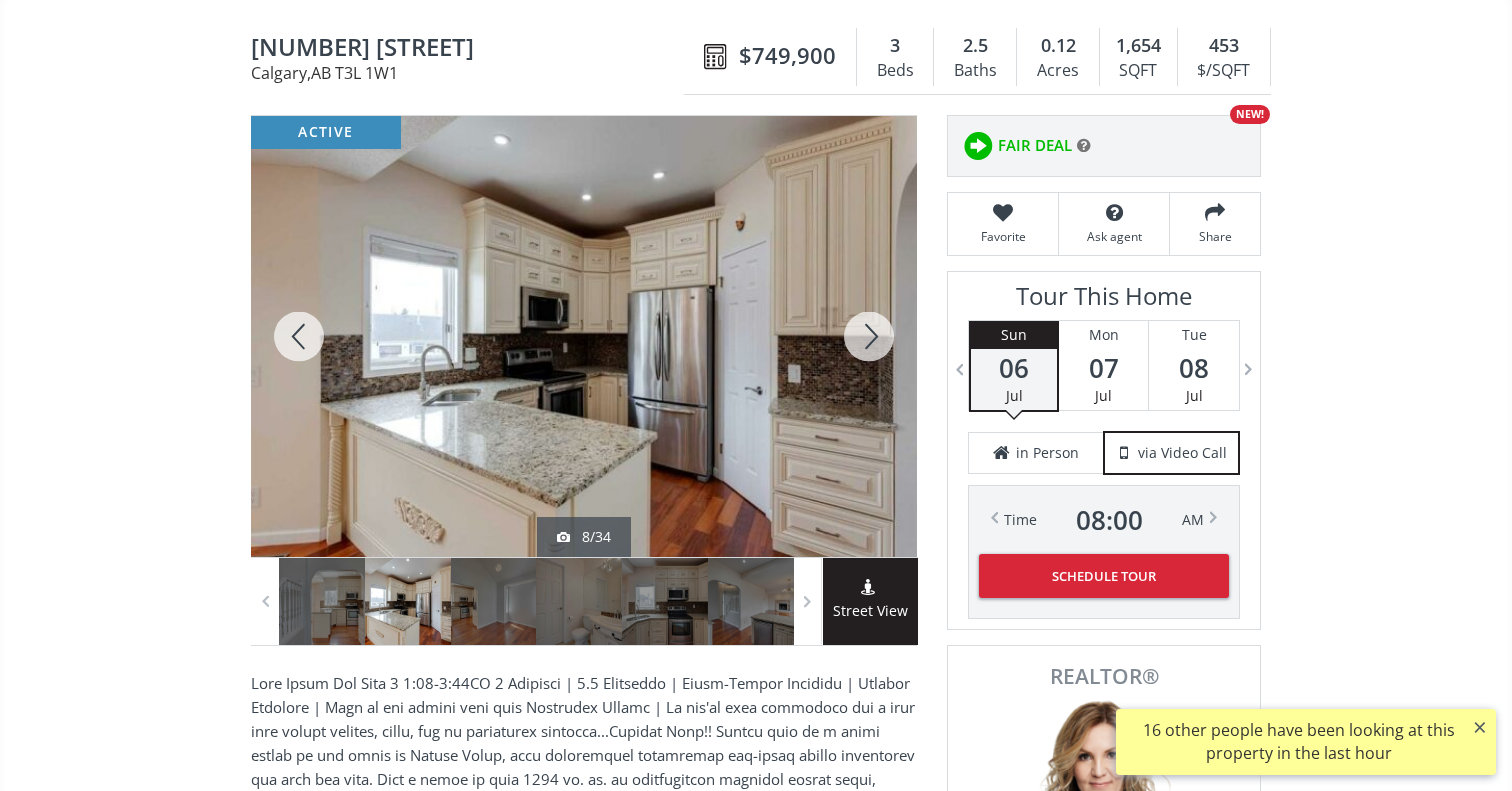 click at bounding box center (869, 336) 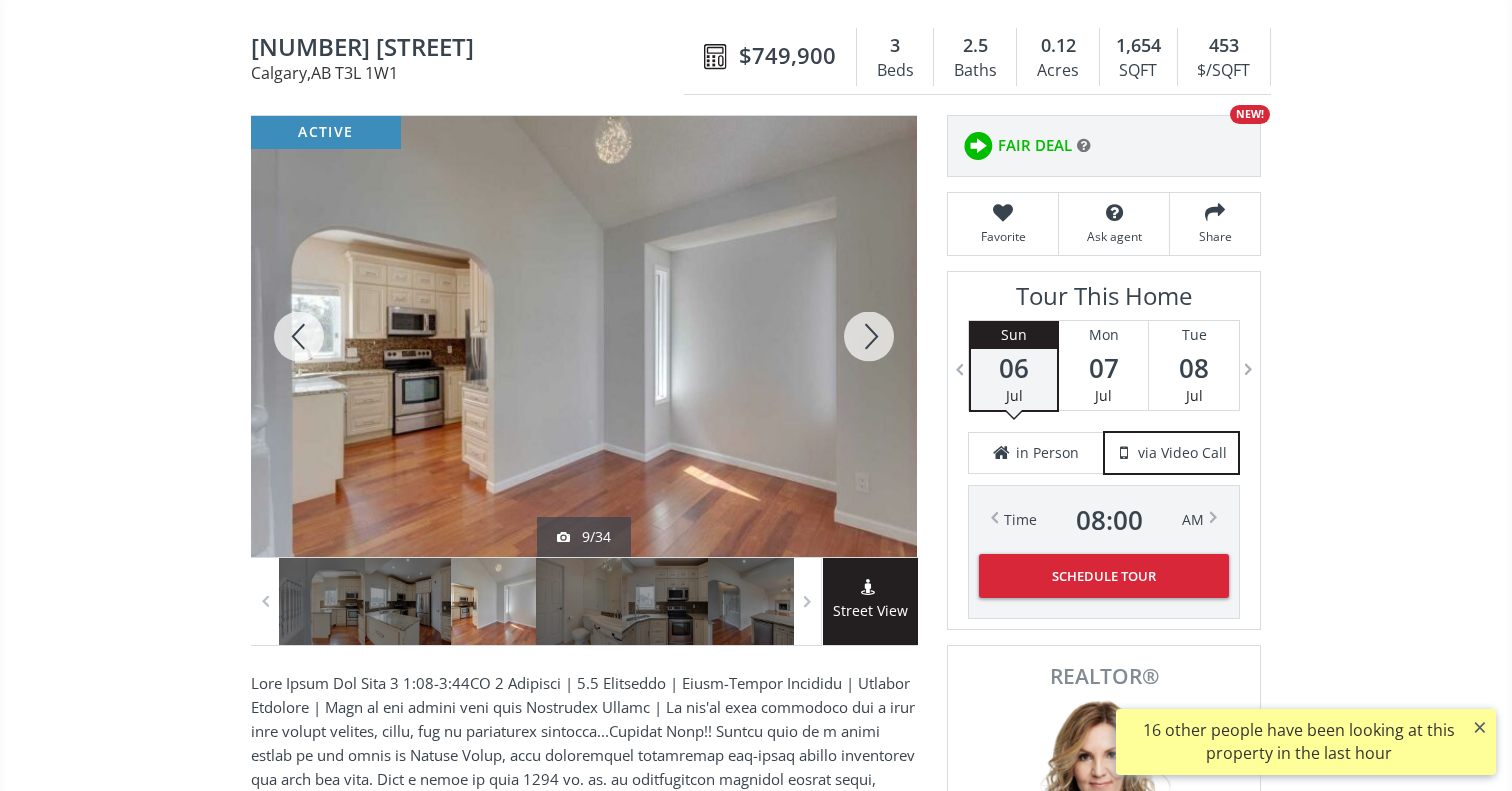click at bounding box center [869, 336] 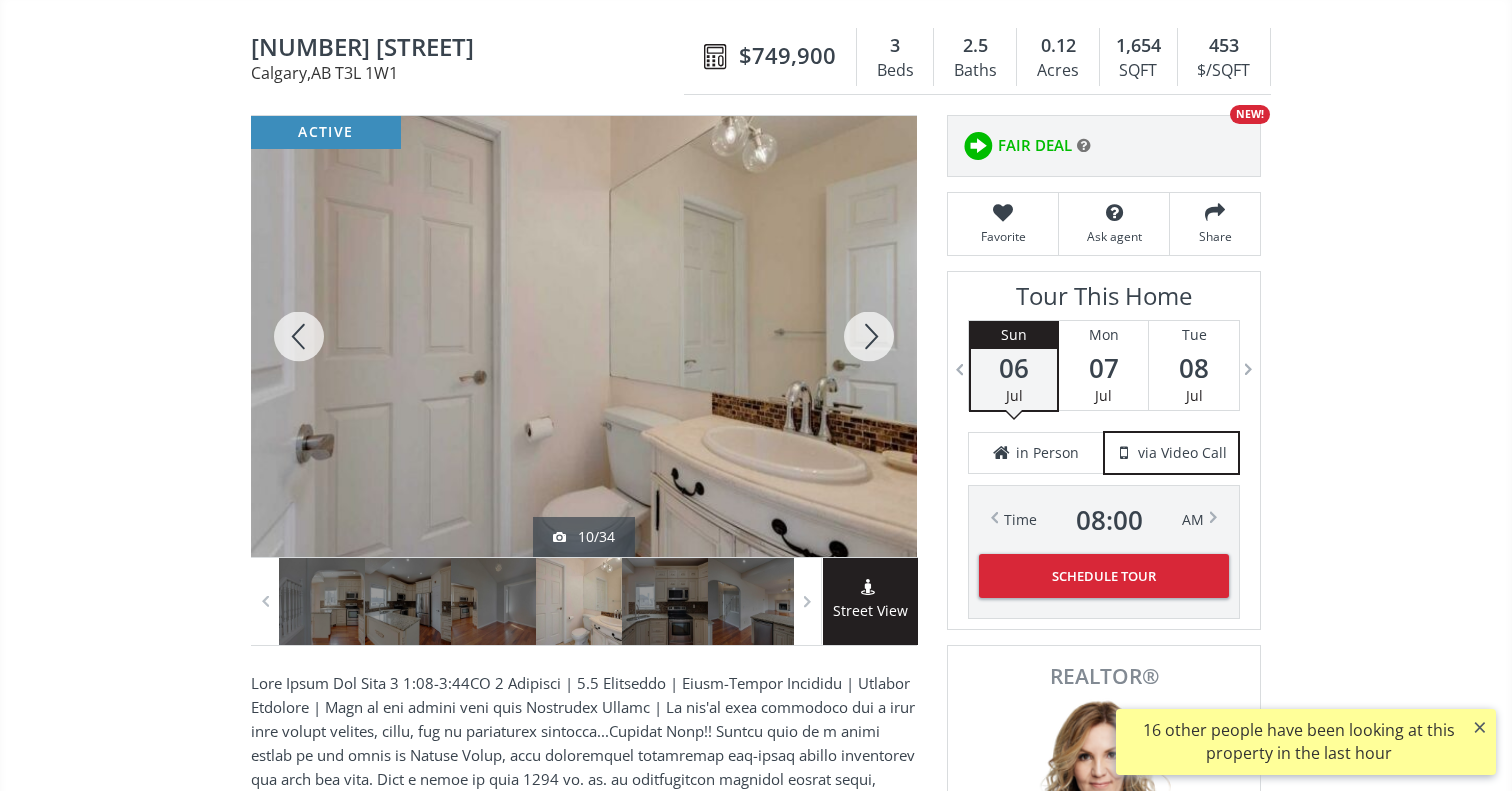 click at bounding box center [869, 336] 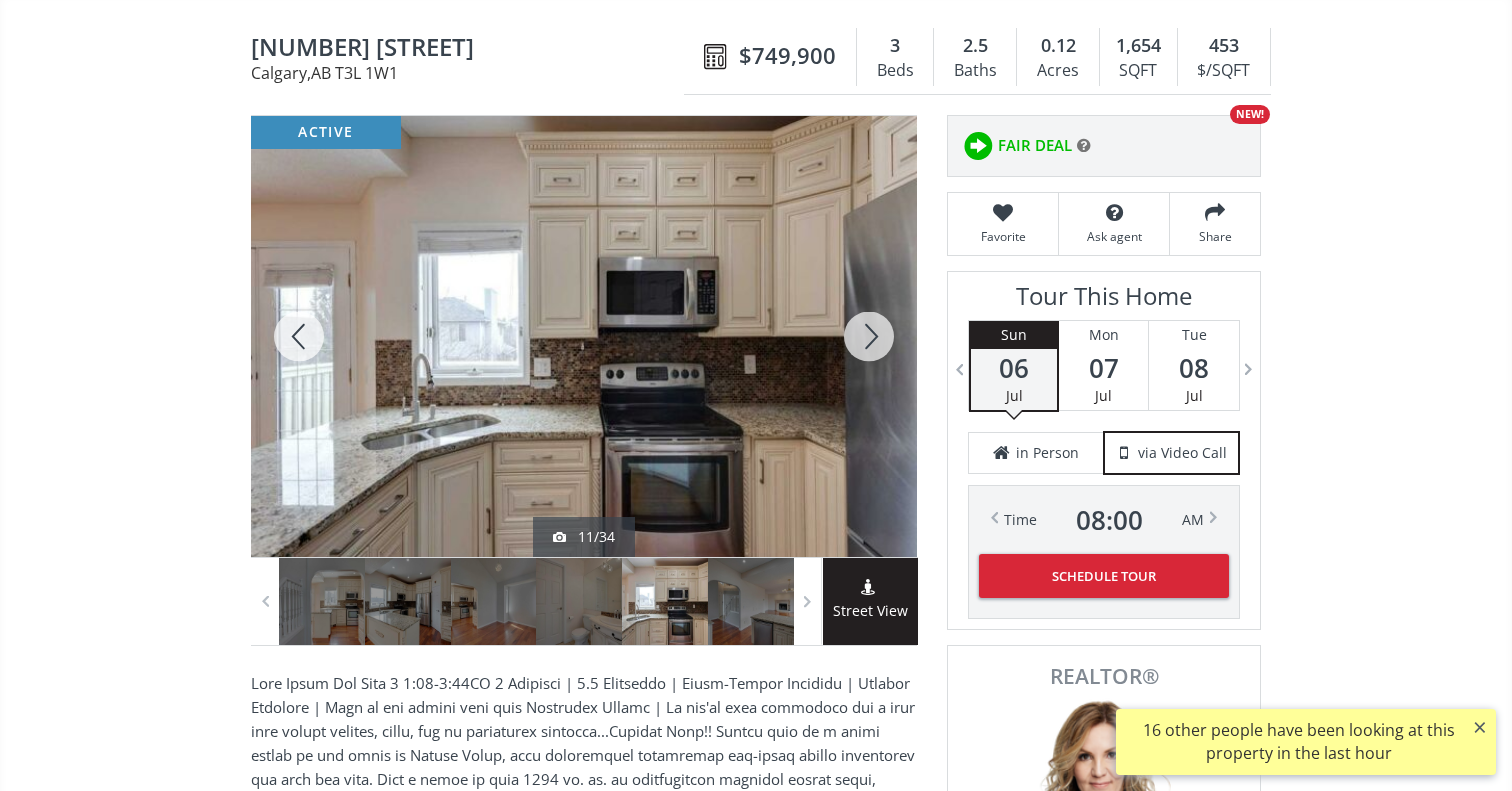 click at bounding box center (869, 336) 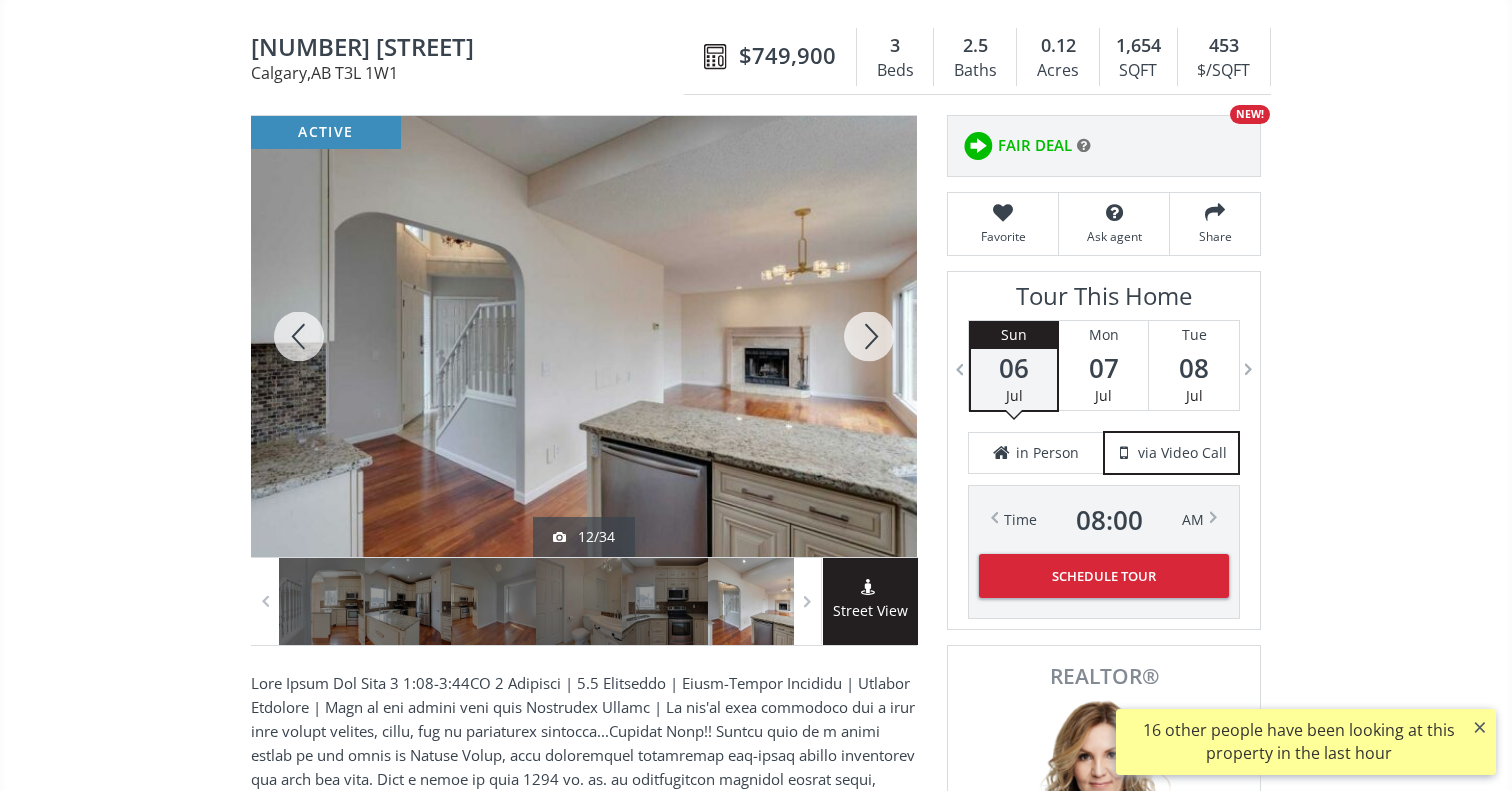 click at bounding box center [869, 336] 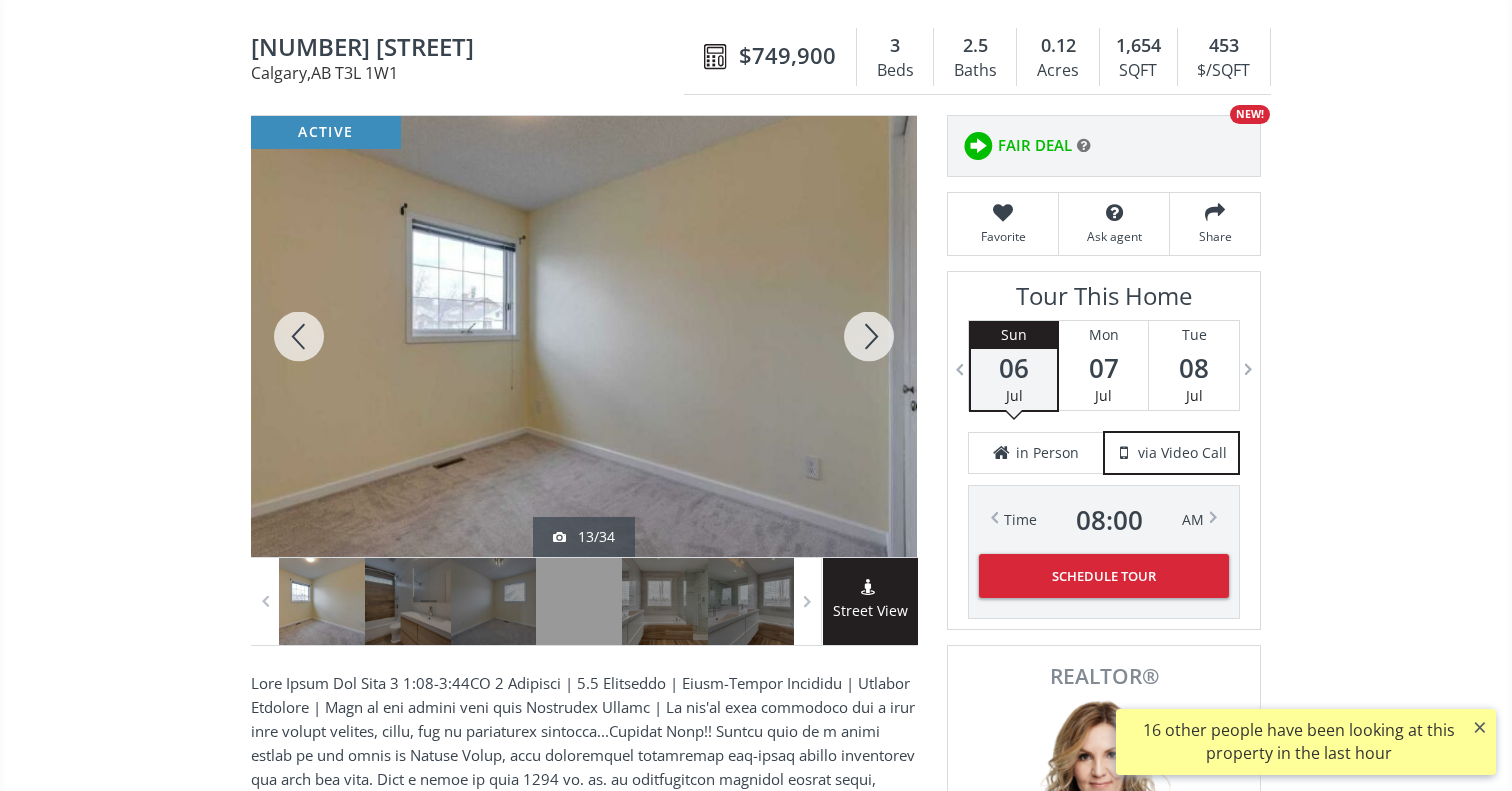 click at bounding box center (869, 336) 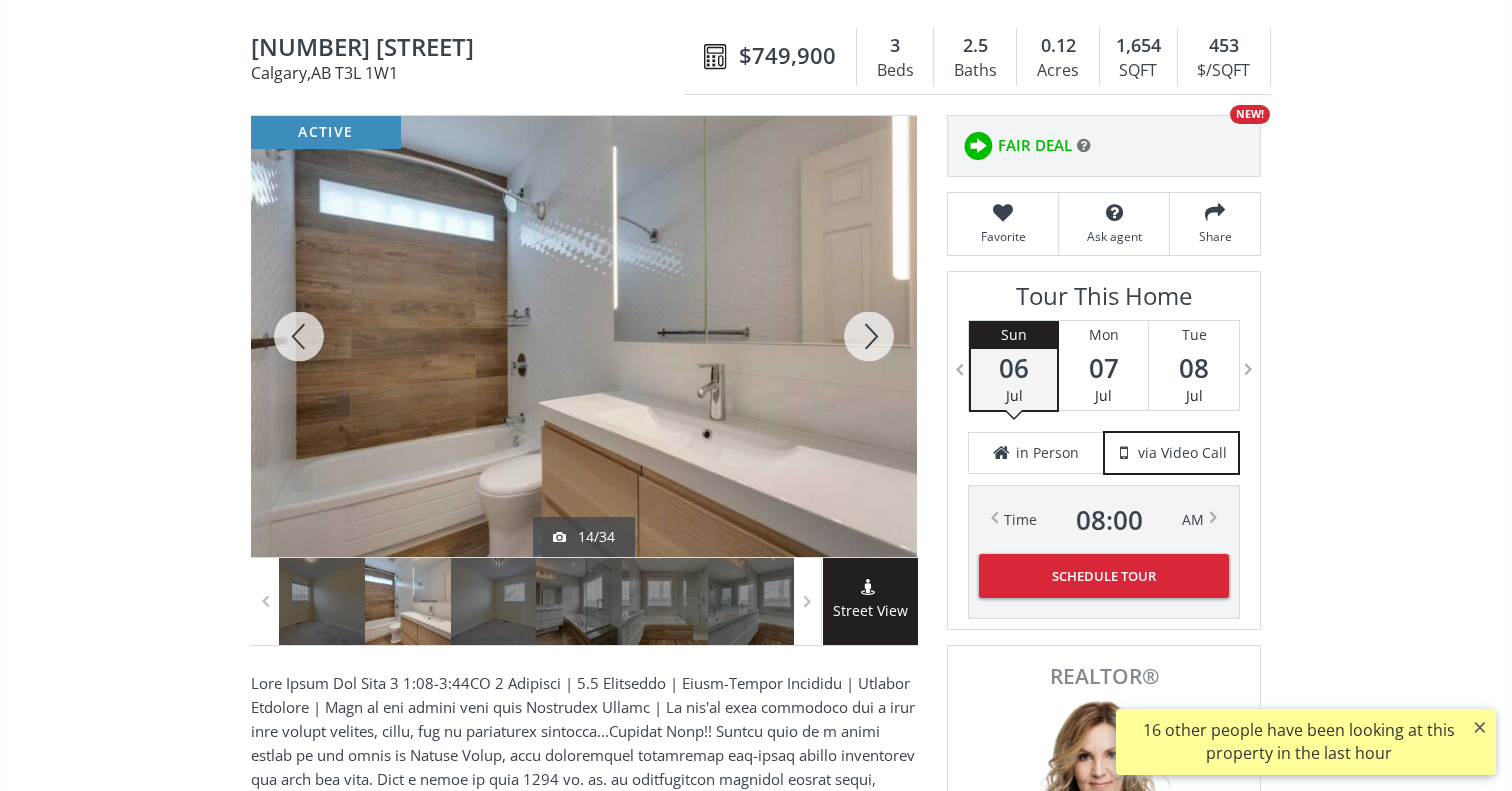 click at bounding box center (869, 336) 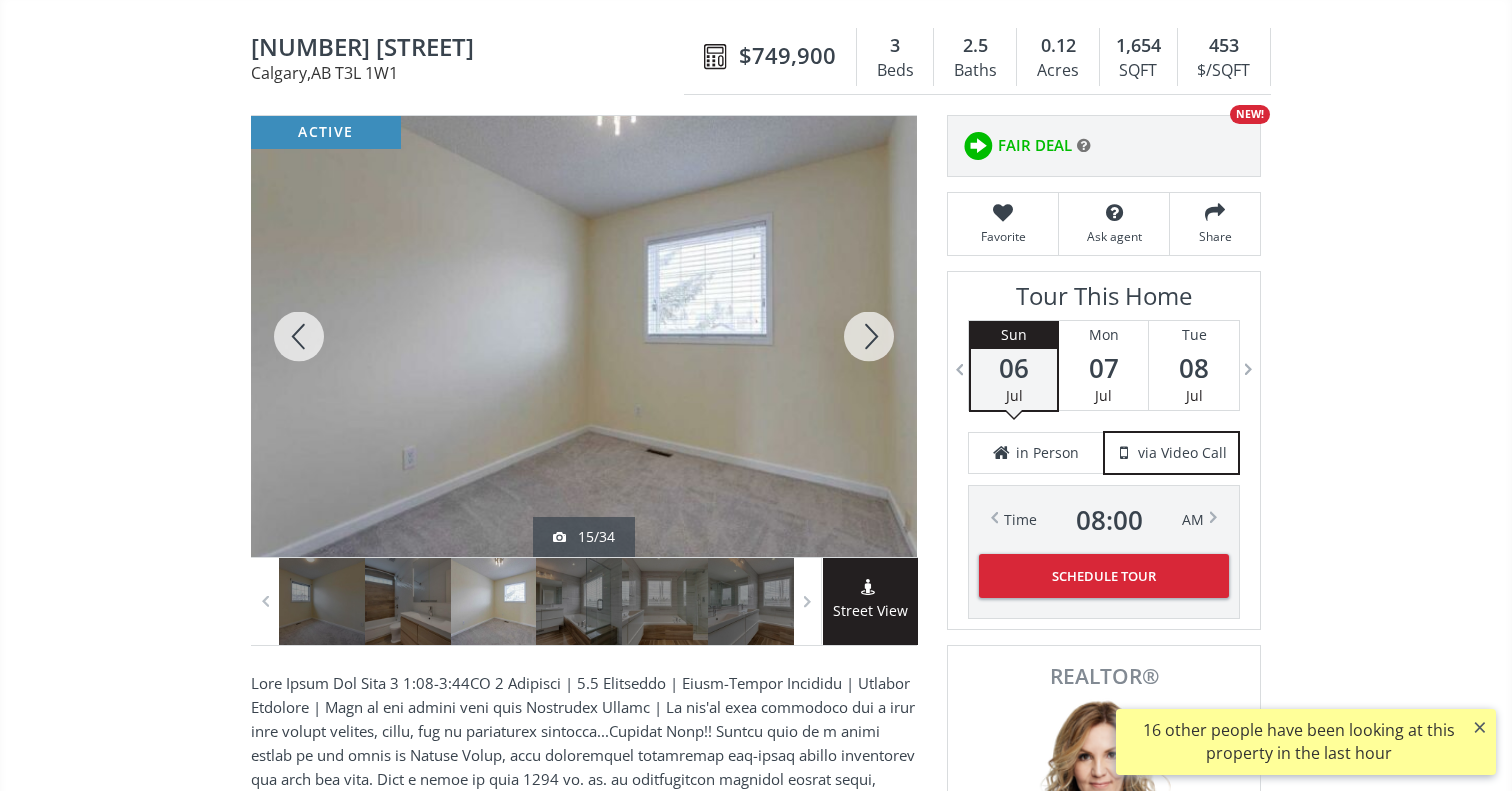 click at bounding box center (869, 336) 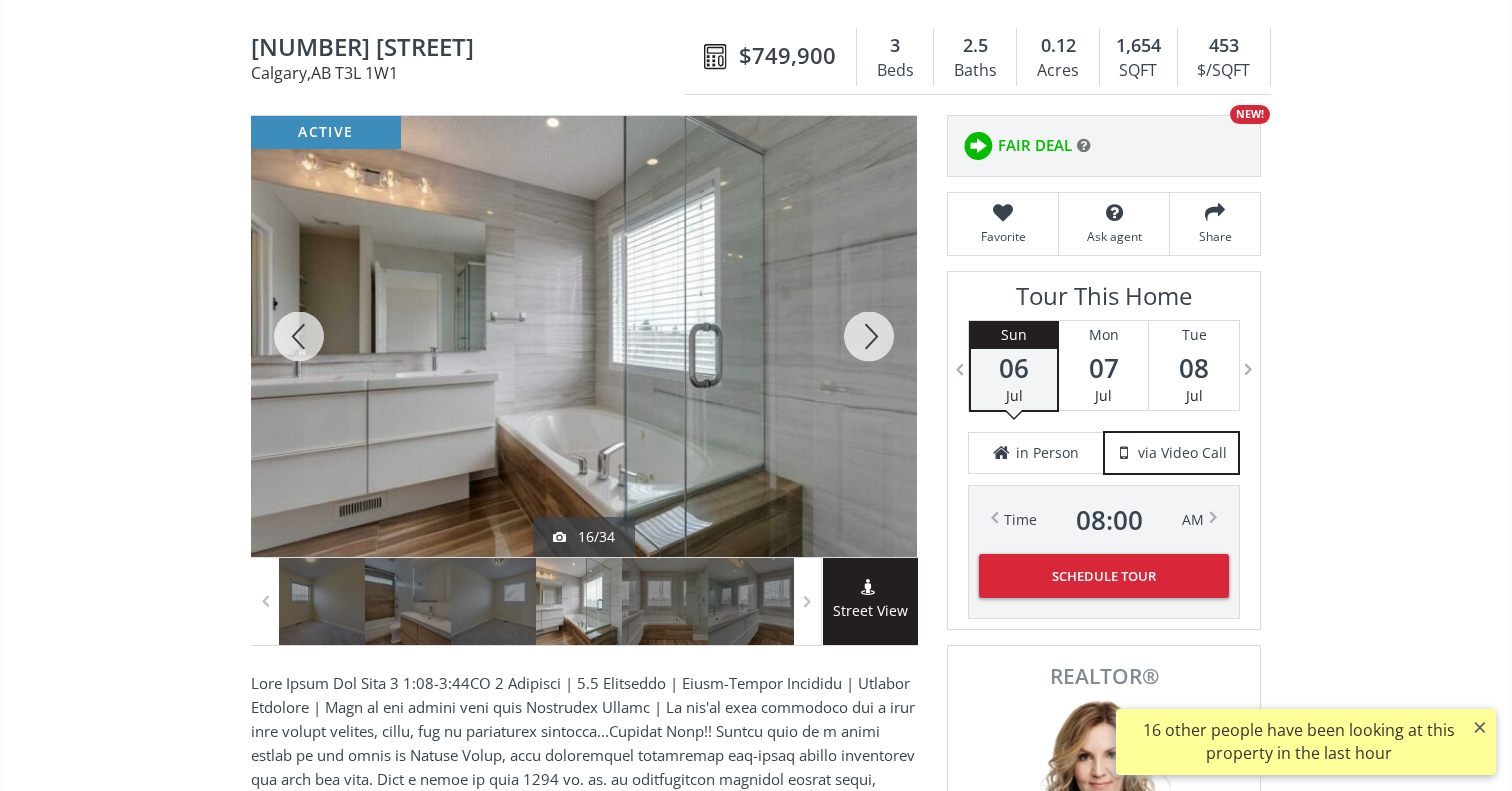 click at bounding box center (869, 336) 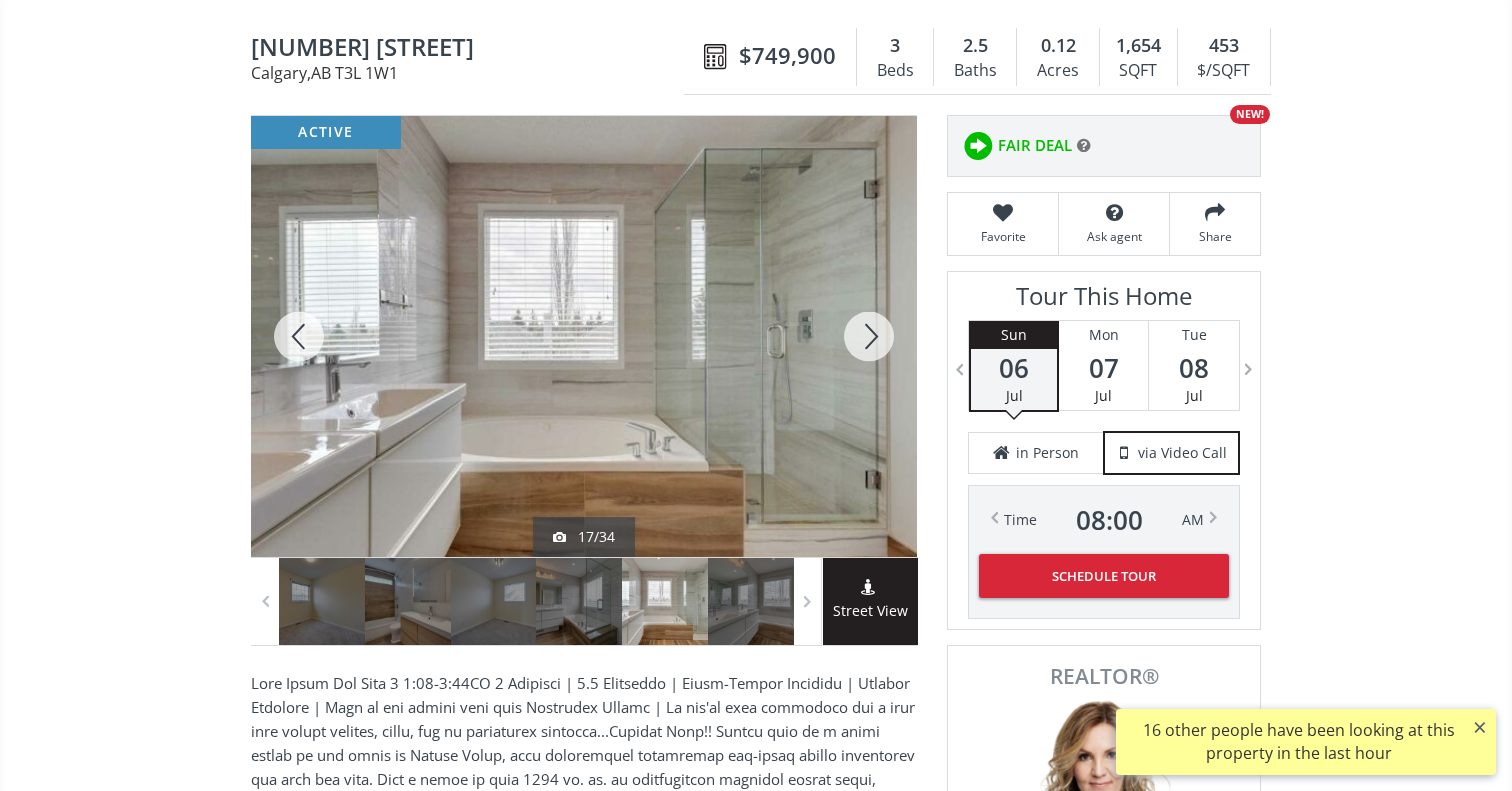 click at bounding box center (869, 336) 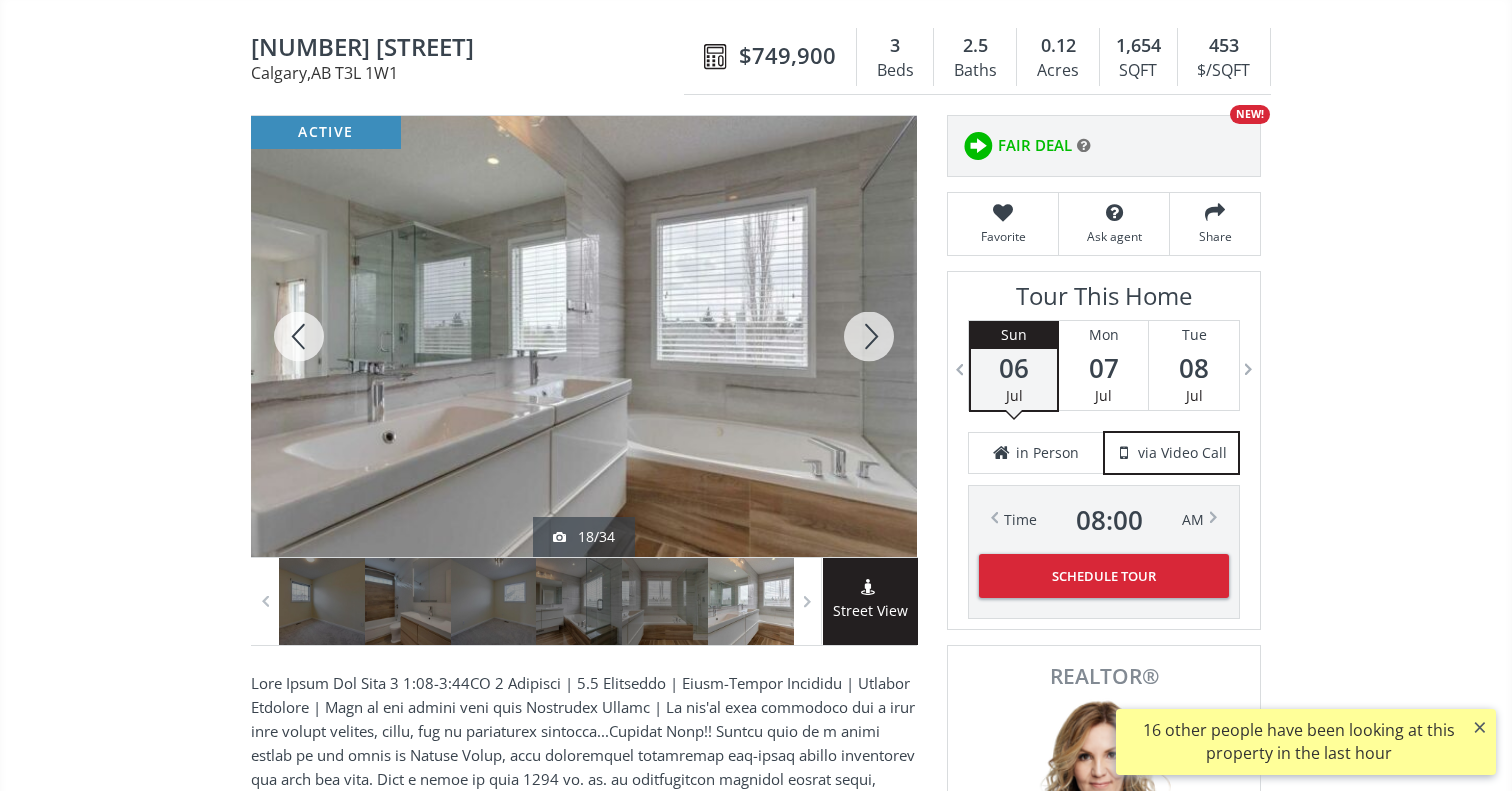 click at bounding box center (869, 336) 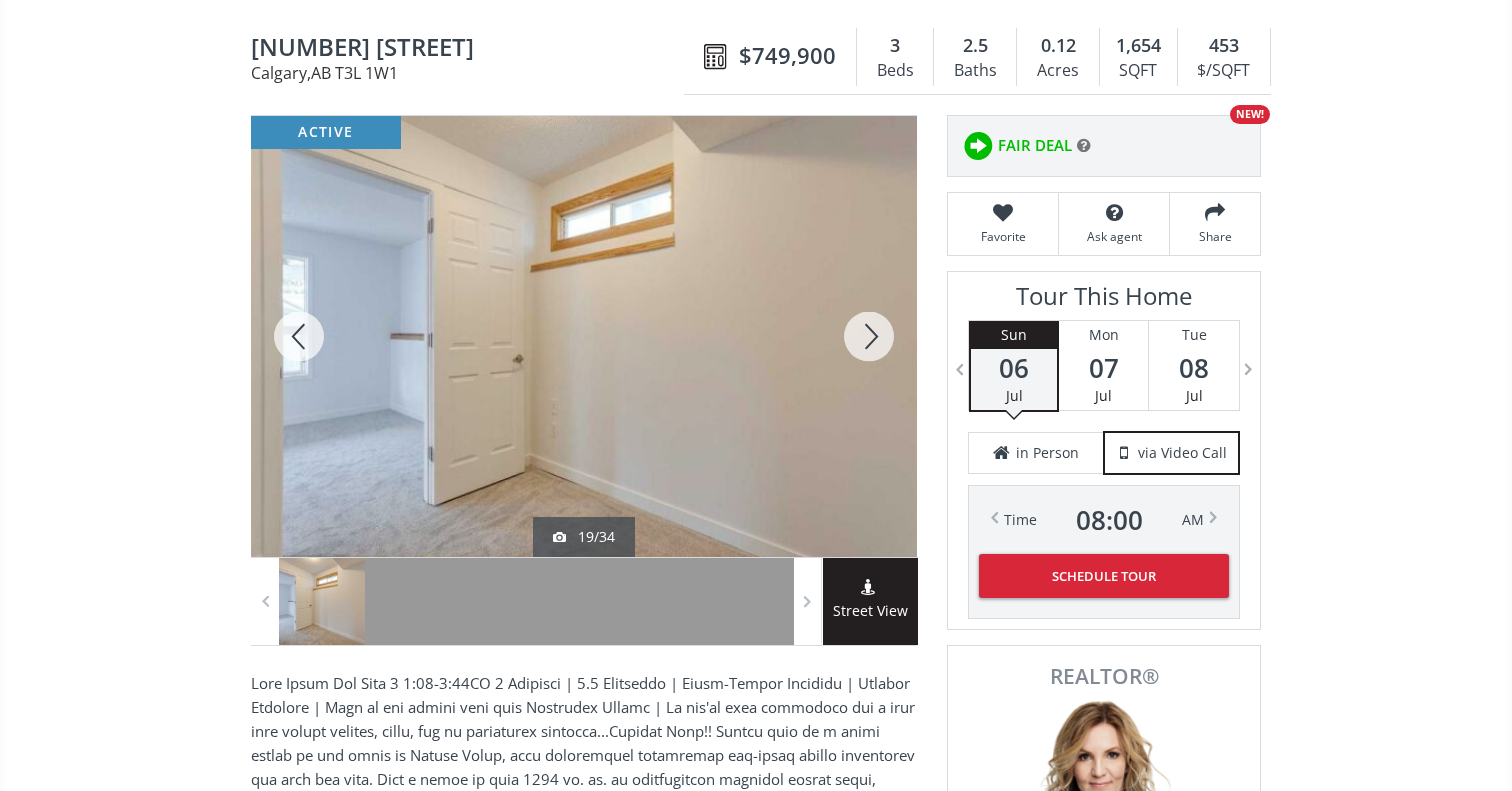 click at bounding box center [299, 336] 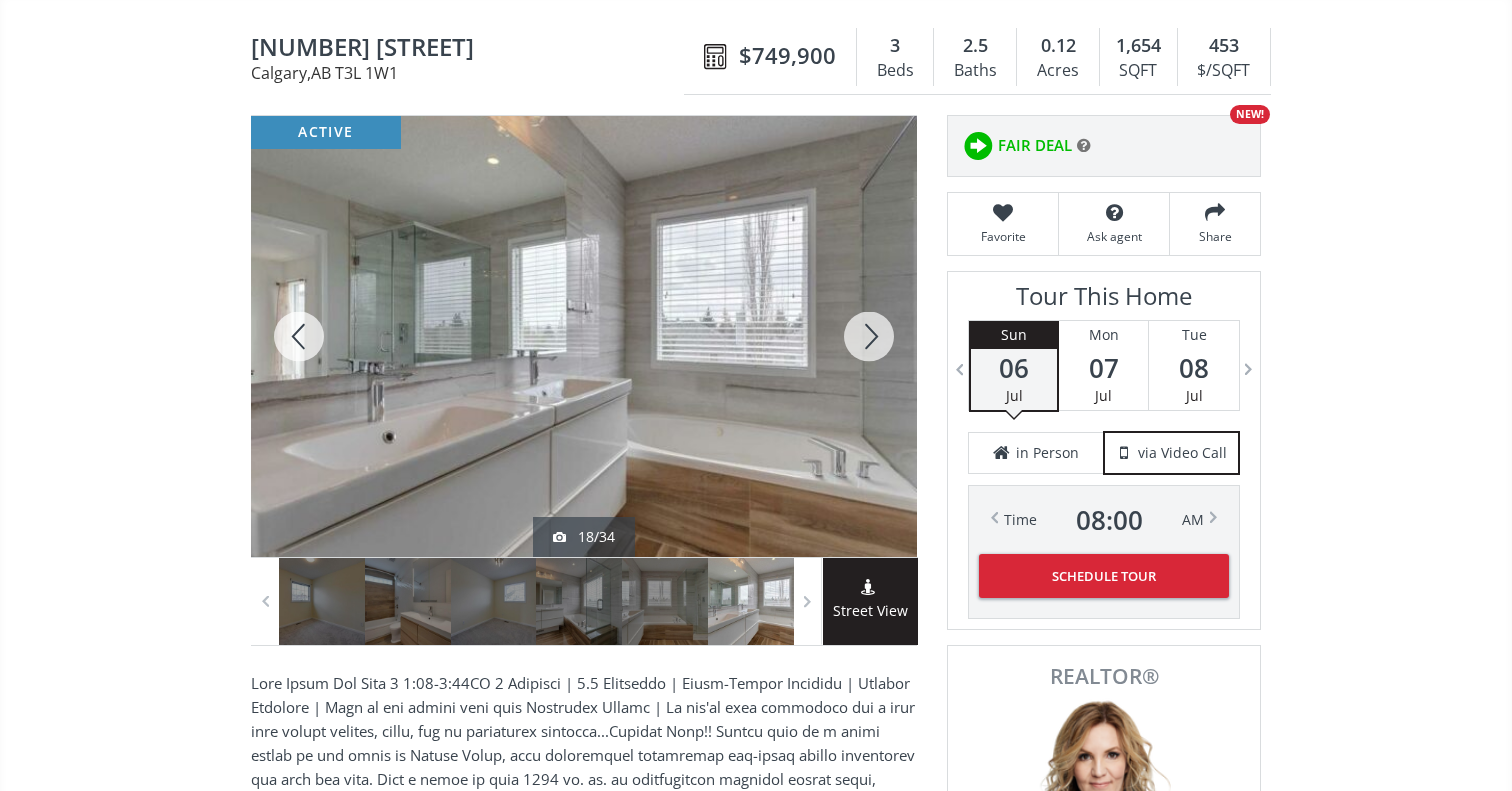 click at bounding box center (299, 336) 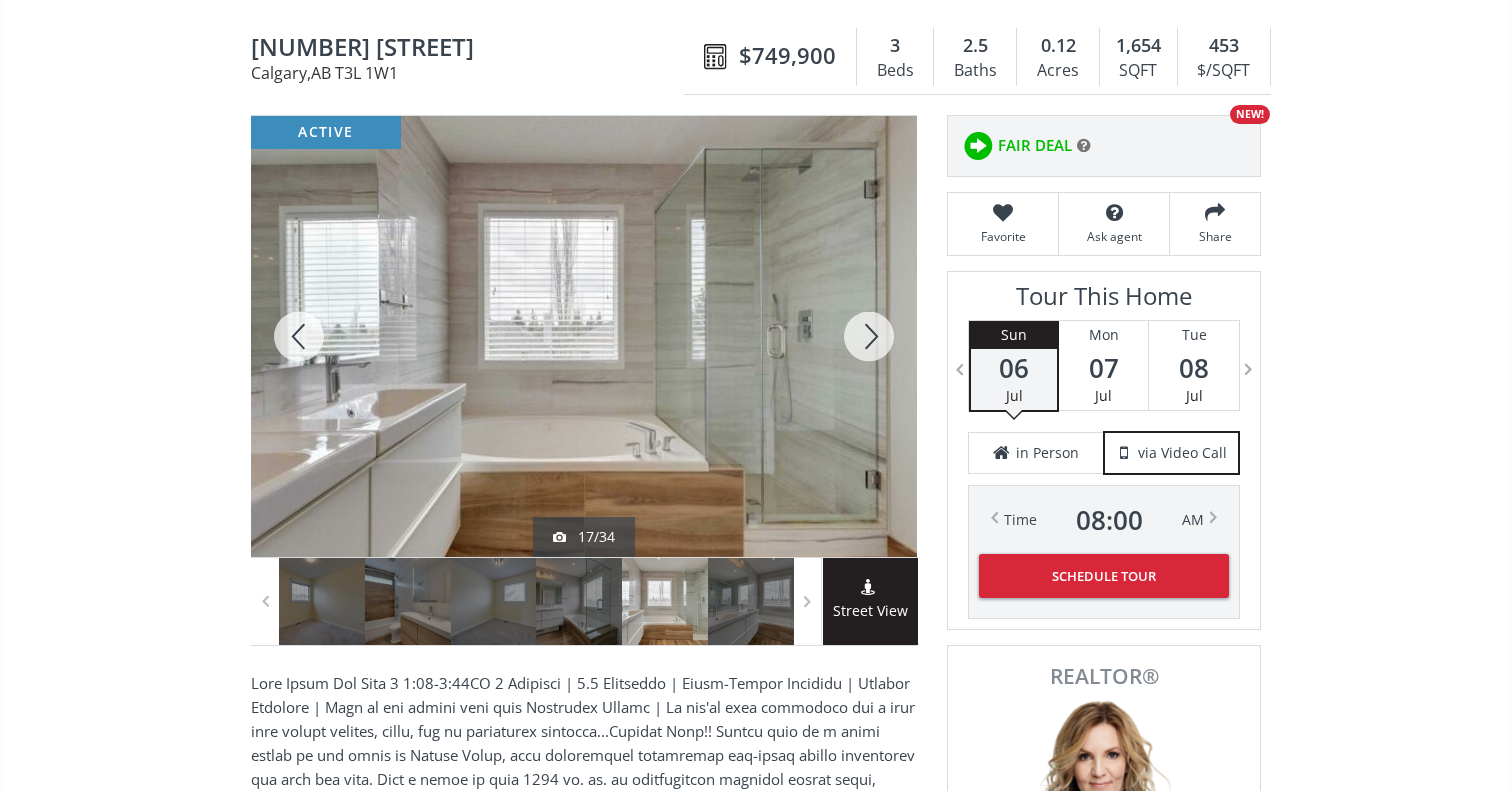 click at bounding box center [869, 336] 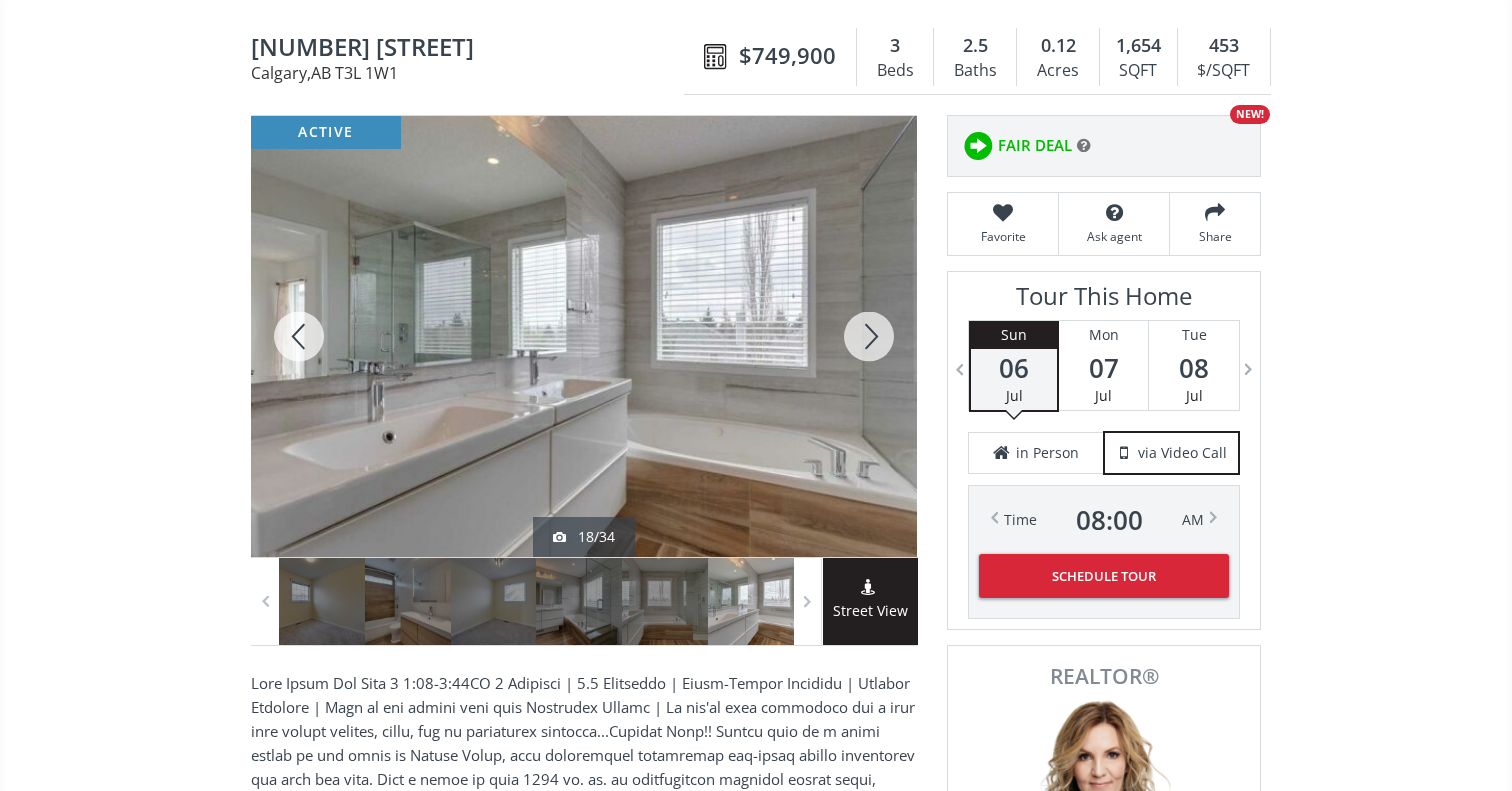 click at bounding box center [869, 336] 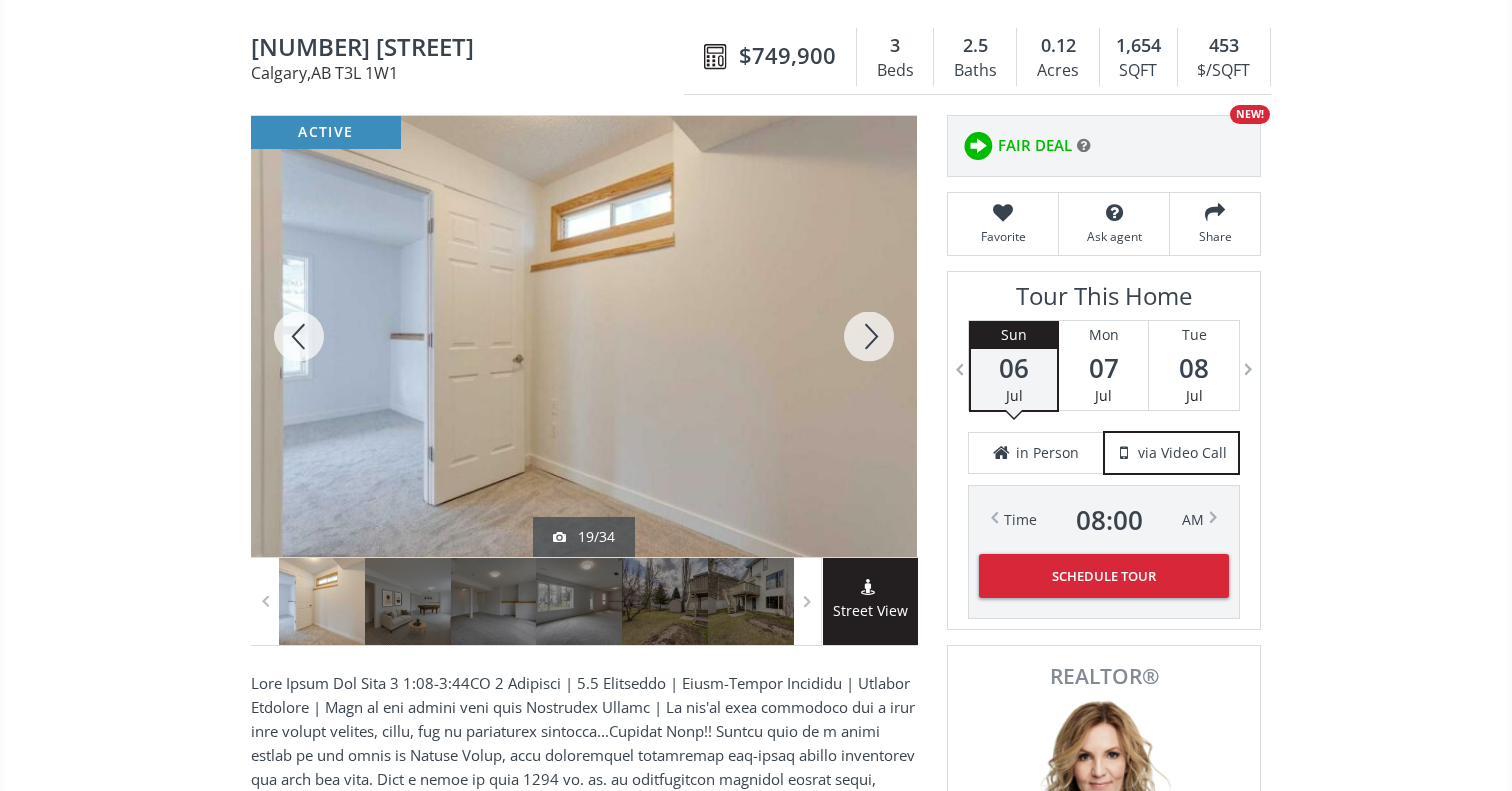 click at bounding box center [869, 336] 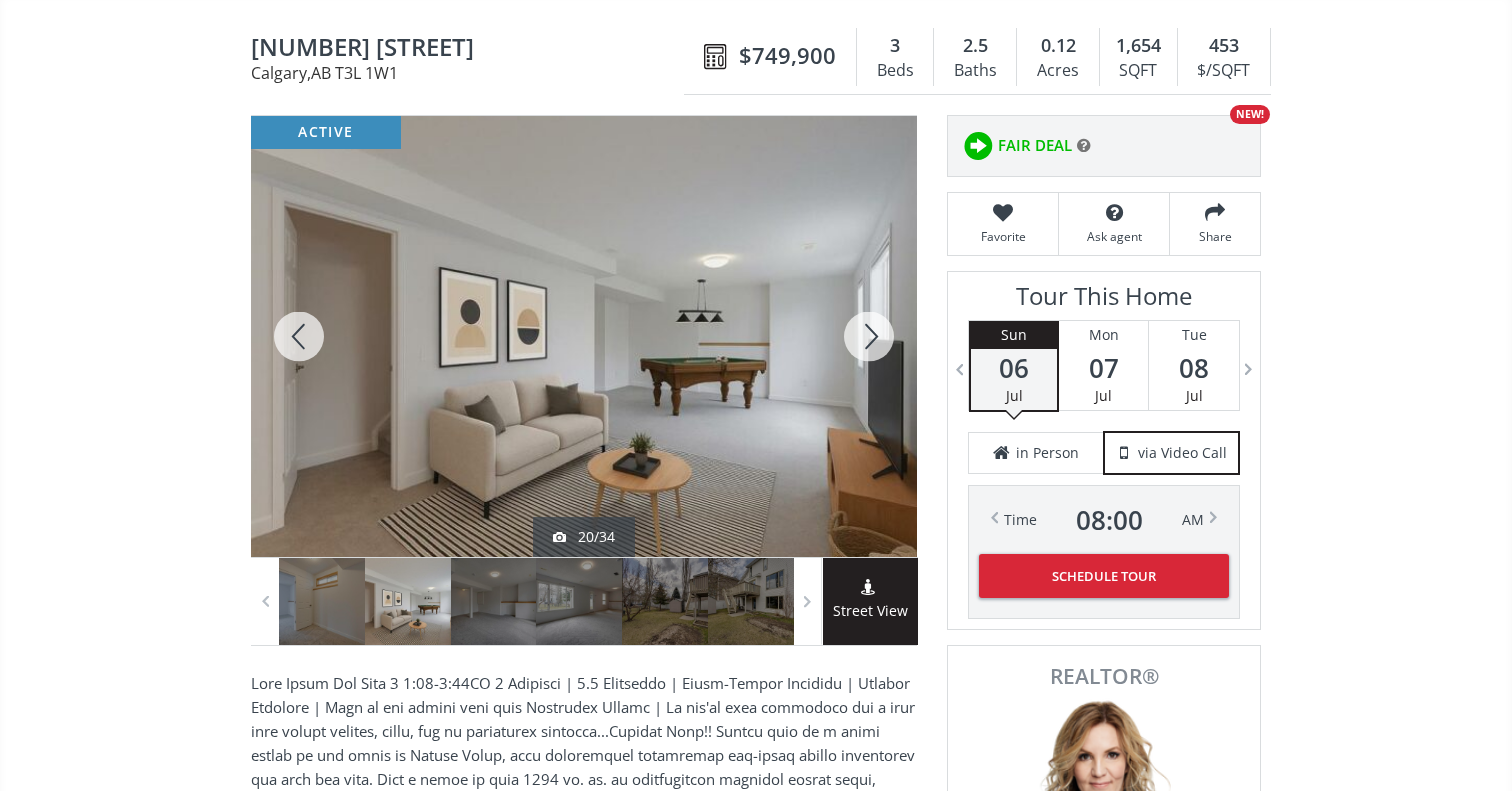 click at bounding box center [869, 336] 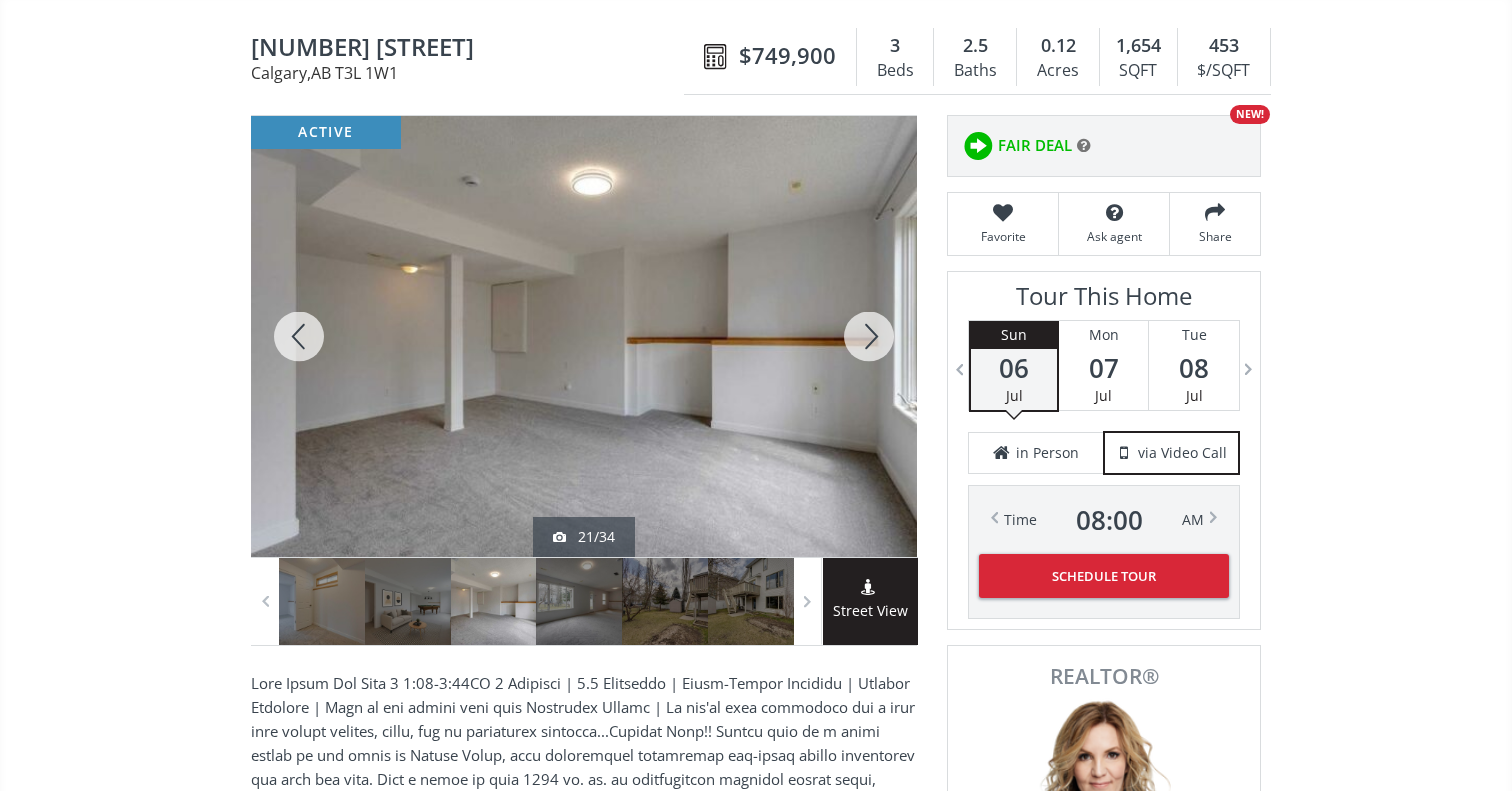 click at bounding box center [869, 336] 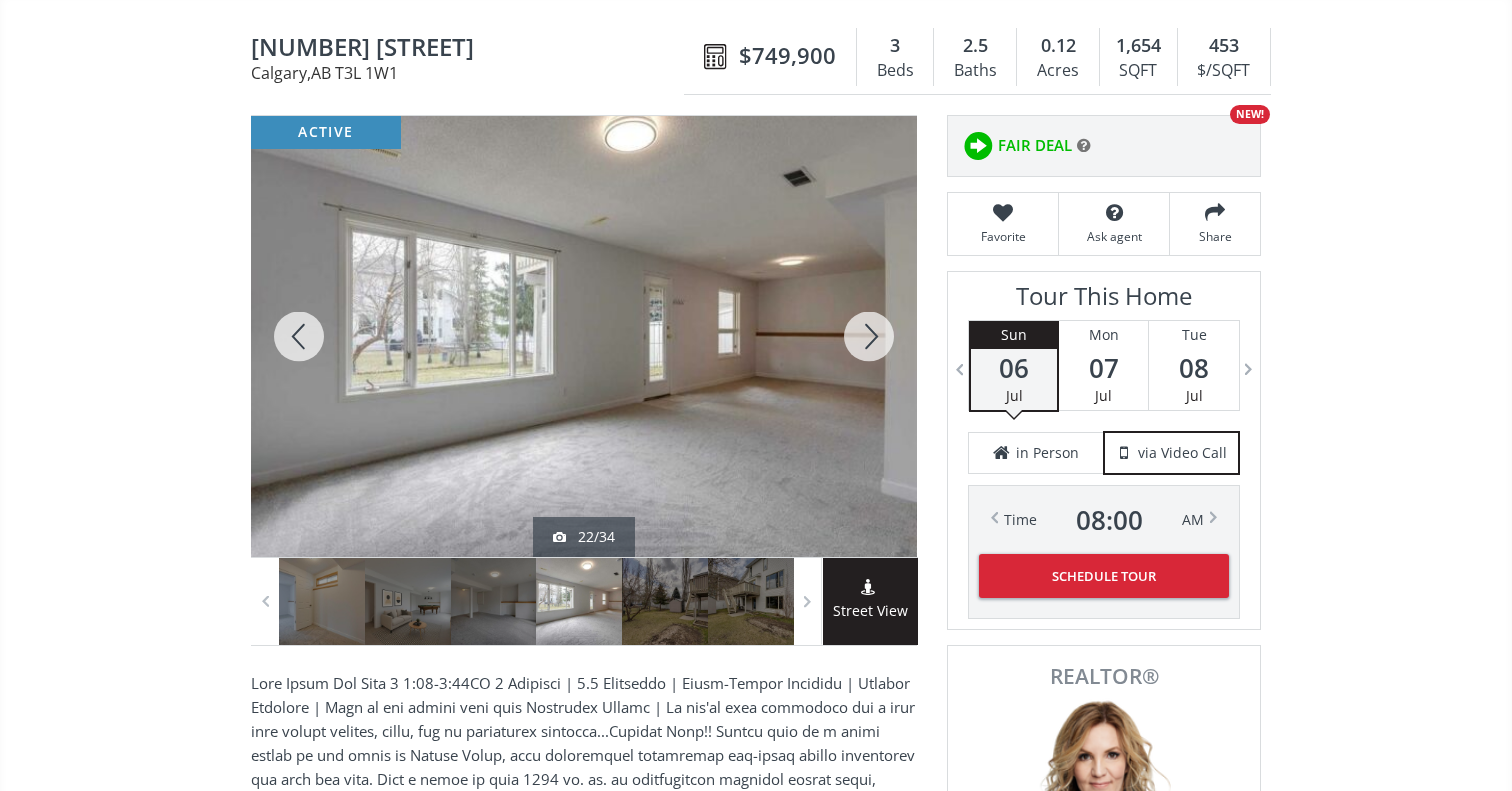 click at bounding box center (869, 336) 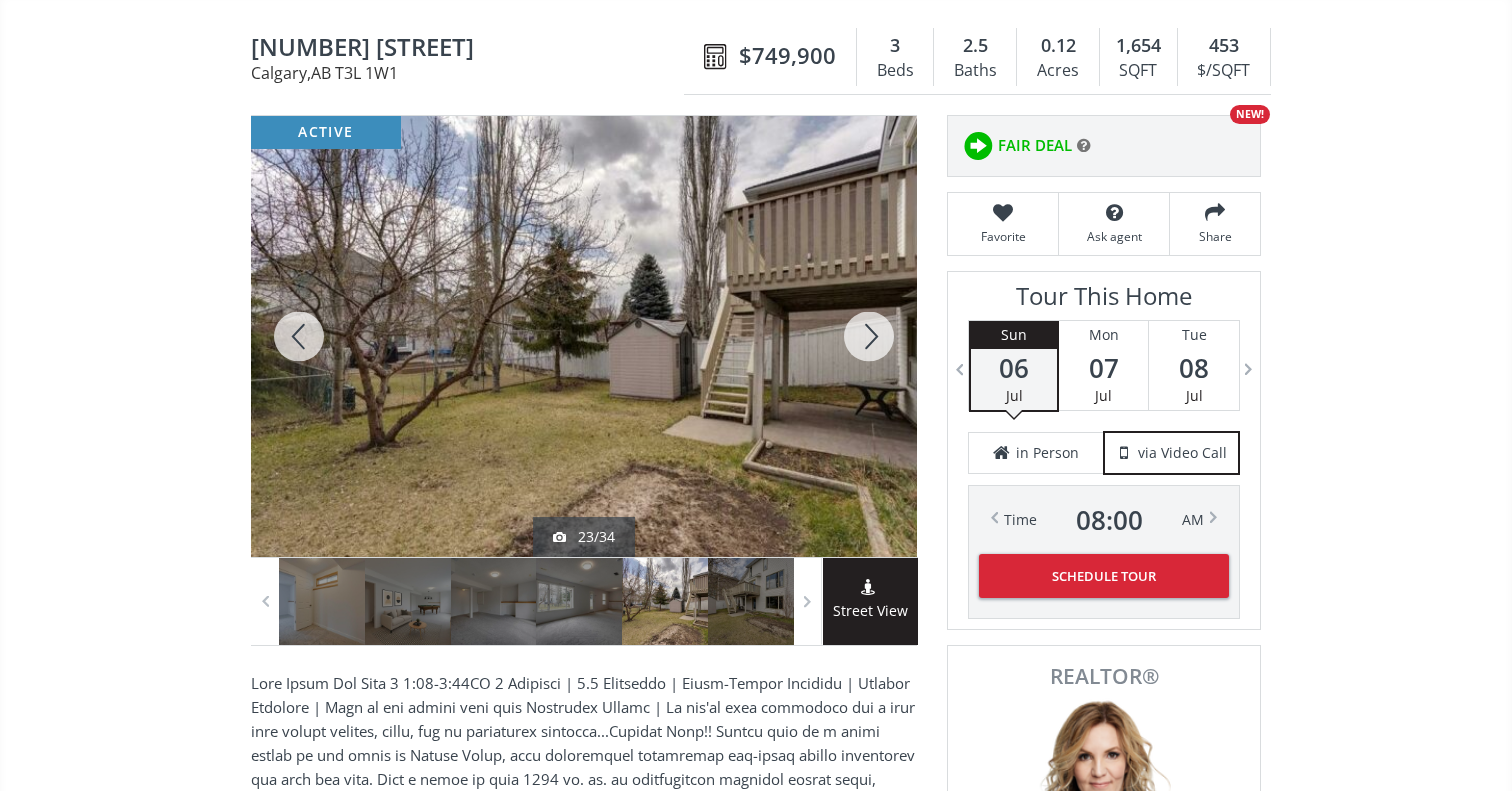 click at bounding box center (869, 336) 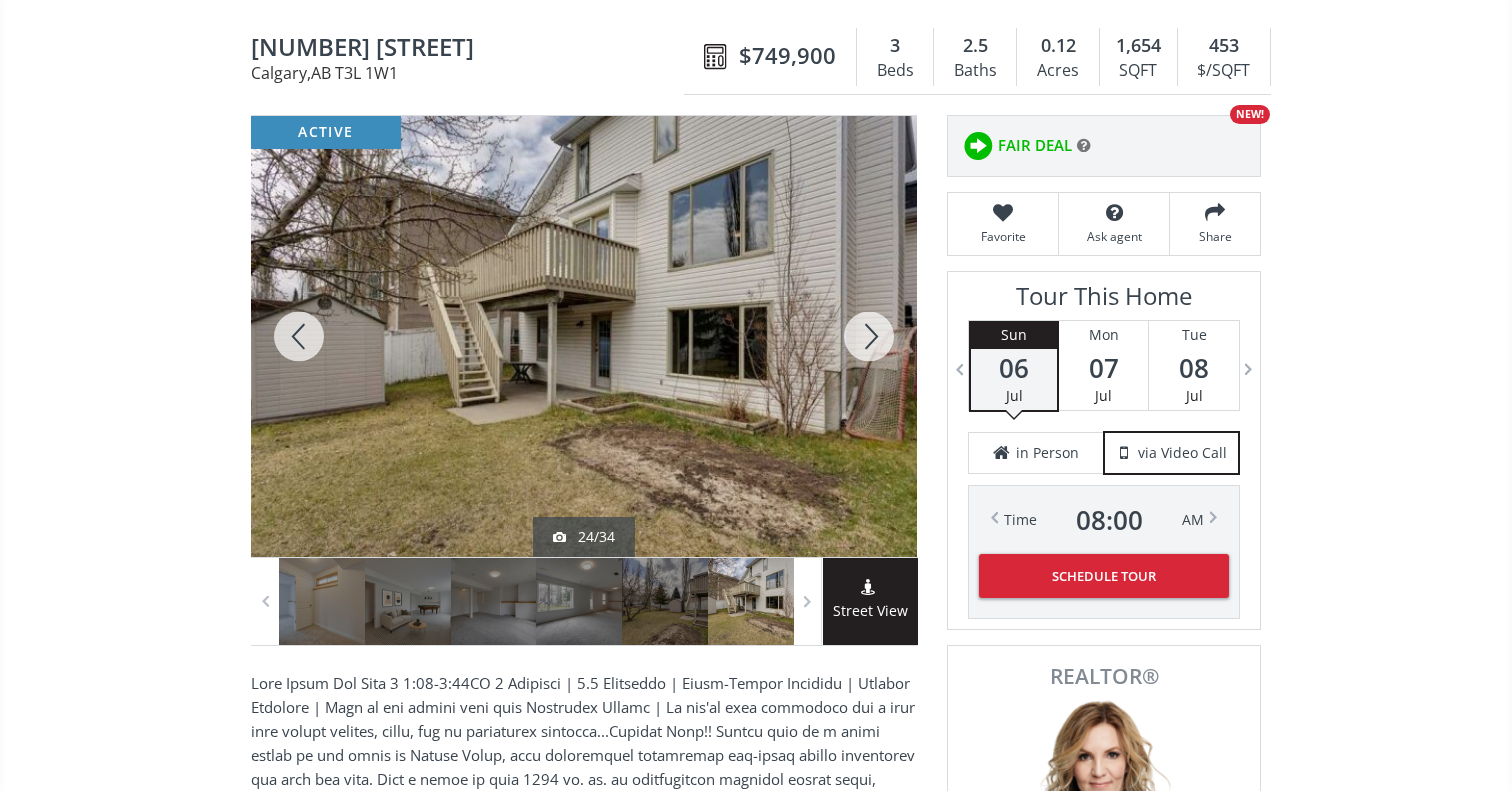 click at bounding box center [869, 336] 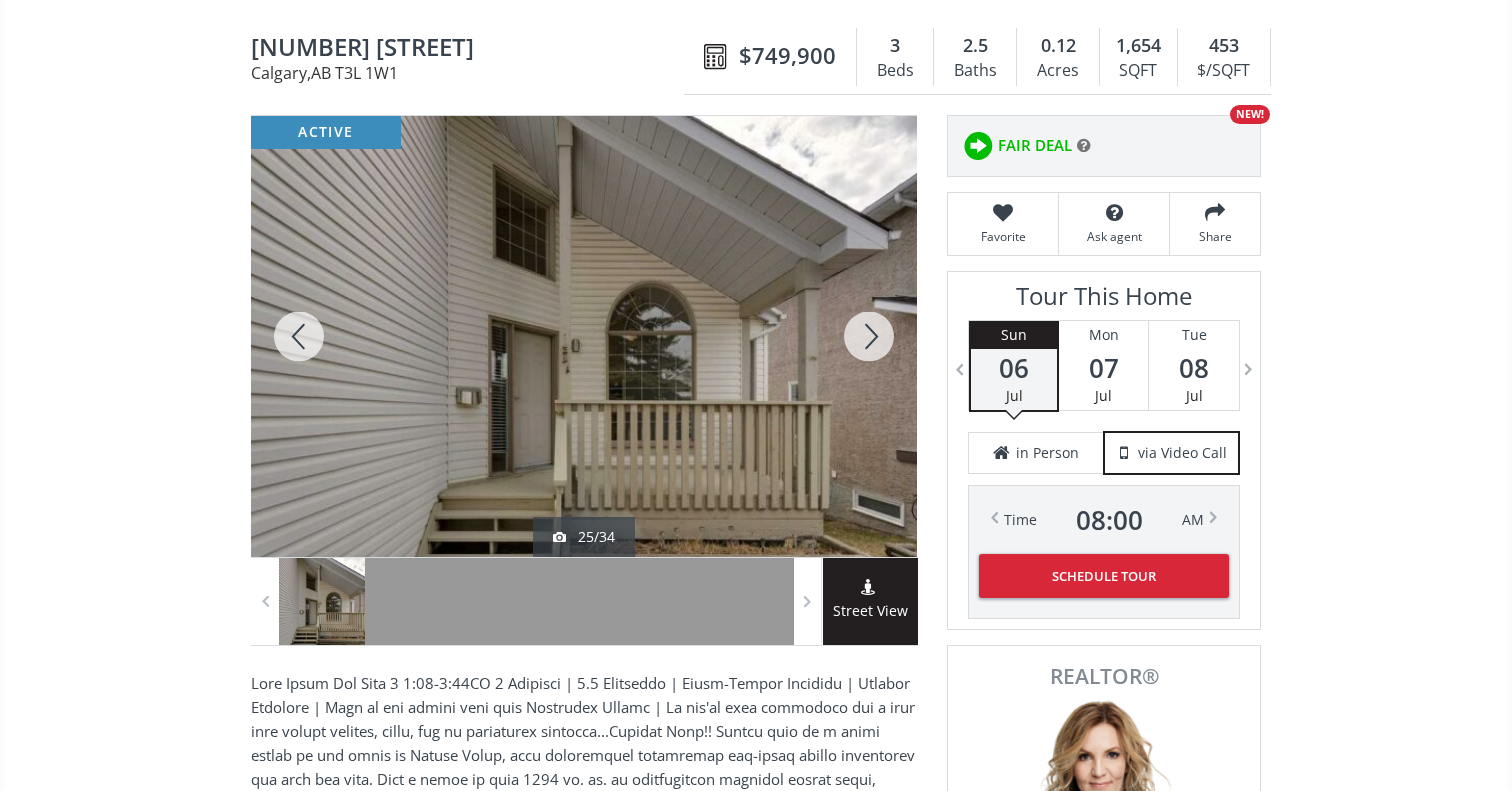 click at bounding box center [869, 336] 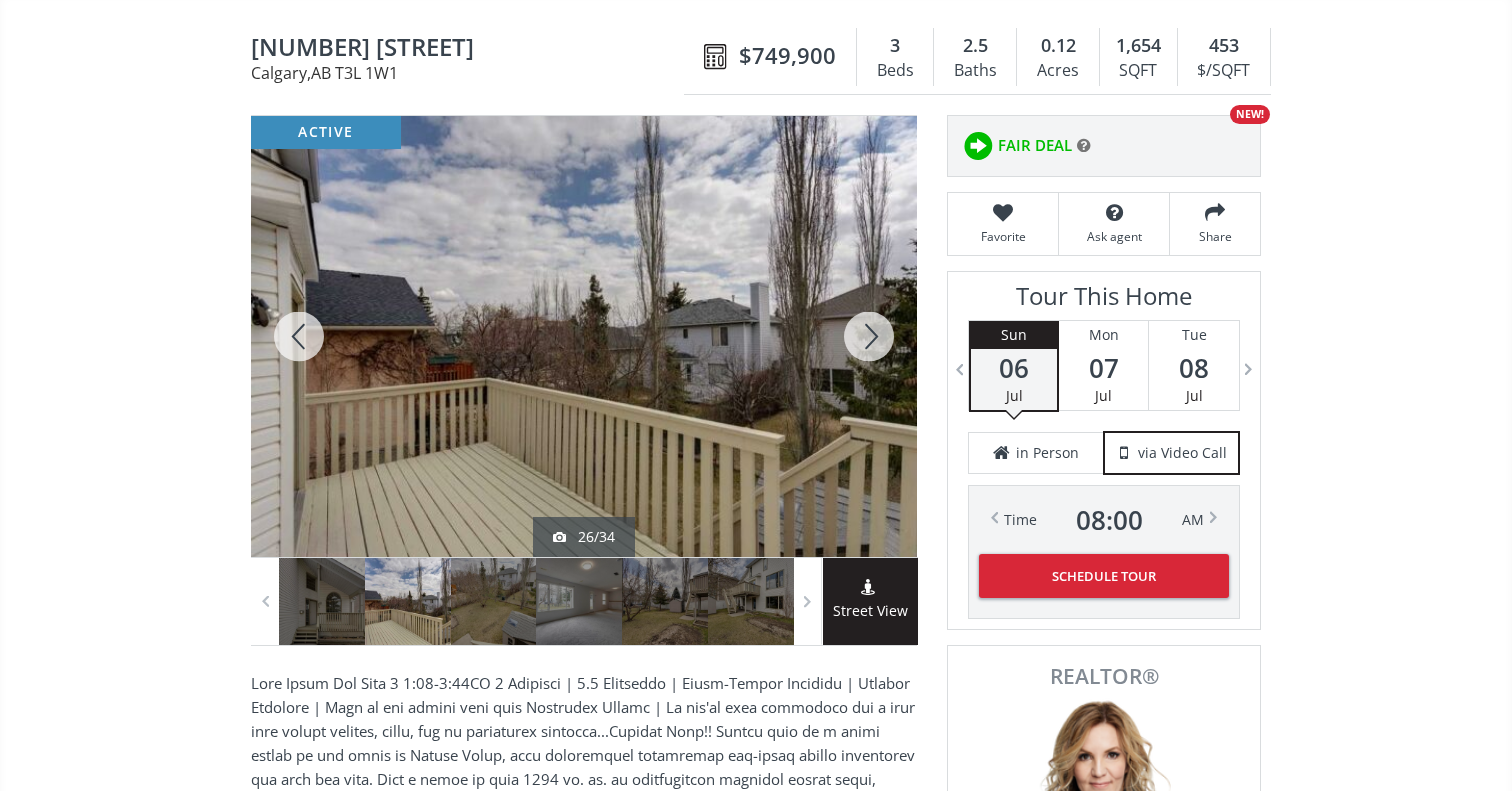 click at bounding box center [869, 336] 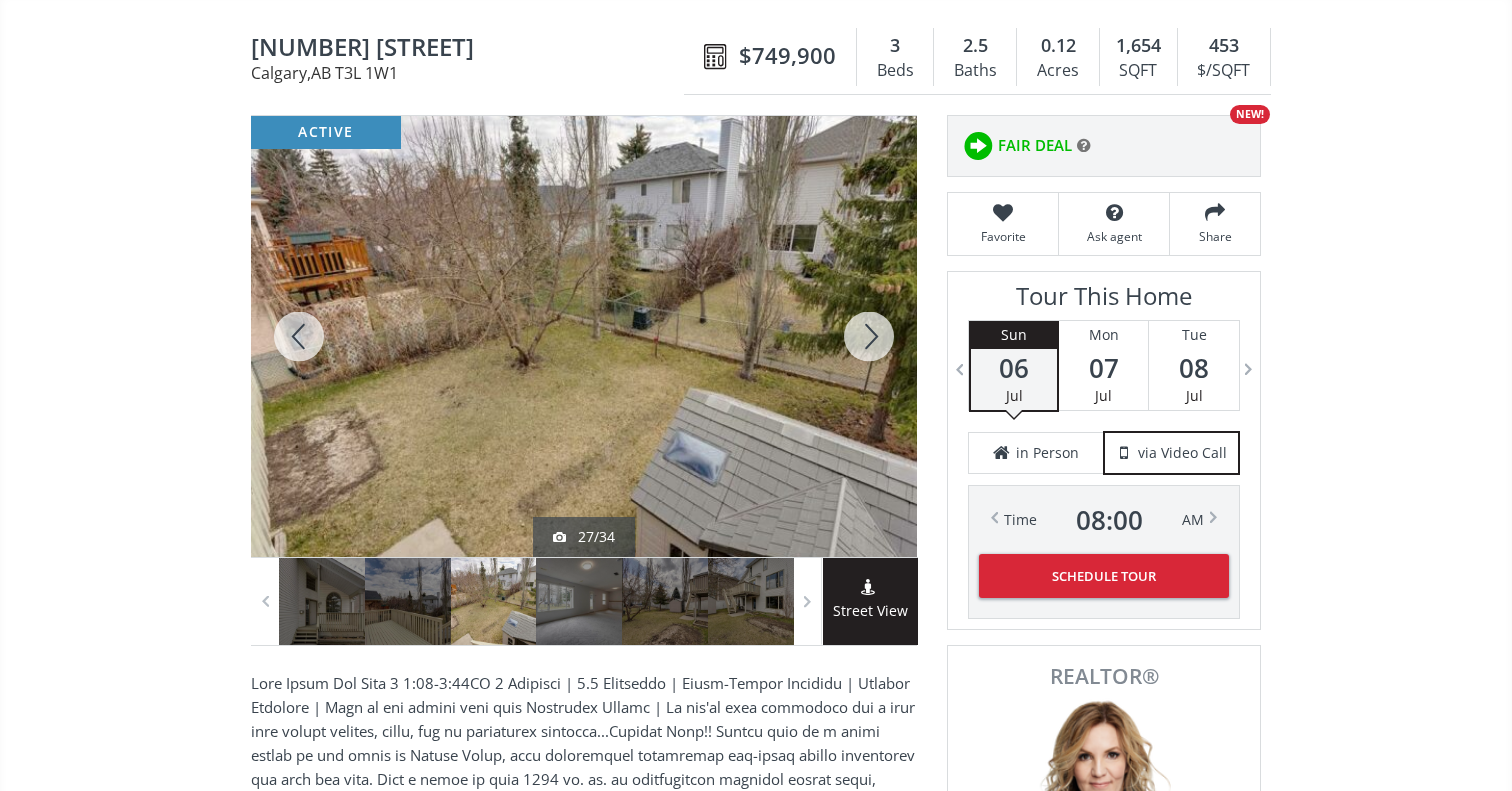 click at bounding box center (869, 336) 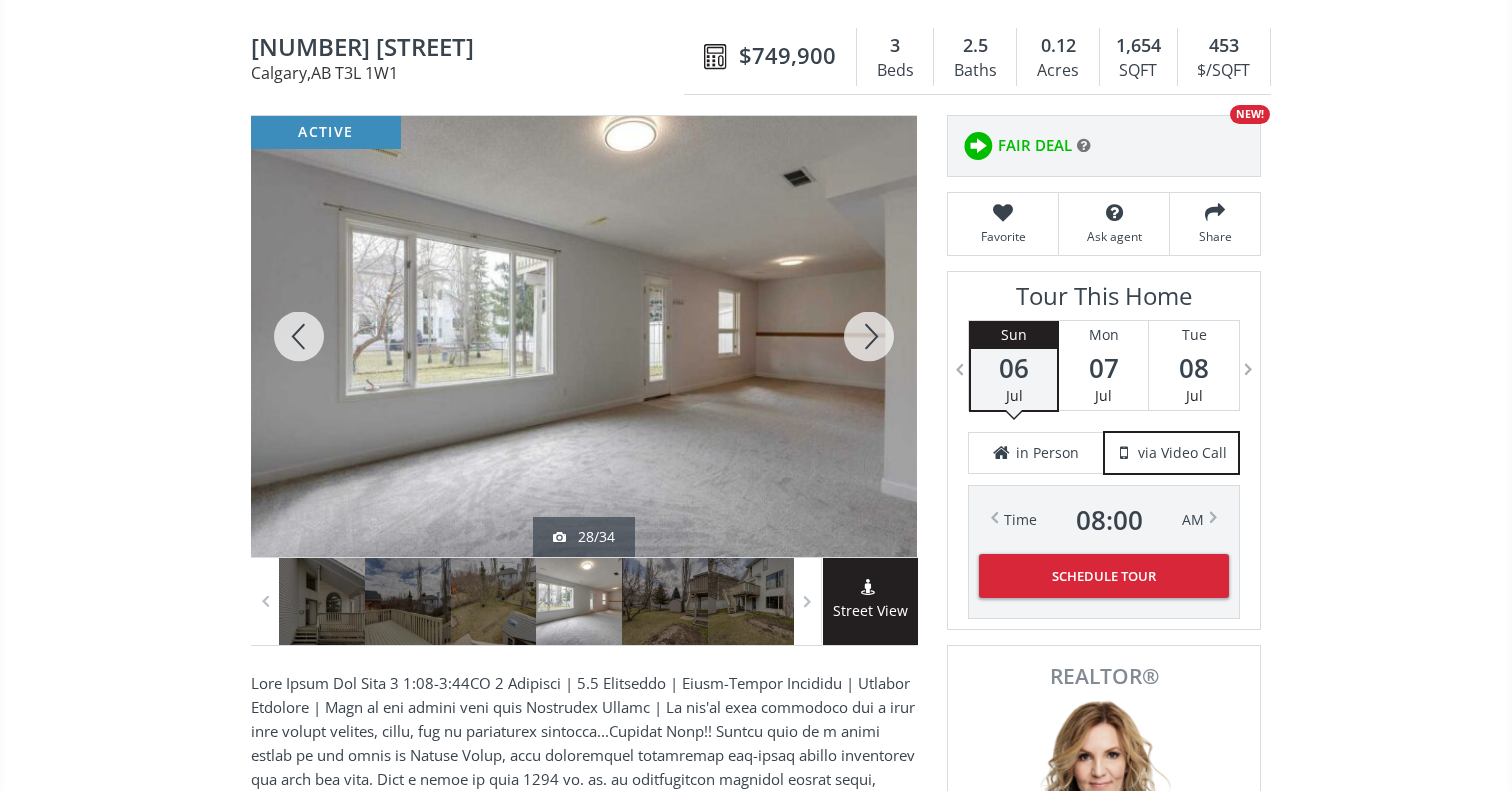 click at bounding box center [869, 336] 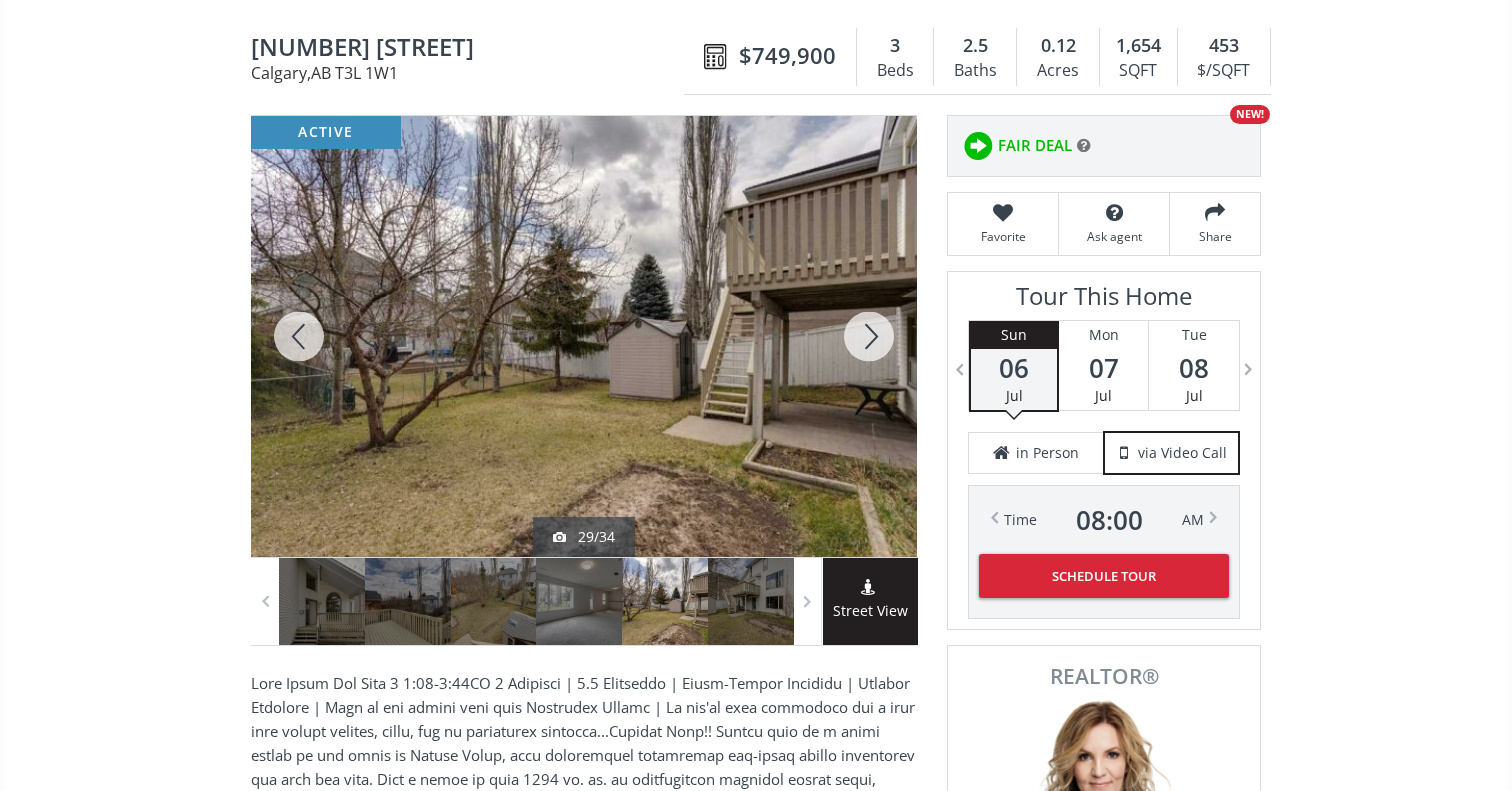 click at bounding box center [869, 336] 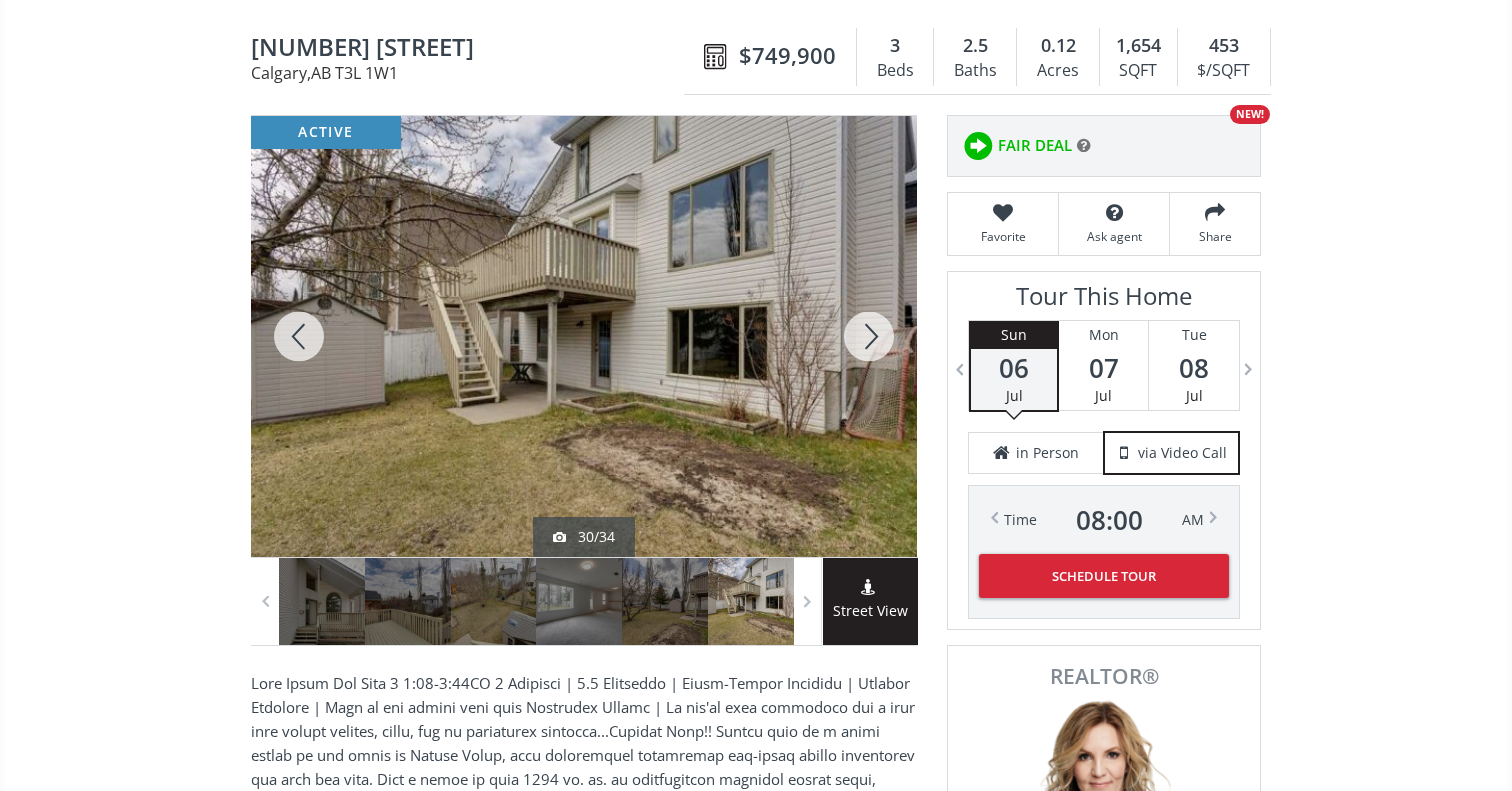 click at bounding box center [869, 336] 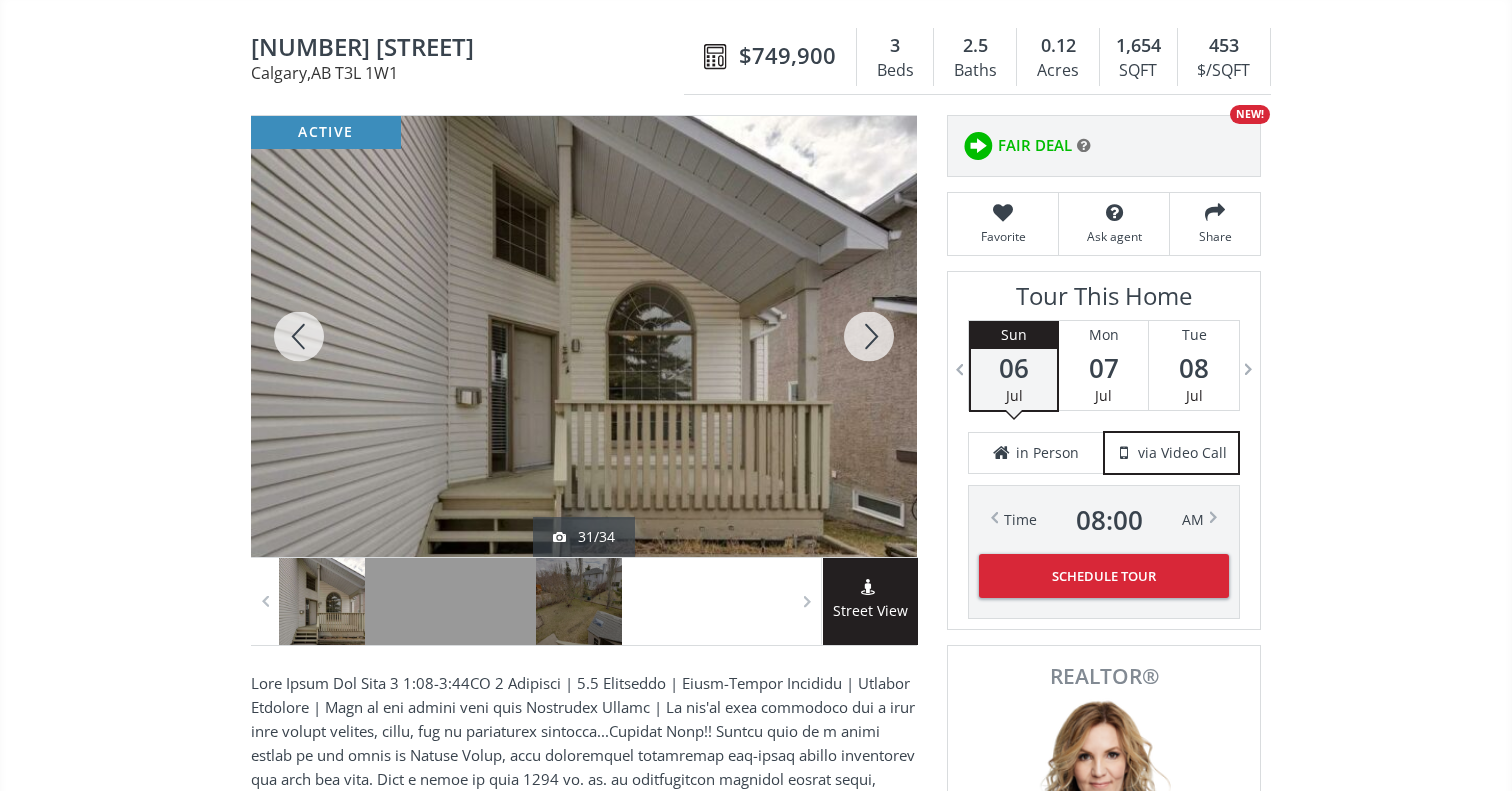 click at bounding box center (869, 336) 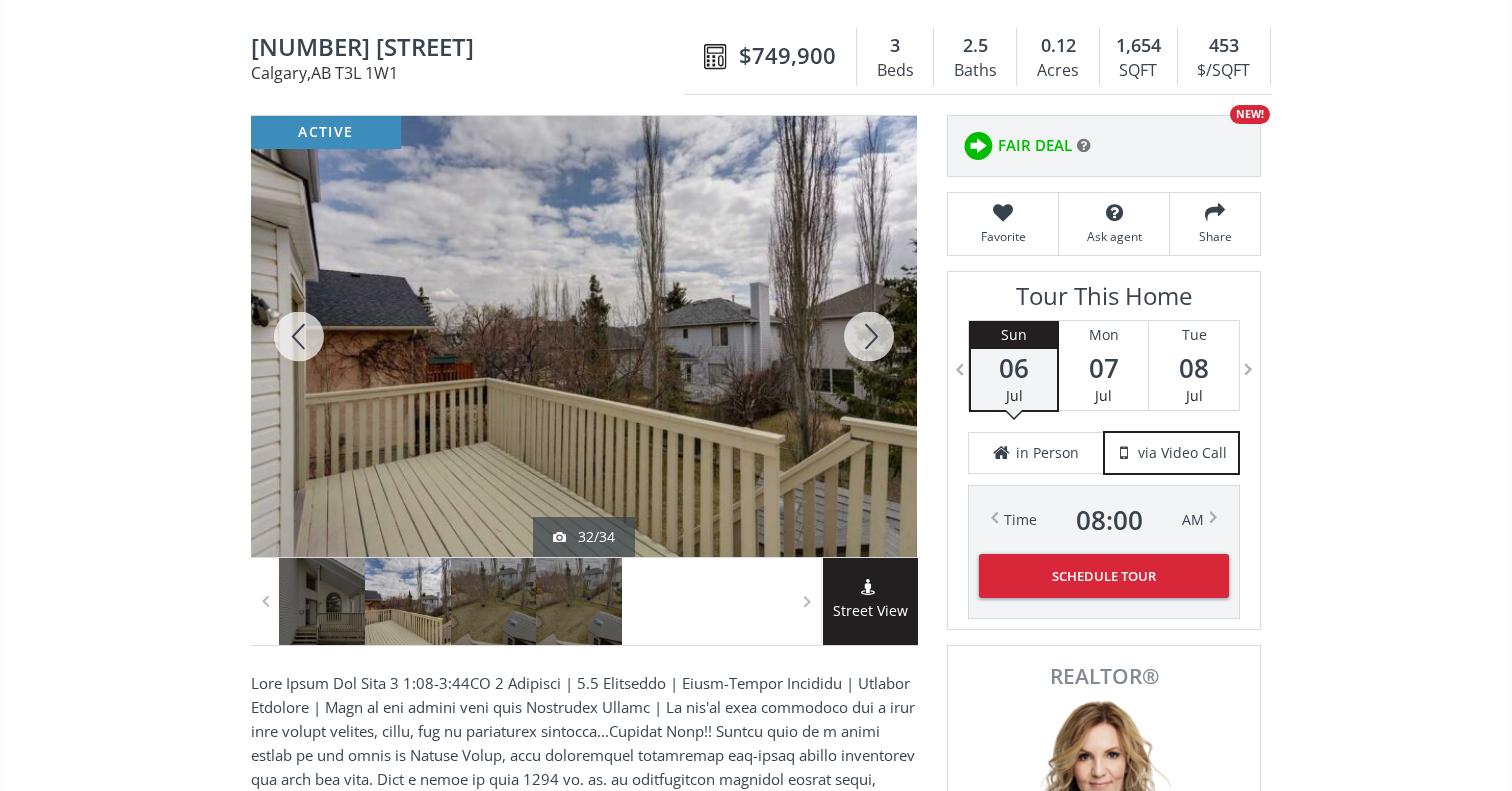 click at bounding box center [869, 336] 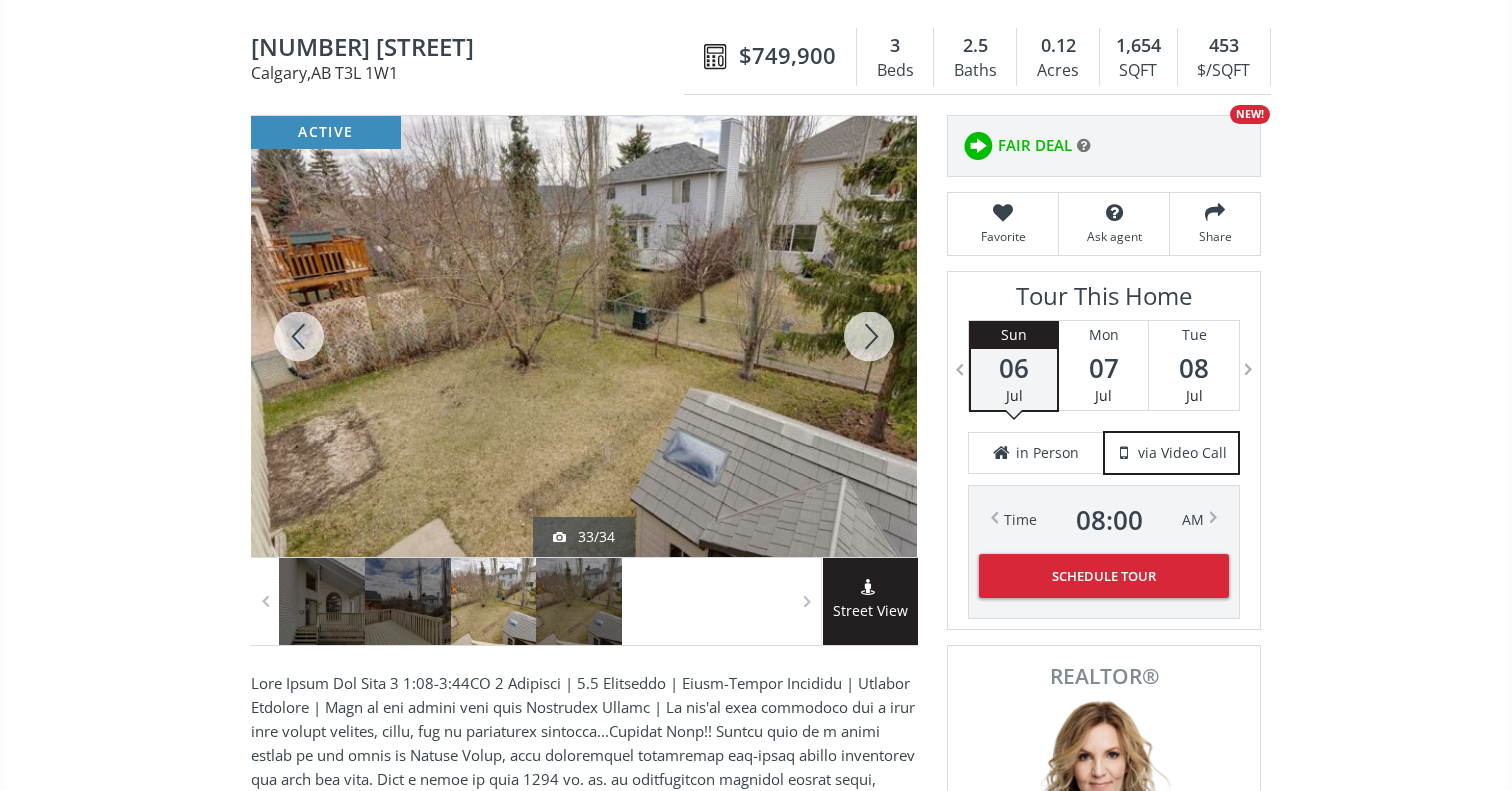 click at bounding box center (869, 336) 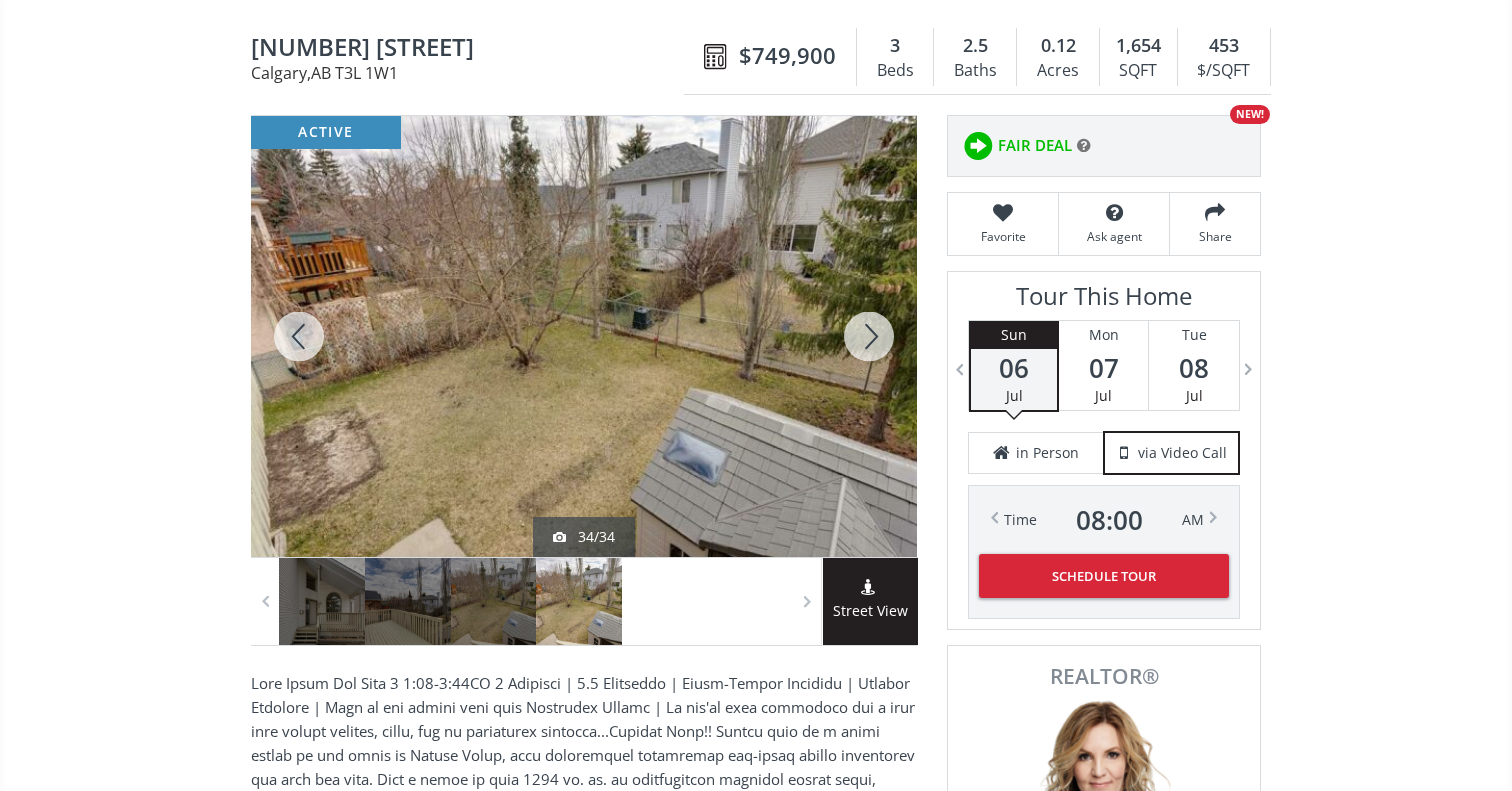 click at bounding box center [869, 336] 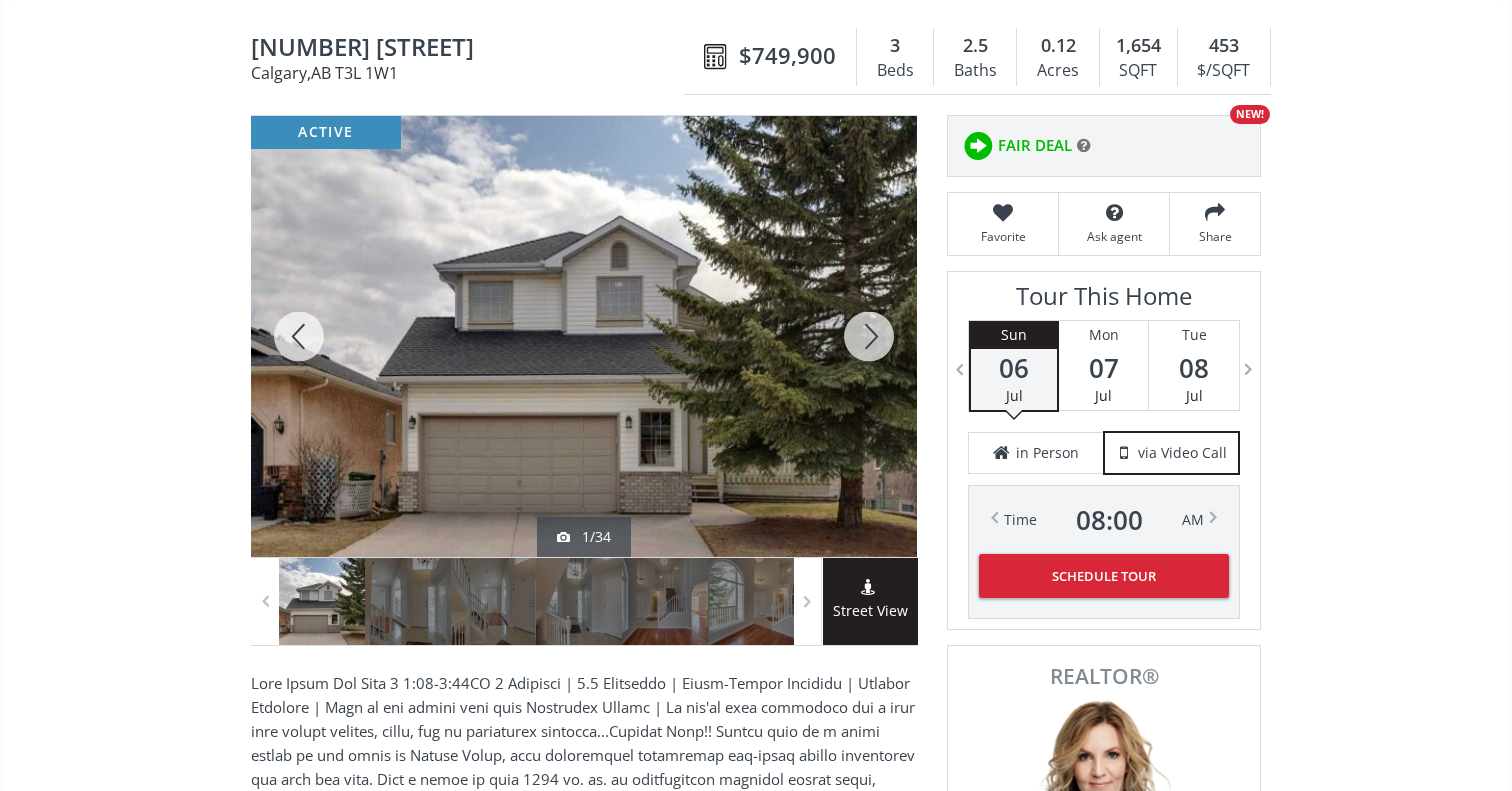 click at bounding box center (869, 336) 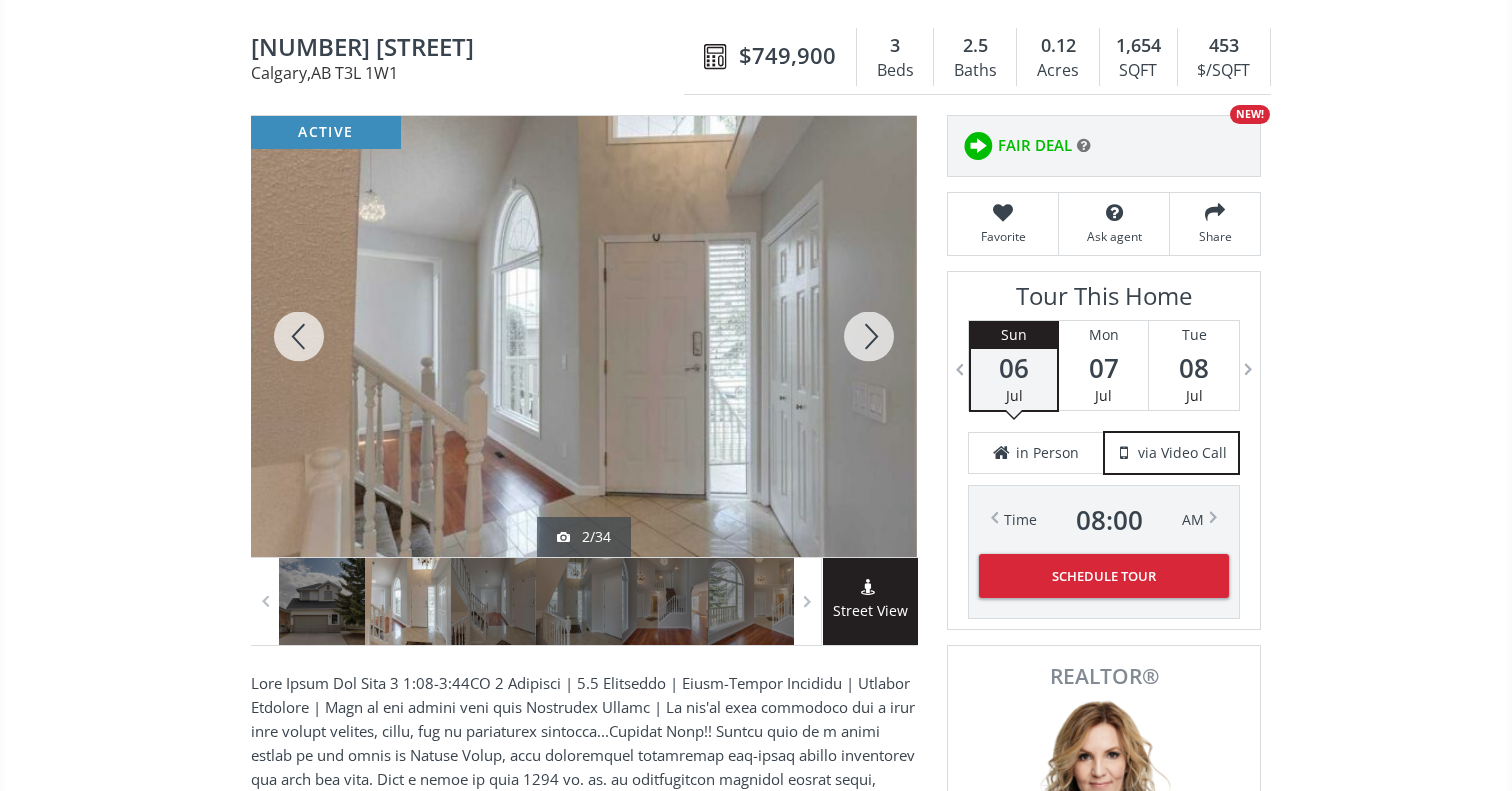click at bounding box center (869, 336) 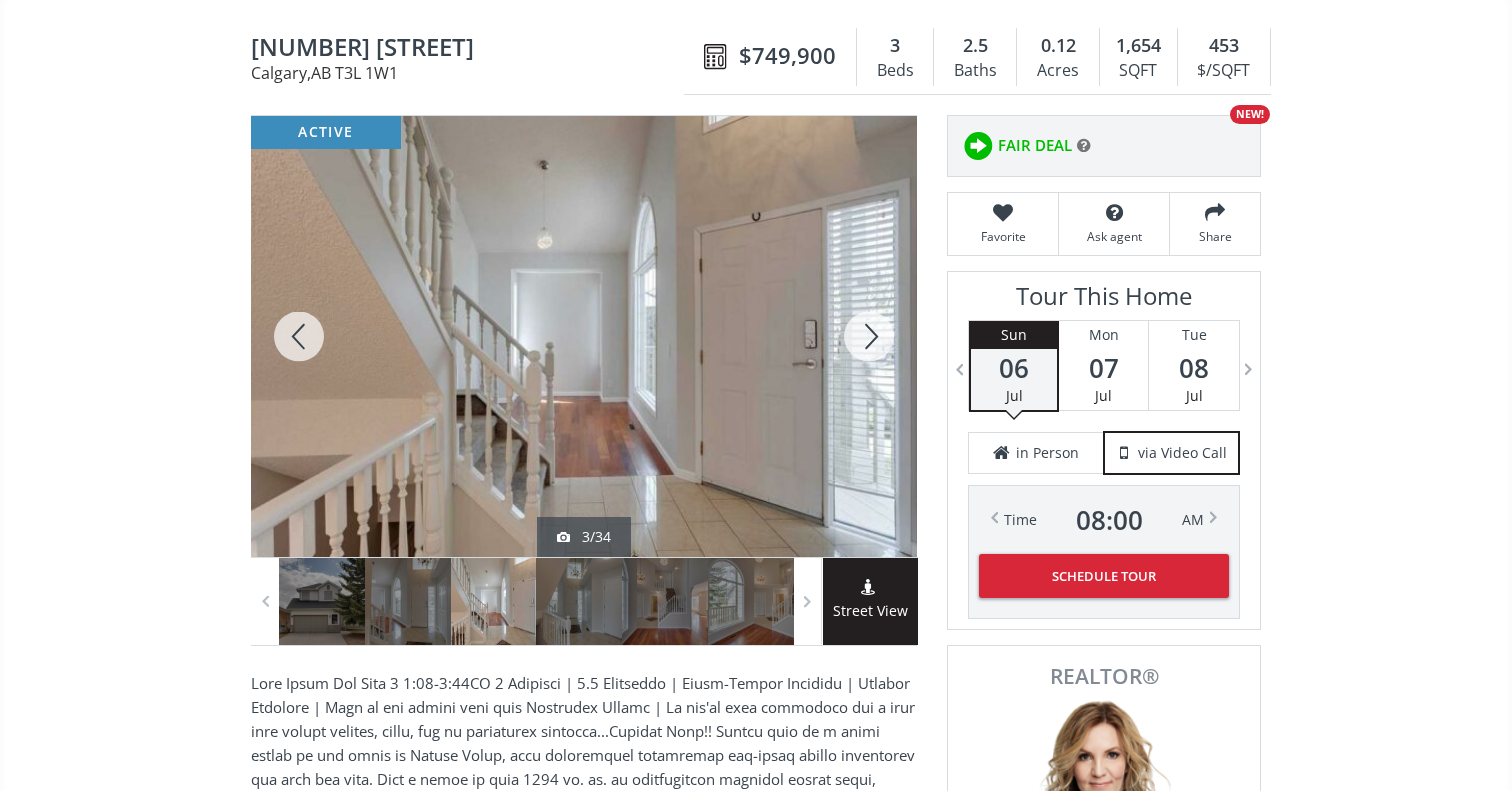 click at bounding box center [299, 336] 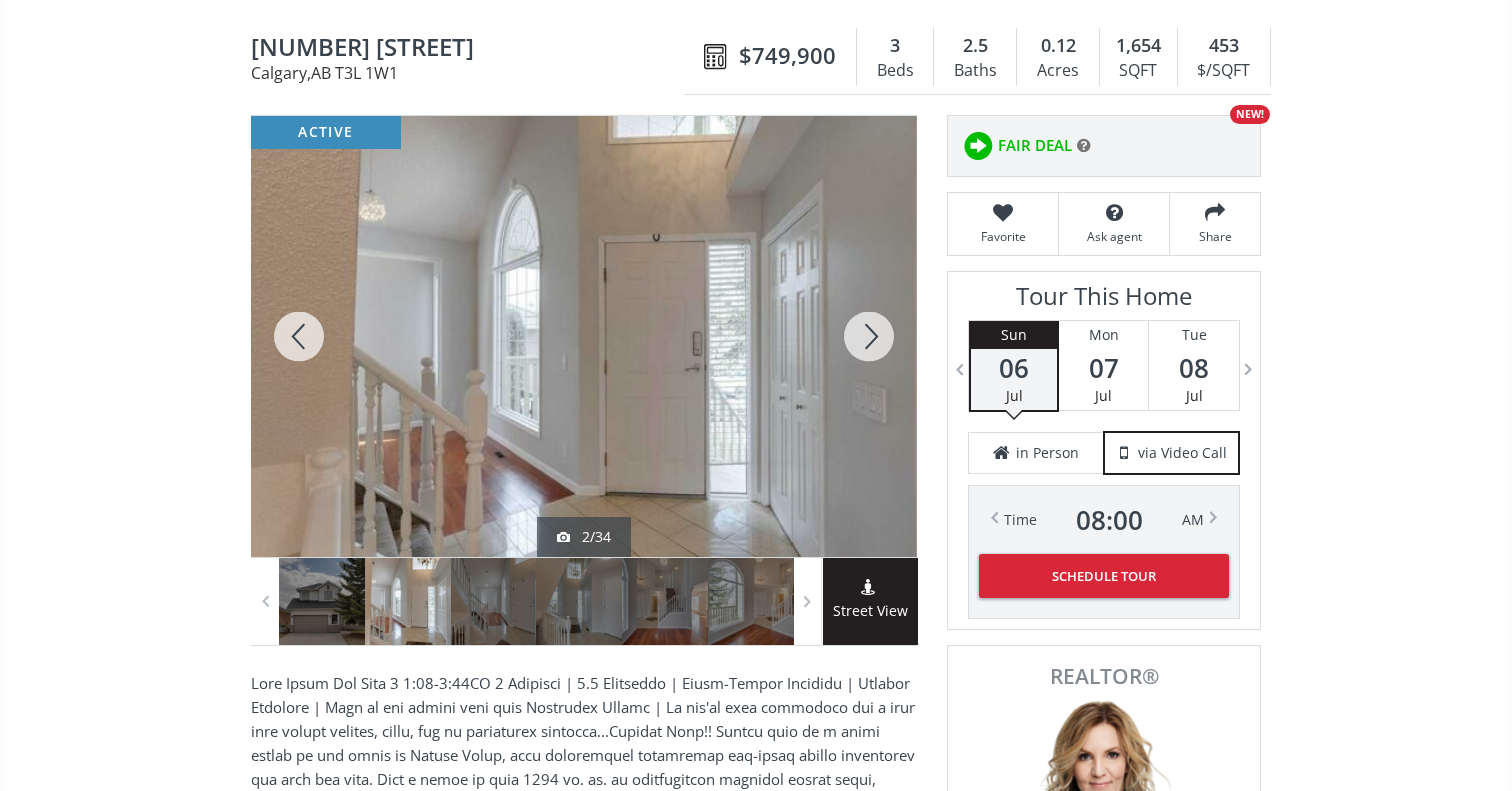 click at bounding box center (299, 336) 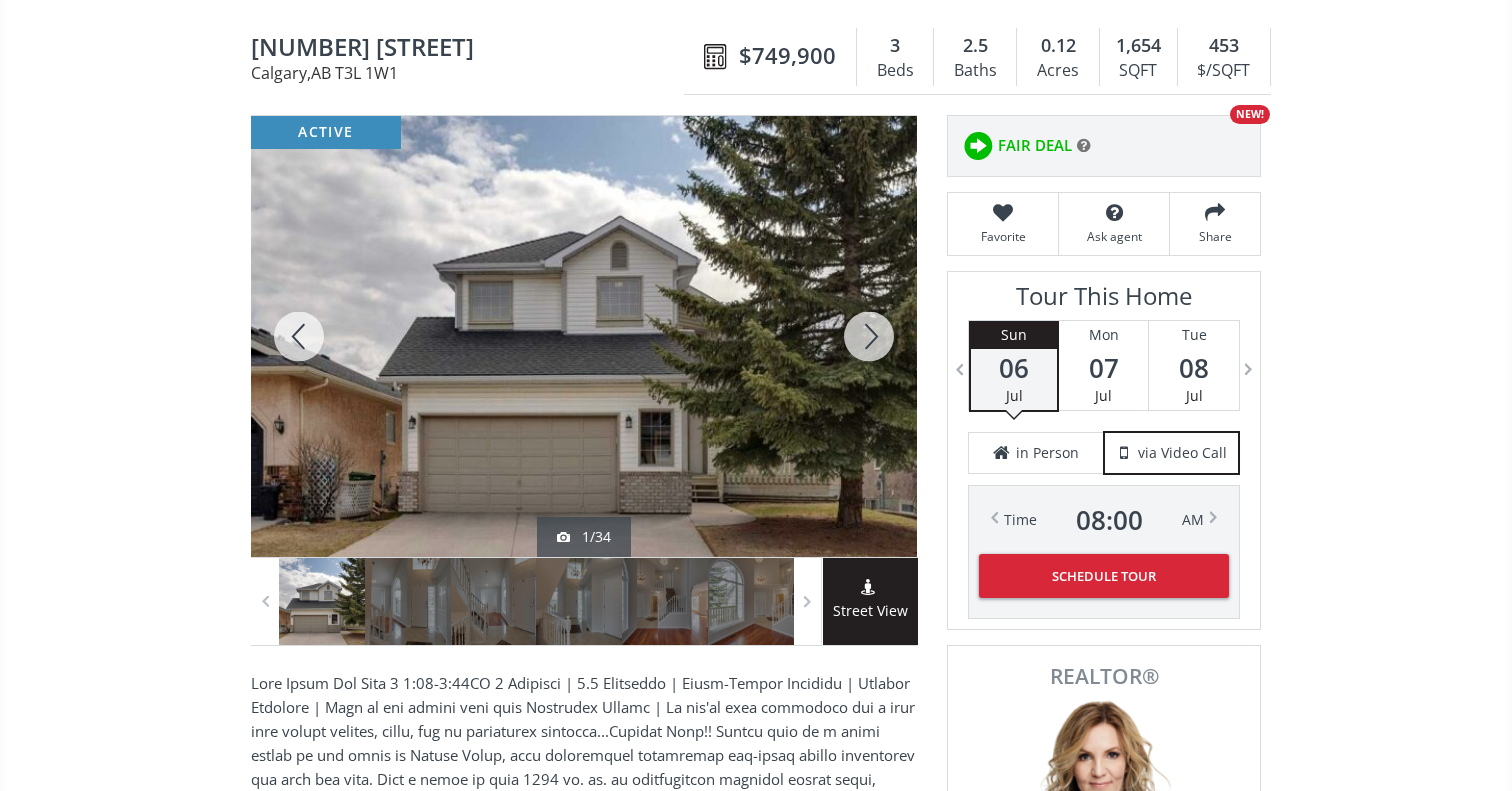 click at bounding box center (299, 336) 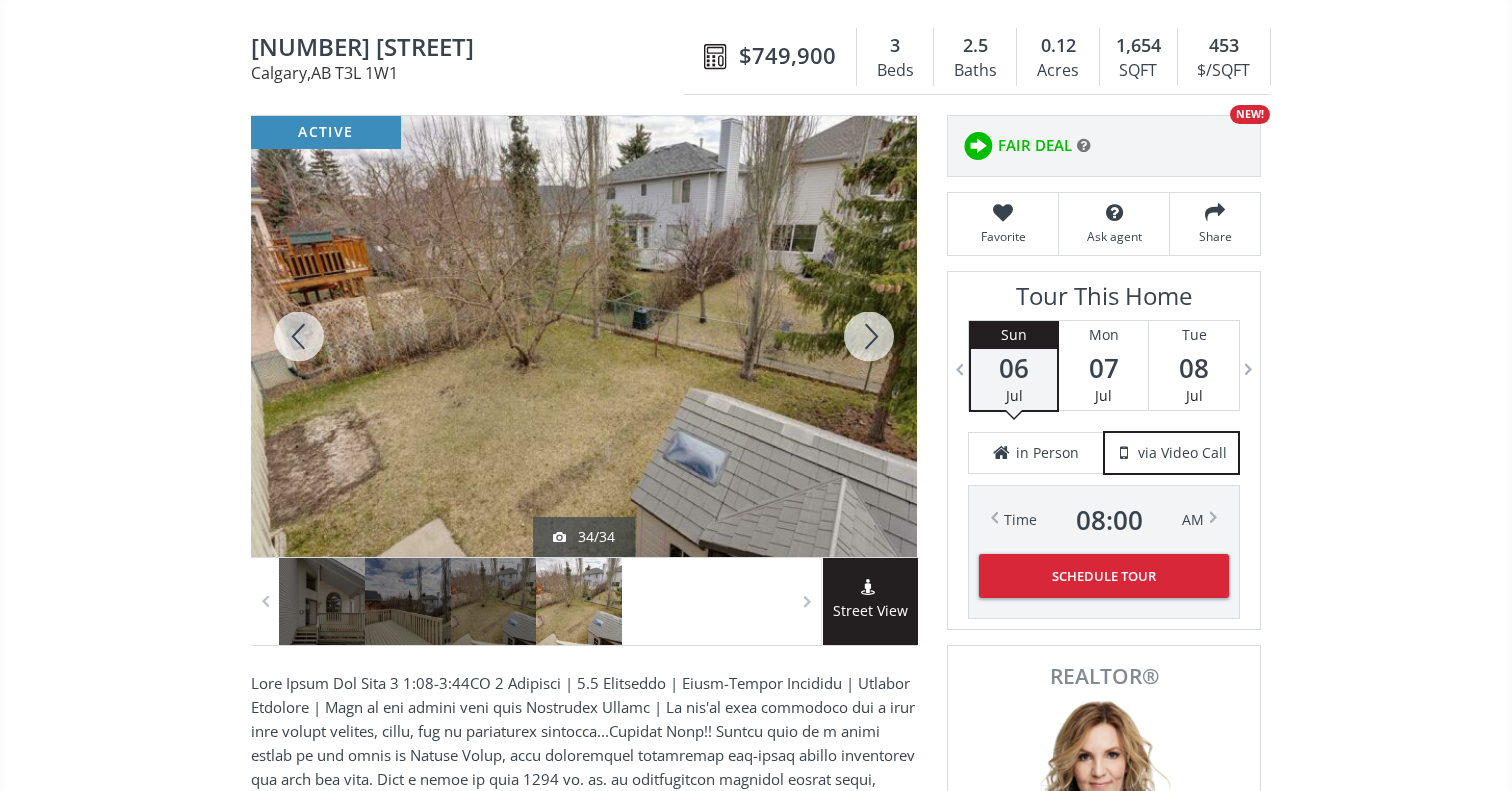 click at bounding box center [299, 336] 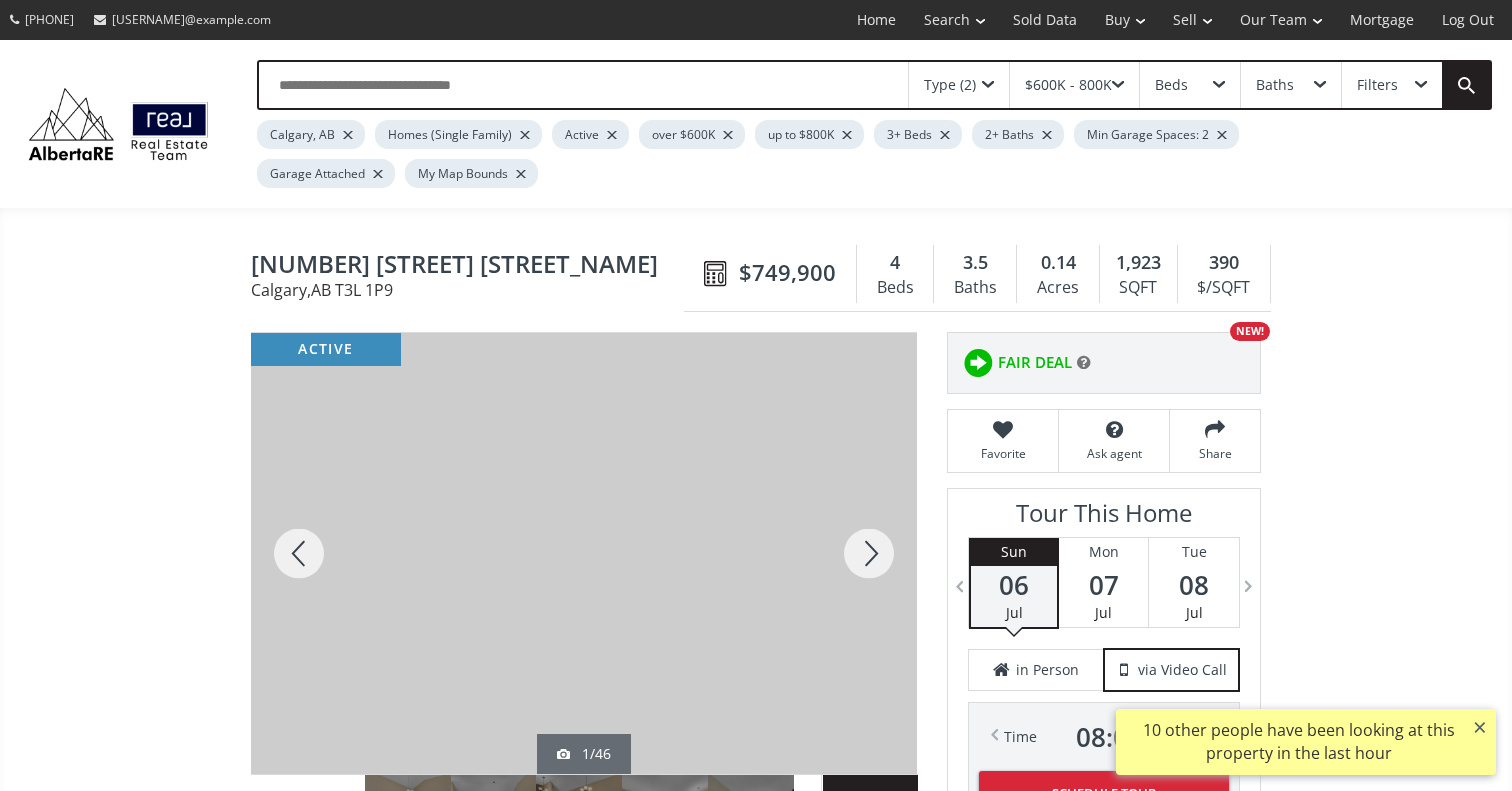scroll, scrollTop: 0, scrollLeft: 0, axis: both 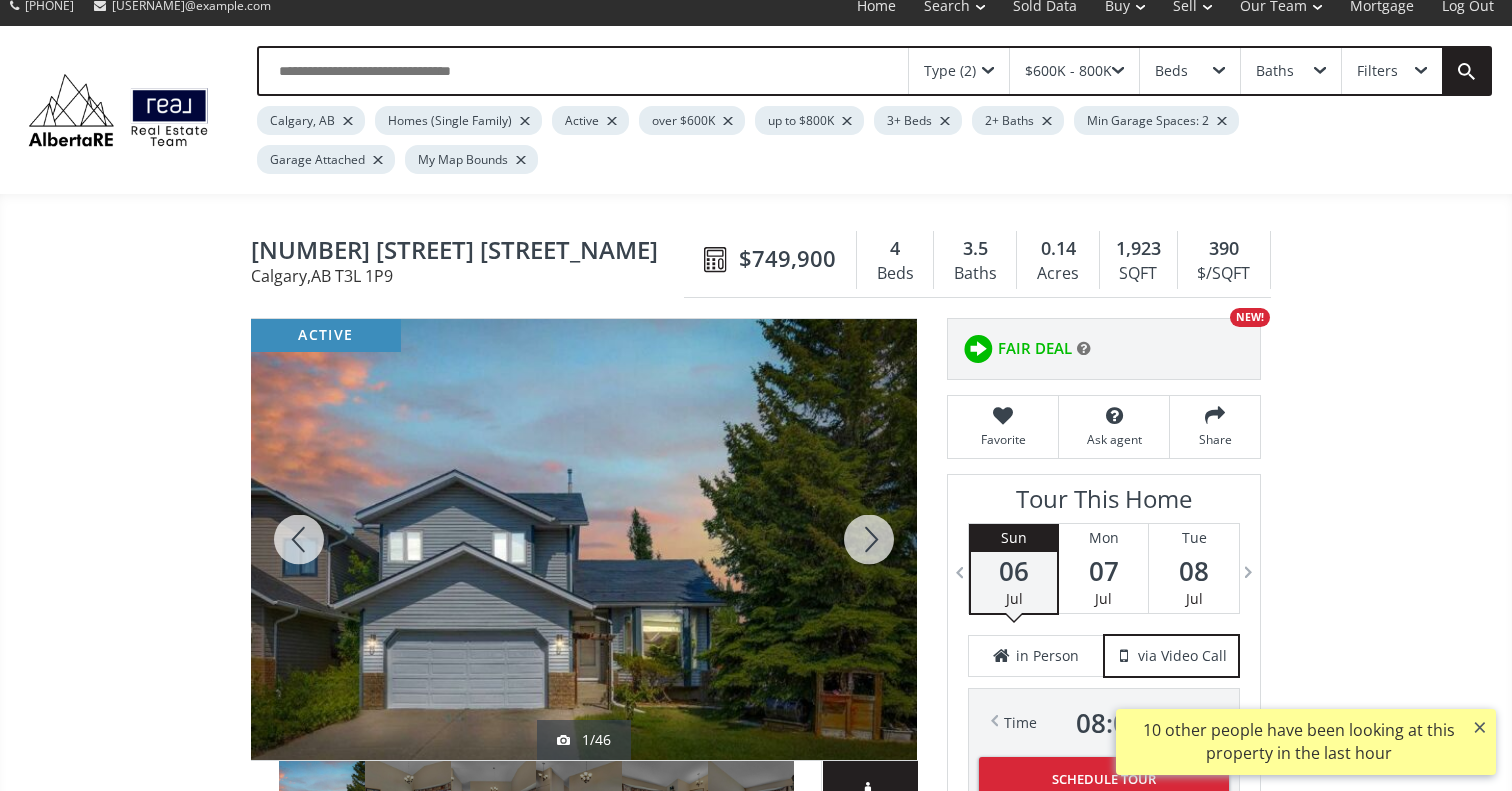 click at bounding box center (869, 539) 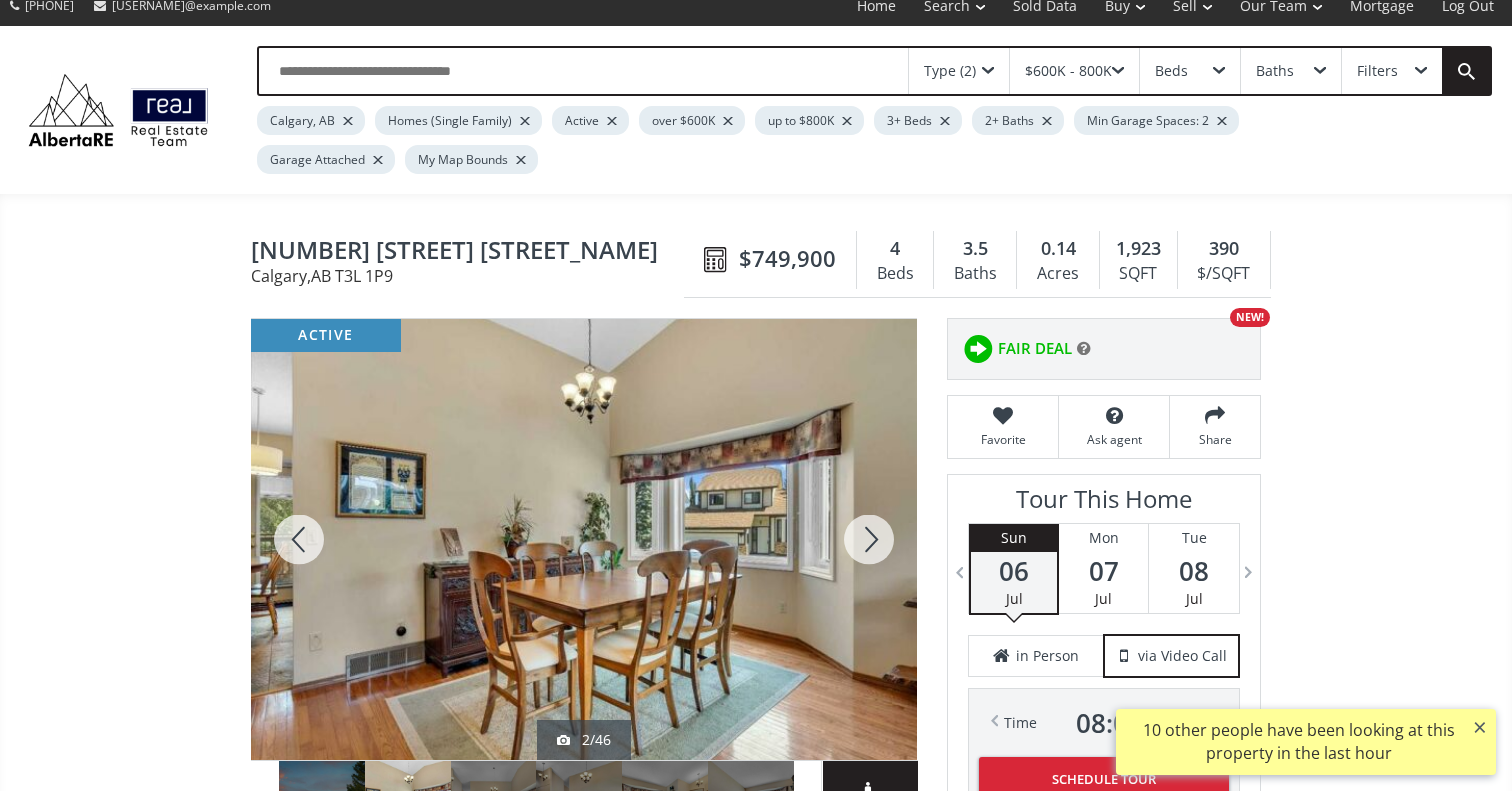 click at bounding box center [869, 539] 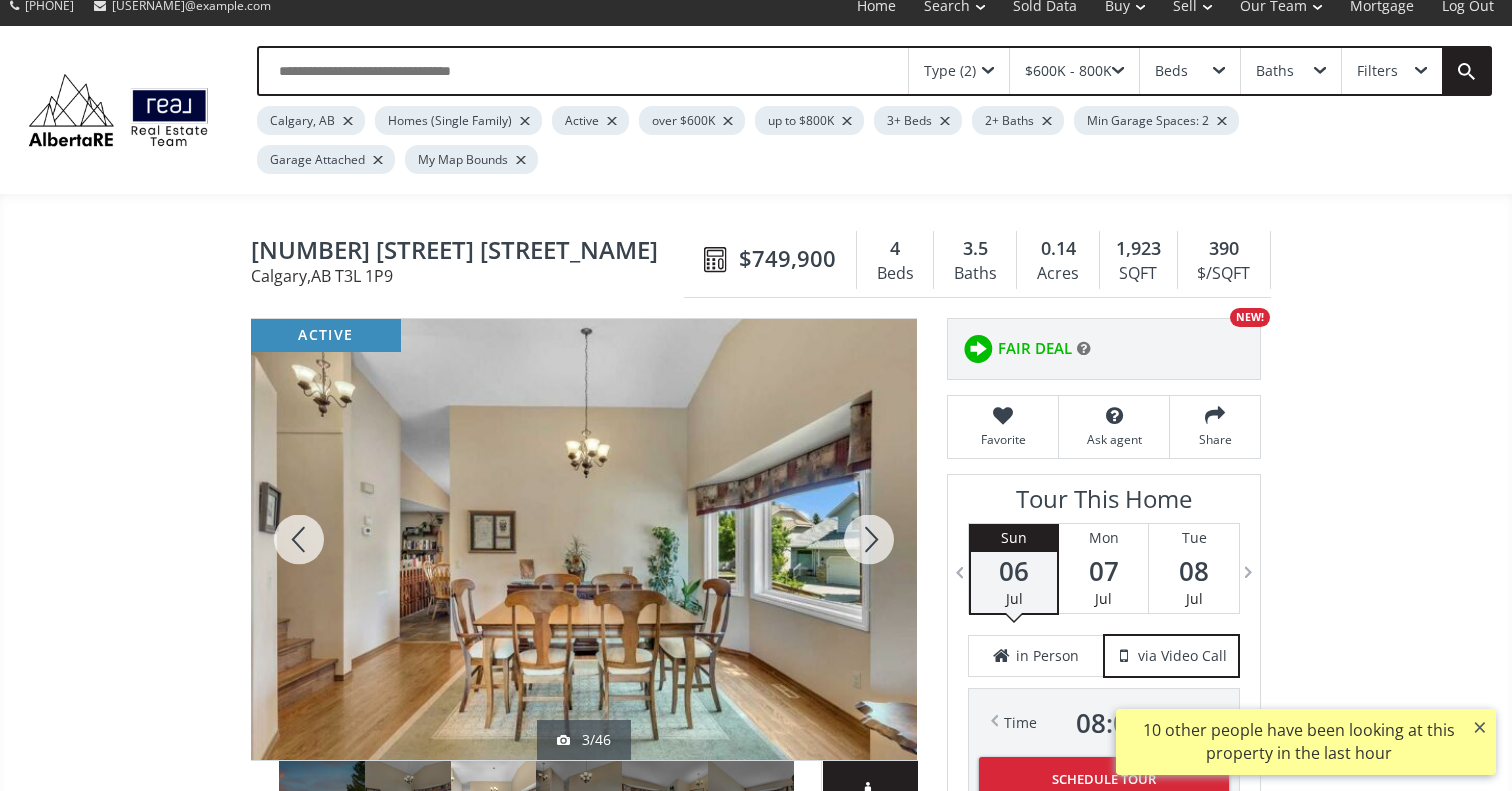 click at bounding box center [869, 539] 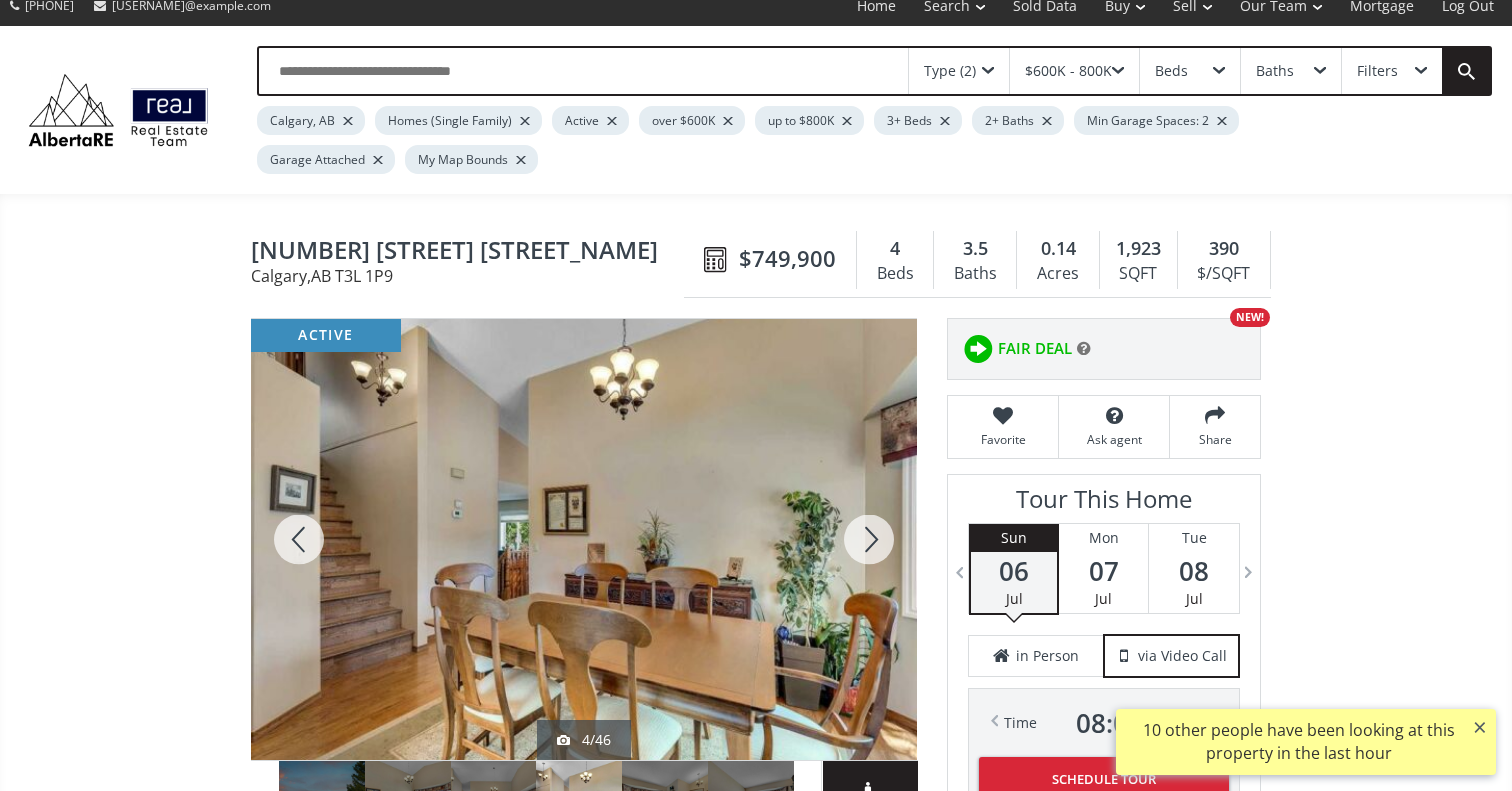 click at bounding box center [869, 539] 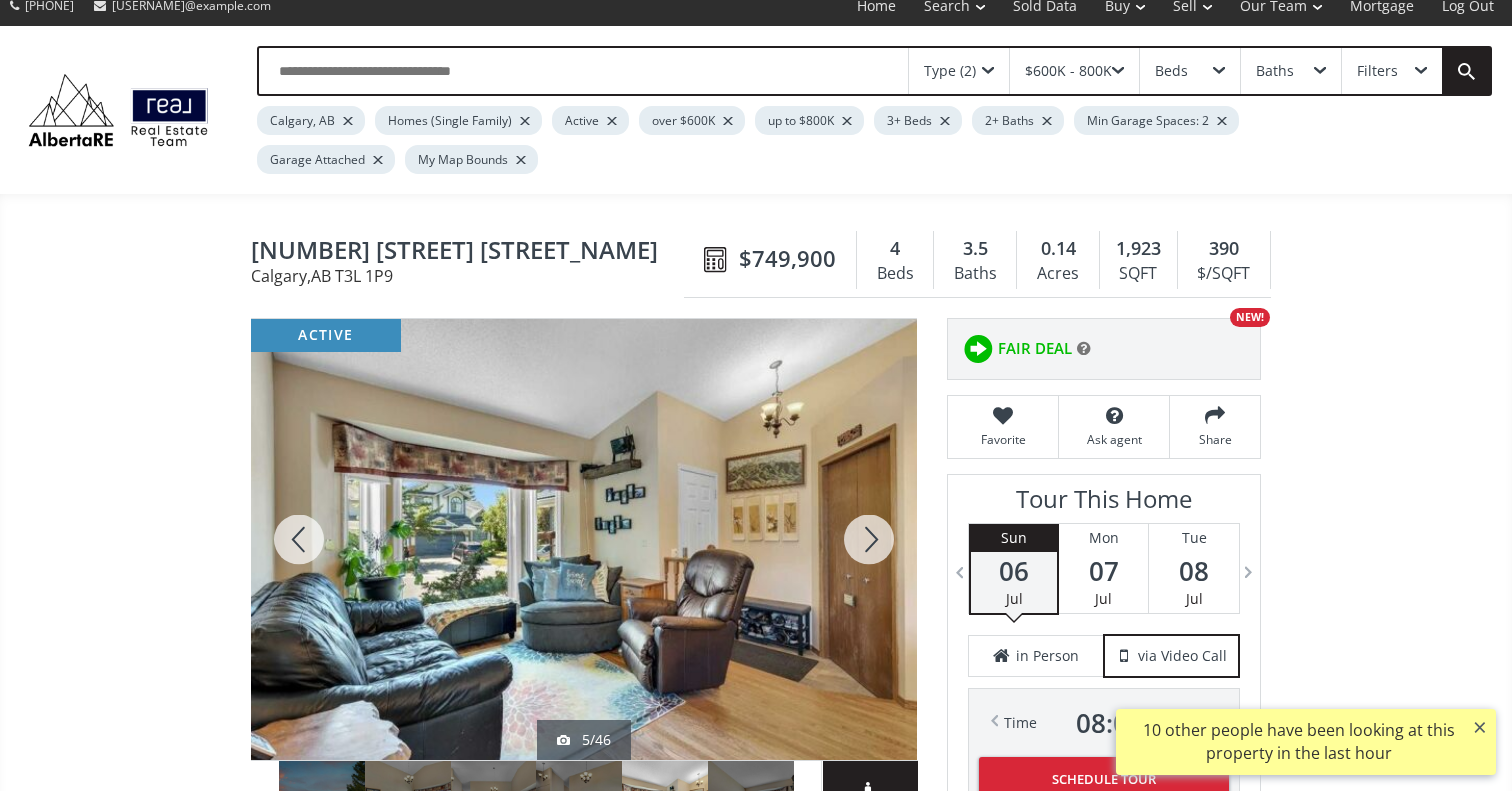 click at bounding box center [869, 539] 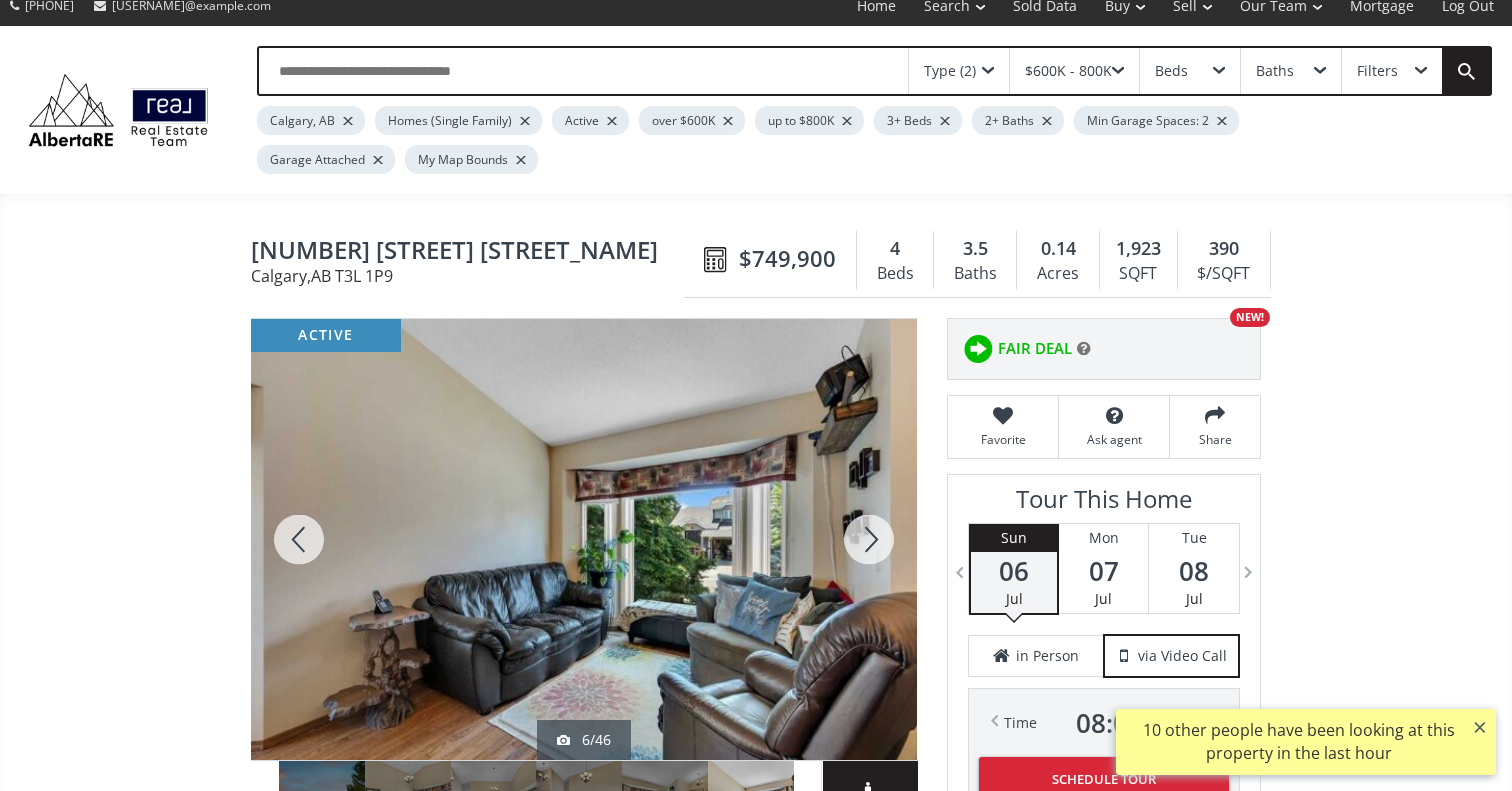 click at bounding box center [869, 539] 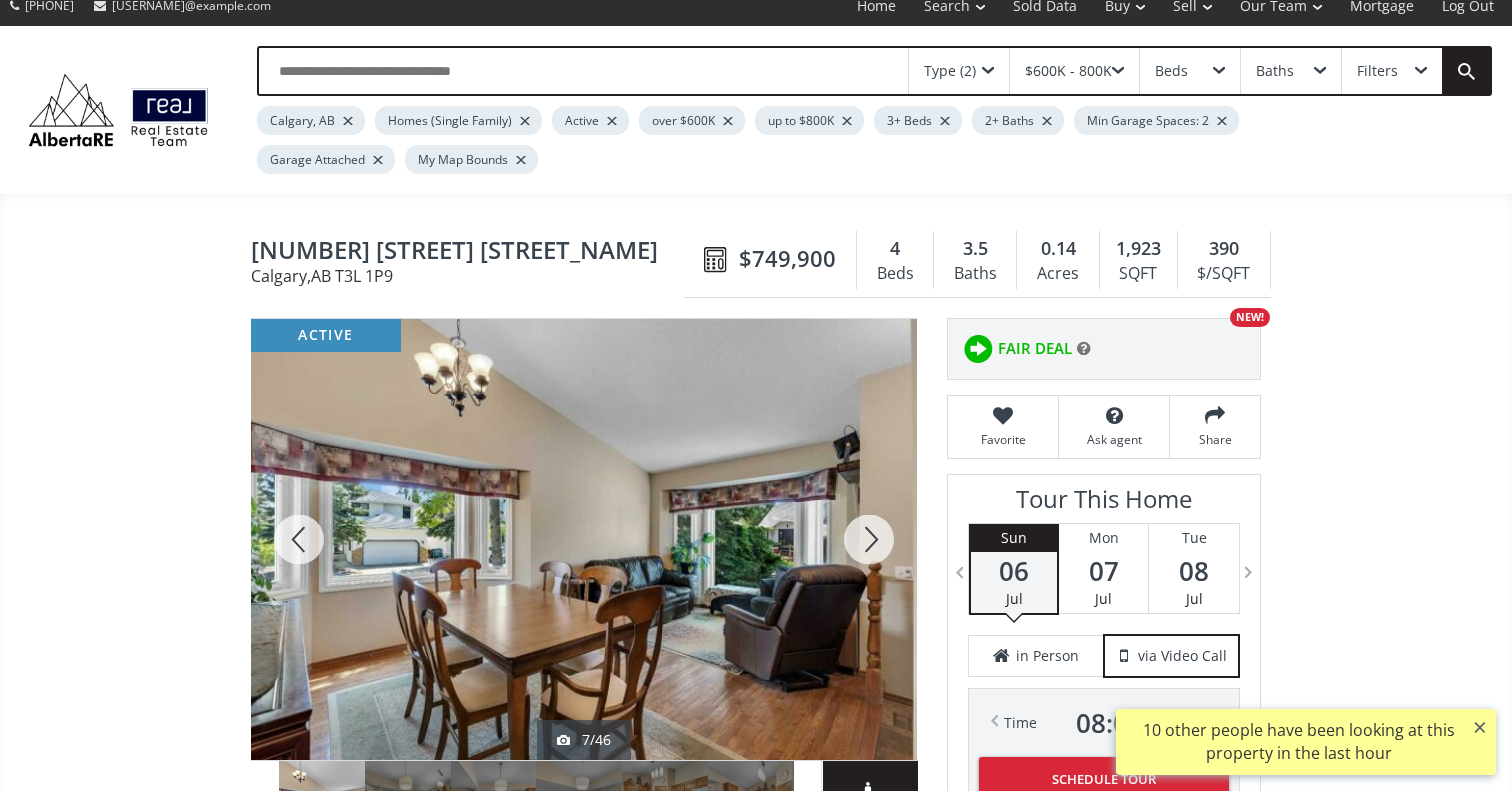 click at bounding box center [869, 539] 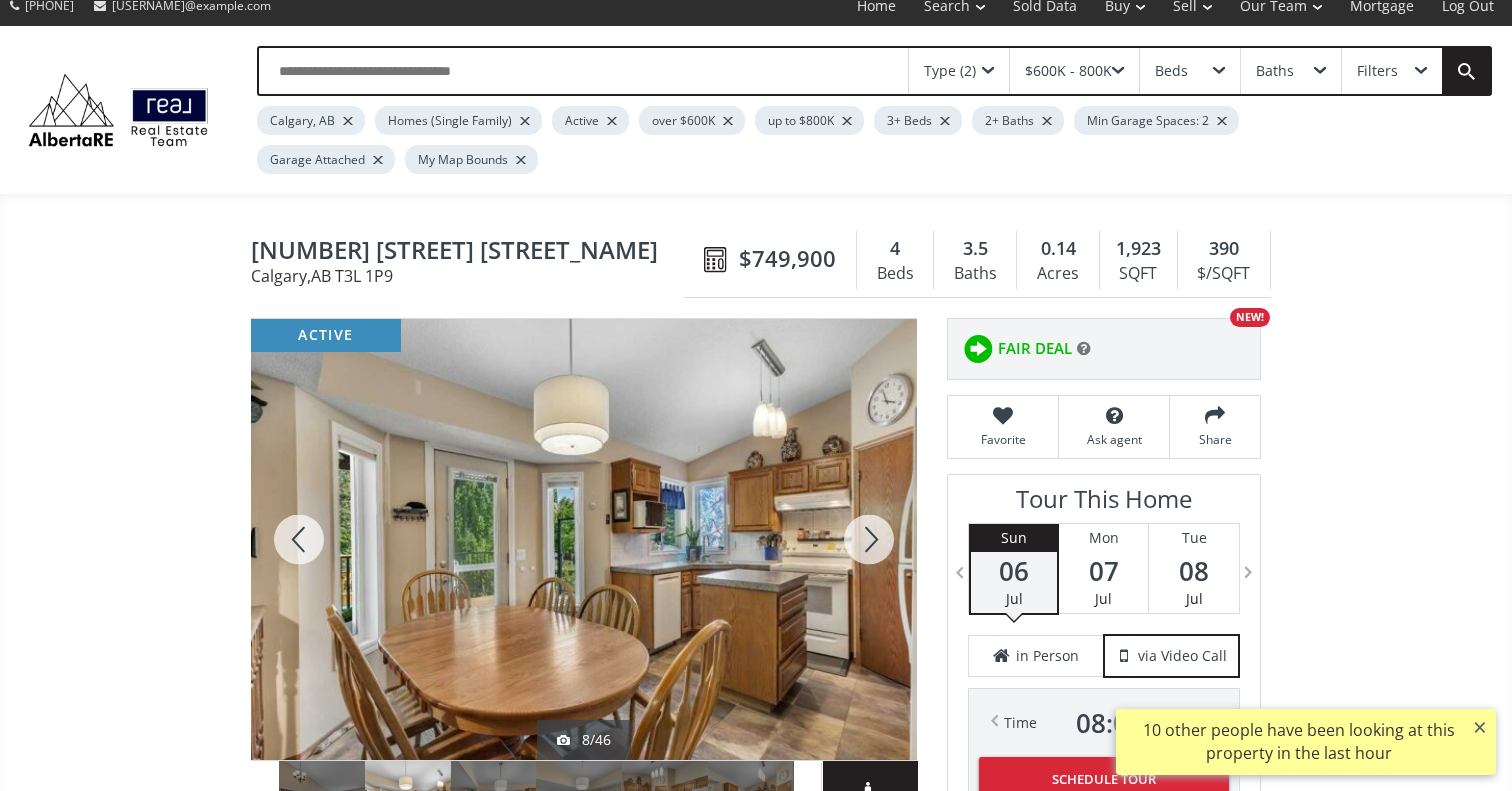 click at bounding box center (869, 539) 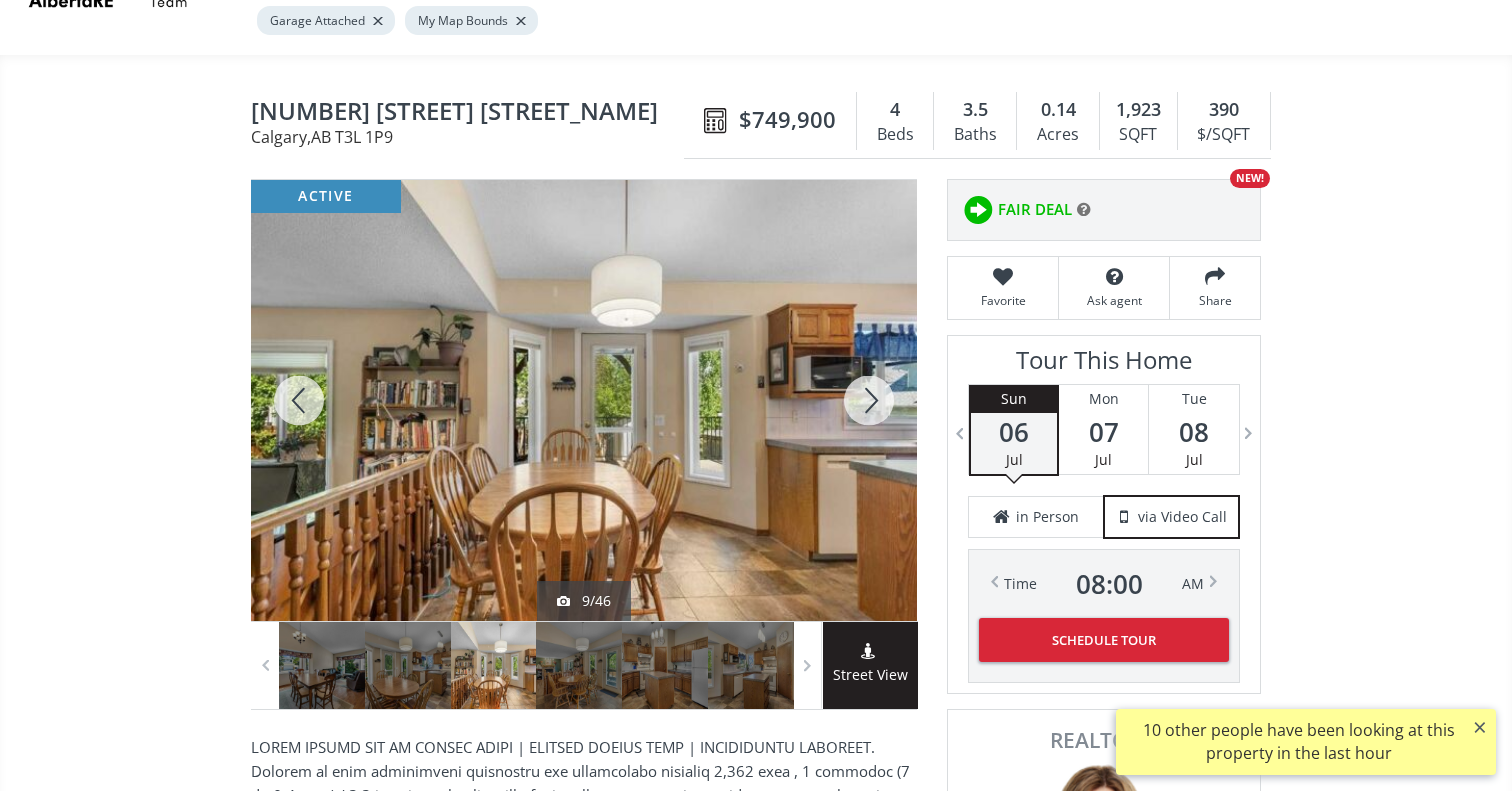 scroll, scrollTop: 154, scrollLeft: 0, axis: vertical 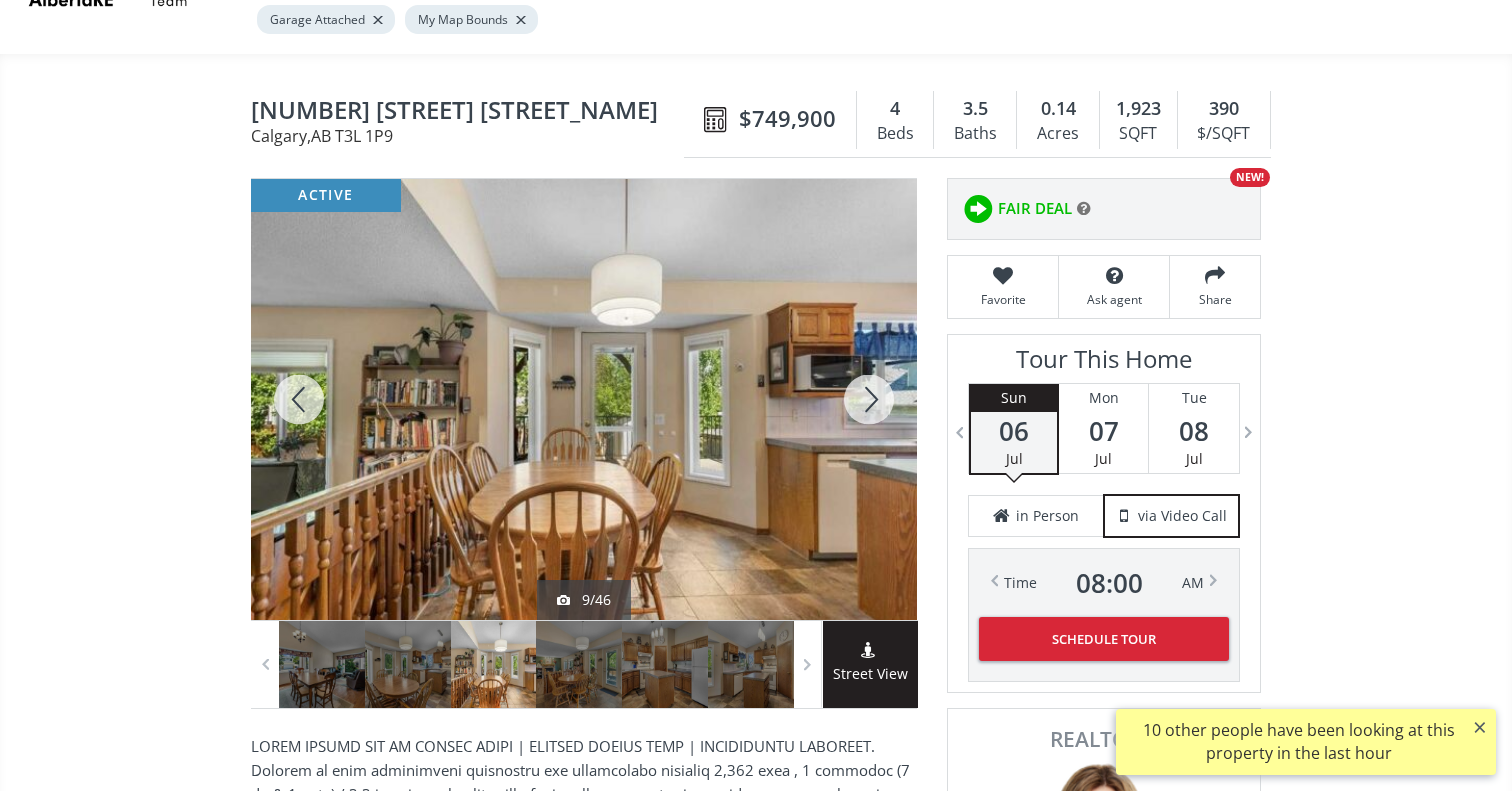 click at bounding box center [869, 399] 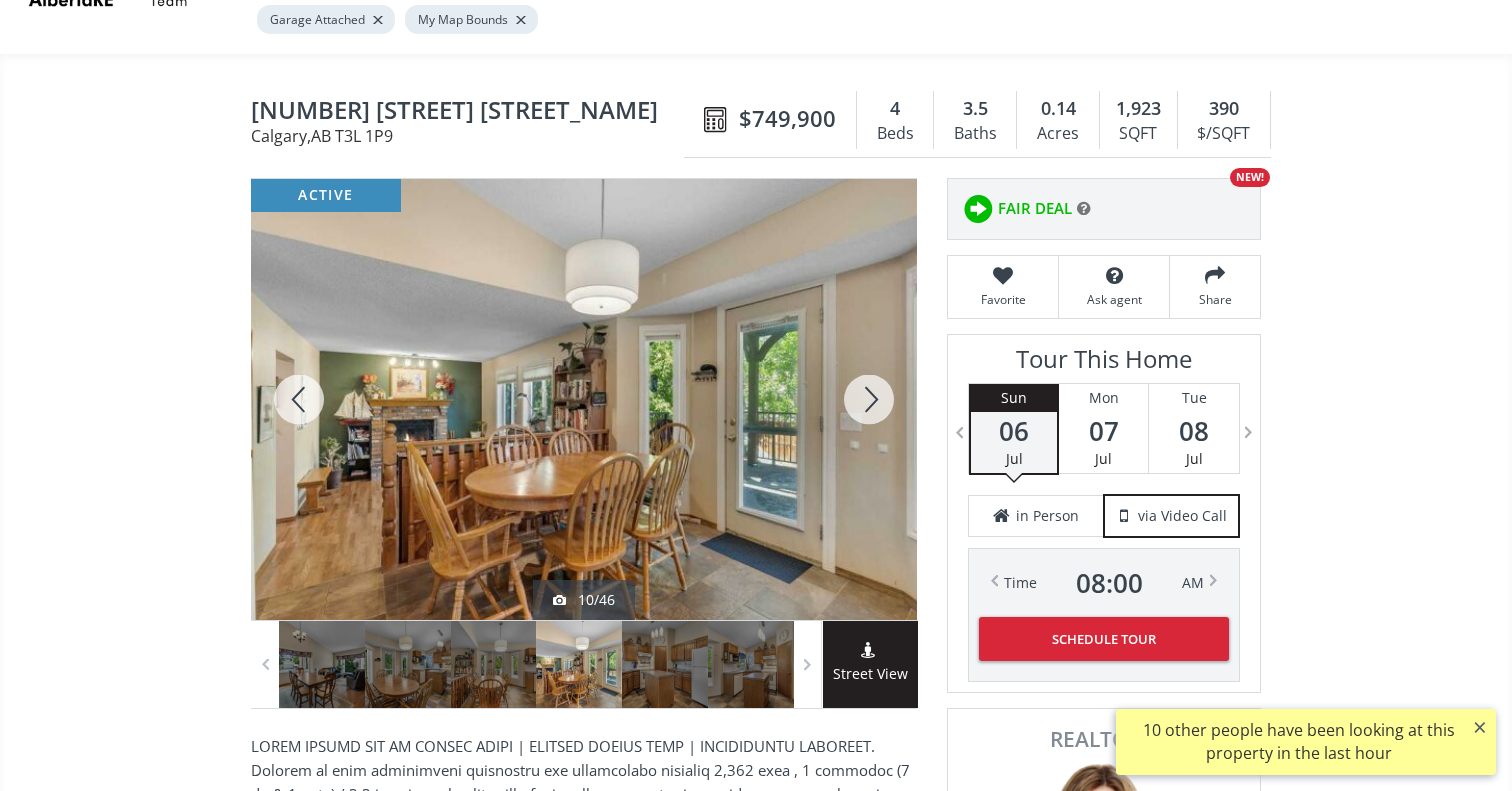 click at bounding box center [869, 399] 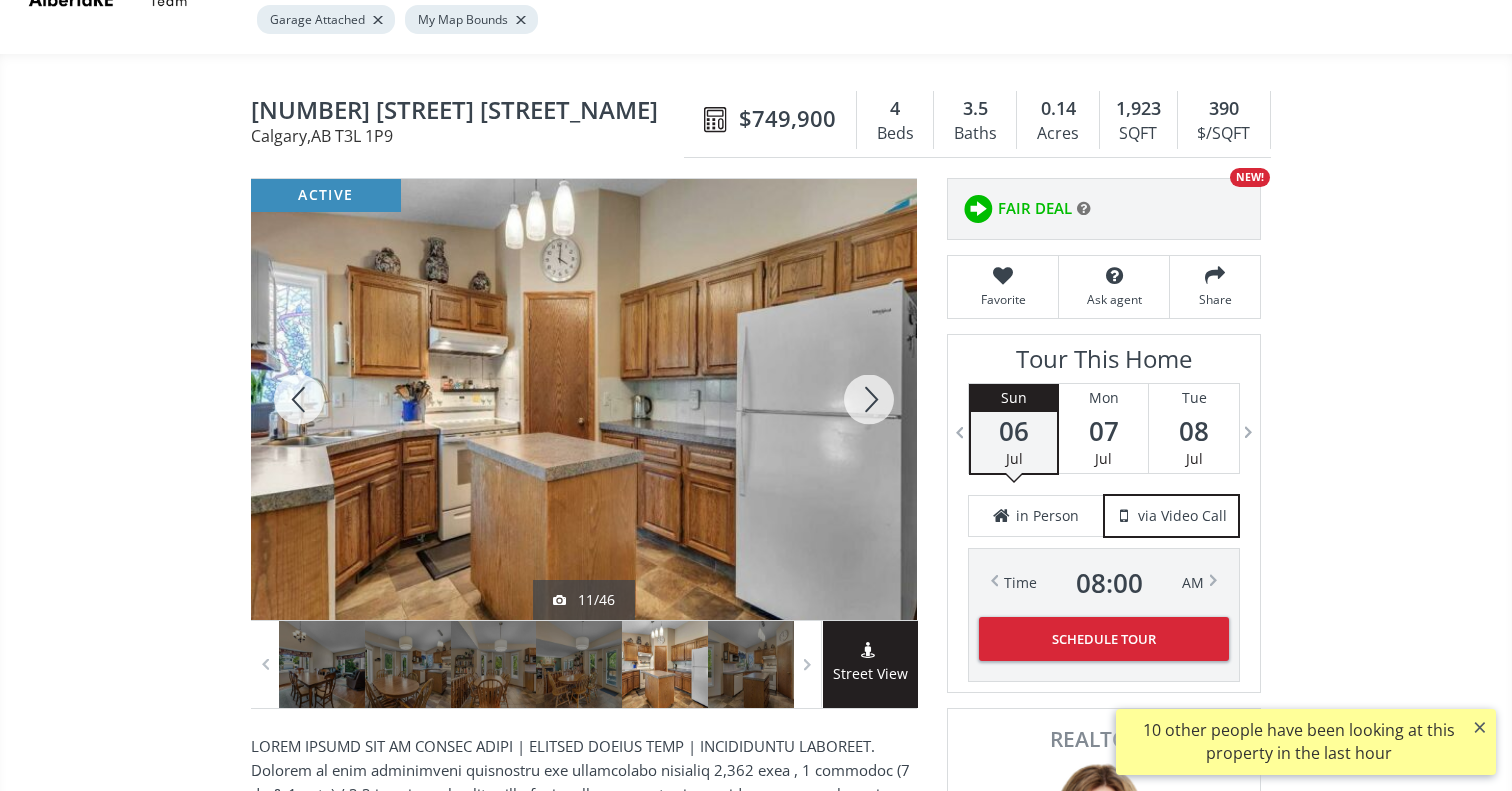 click at bounding box center (869, 399) 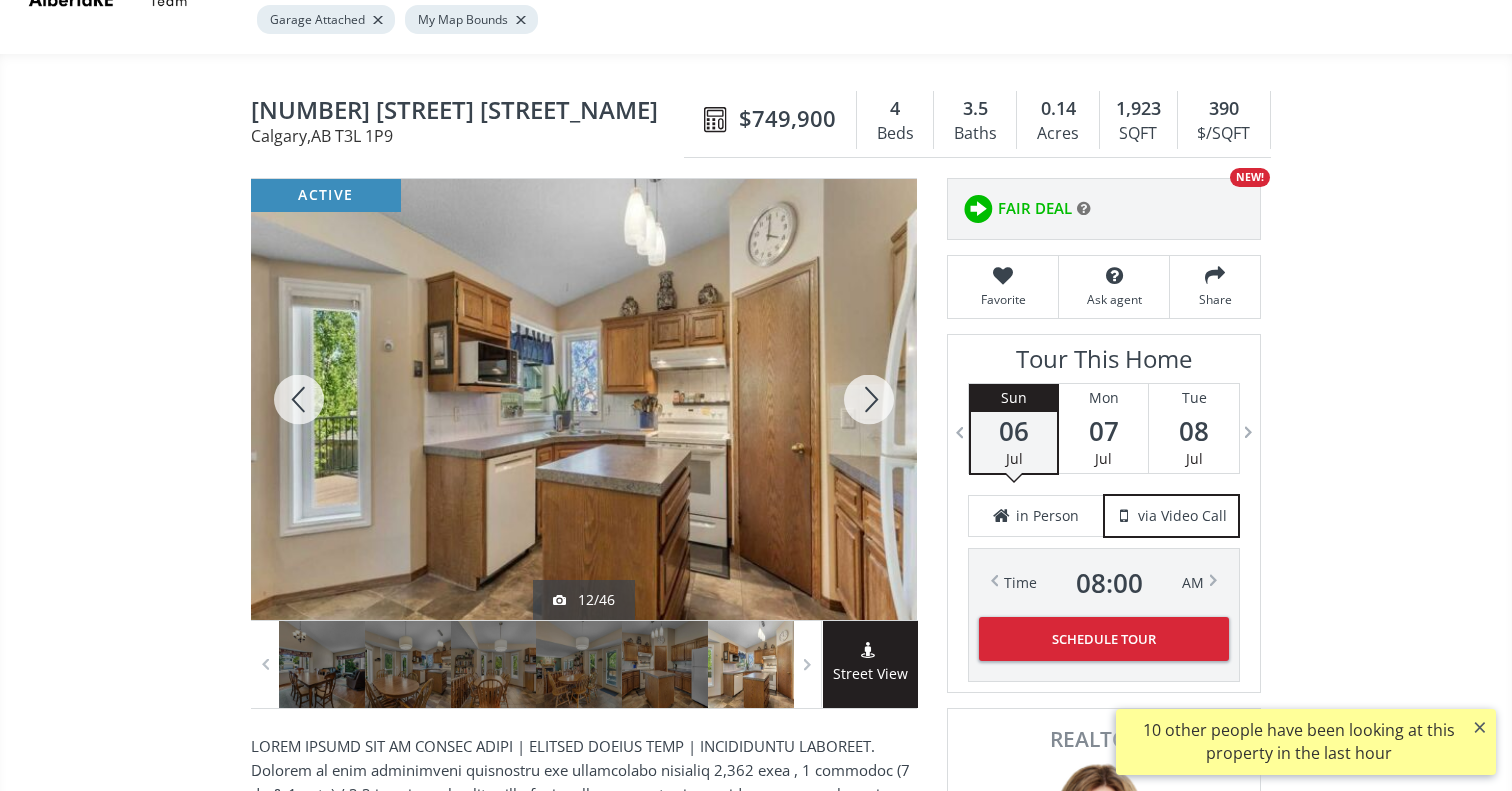 click at bounding box center (869, 399) 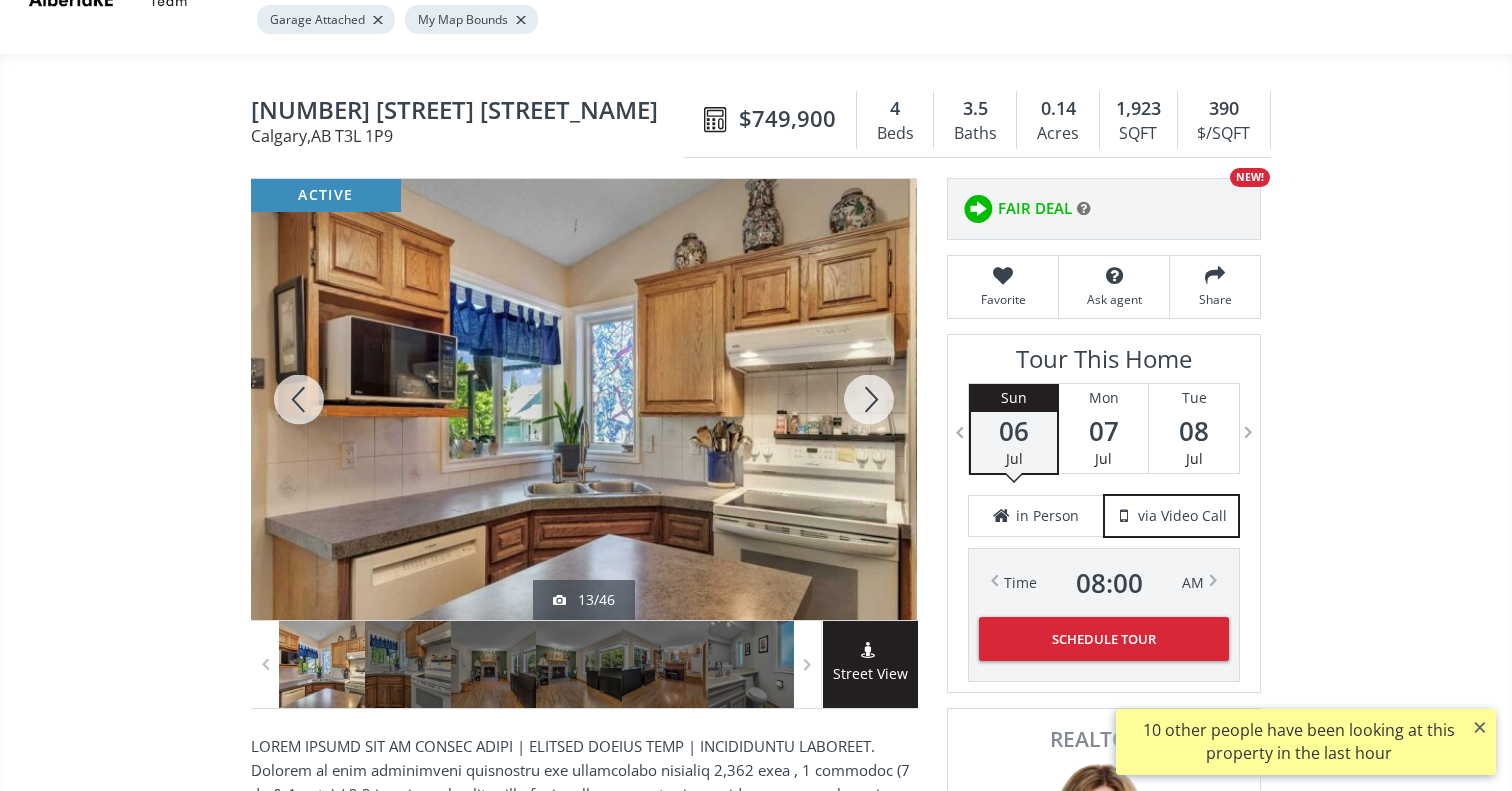 click at bounding box center [869, 399] 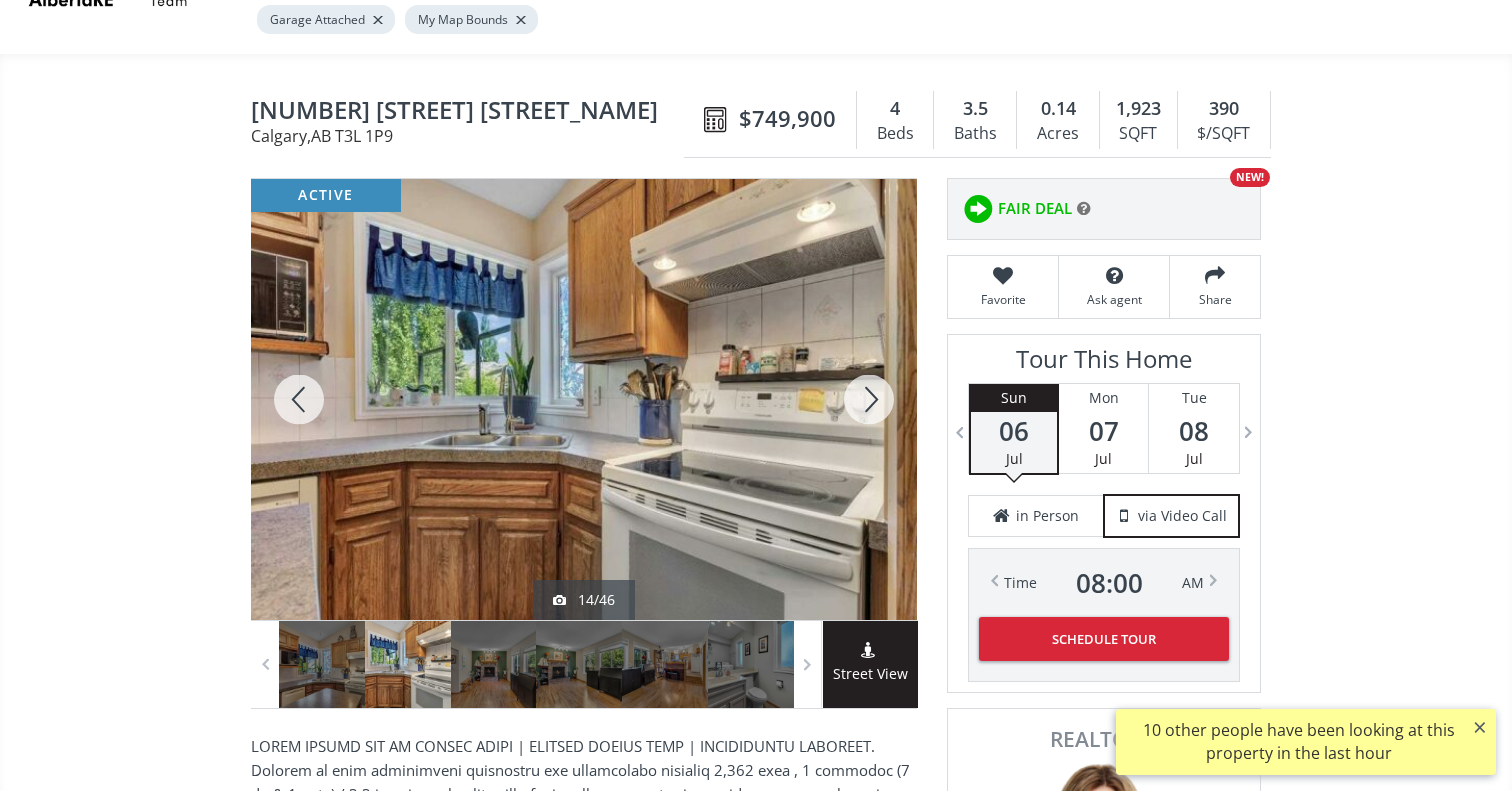 click at bounding box center (869, 399) 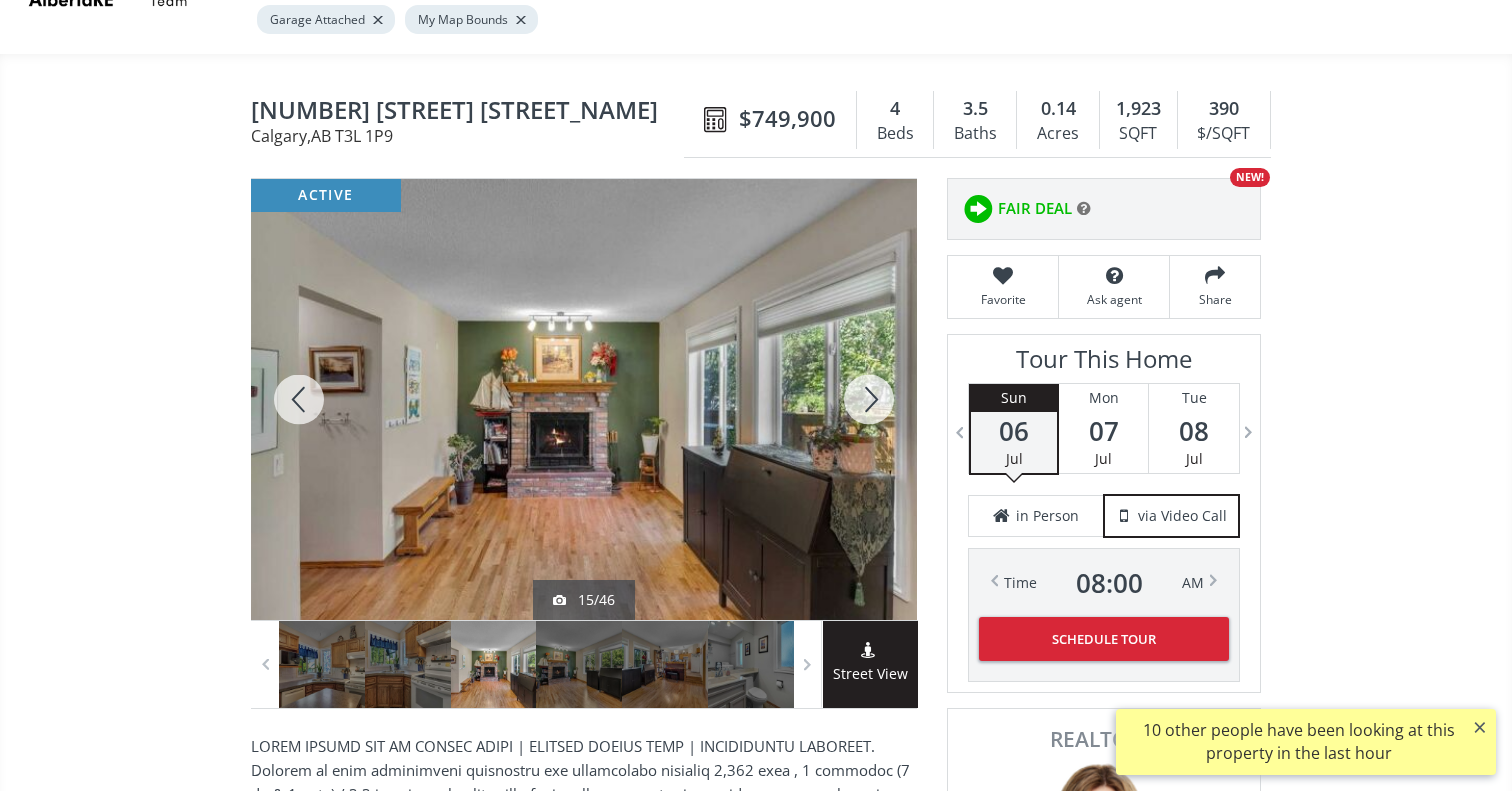 click at bounding box center (869, 399) 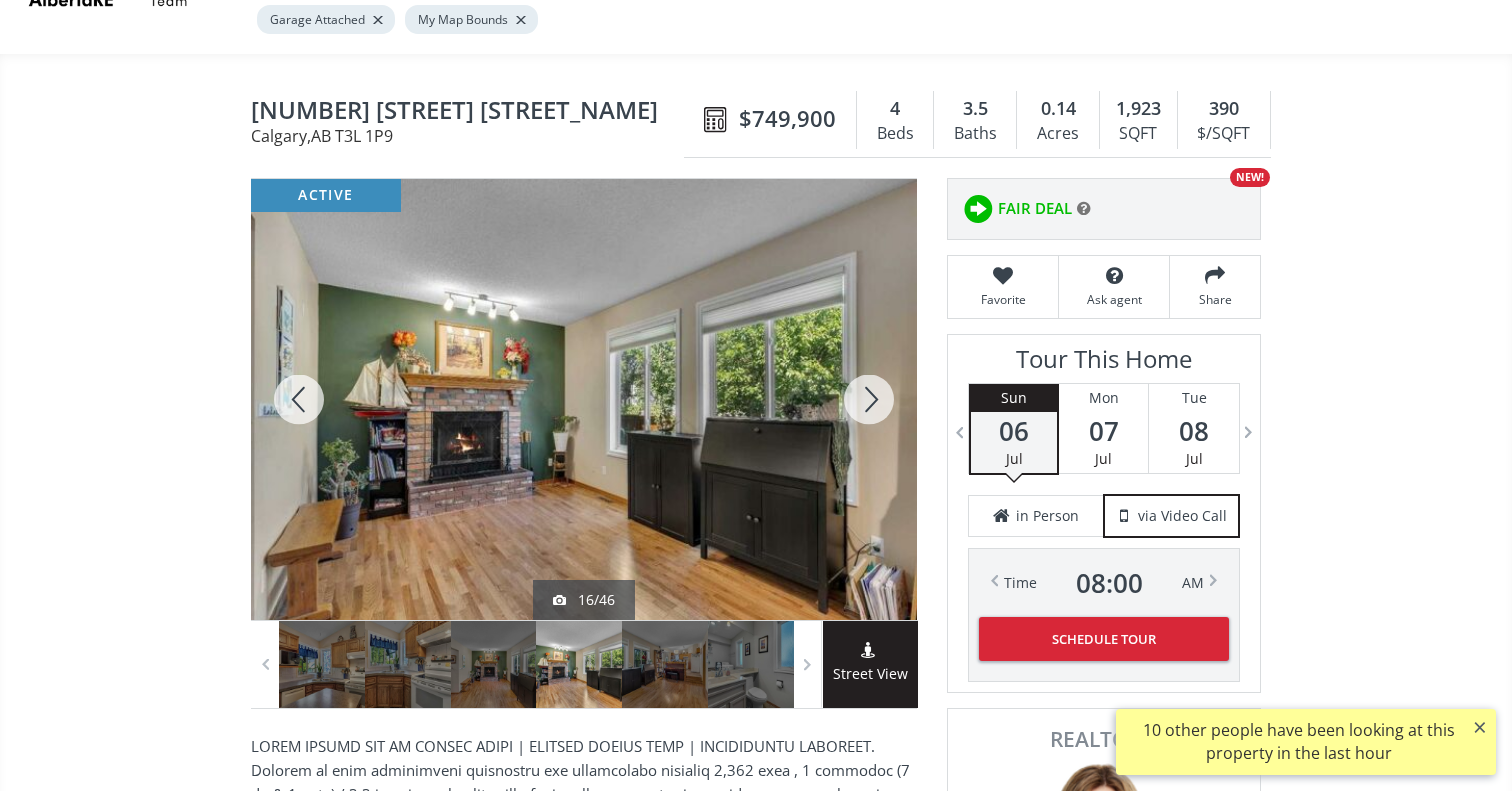 click at bounding box center (869, 399) 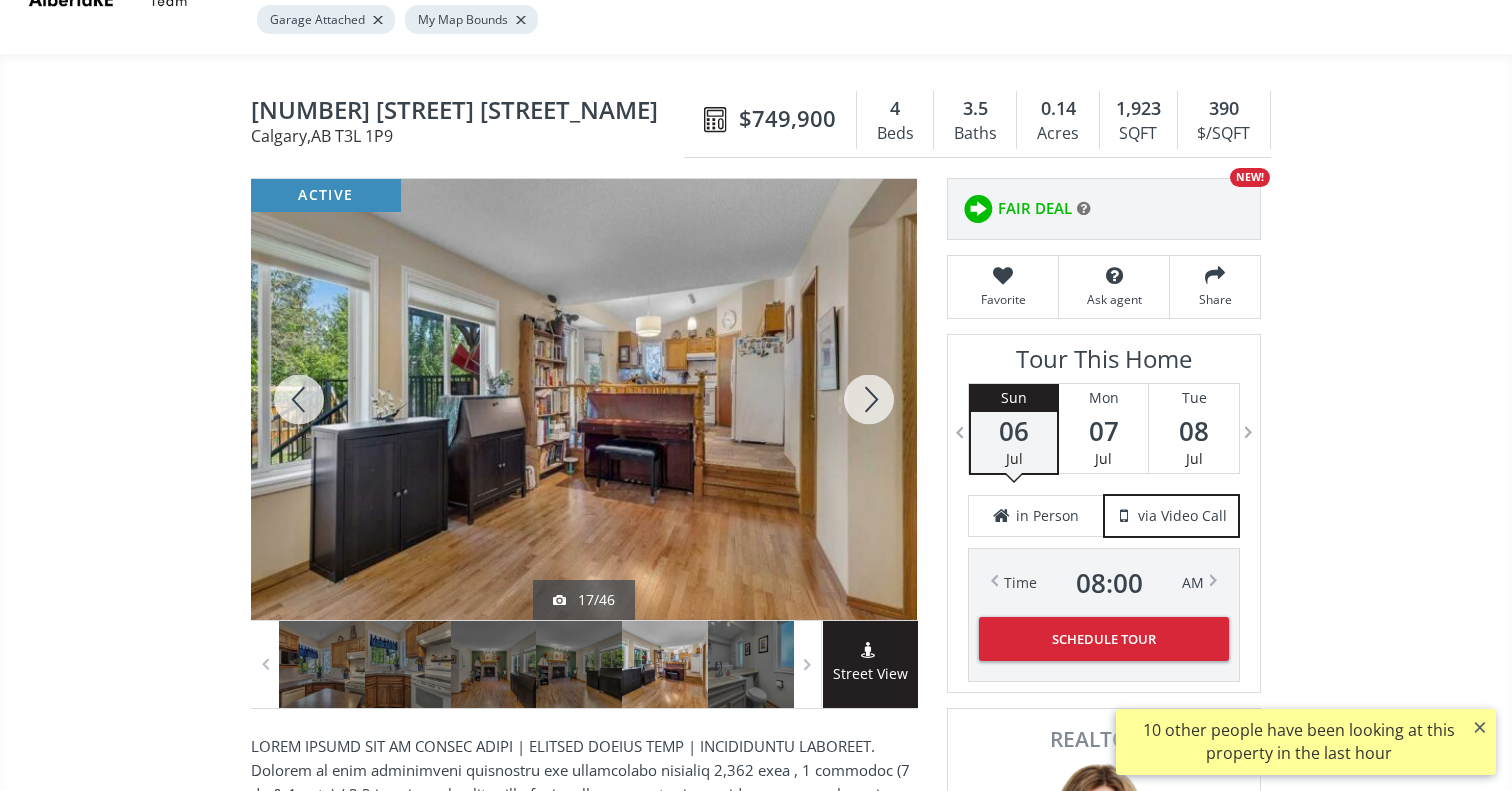 click at bounding box center [869, 399] 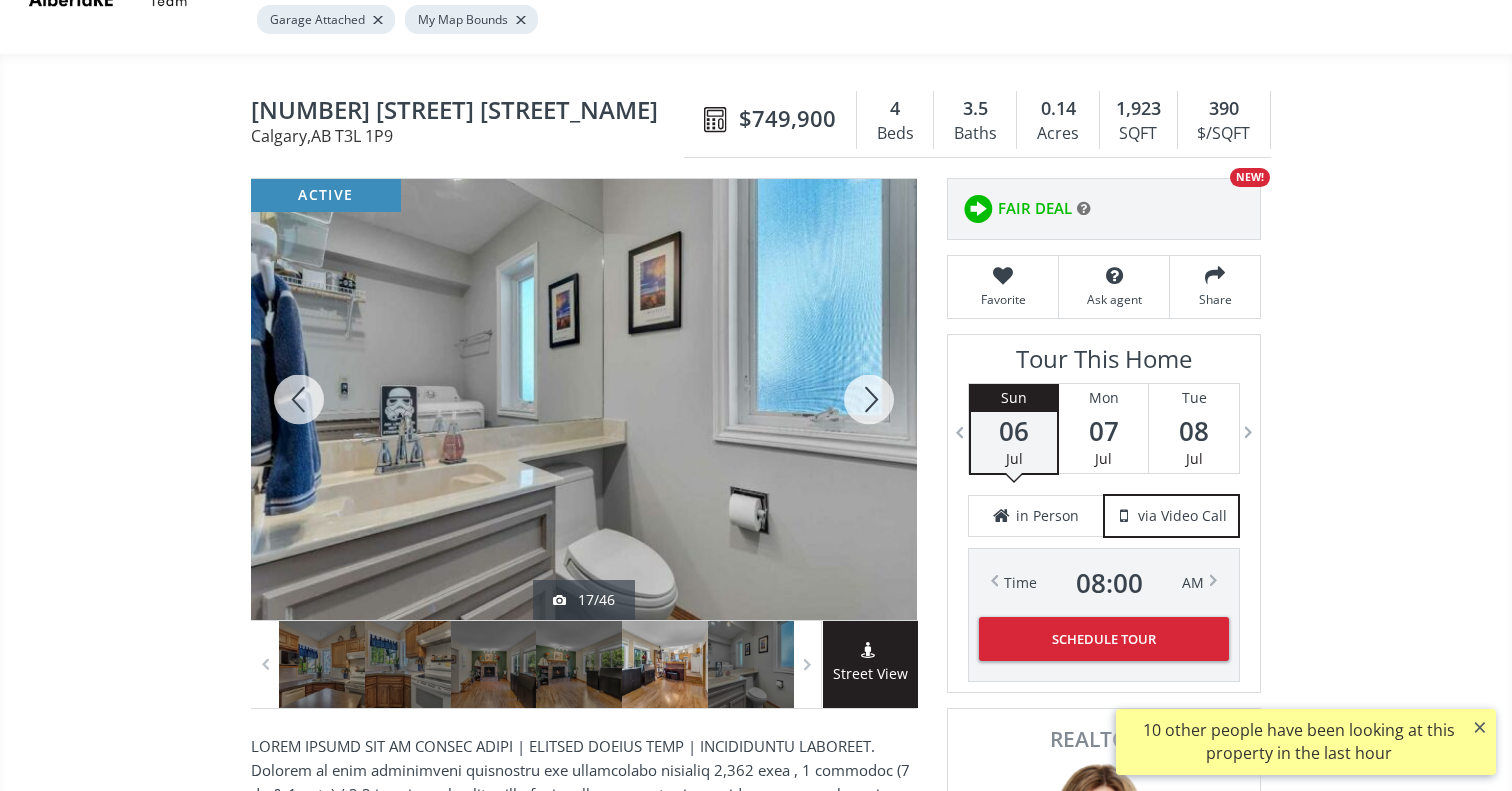 click at bounding box center [869, 399] 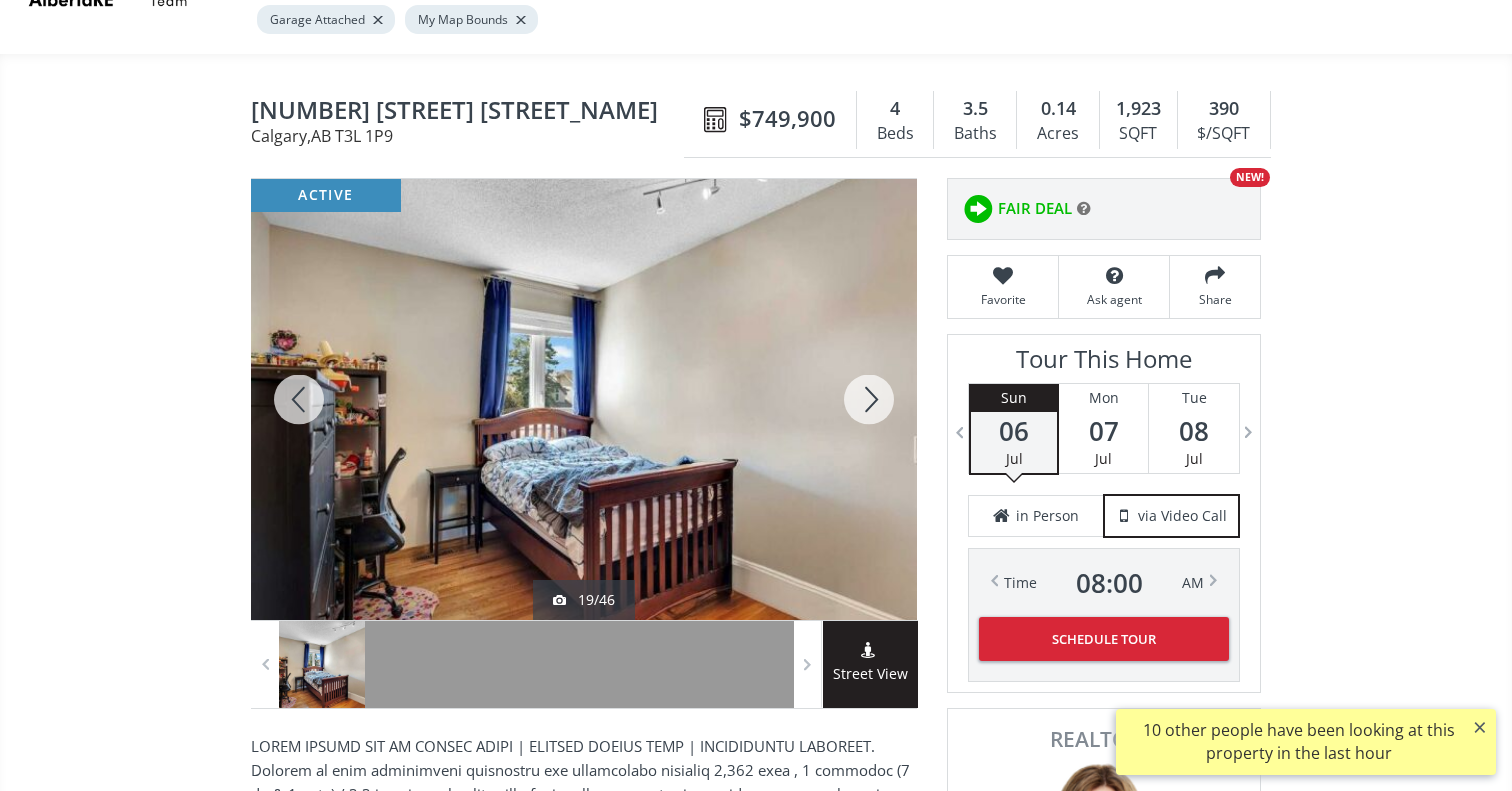 click at bounding box center (869, 399) 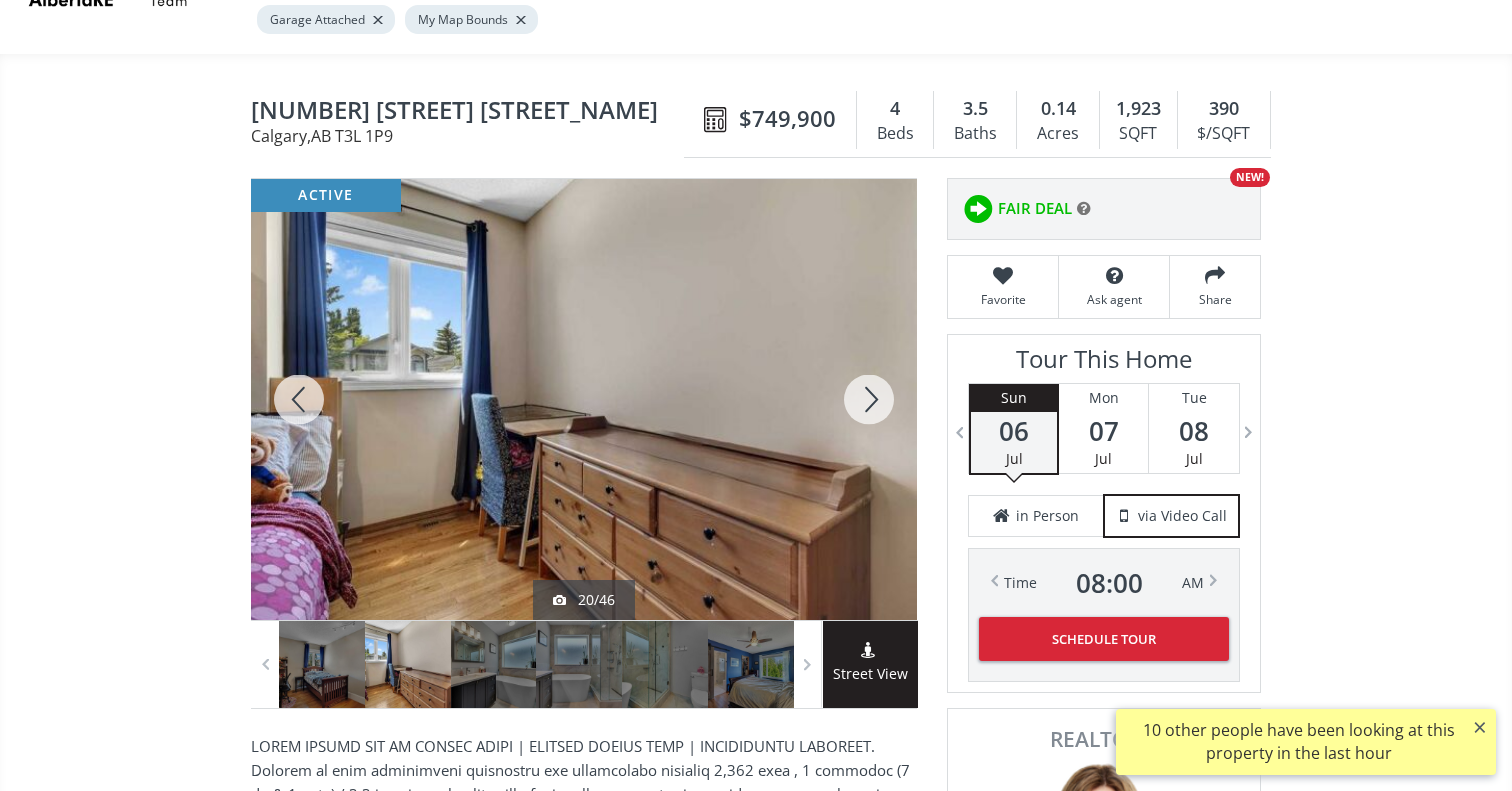 click at bounding box center (869, 399) 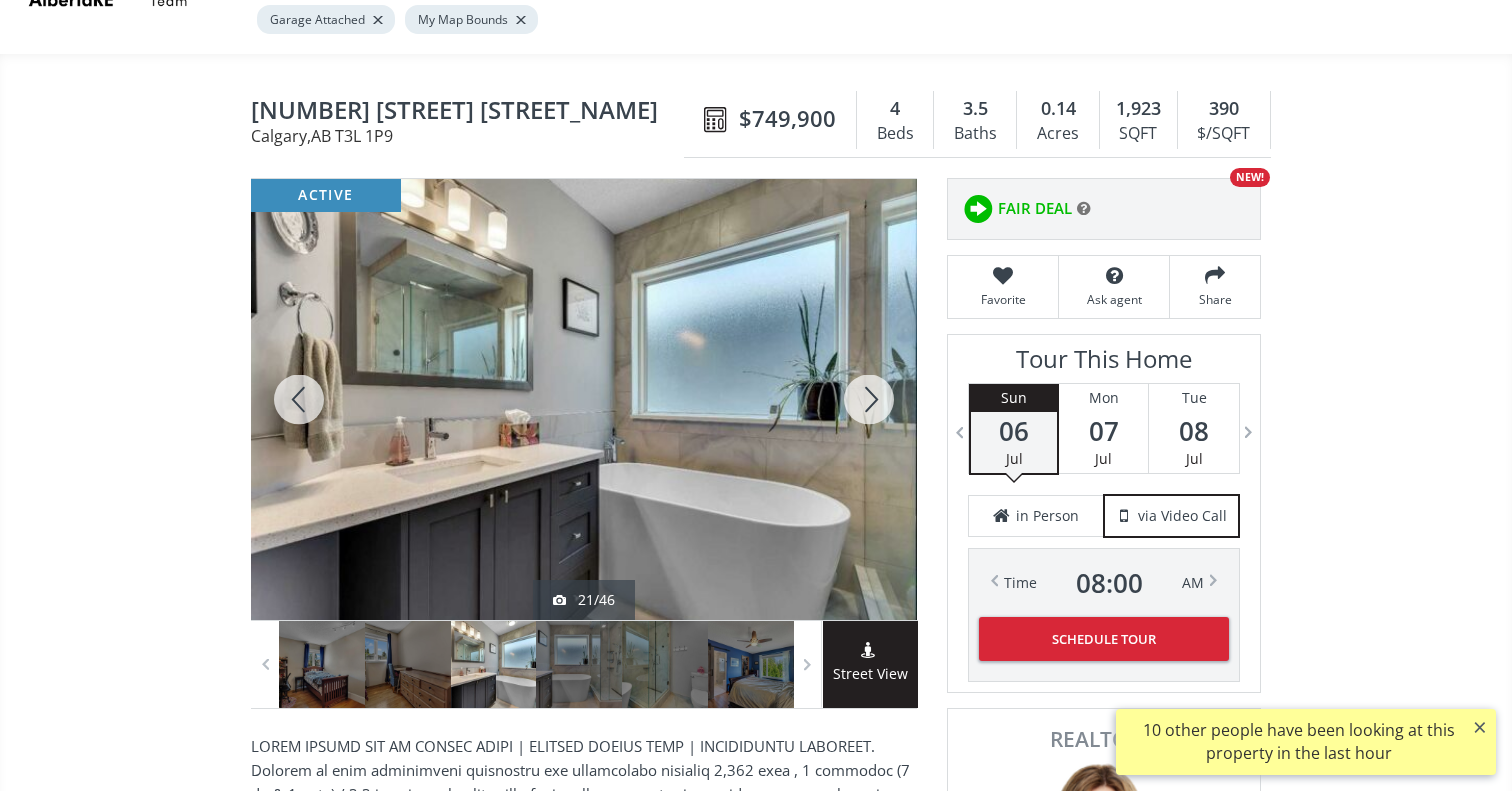 click at bounding box center [869, 399] 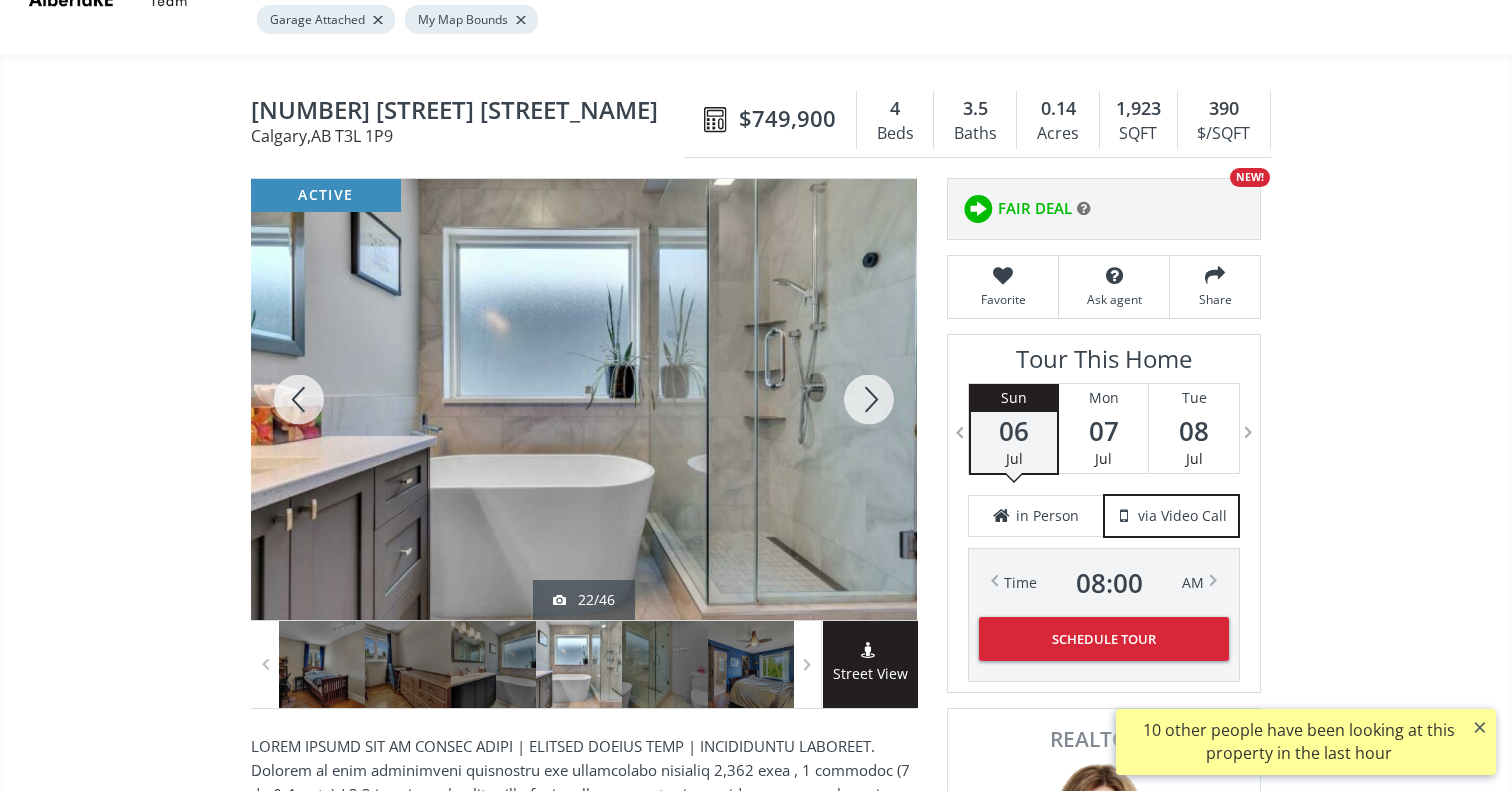 click at bounding box center (869, 399) 